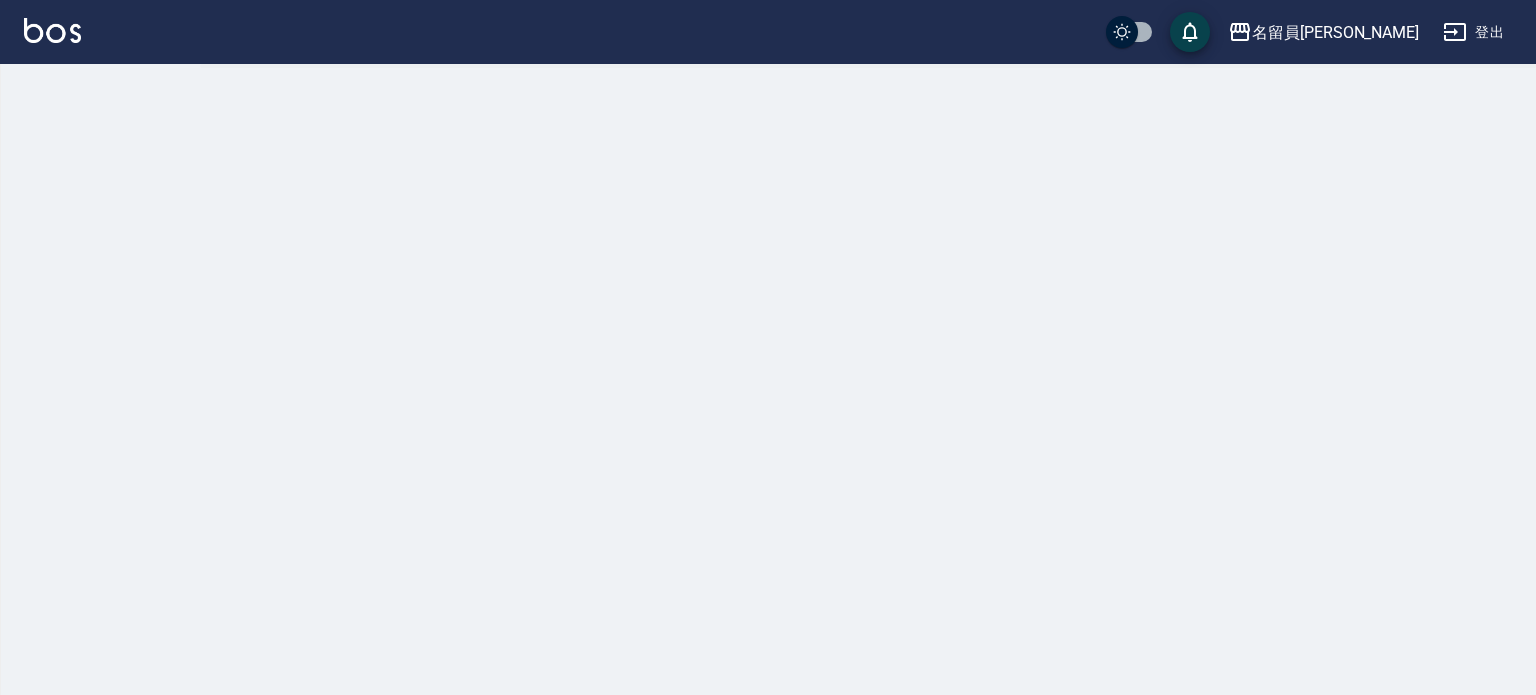 scroll, scrollTop: 0, scrollLeft: 0, axis: both 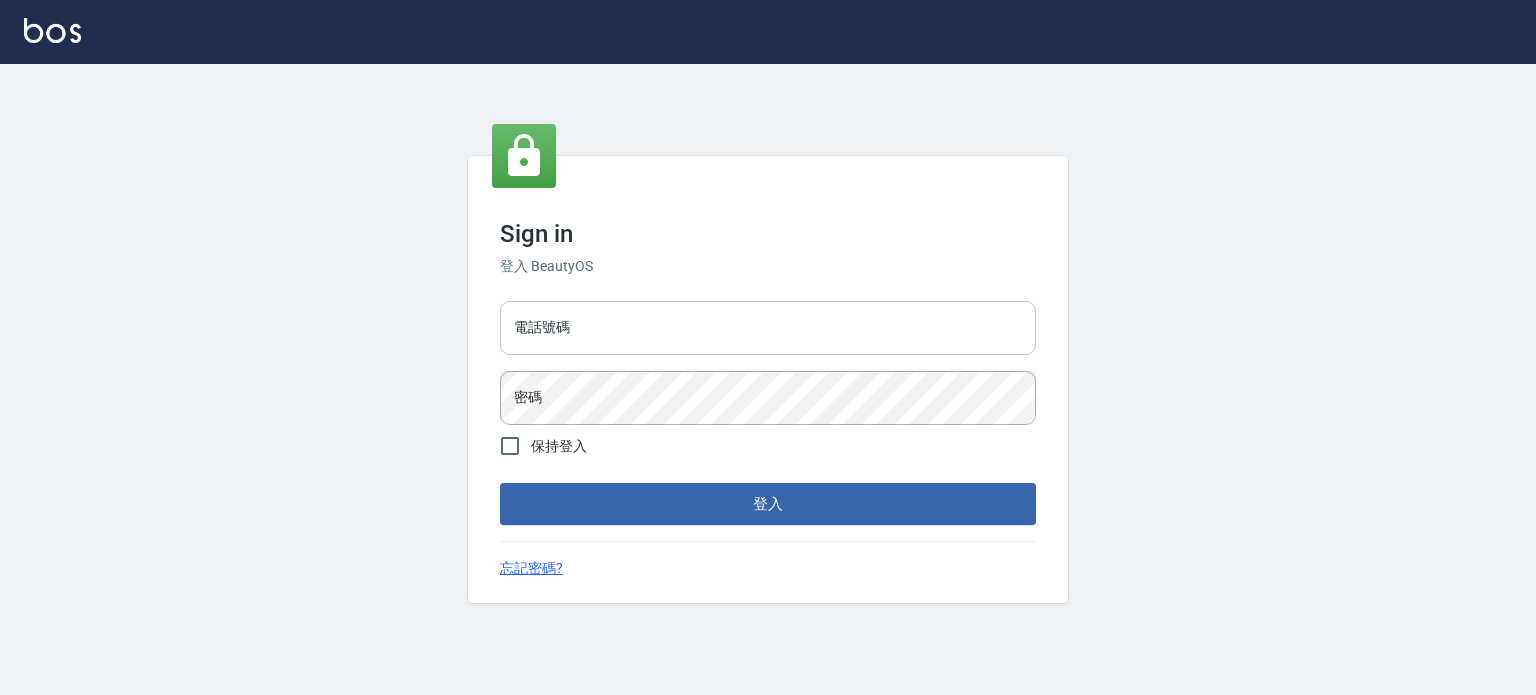 drag, startPoint x: 633, startPoint y: 289, endPoint x: 633, endPoint y: 319, distance: 30 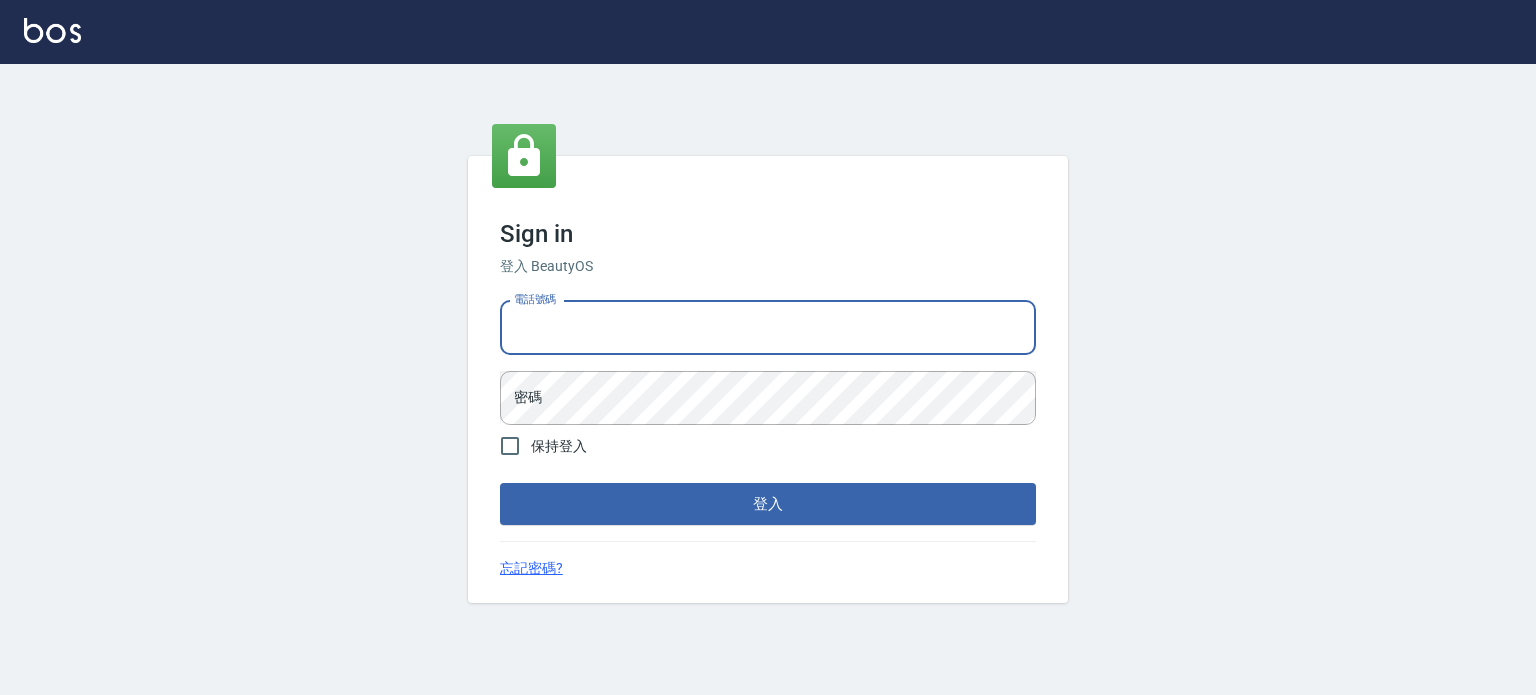 type on "0977239969" 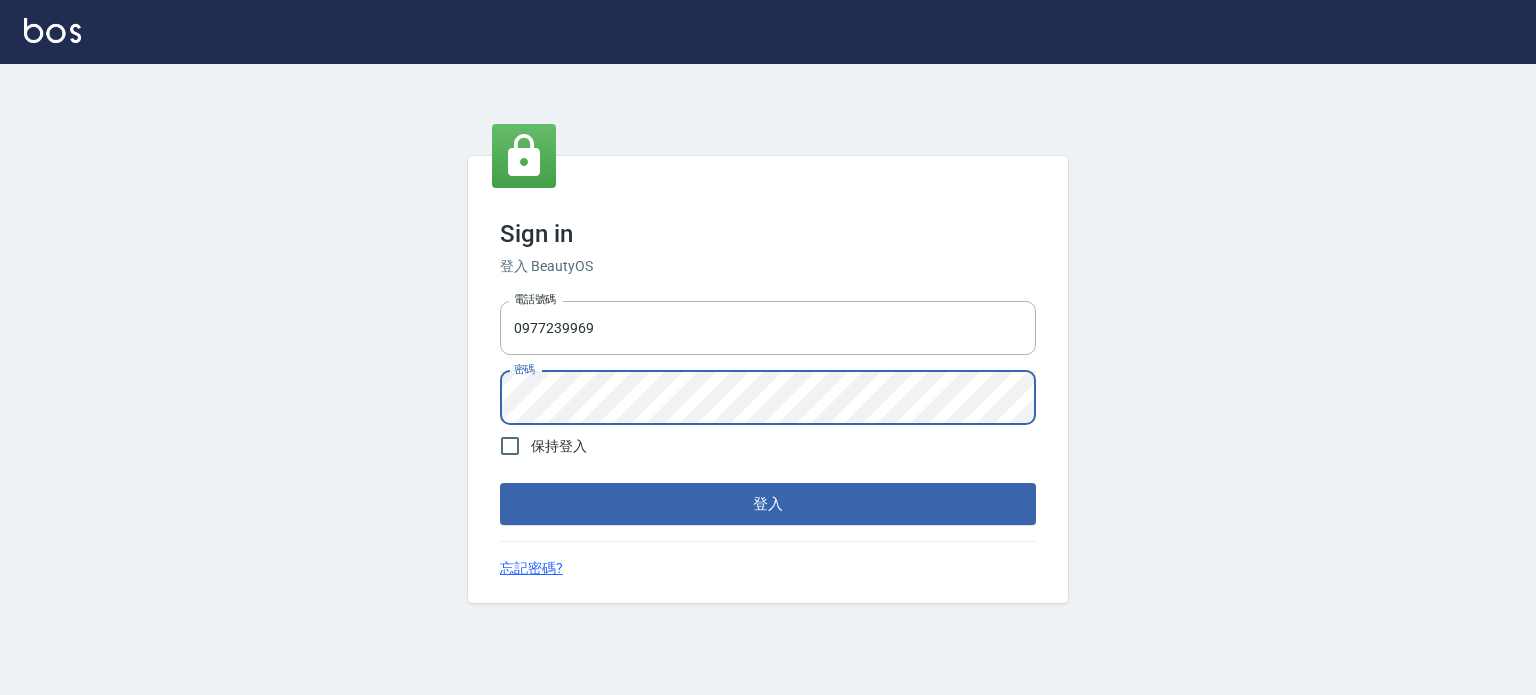click on "登入" at bounding box center (768, 504) 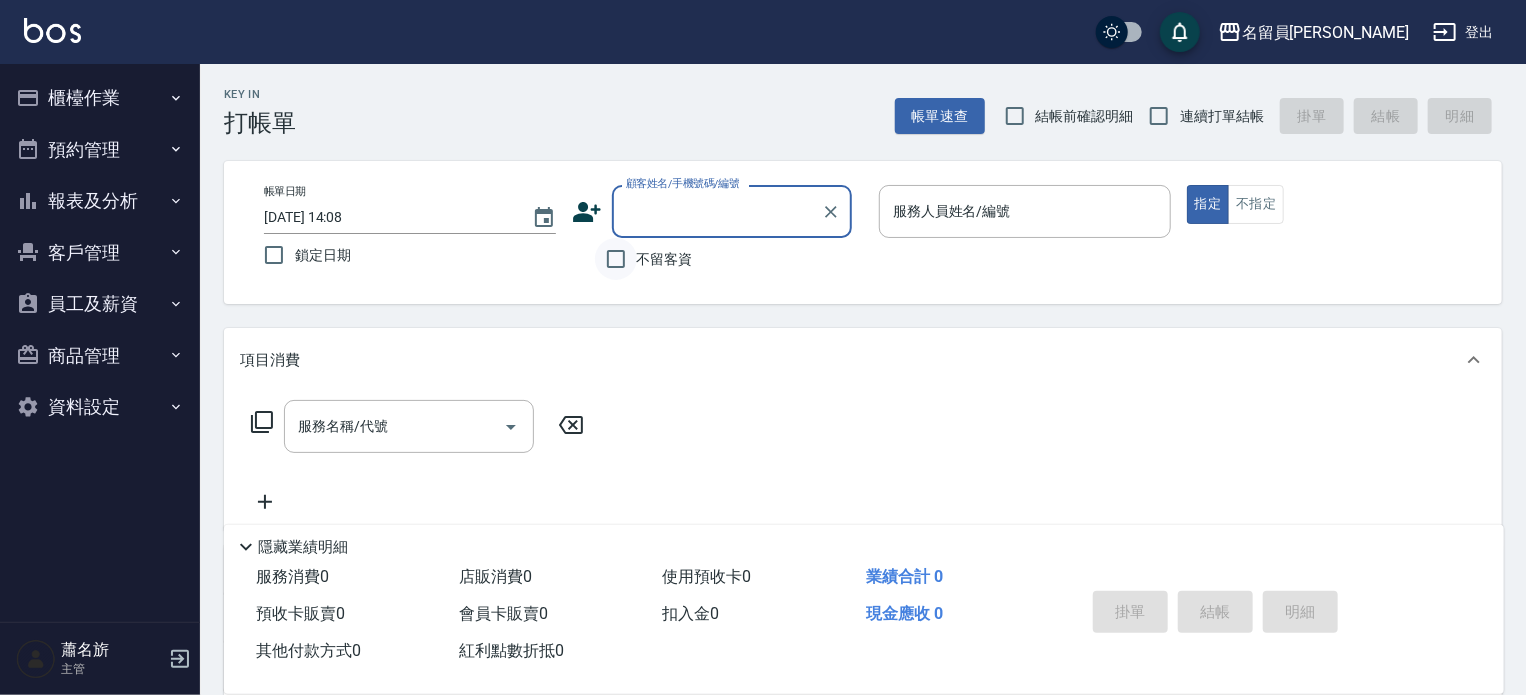 click on "不留客資" at bounding box center [616, 259] 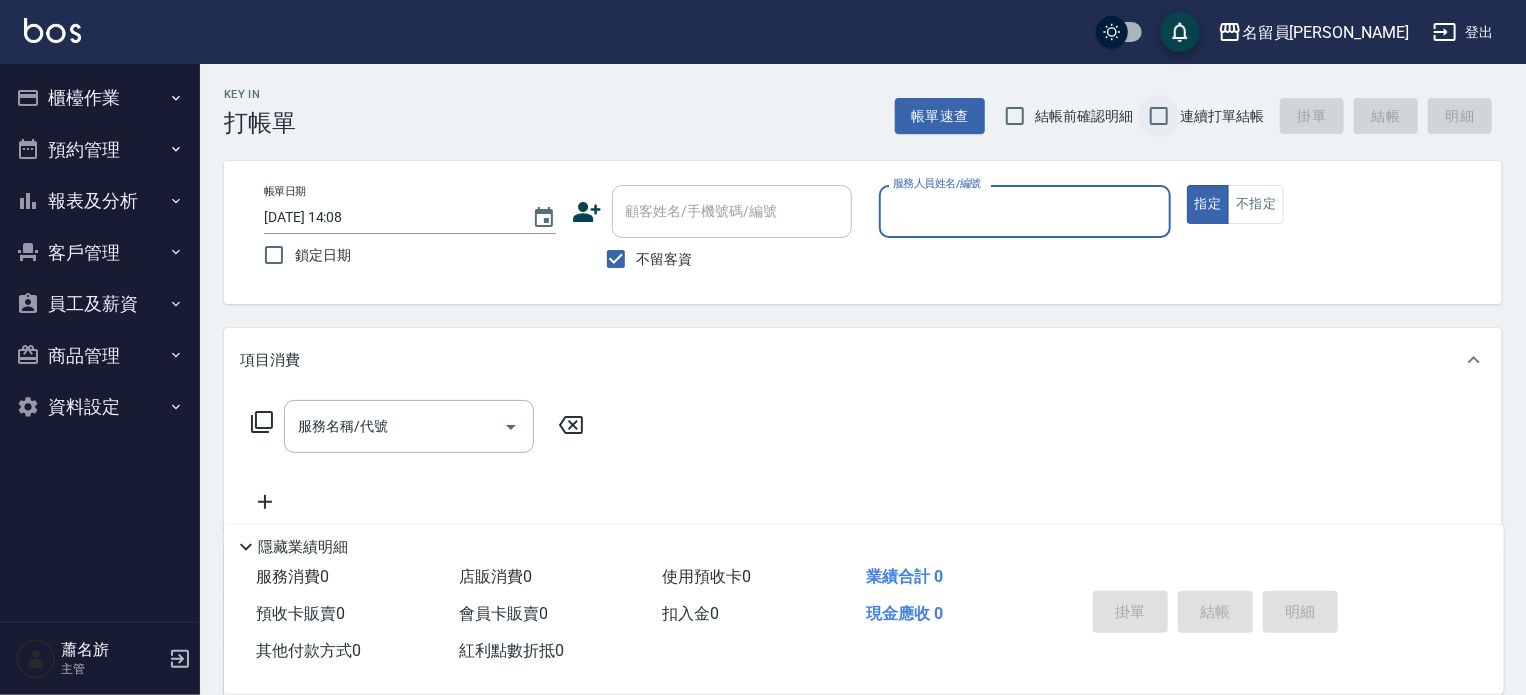 click on "連續打單結帳" at bounding box center [1159, 116] 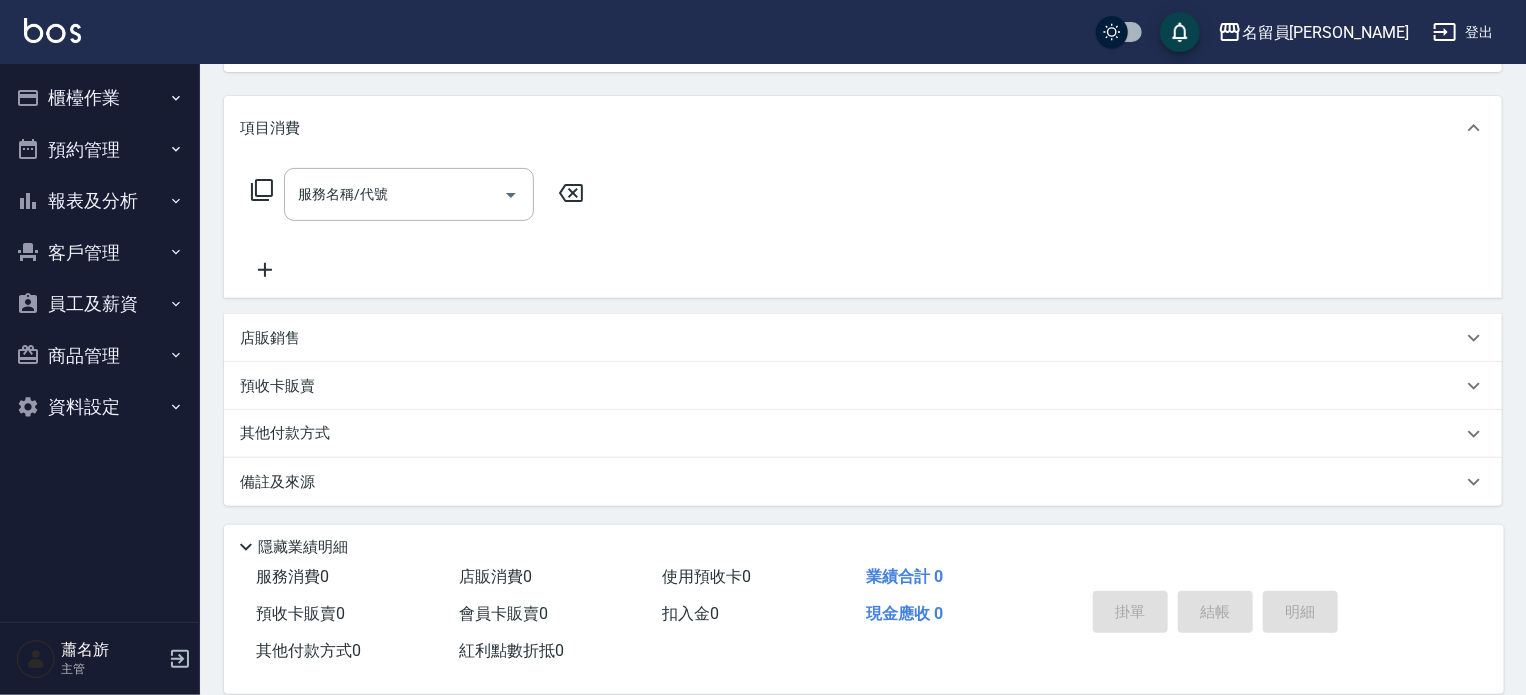 scroll, scrollTop: 0, scrollLeft: 0, axis: both 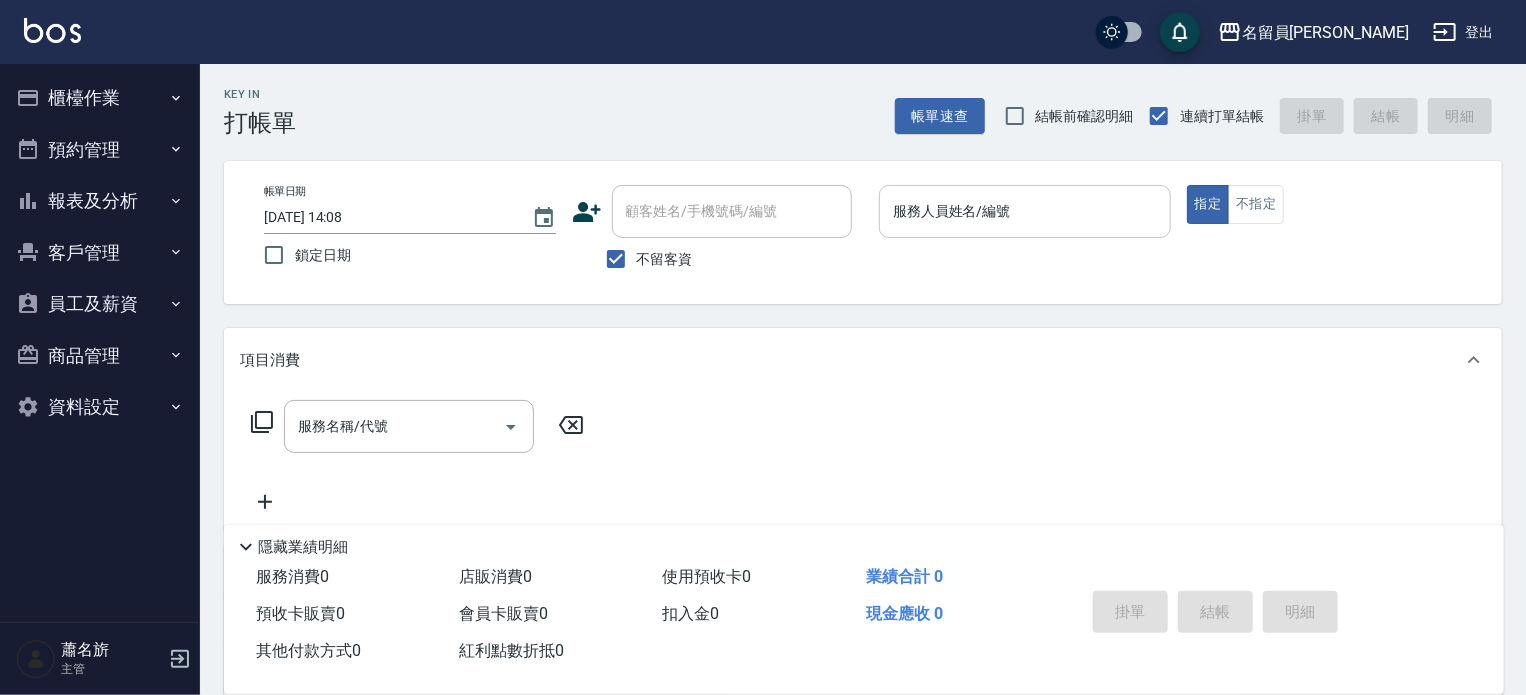 click on "服務人員姓名/編號 服務人員姓名/編號" at bounding box center [1025, 211] 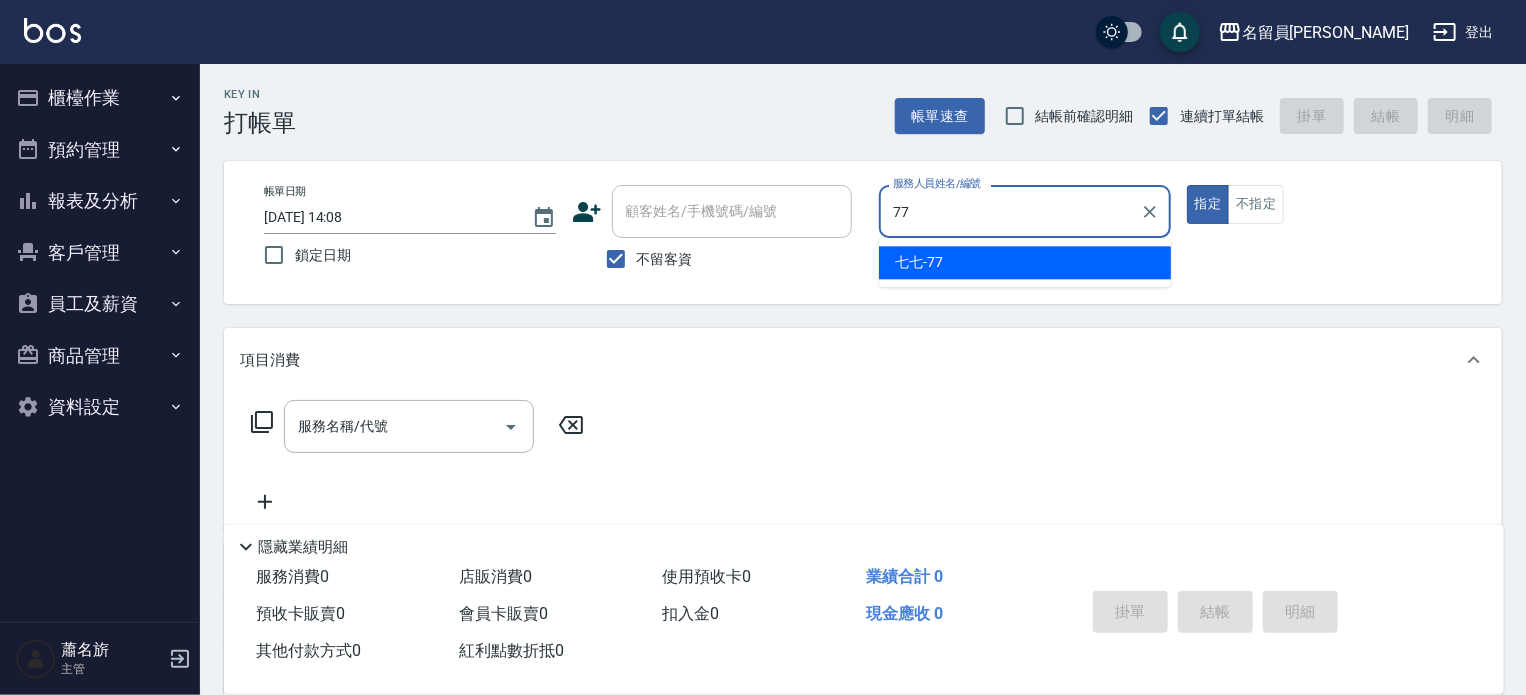 type on "七七-77" 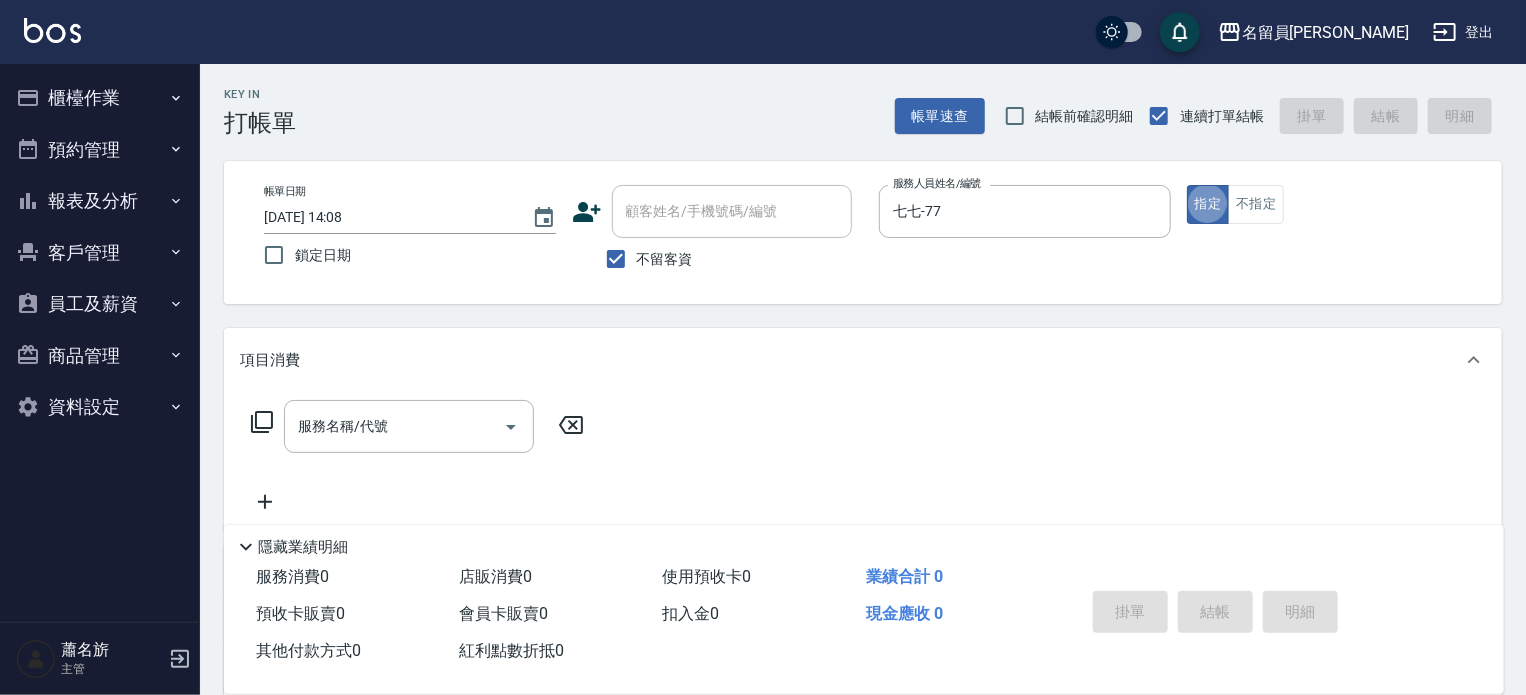 type on "true" 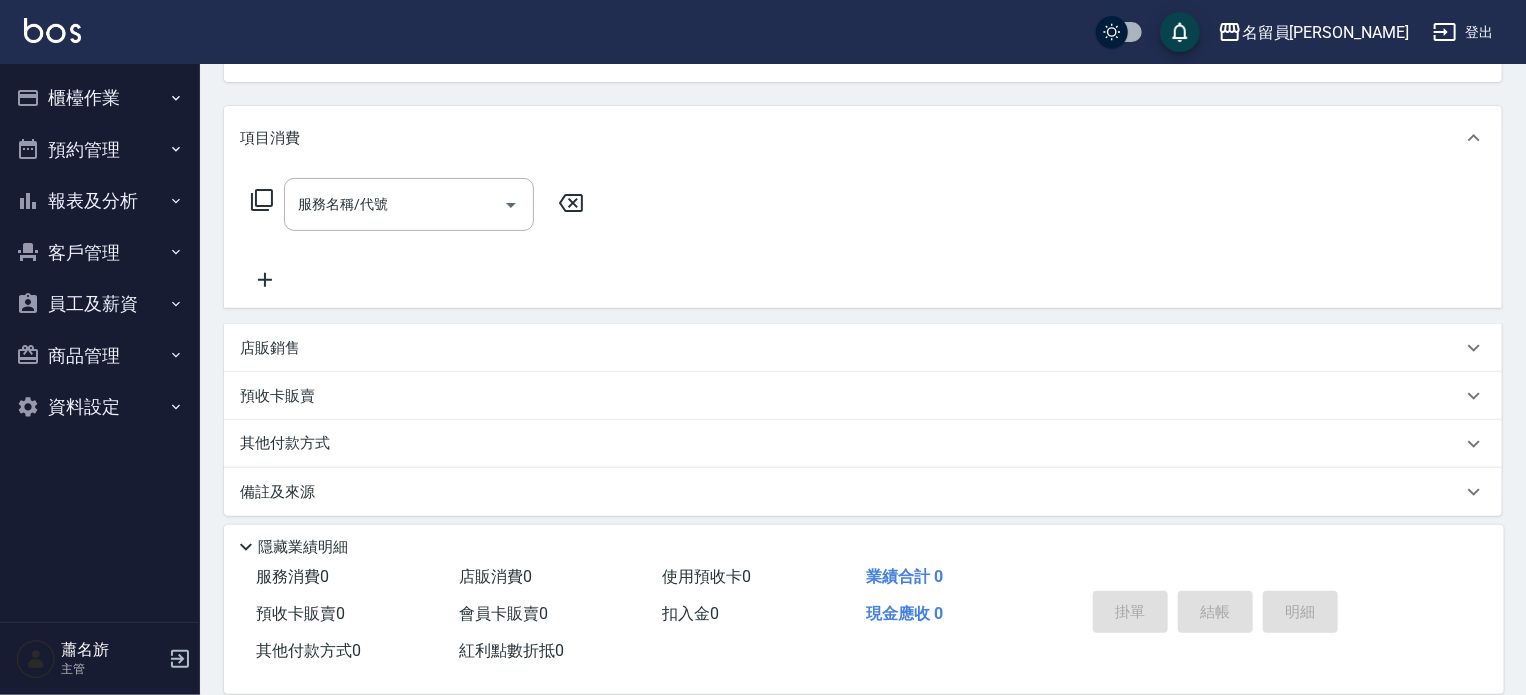 scroll, scrollTop: 232, scrollLeft: 0, axis: vertical 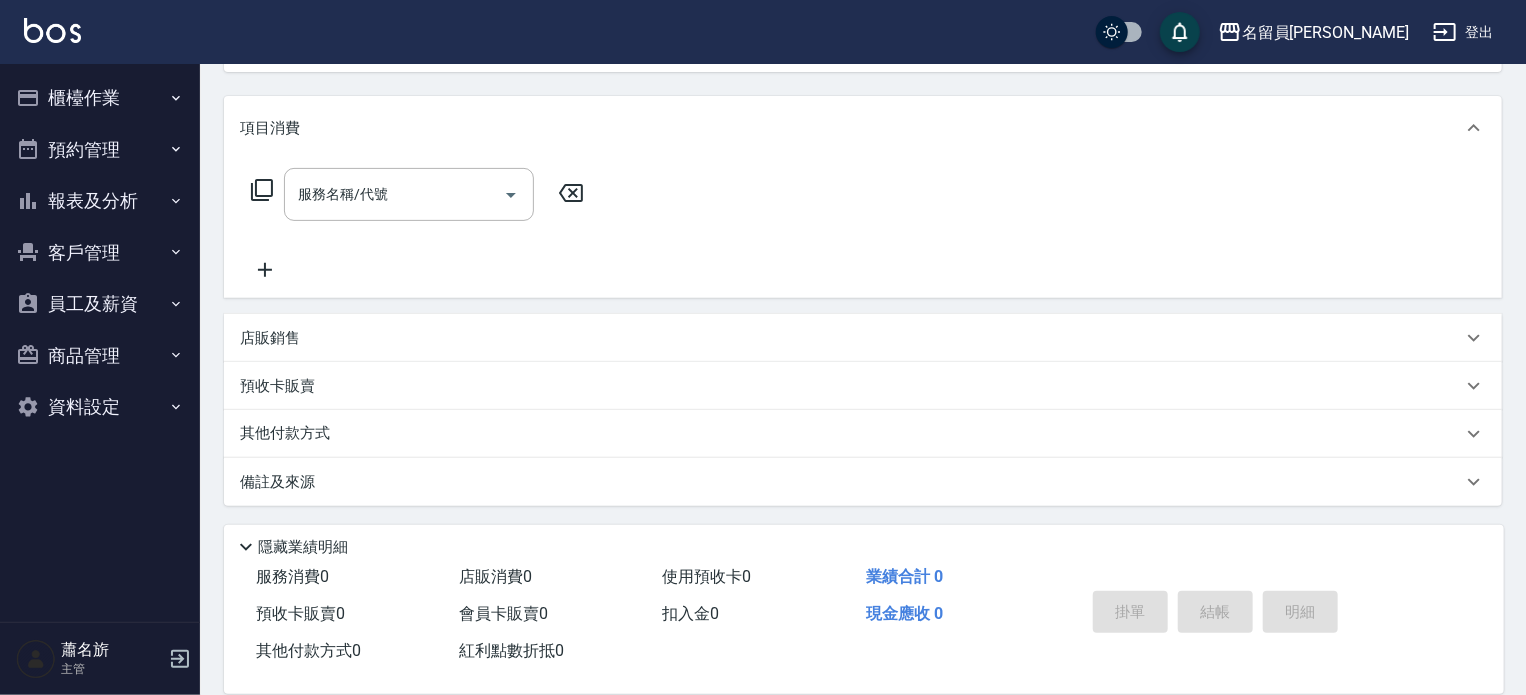click on "店販銷售" at bounding box center (851, 338) 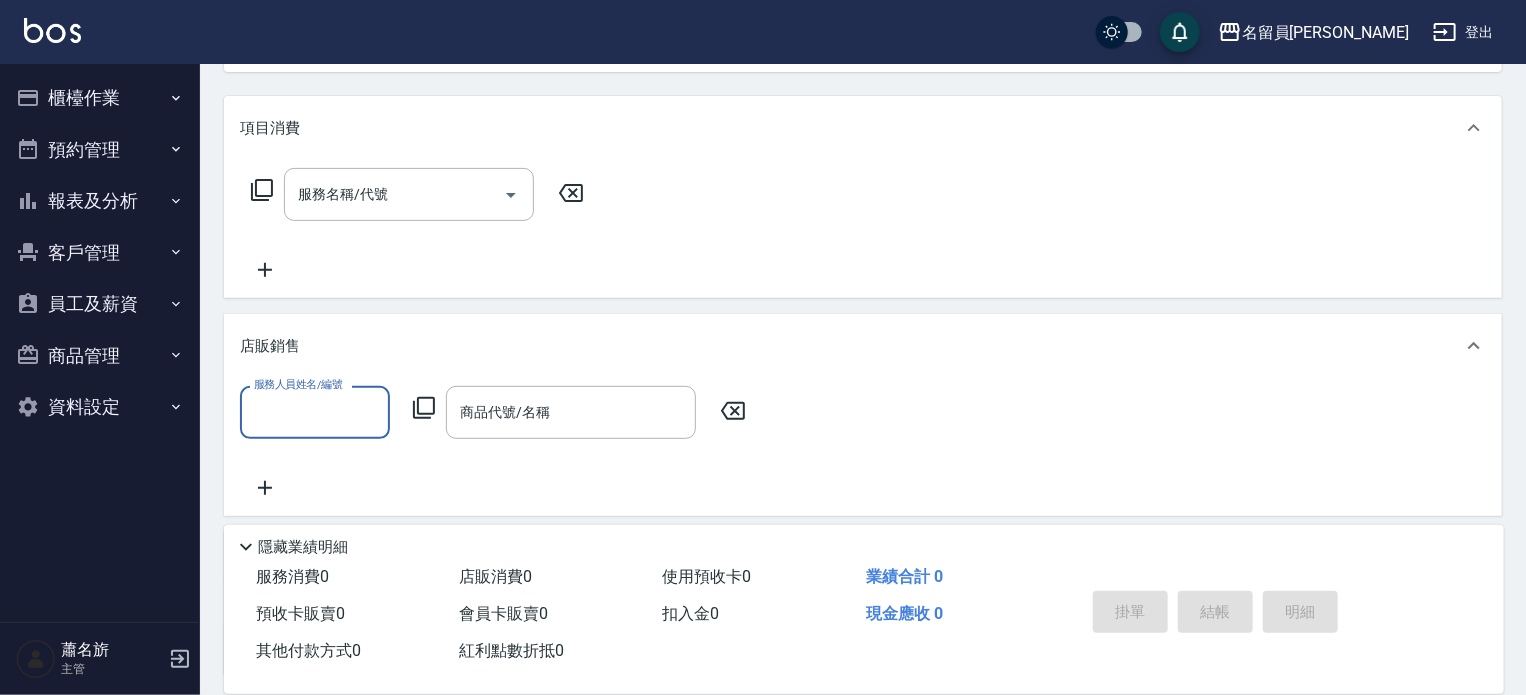 scroll, scrollTop: 0, scrollLeft: 0, axis: both 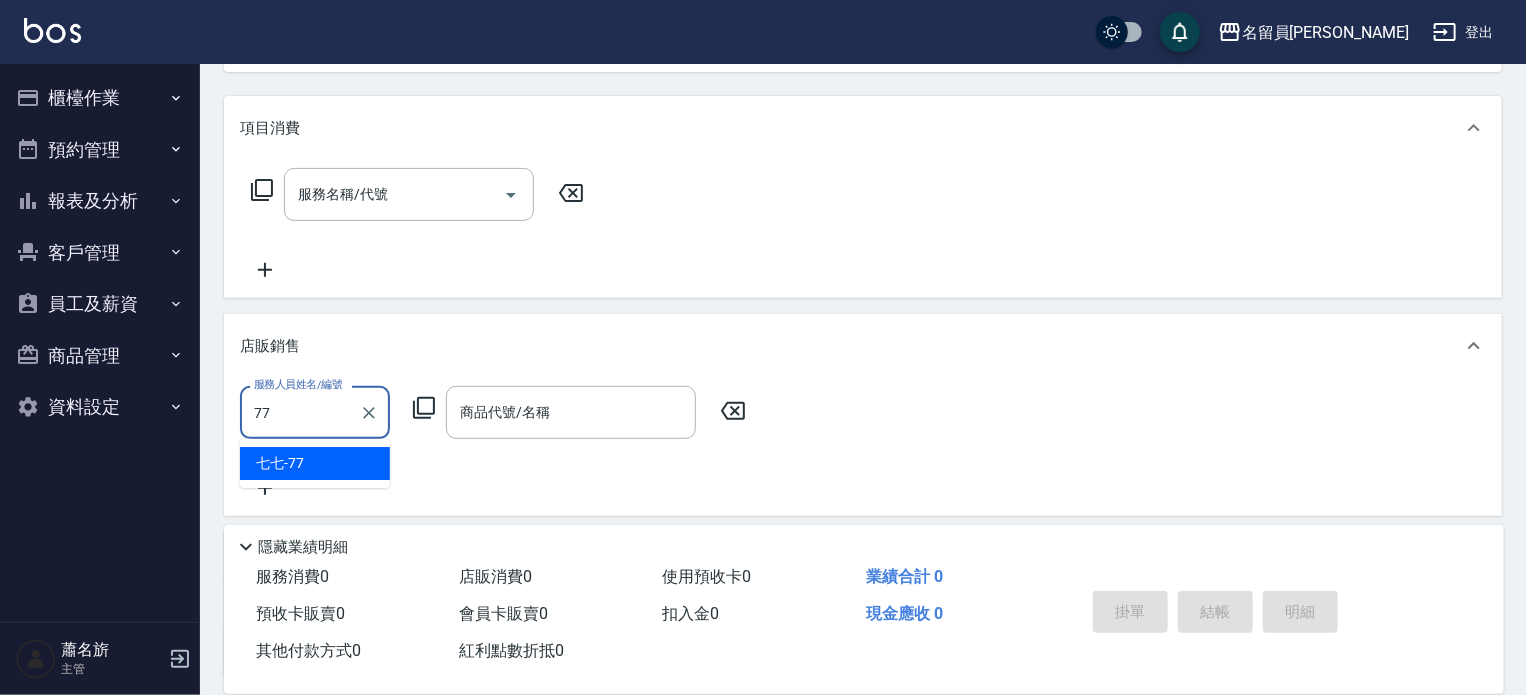 type on "七七-77" 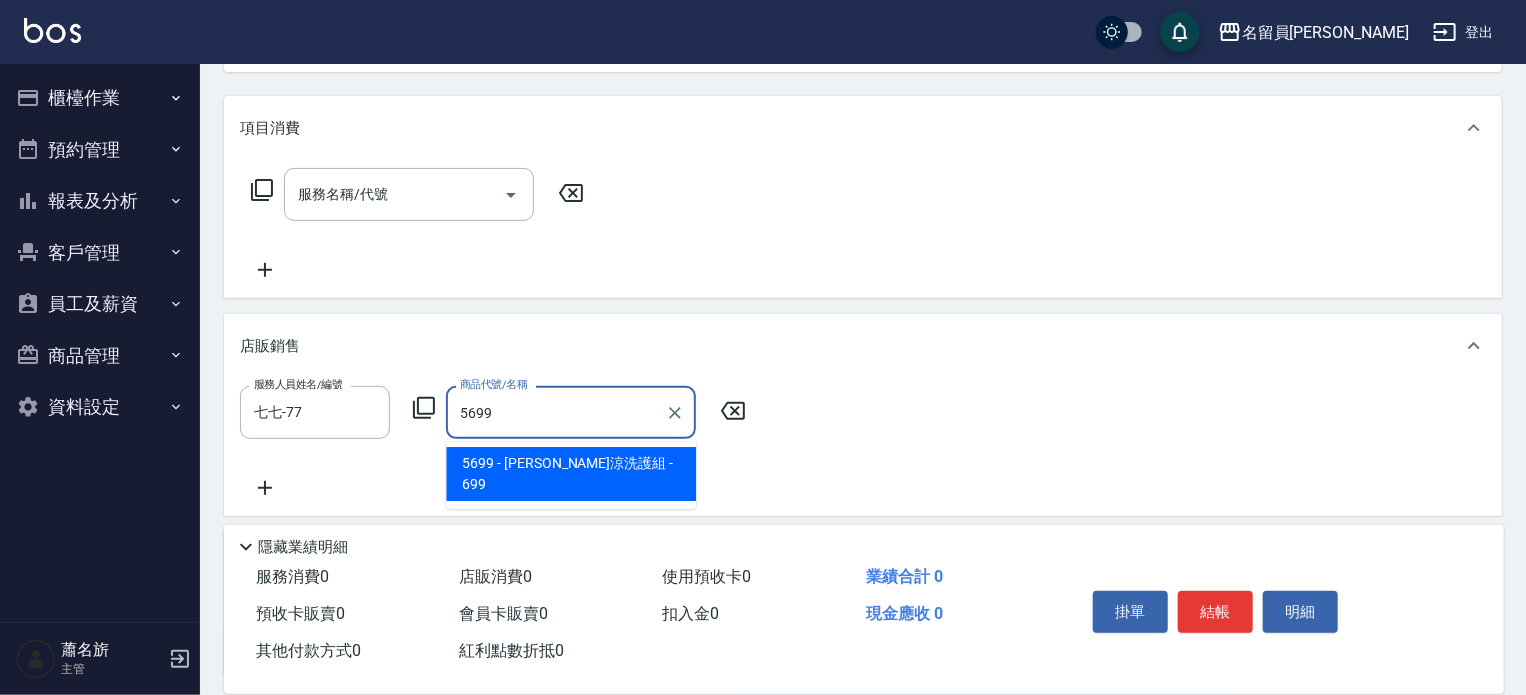 type on "水水沁涼洗護組" 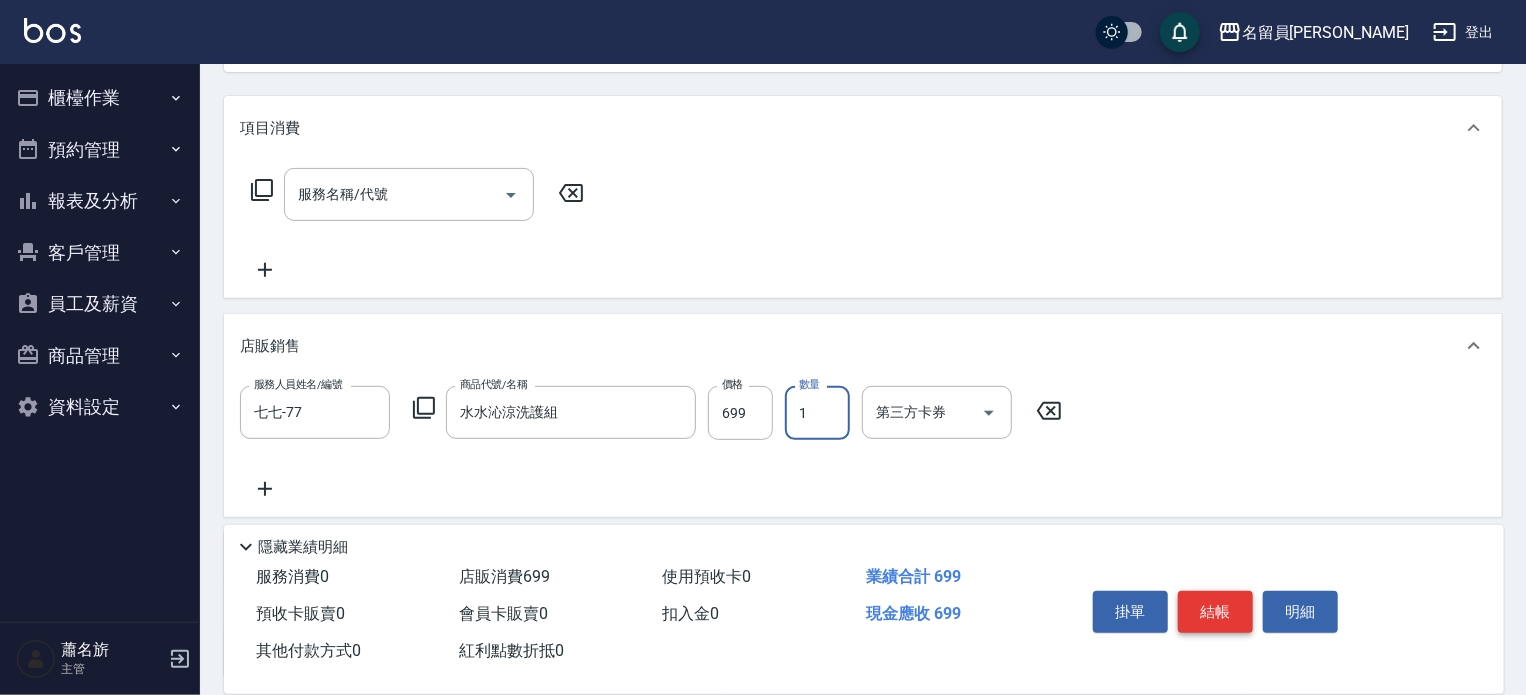 click on "結帳" at bounding box center [1215, 612] 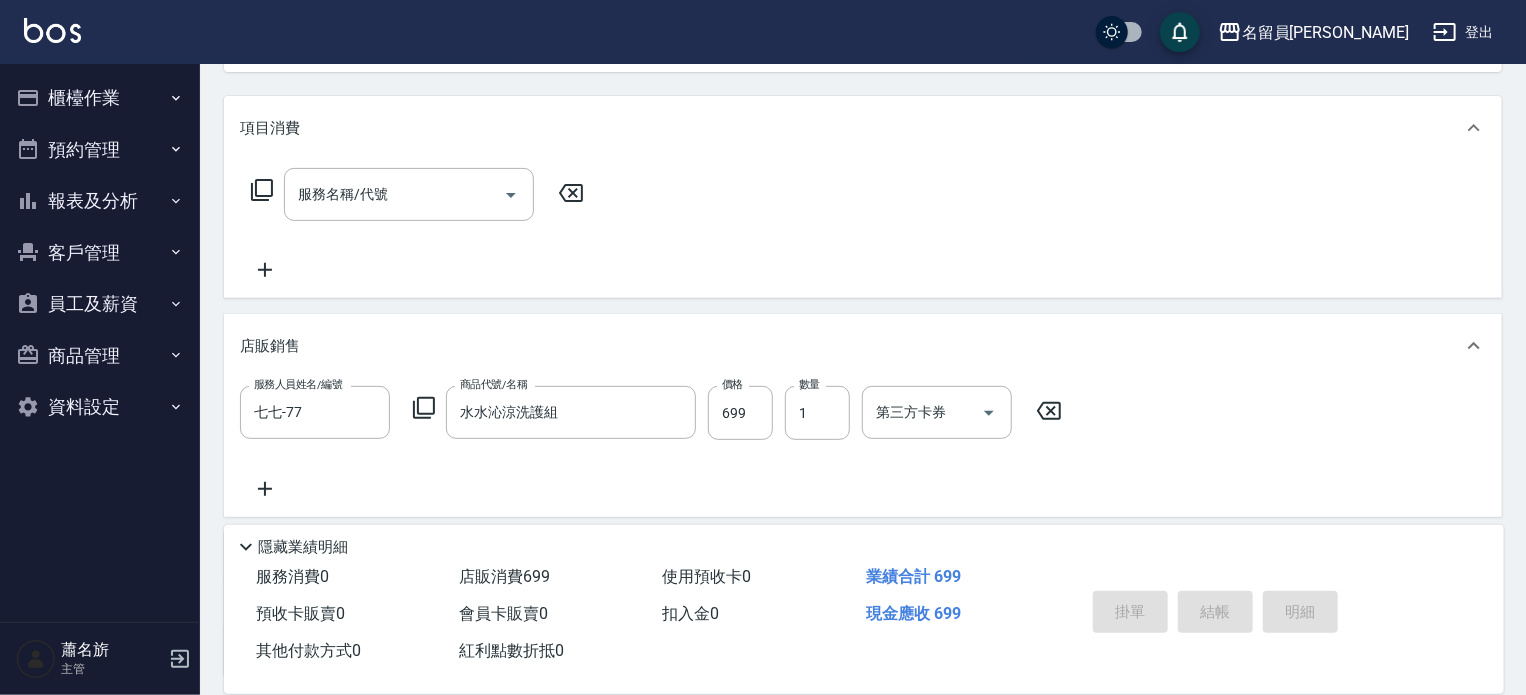 type on "[DATE] 14:09" 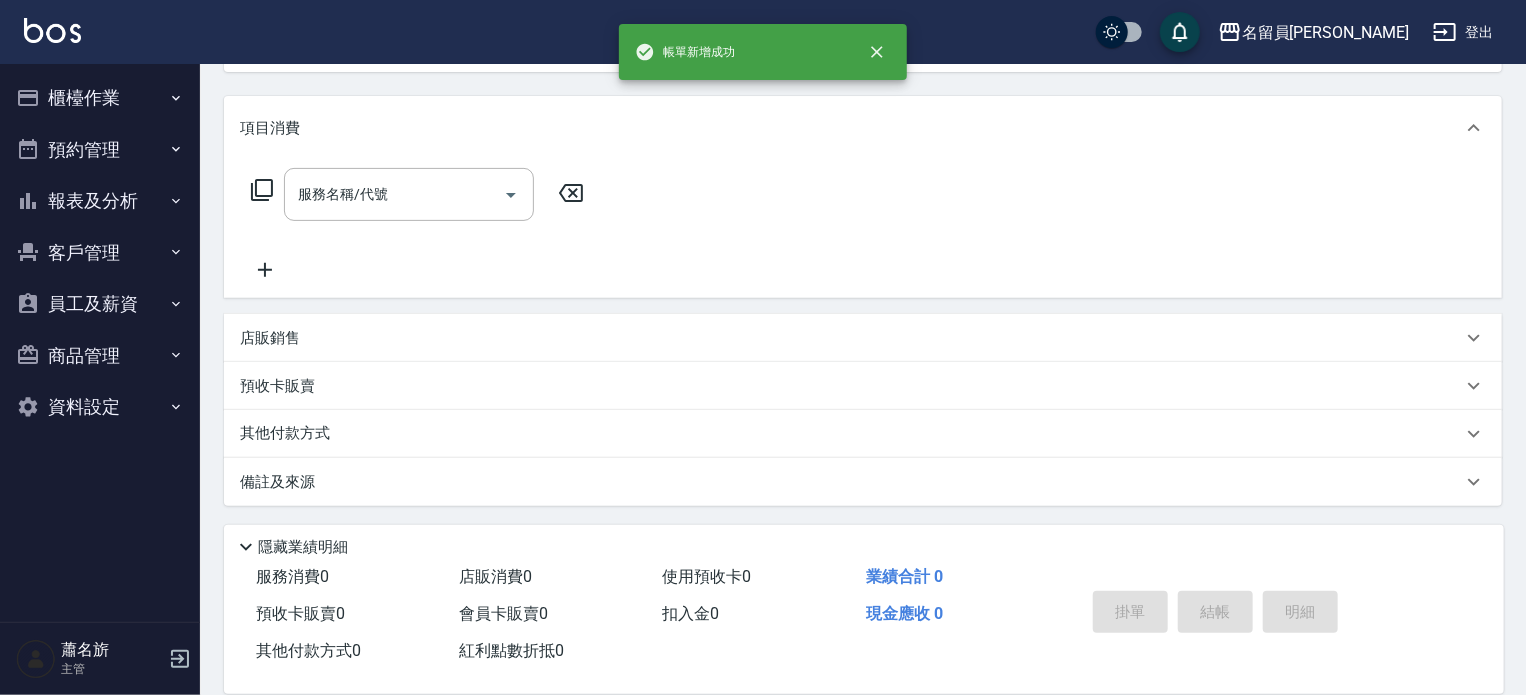 scroll, scrollTop: 0, scrollLeft: 0, axis: both 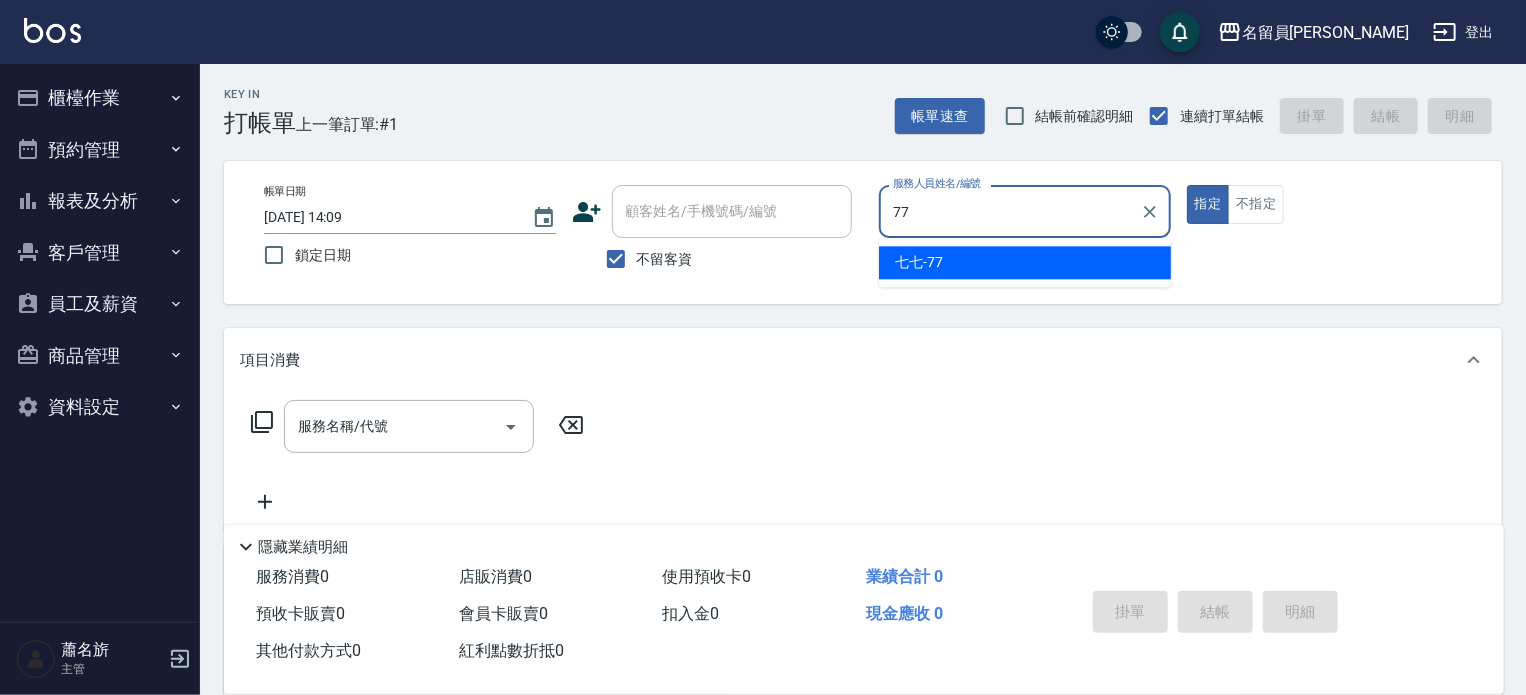 type on "七七-77" 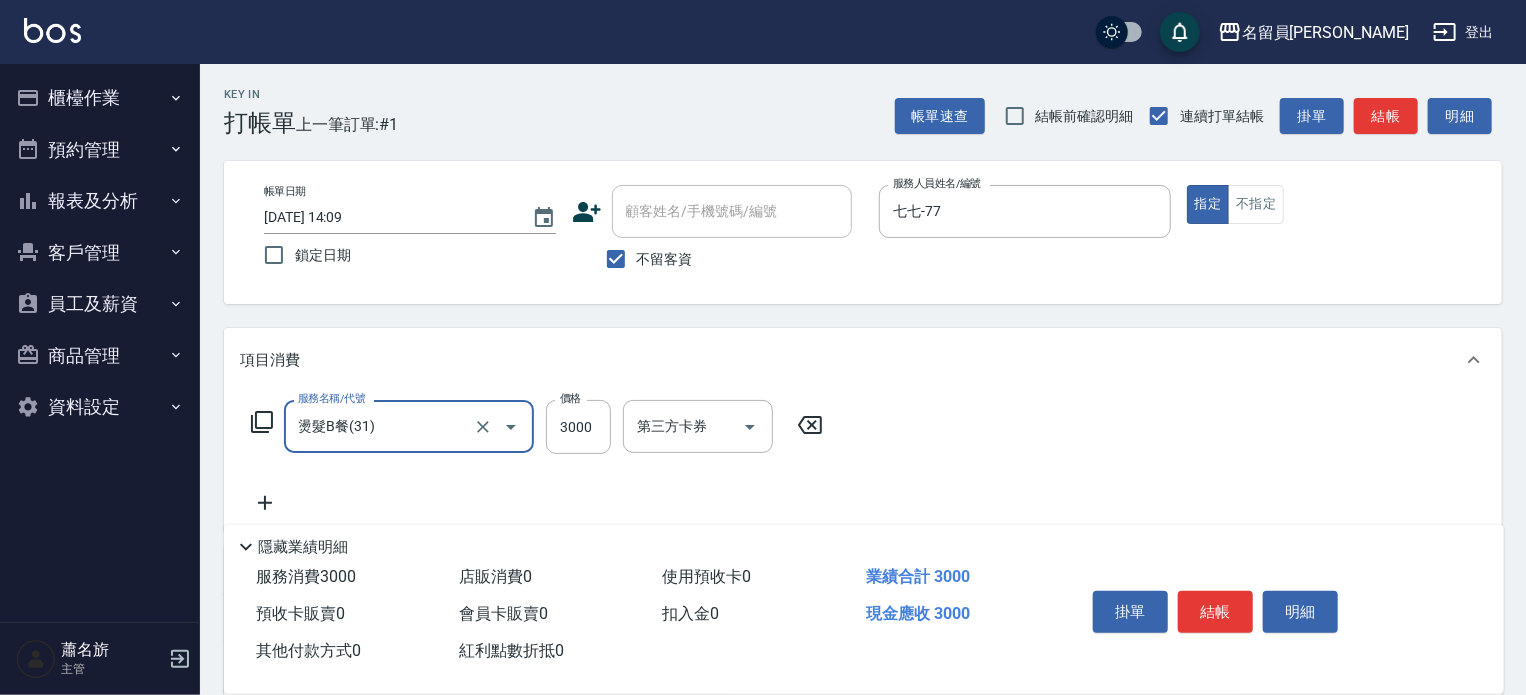 type on "燙髮B餐(31)" 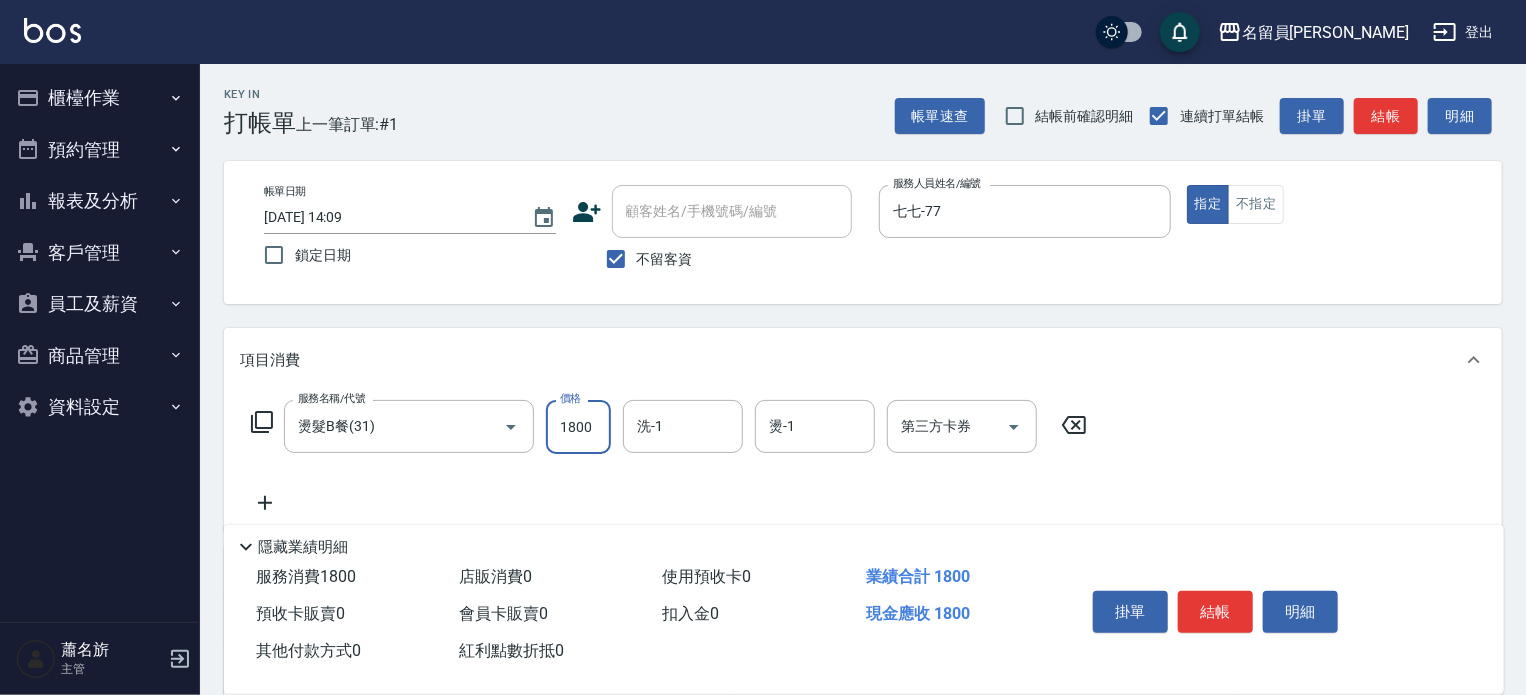 type on "1800" 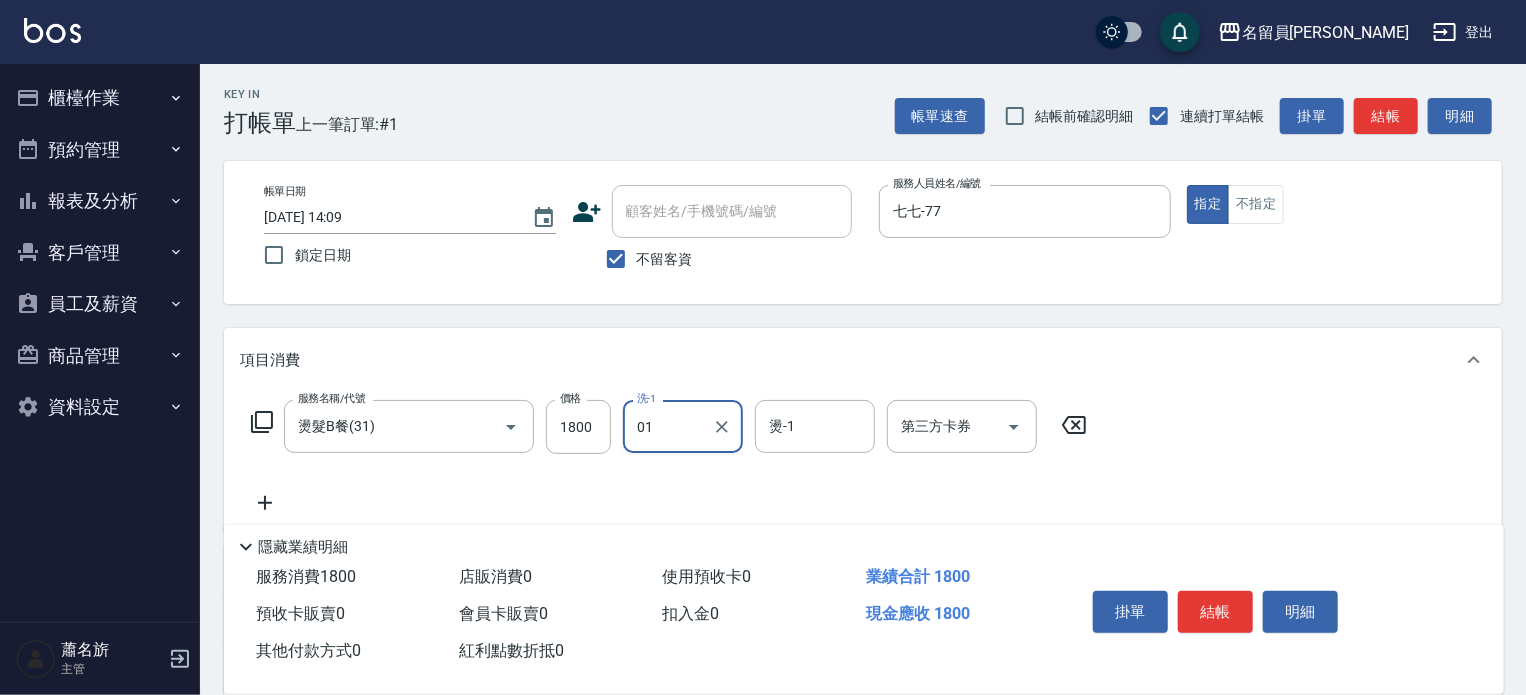 type on "0" 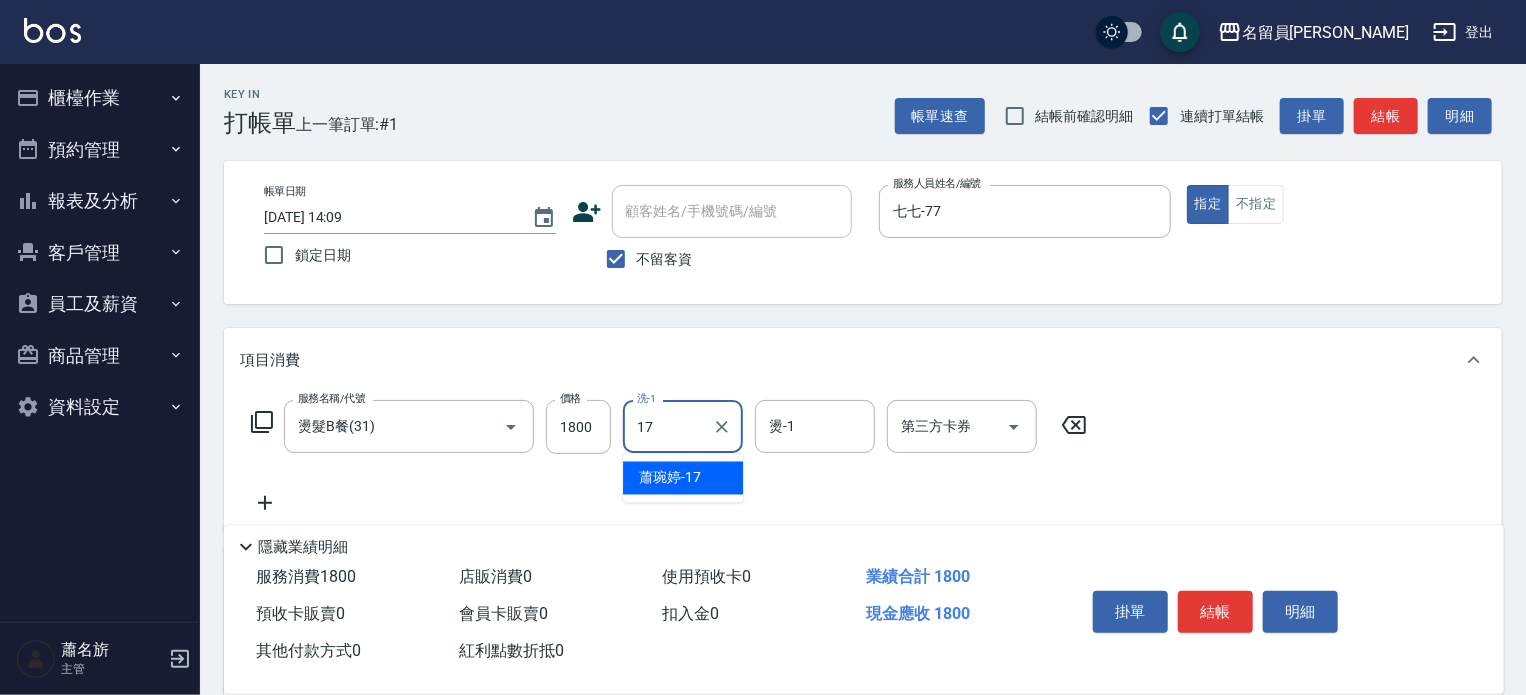 type on "[PERSON_NAME]-17" 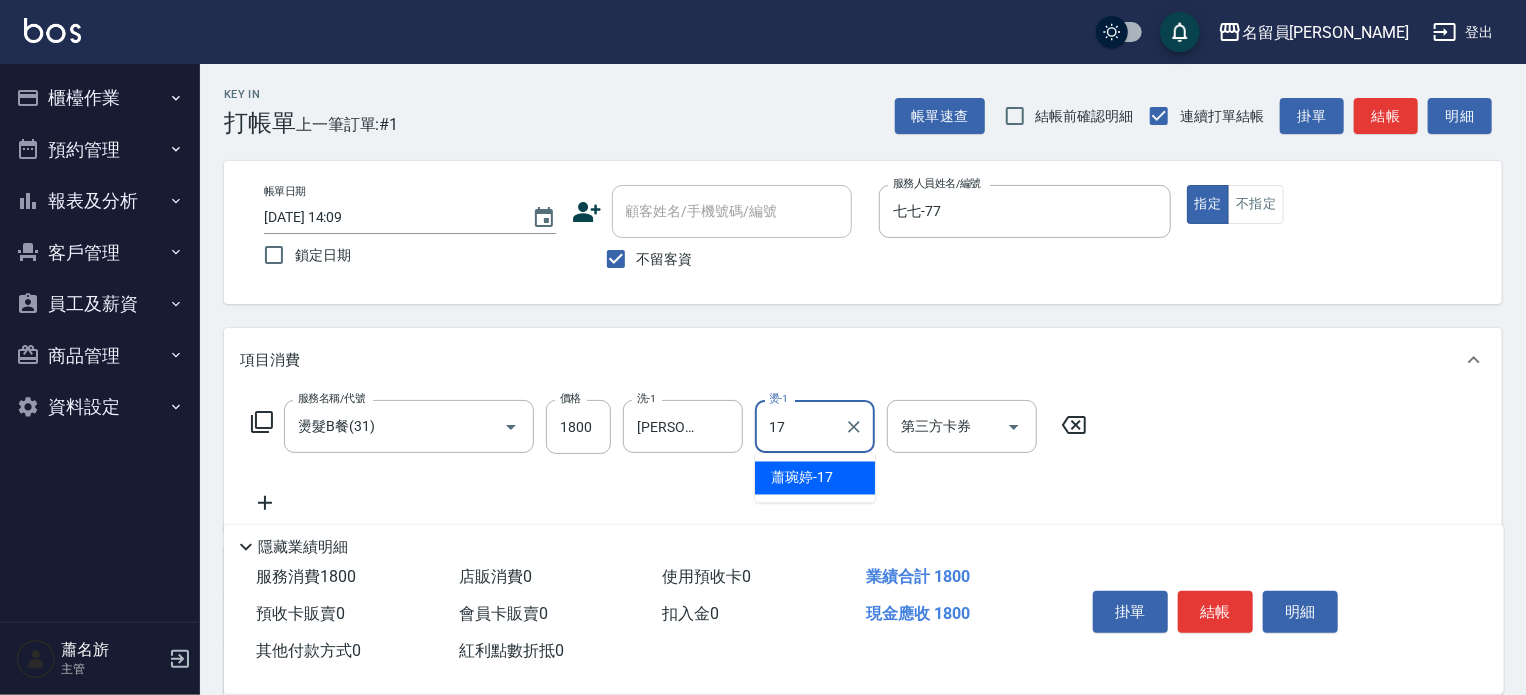 type on "[PERSON_NAME]-17" 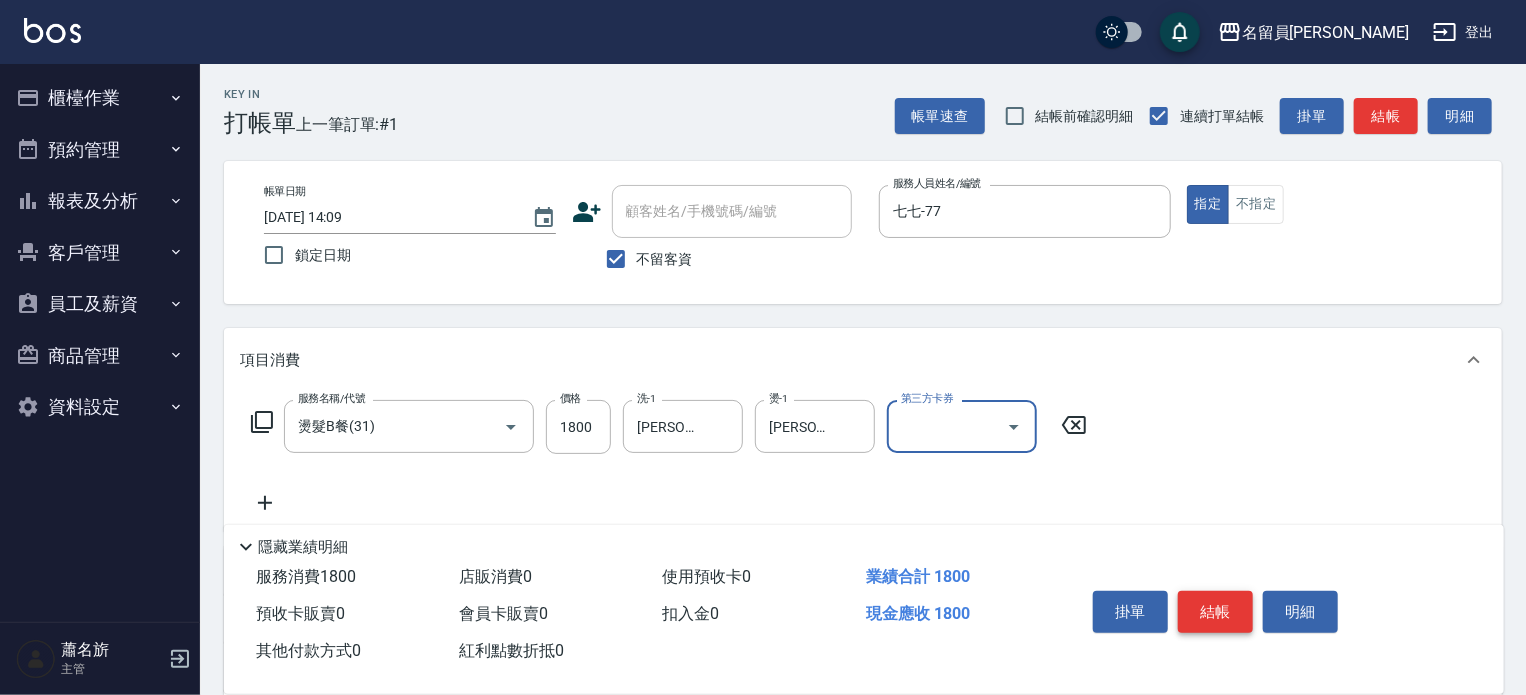 click on "結帳" at bounding box center (1215, 612) 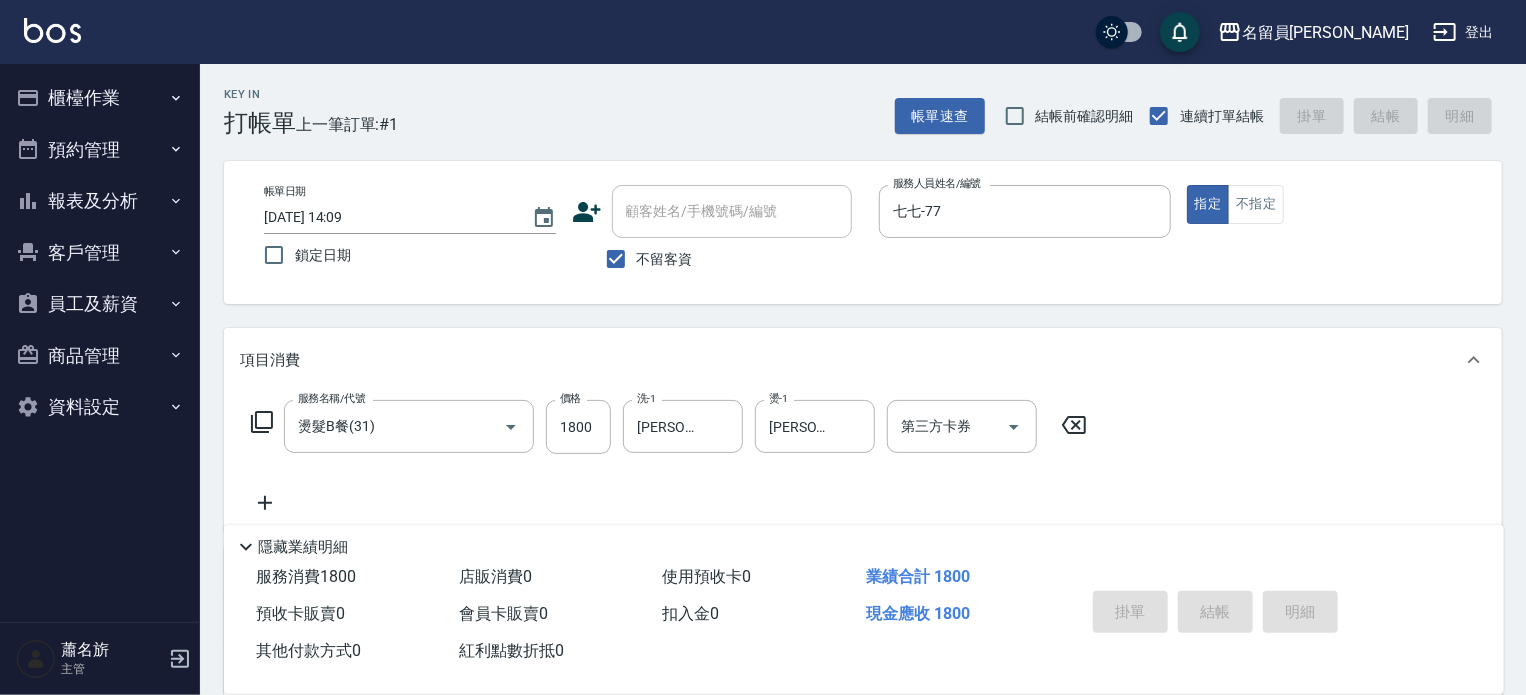 type 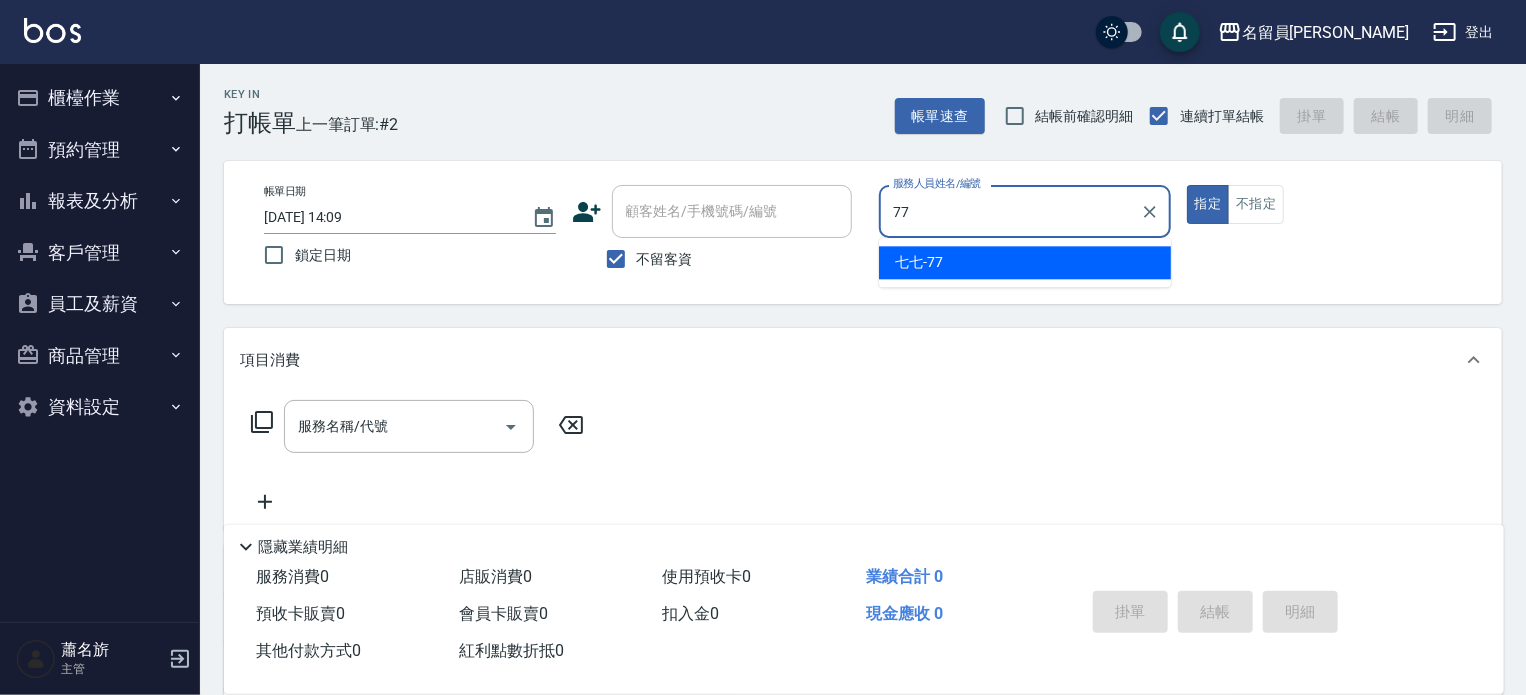 type on "七七-77" 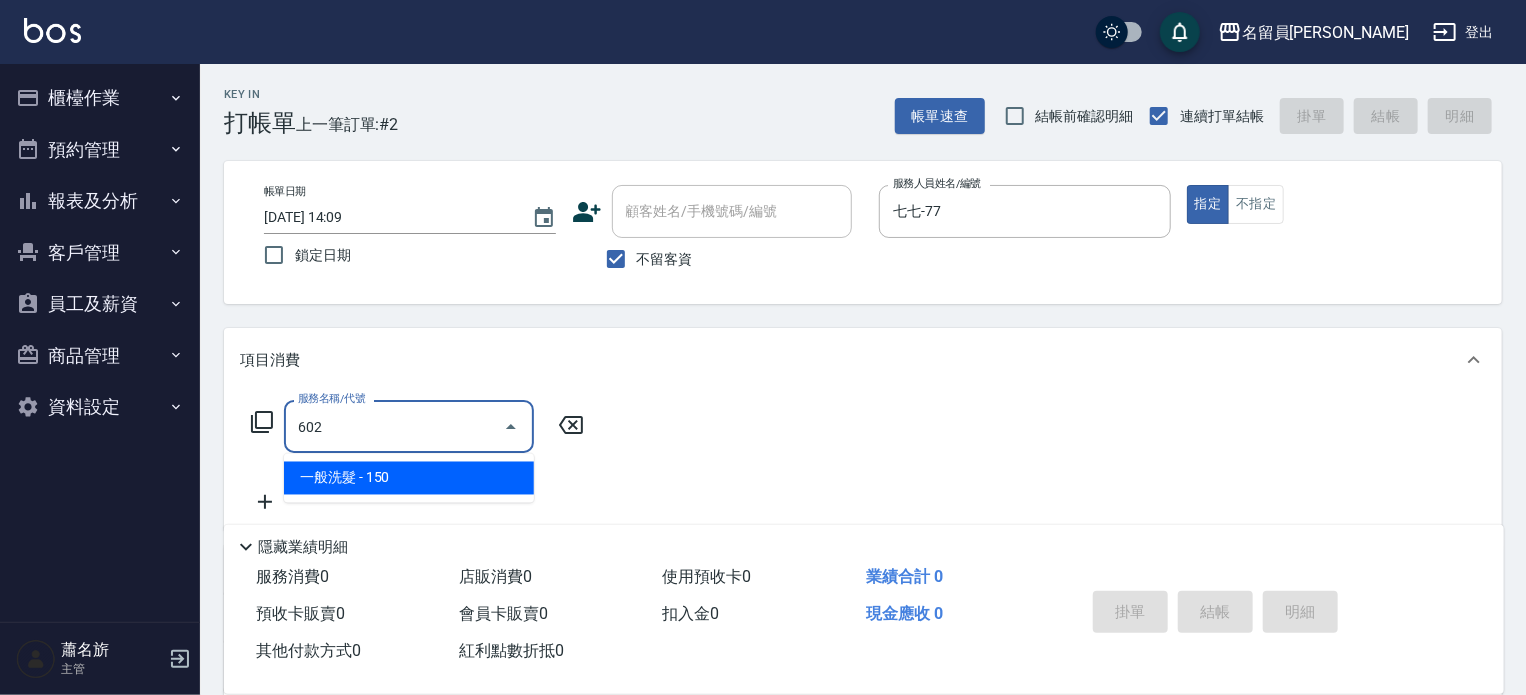 type on "一般洗髮(602)" 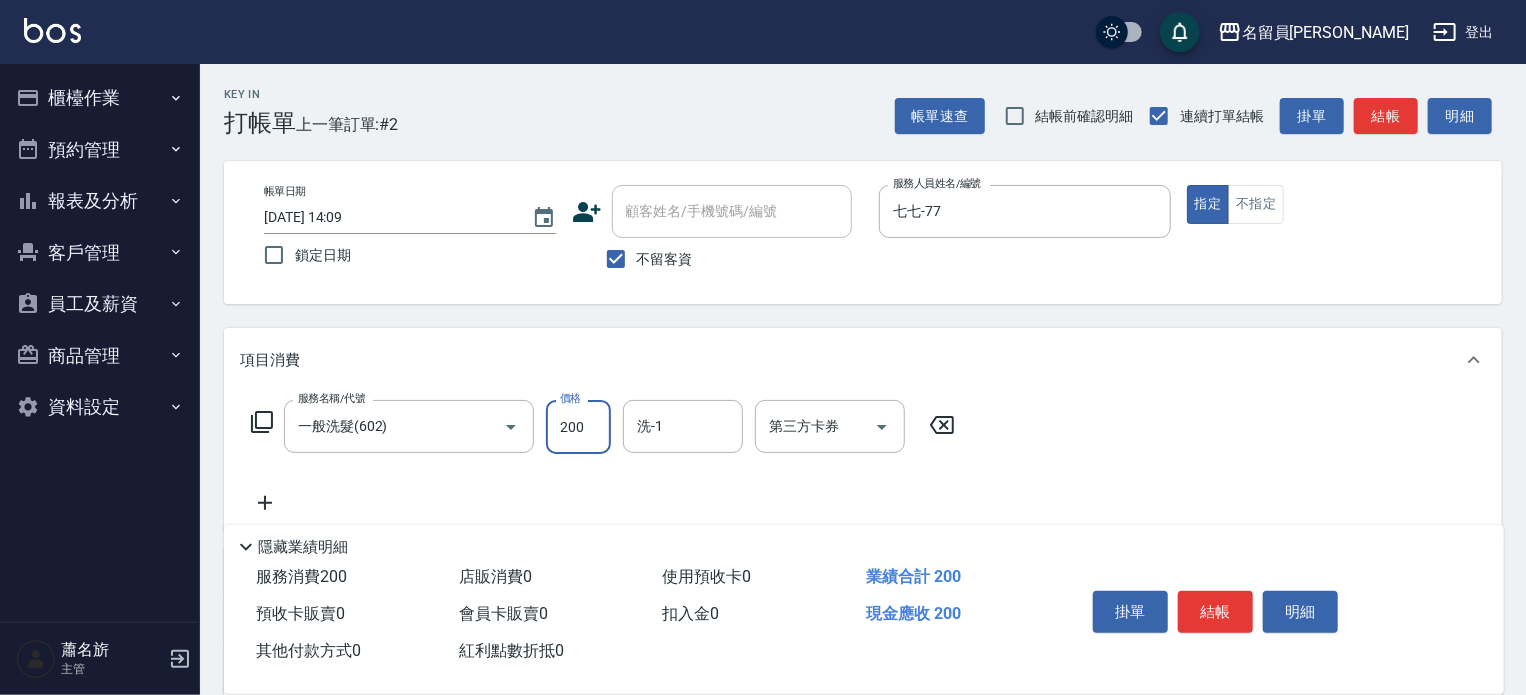 type on "200" 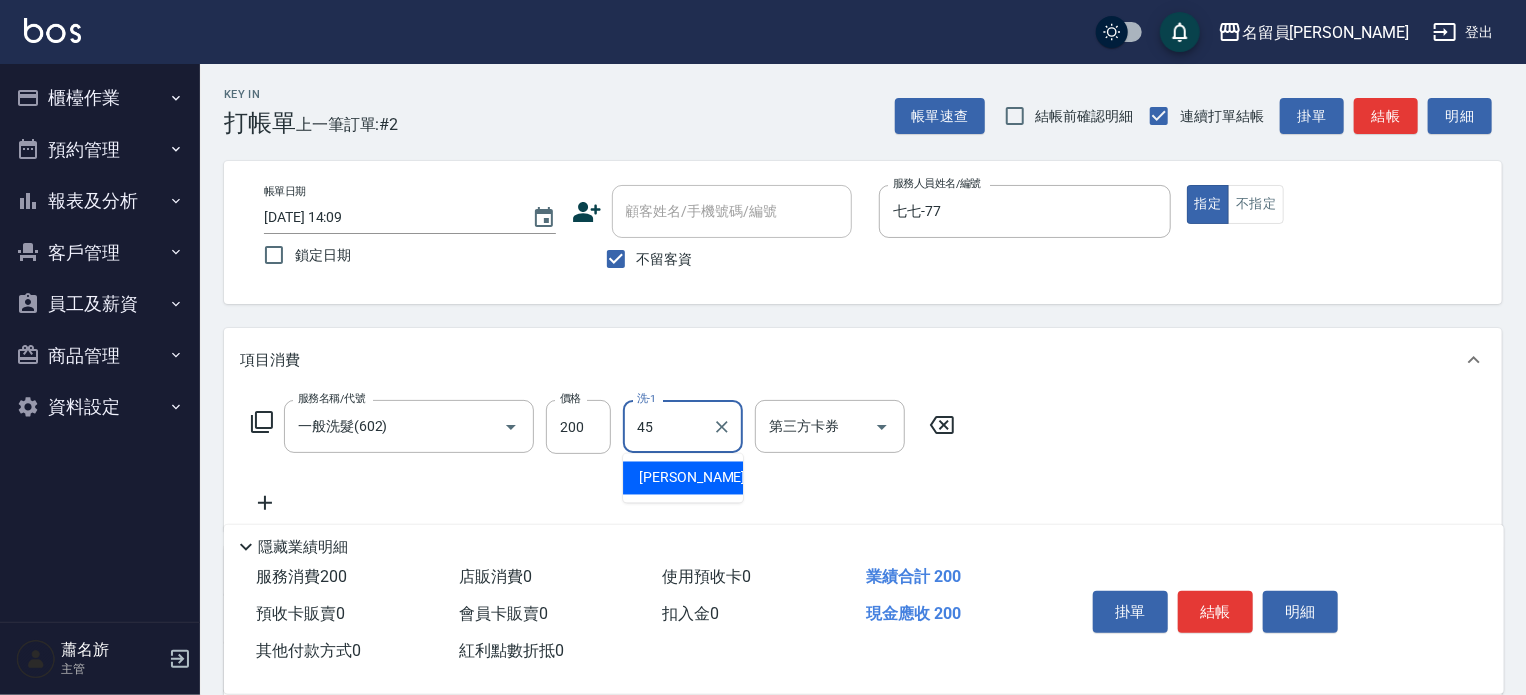 type on "[PERSON_NAME]-45" 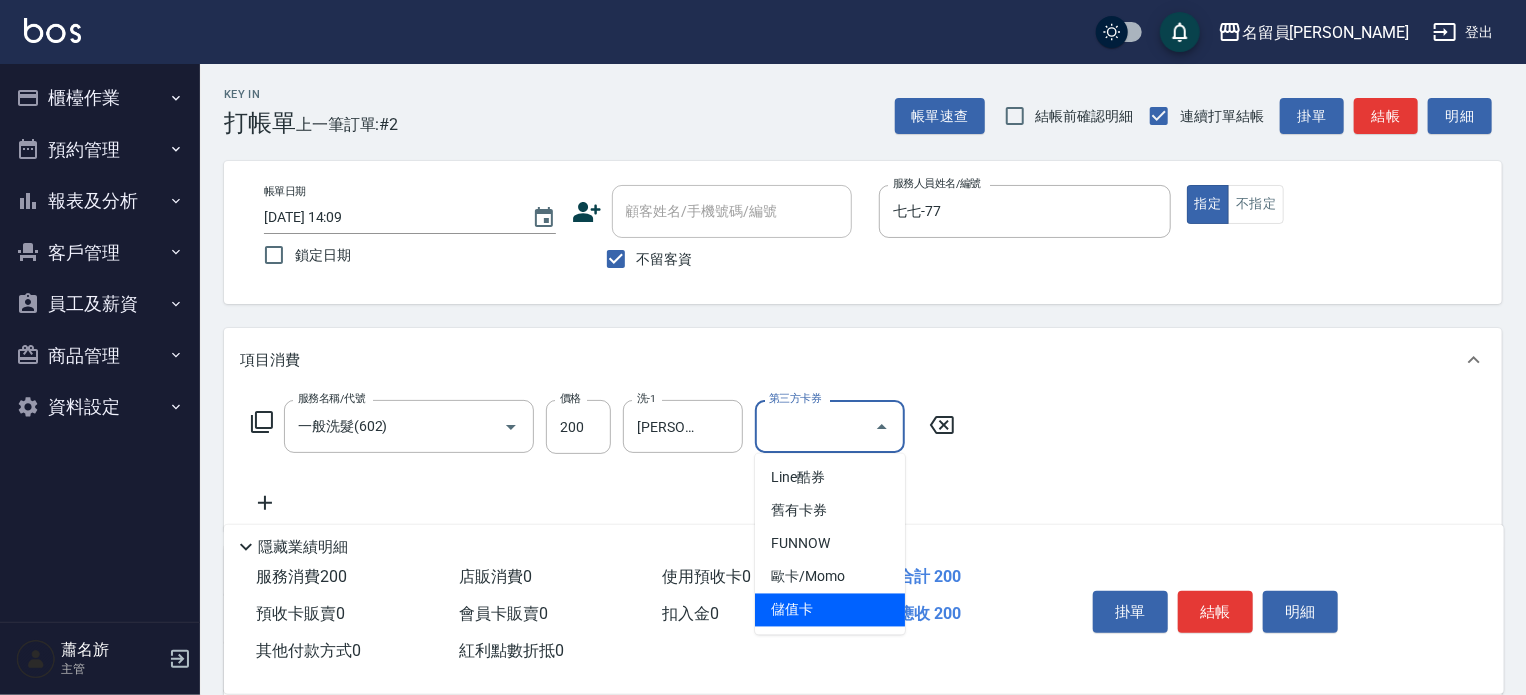 type on "儲值卡" 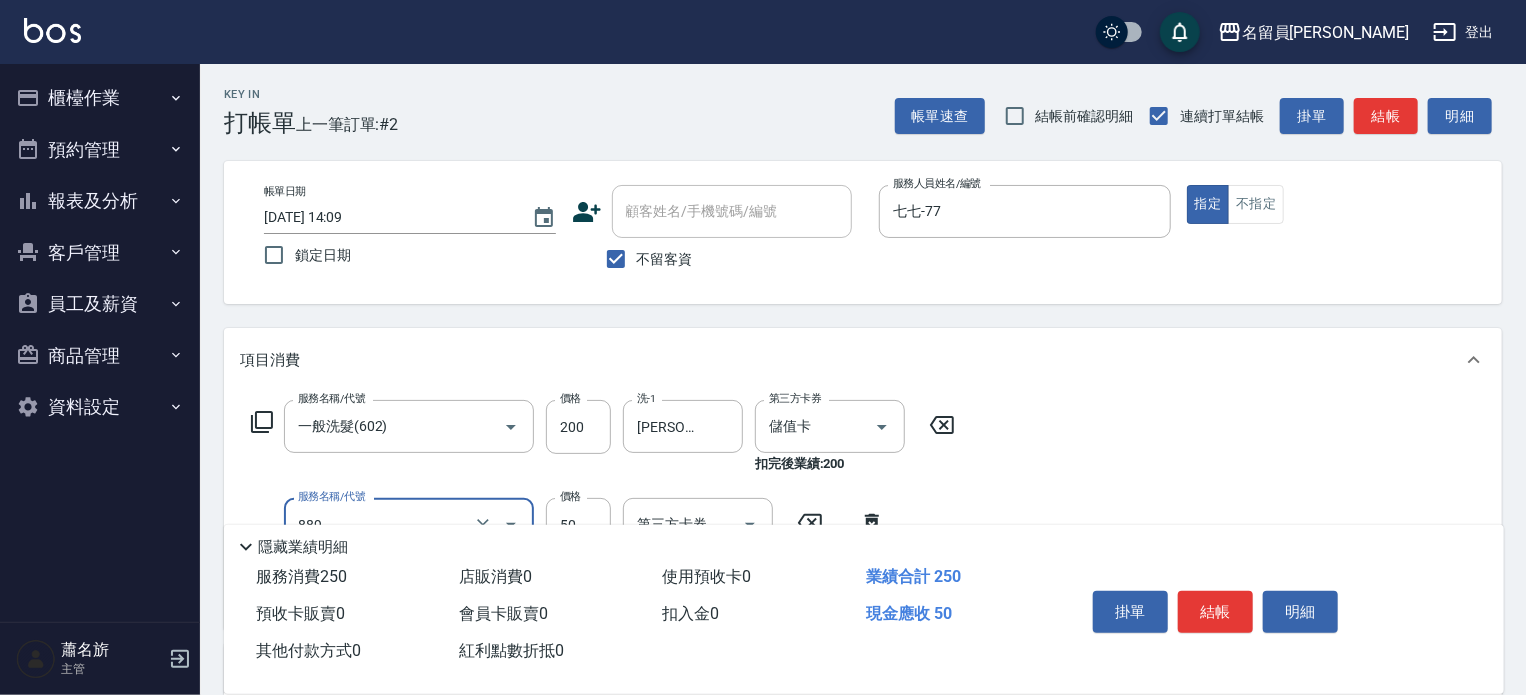 type on "精油(889)" 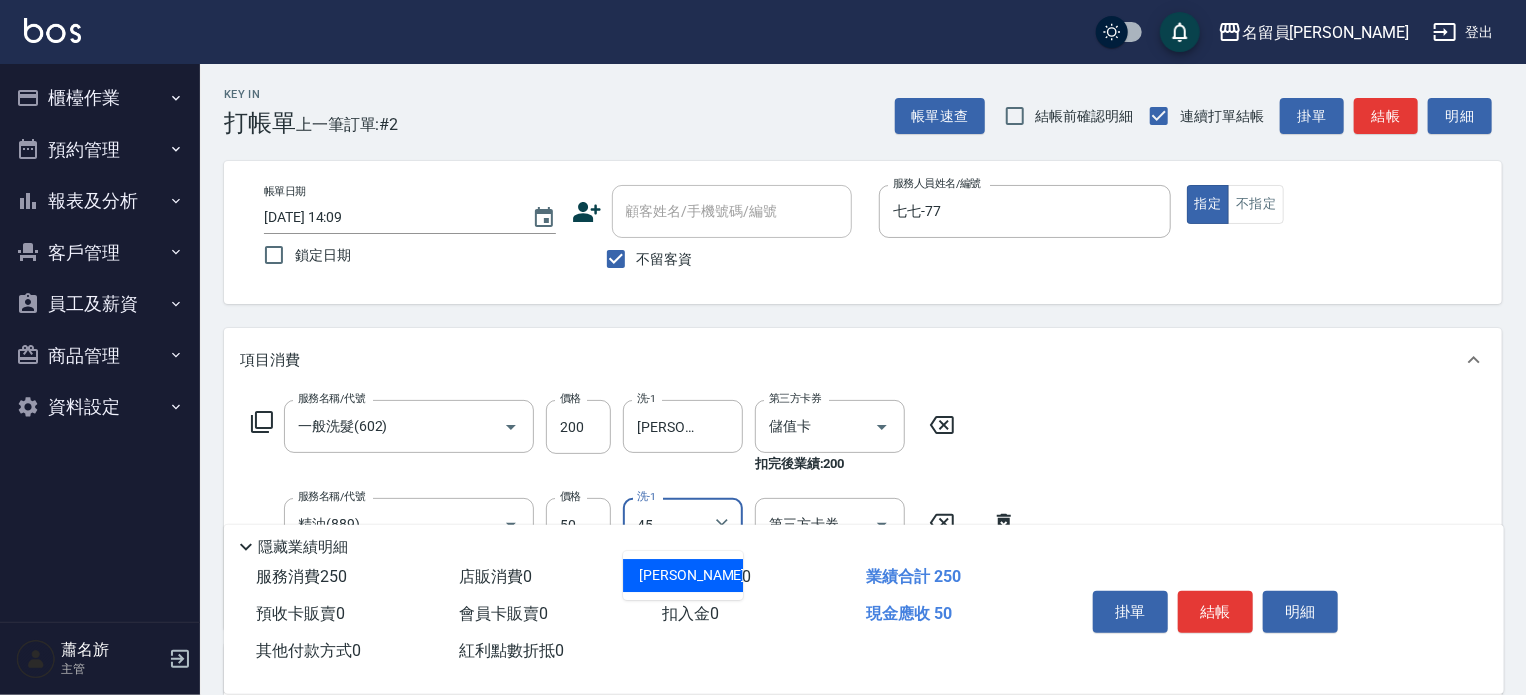 type on "[PERSON_NAME]-45" 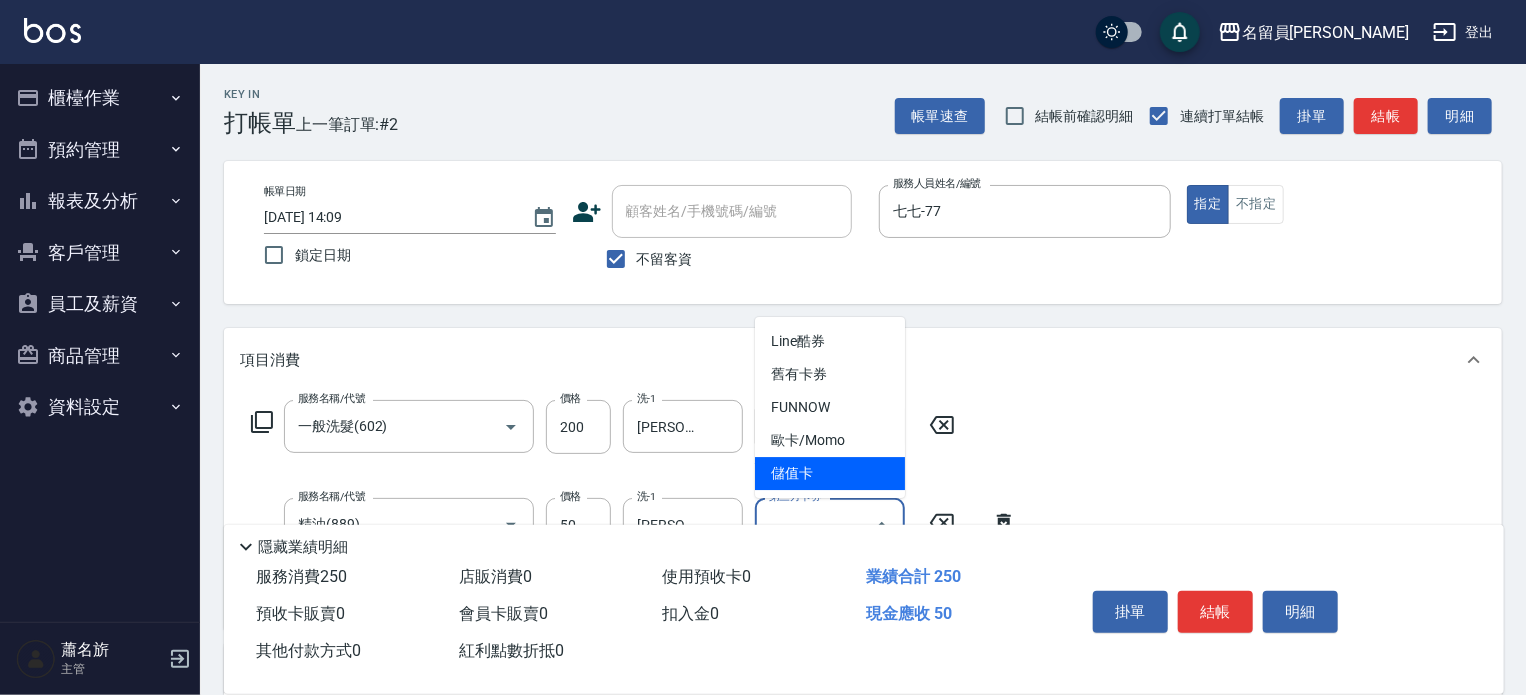type on "儲值卡" 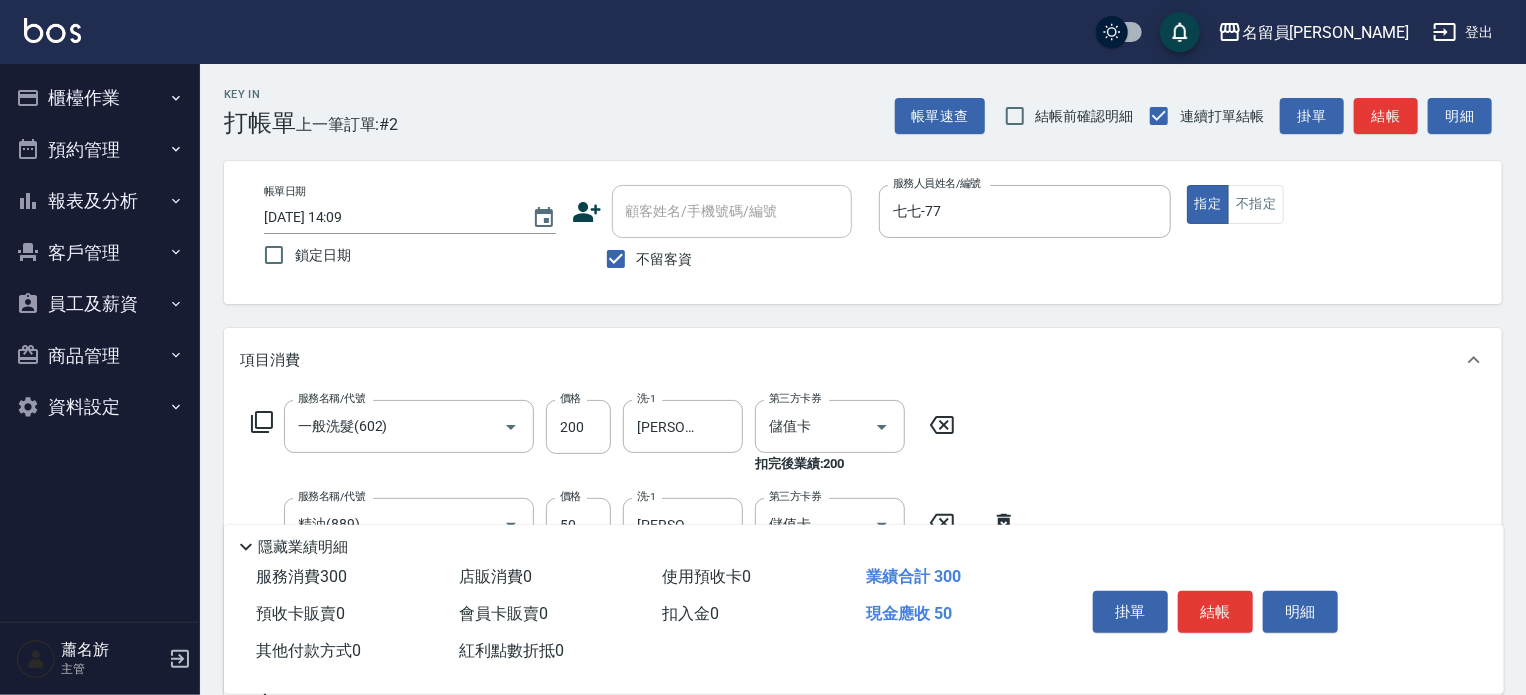 type on "瞬間保養(415)" 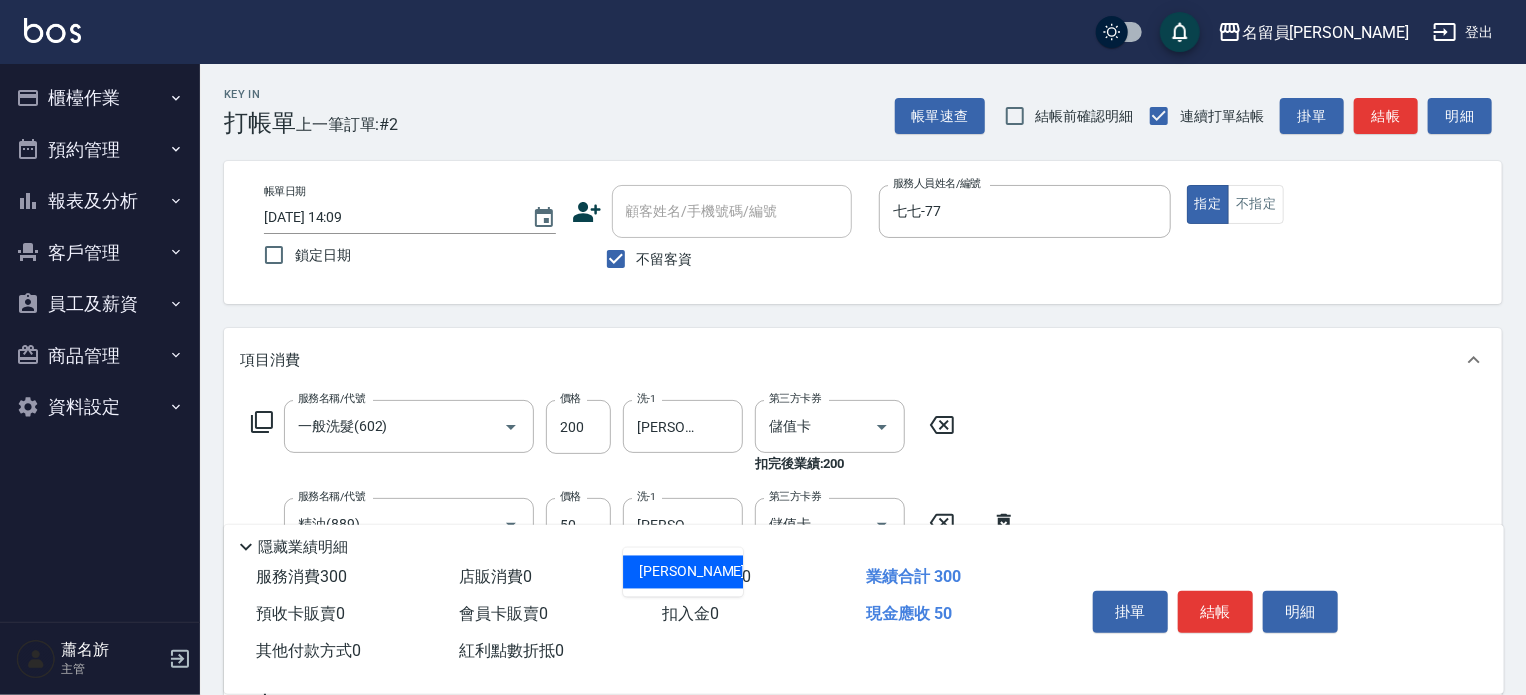 type on "[PERSON_NAME]-45" 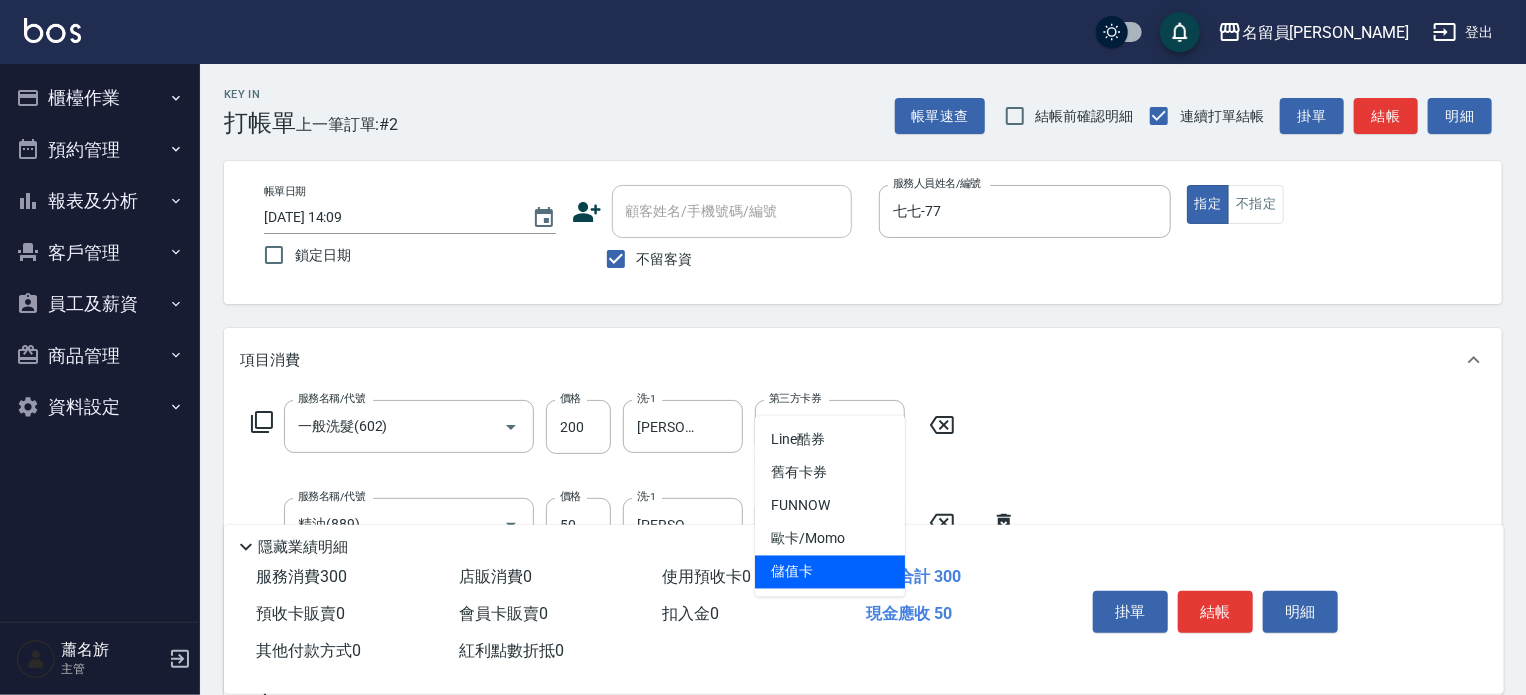 type on "儲值卡" 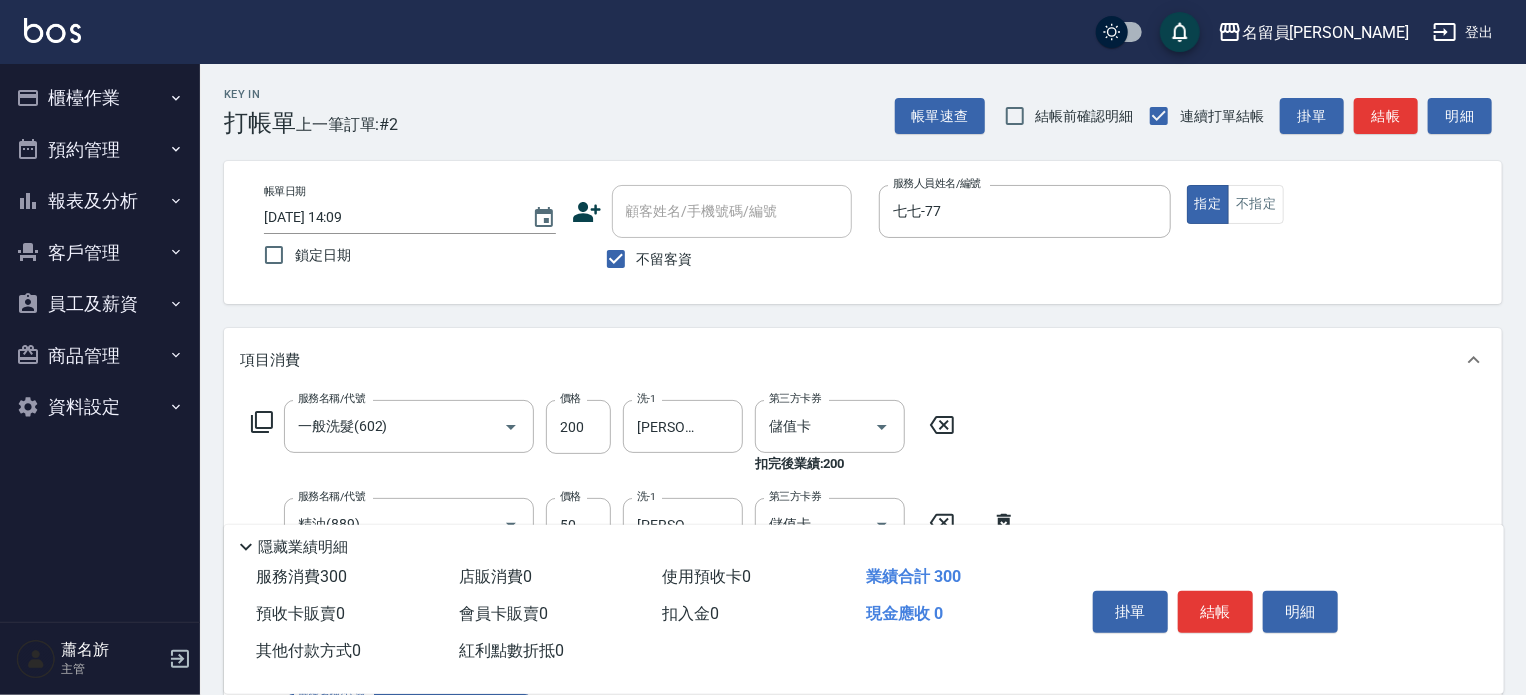 scroll, scrollTop: 373, scrollLeft: 0, axis: vertical 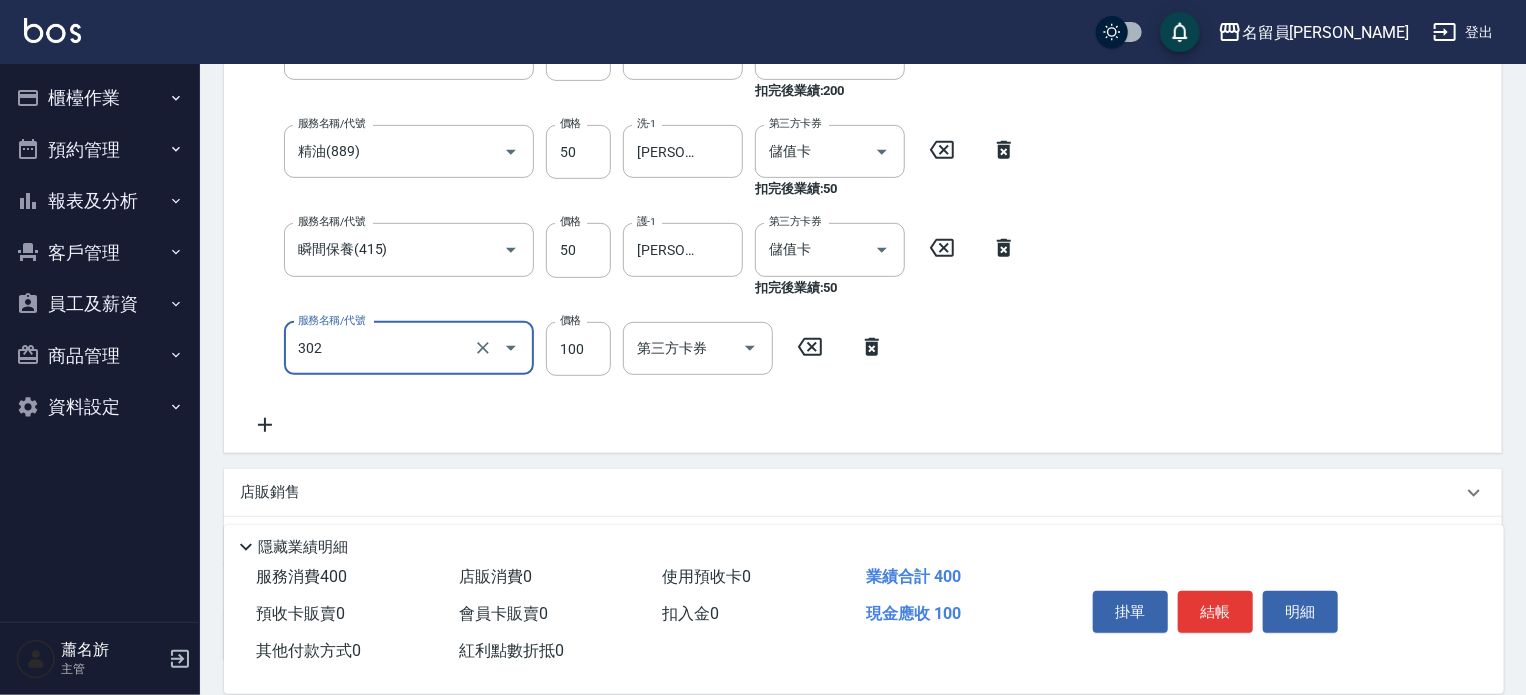 type on "剪髮(302)" 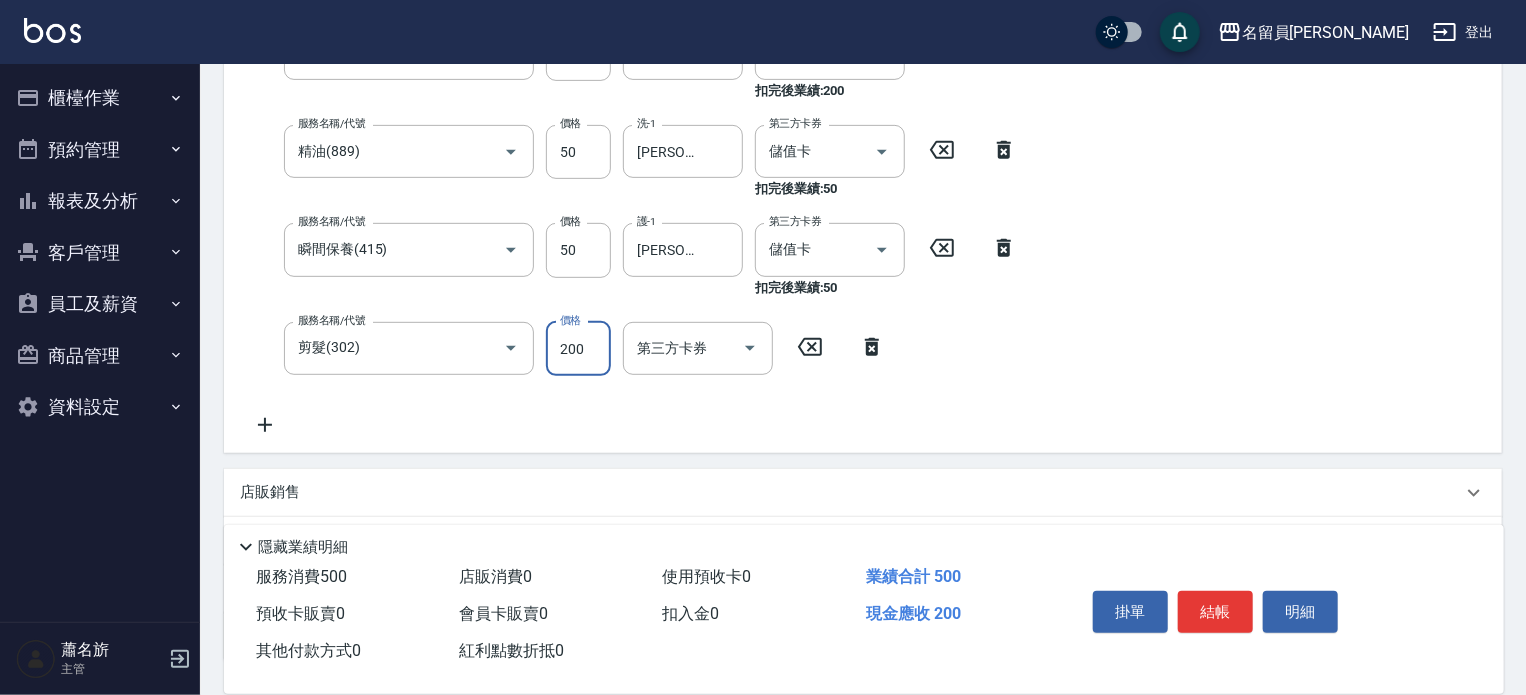 type on "200" 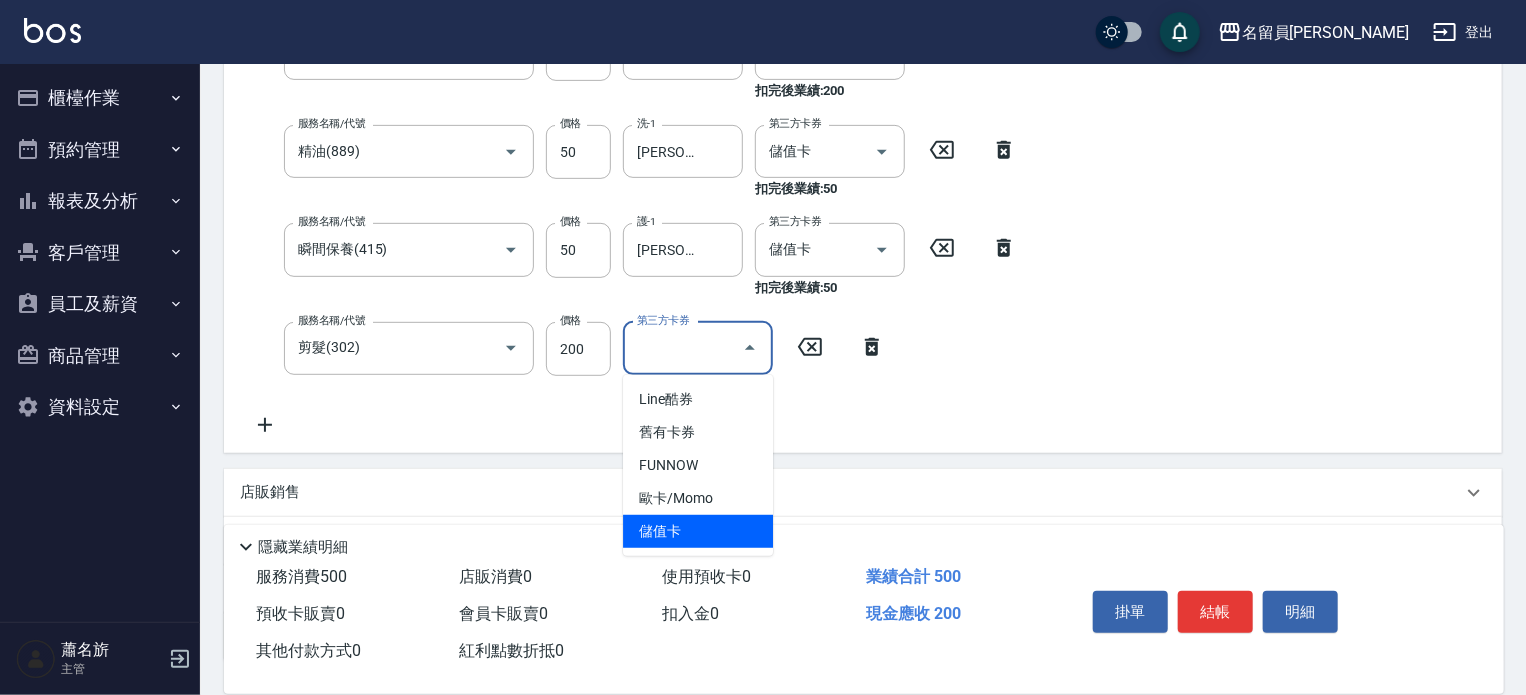 type on "儲值卡" 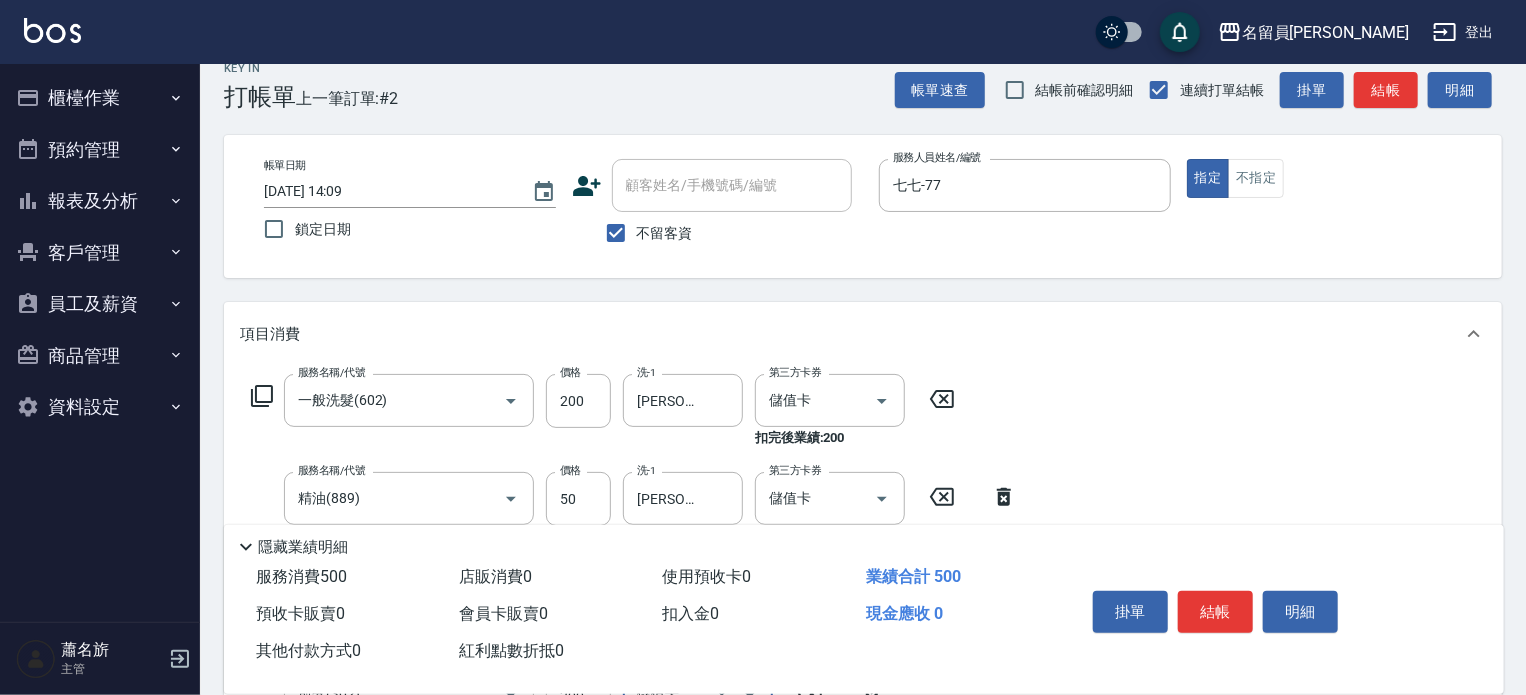scroll, scrollTop: 0, scrollLeft: 0, axis: both 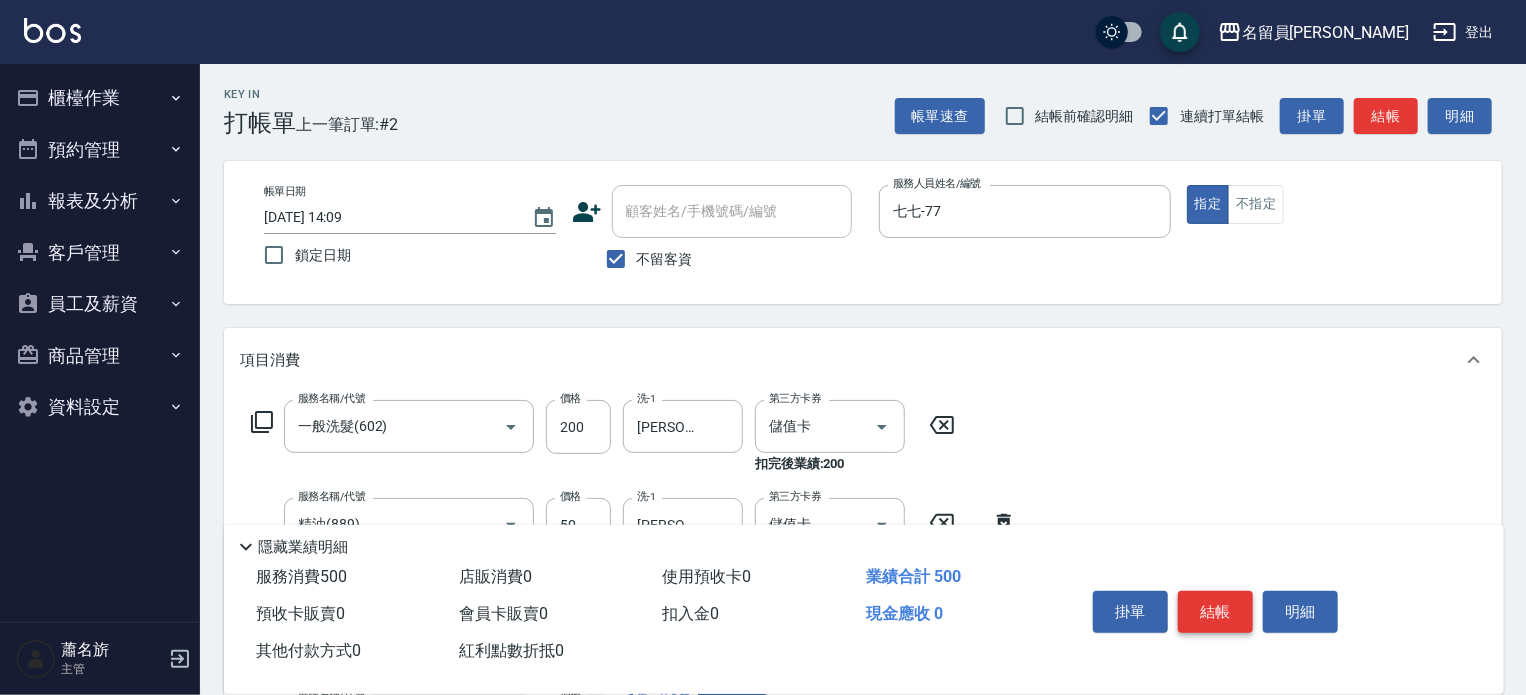 click on "結帳" at bounding box center (1215, 612) 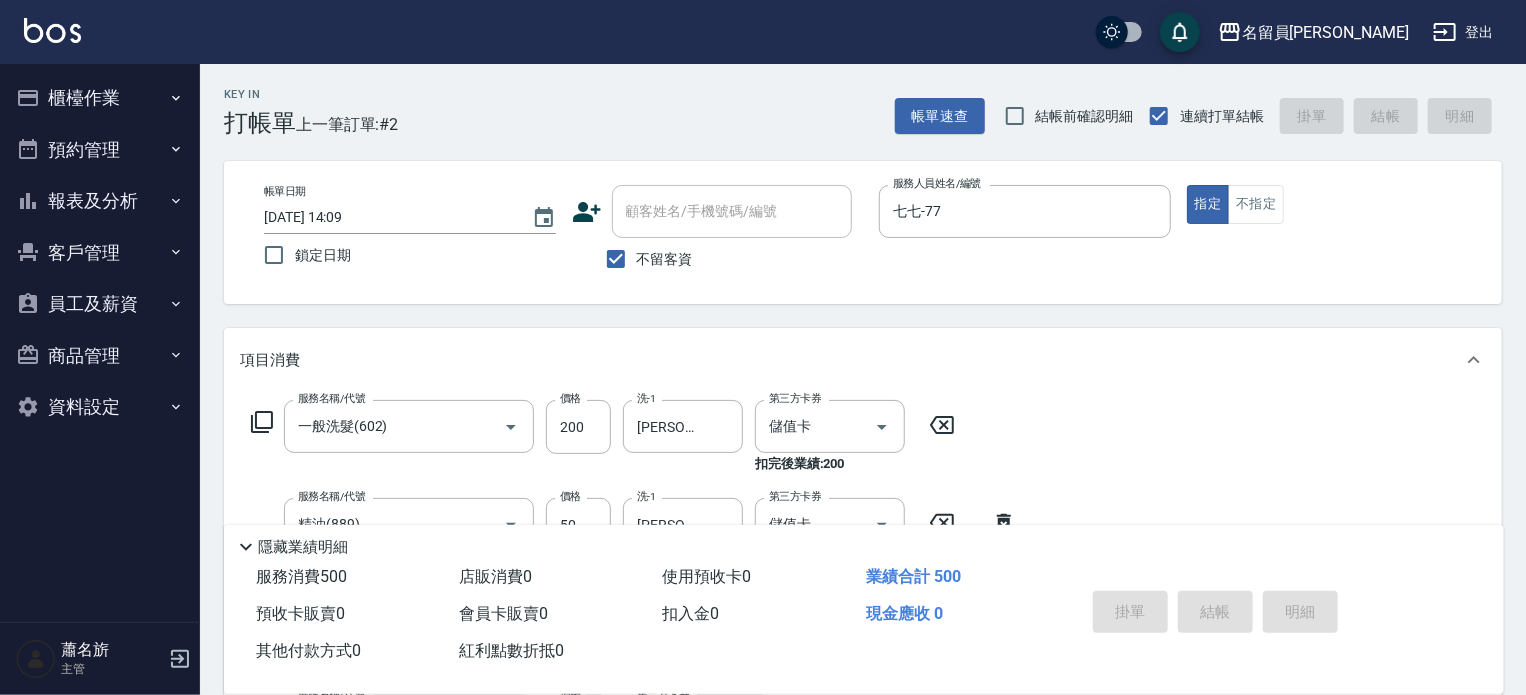 type on "[DATE] 14:10" 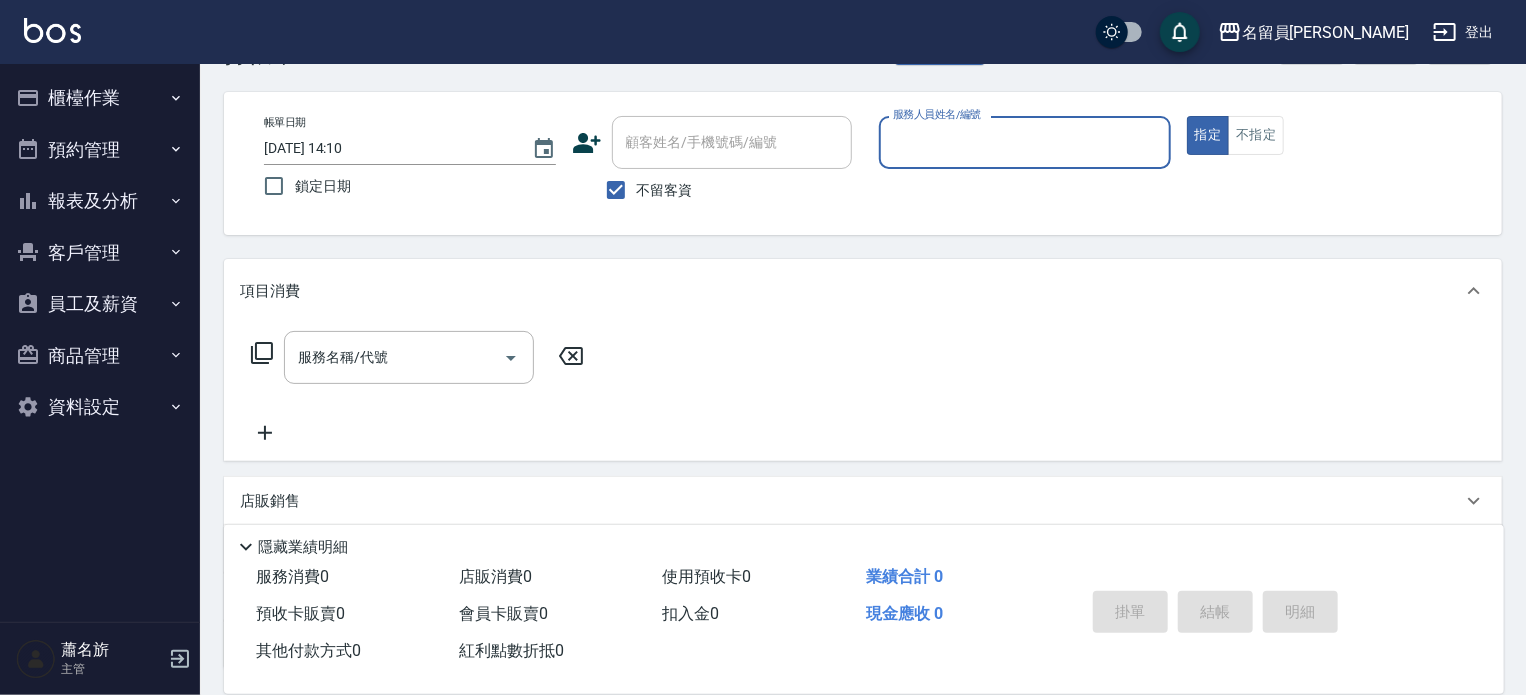 scroll, scrollTop: 100, scrollLeft: 0, axis: vertical 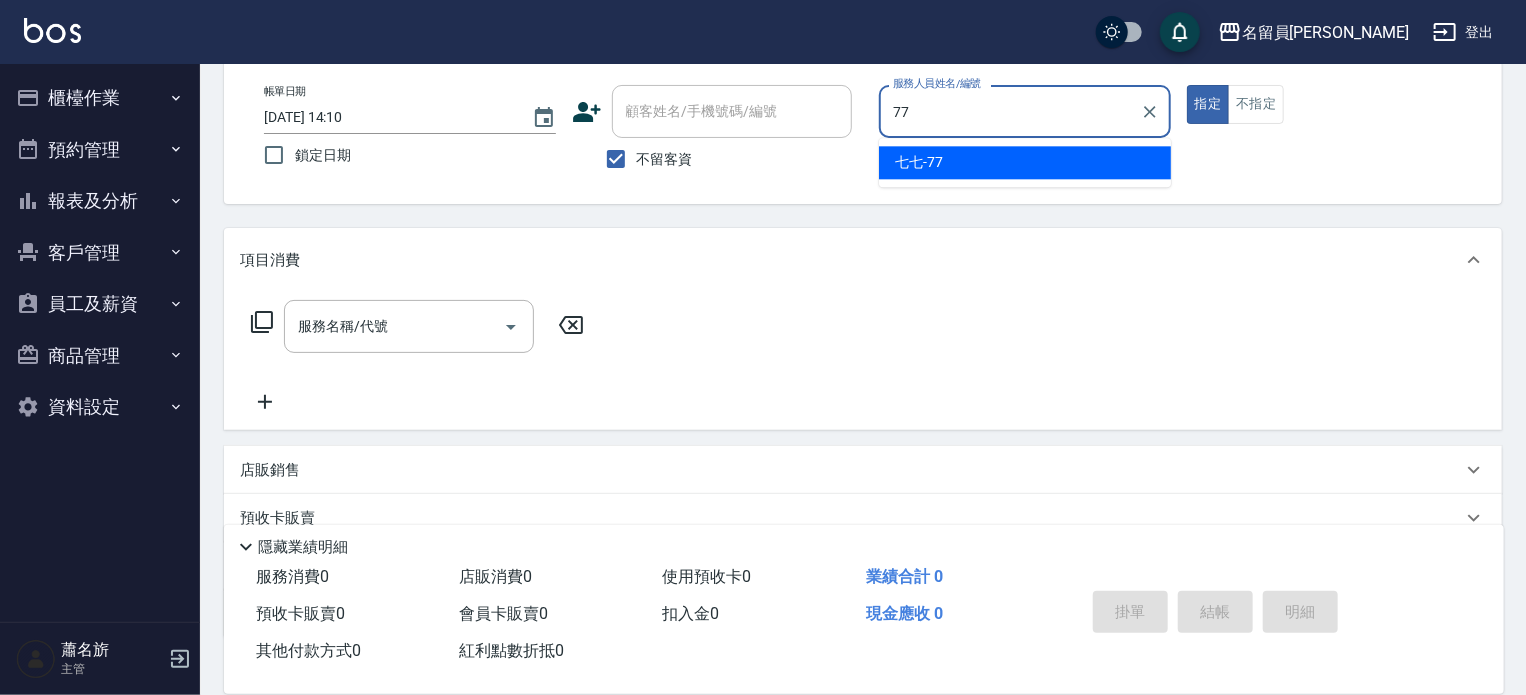 type on "七七-77" 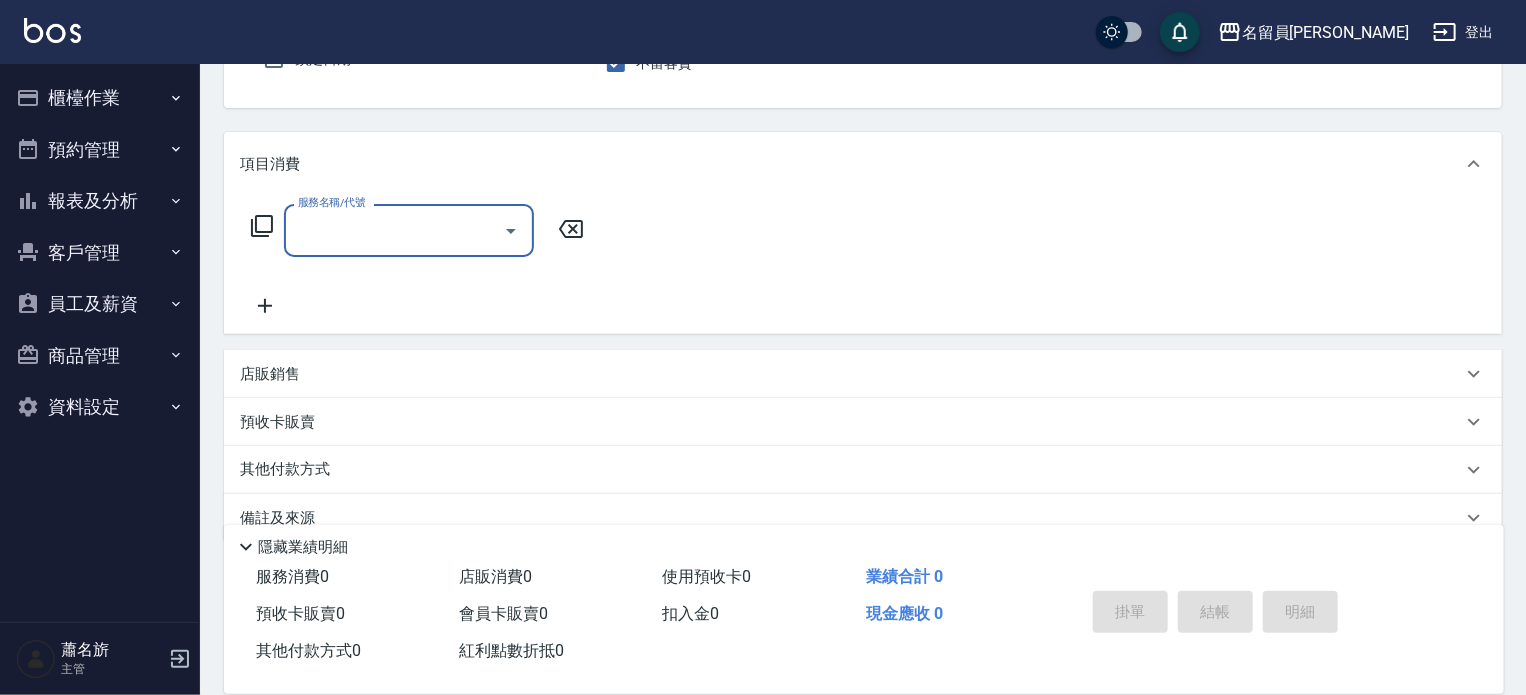 scroll, scrollTop: 200, scrollLeft: 0, axis: vertical 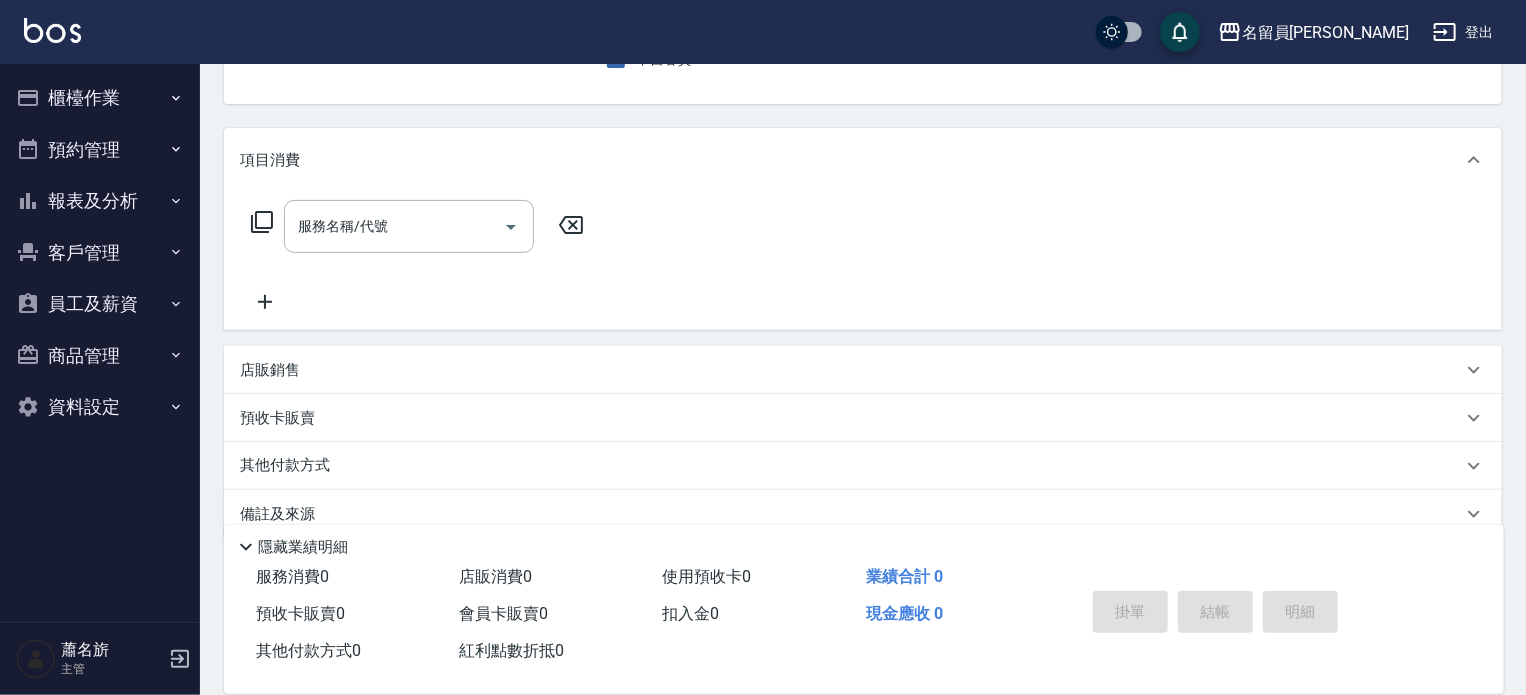 click on "店販銷售" at bounding box center [863, 370] 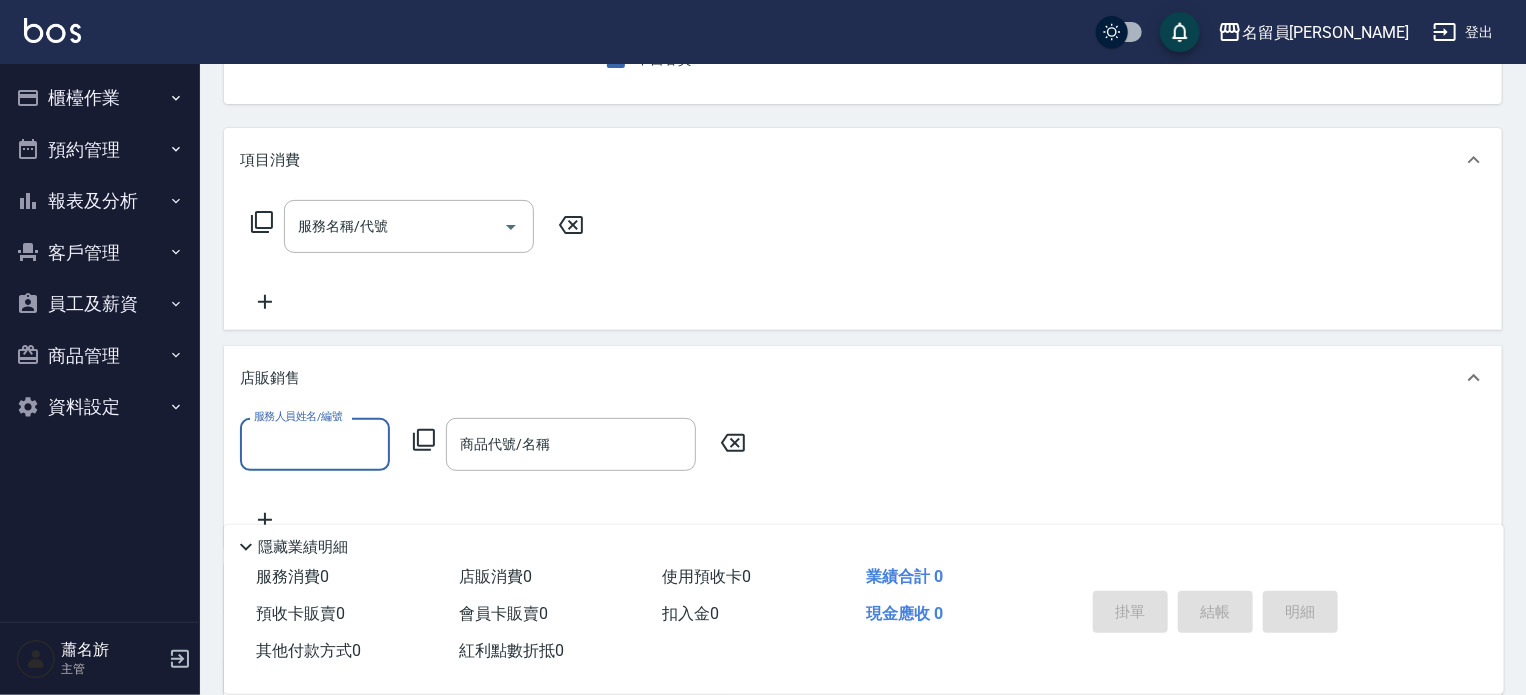 scroll, scrollTop: 0, scrollLeft: 0, axis: both 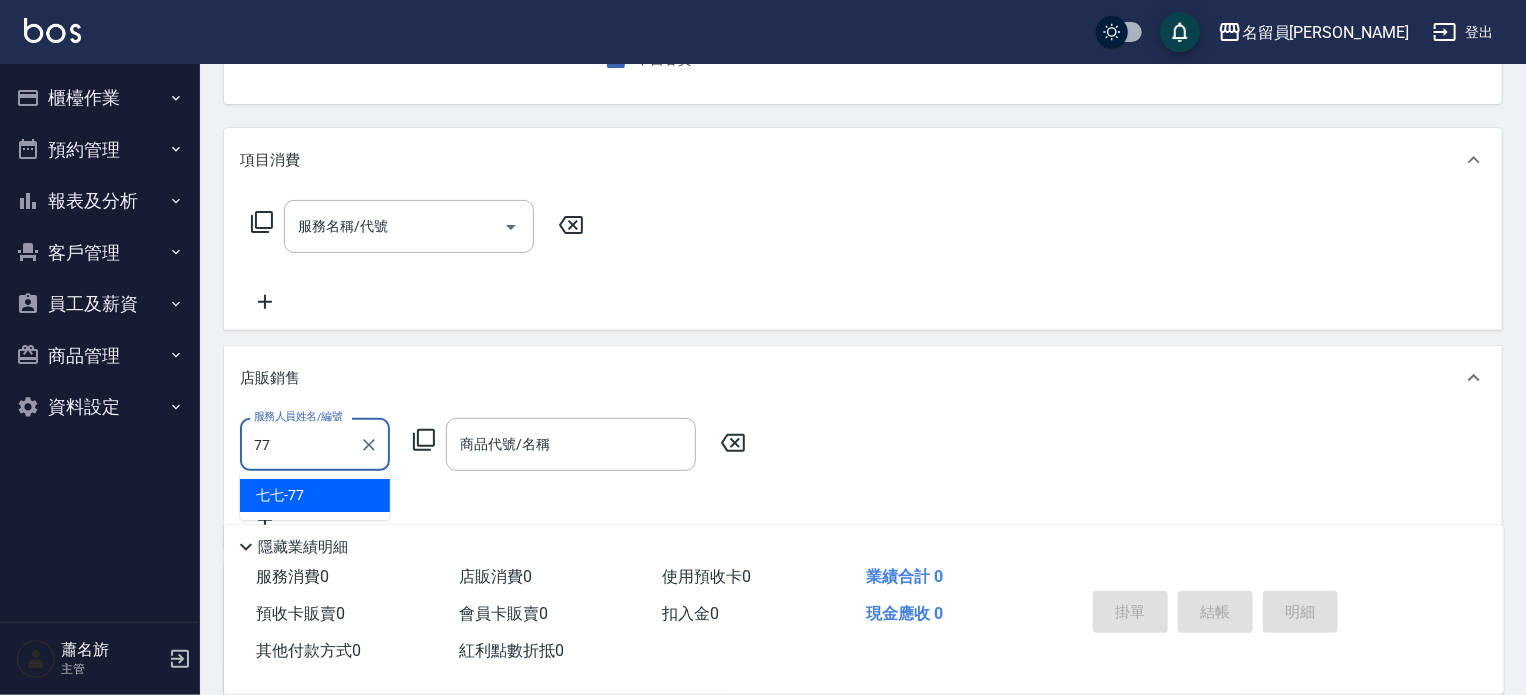 type on "七七-77" 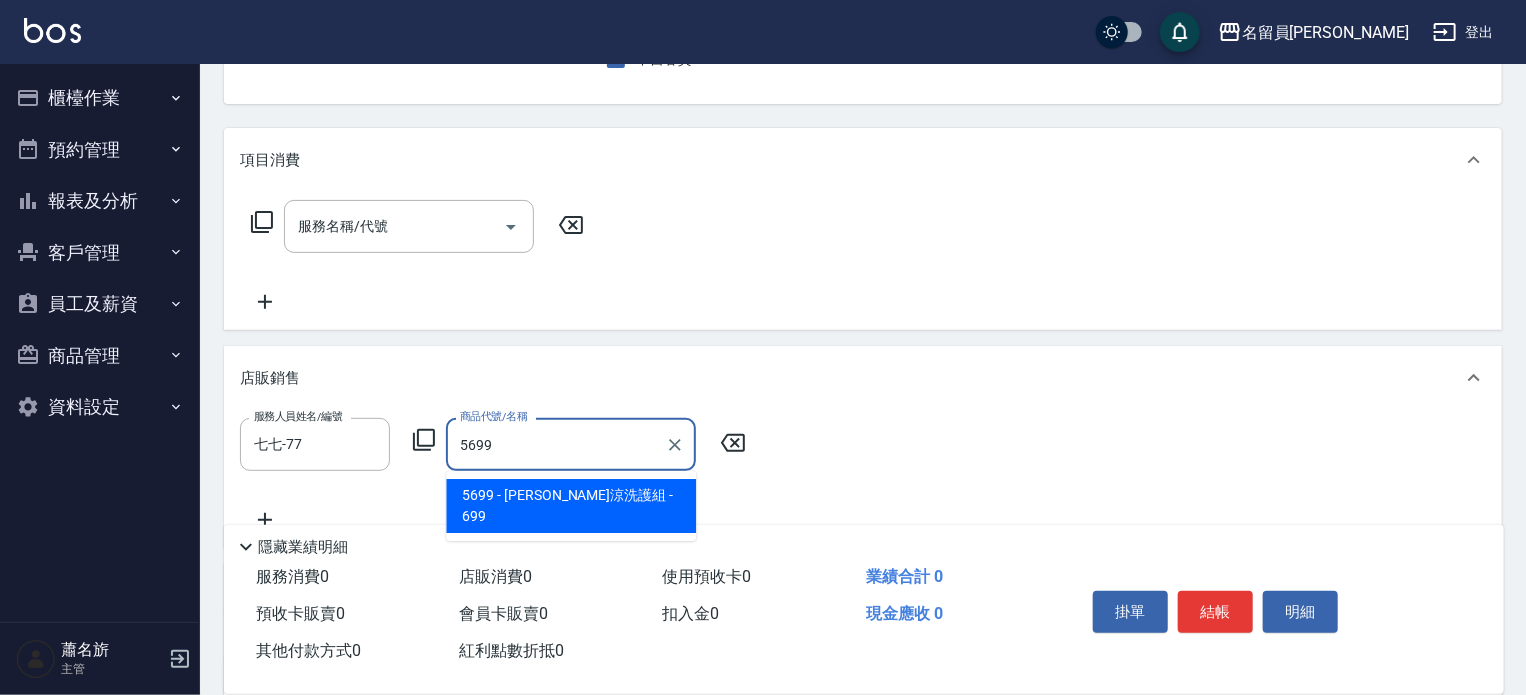 type on "水水沁涼洗護組" 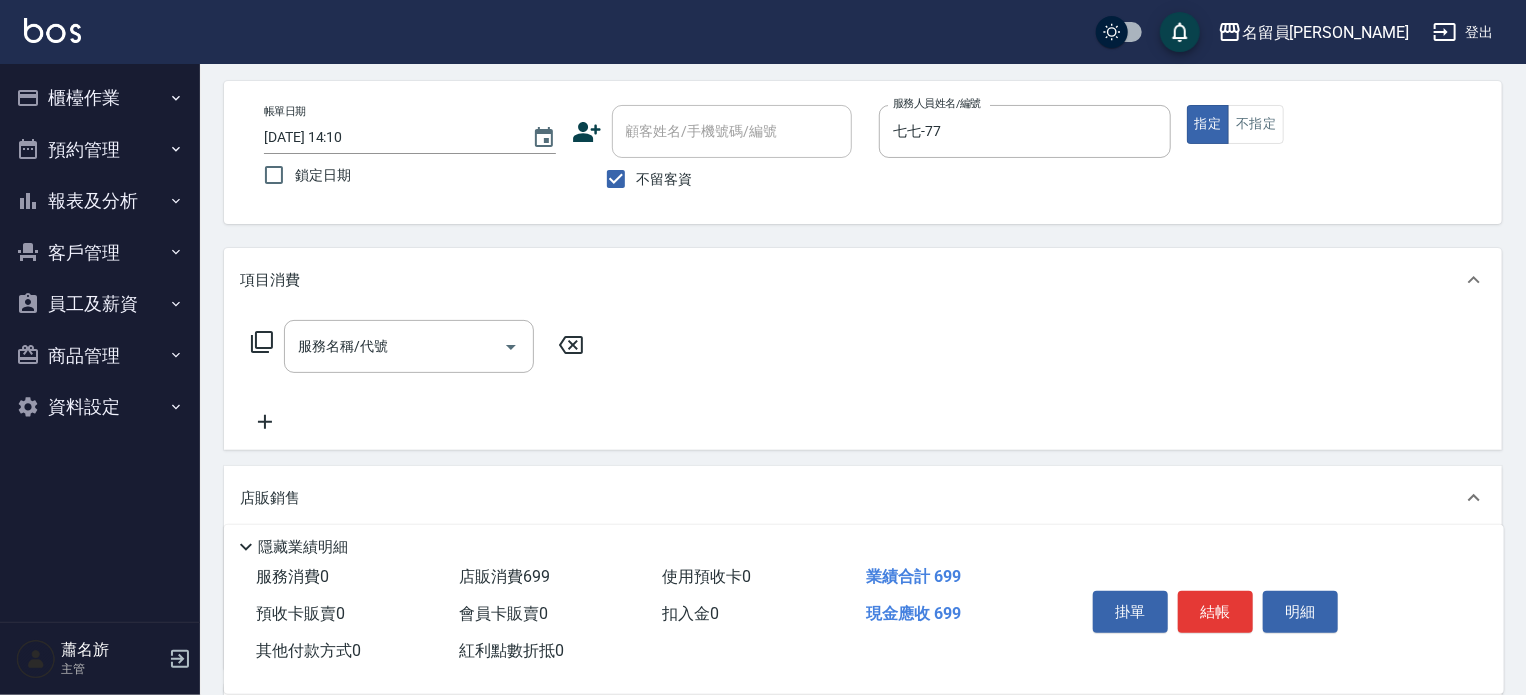 scroll, scrollTop: 0, scrollLeft: 0, axis: both 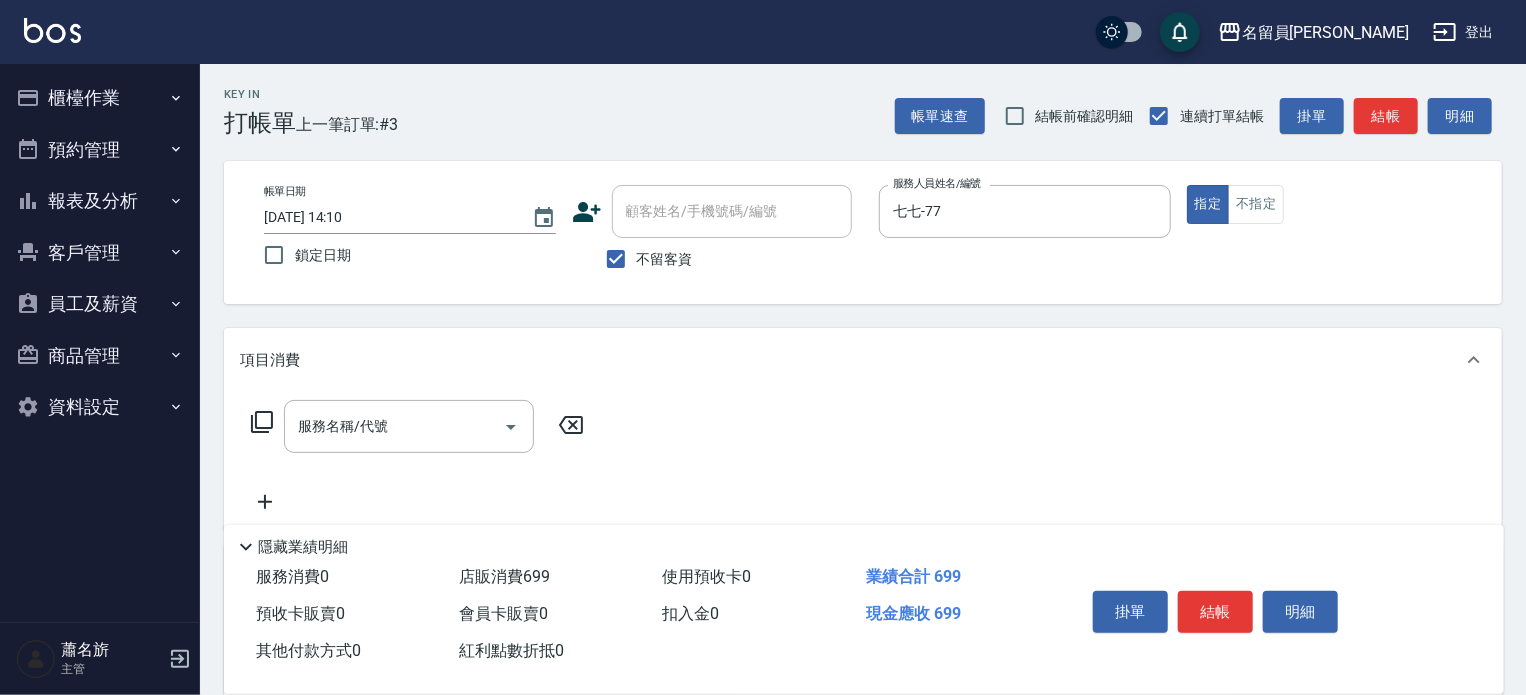 click on "結帳" at bounding box center [1215, 612] 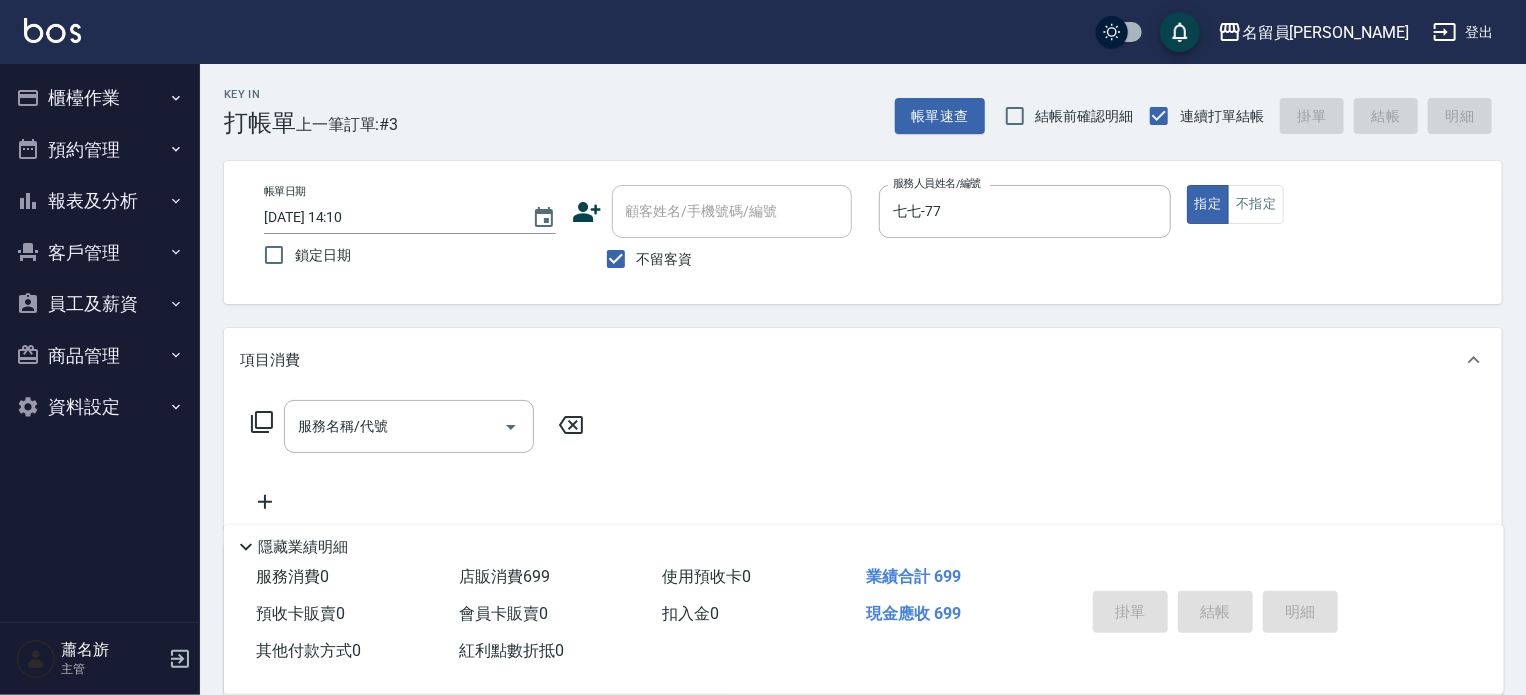 type on "[DATE] 14:11" 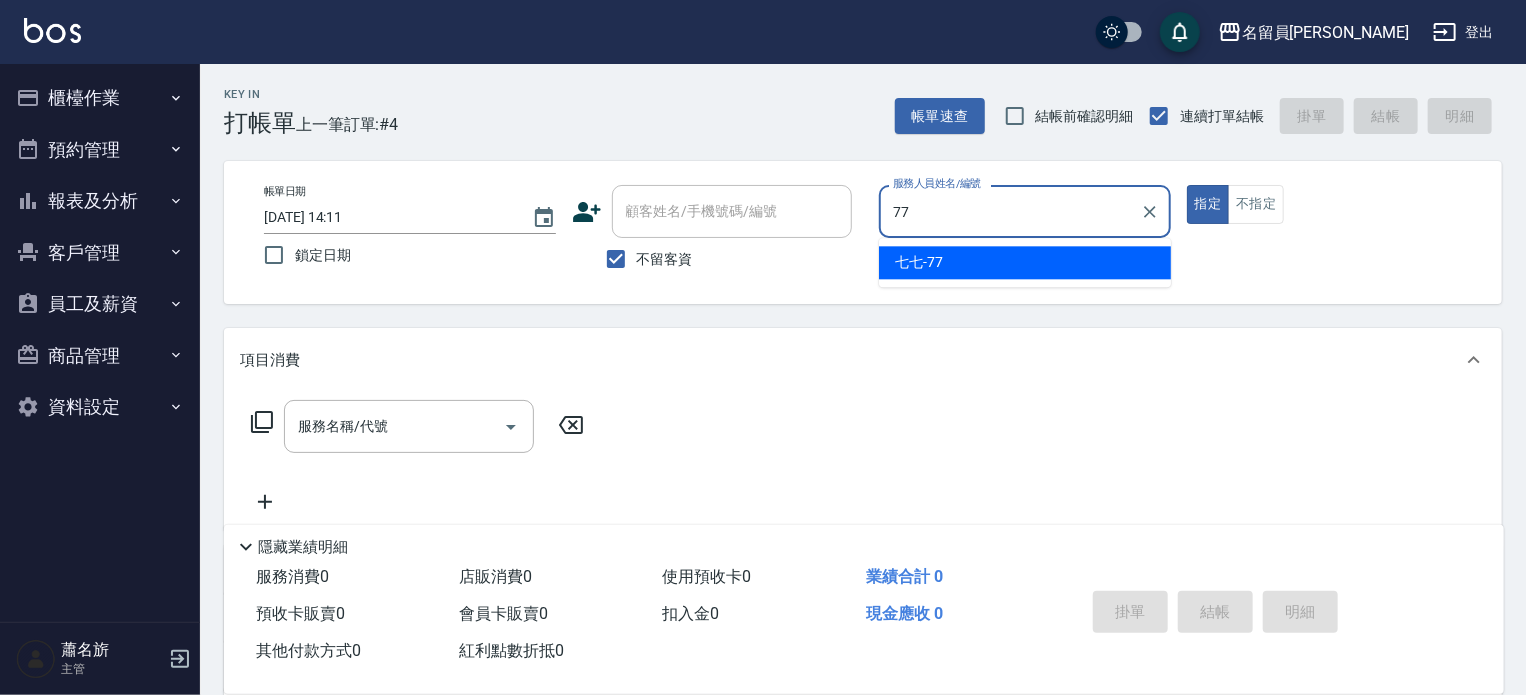 type on "七七-77" 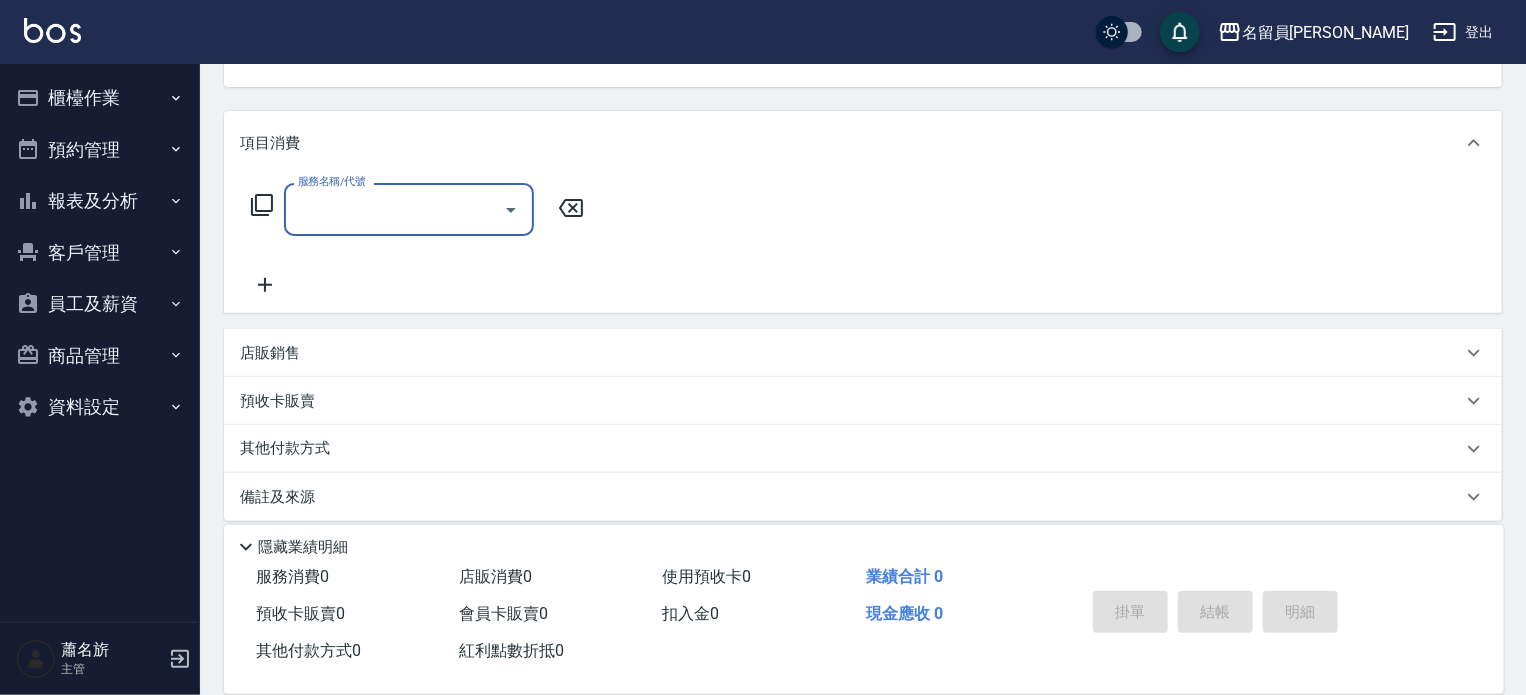 scroll, scrollTop: 232, scrollLeft: 0, axis: vertical 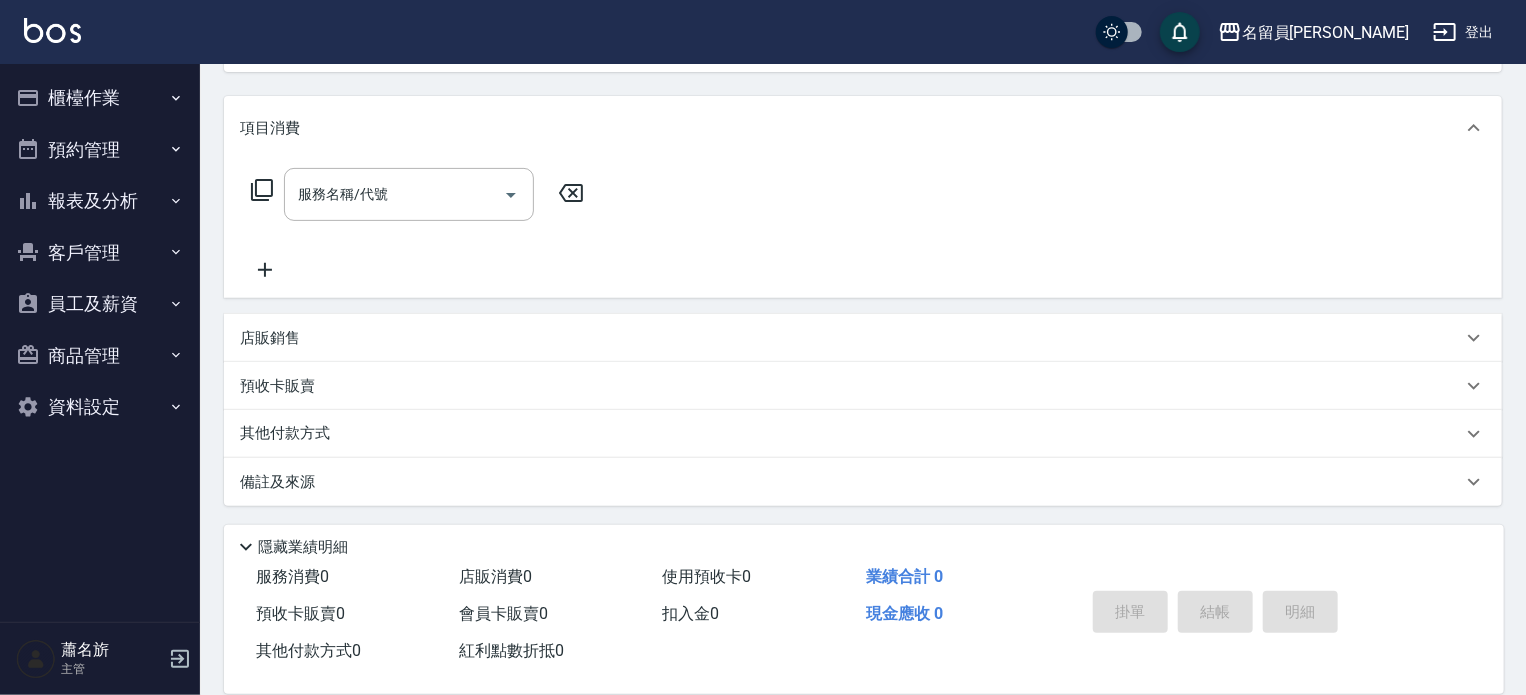click on "項目消費 服務名稱/代號 服務名稱/代號 店販銷售 服務人員姓名/編號 服務人員姓名/編號 商品代號/名稱 商品代號/名稱 預收卡販賣 卡券名稱/代號 卡券名稱/代號 其他付款方式 其他付款方式 其他付款方式 備註及來源 備註 備註 訂單來源 ​ 訂單來源" at bounding box center [863, 301] 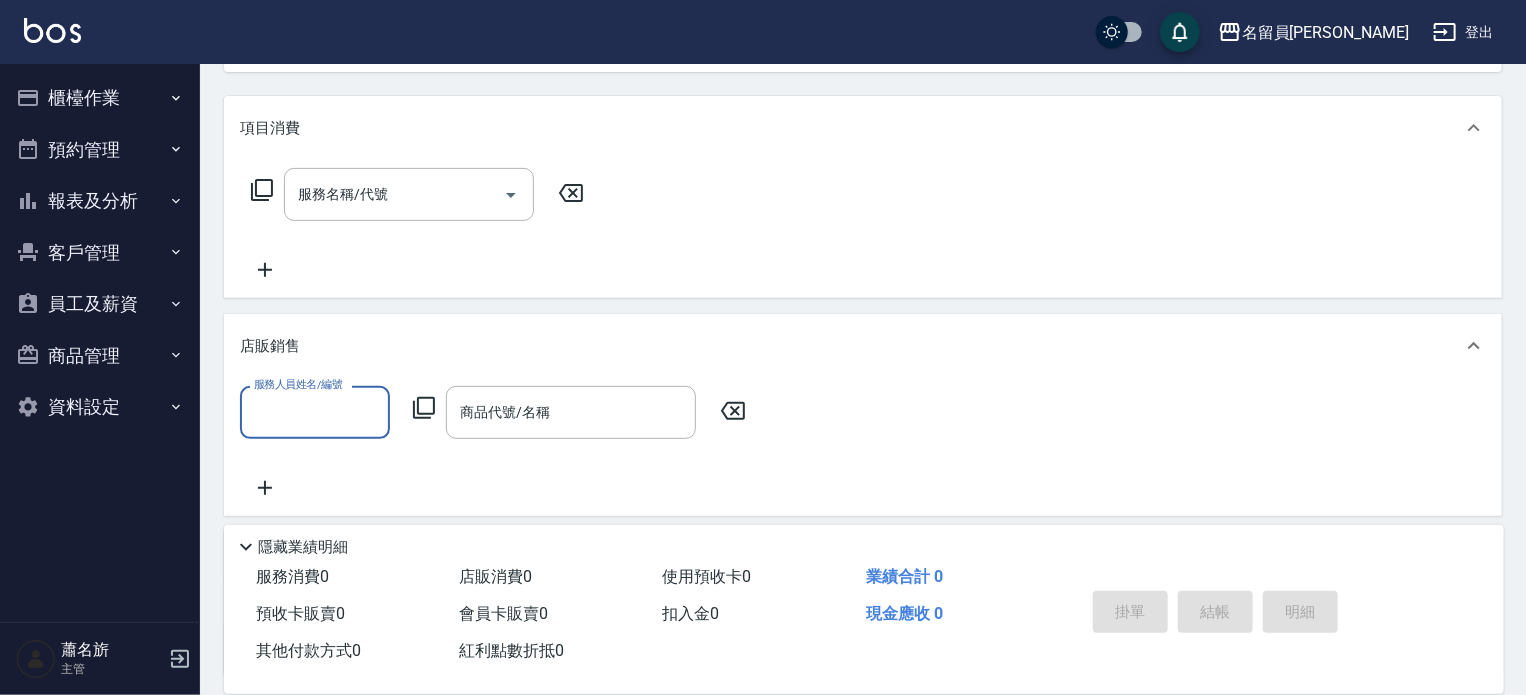 scroll, scrollTop: 0, scrollLeft: 0, axis: both 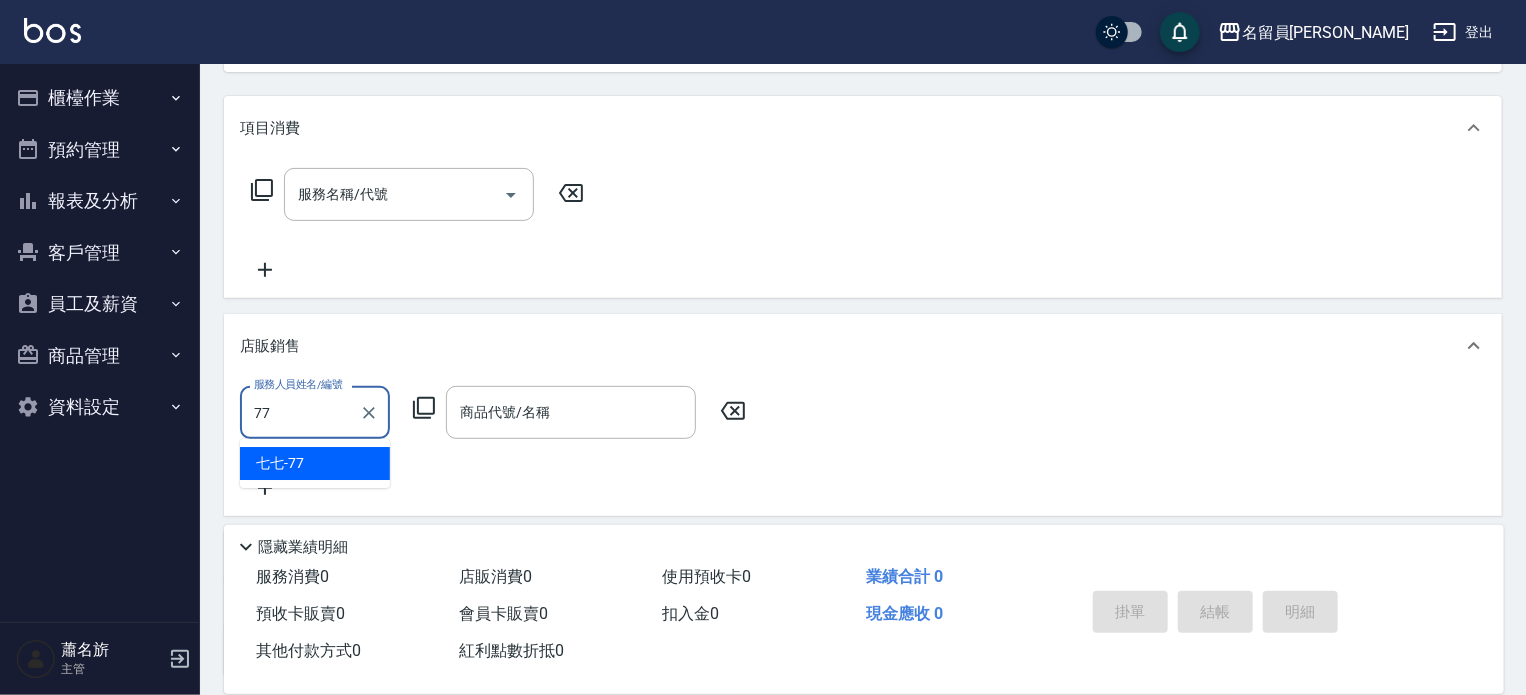 type on "七七-77" 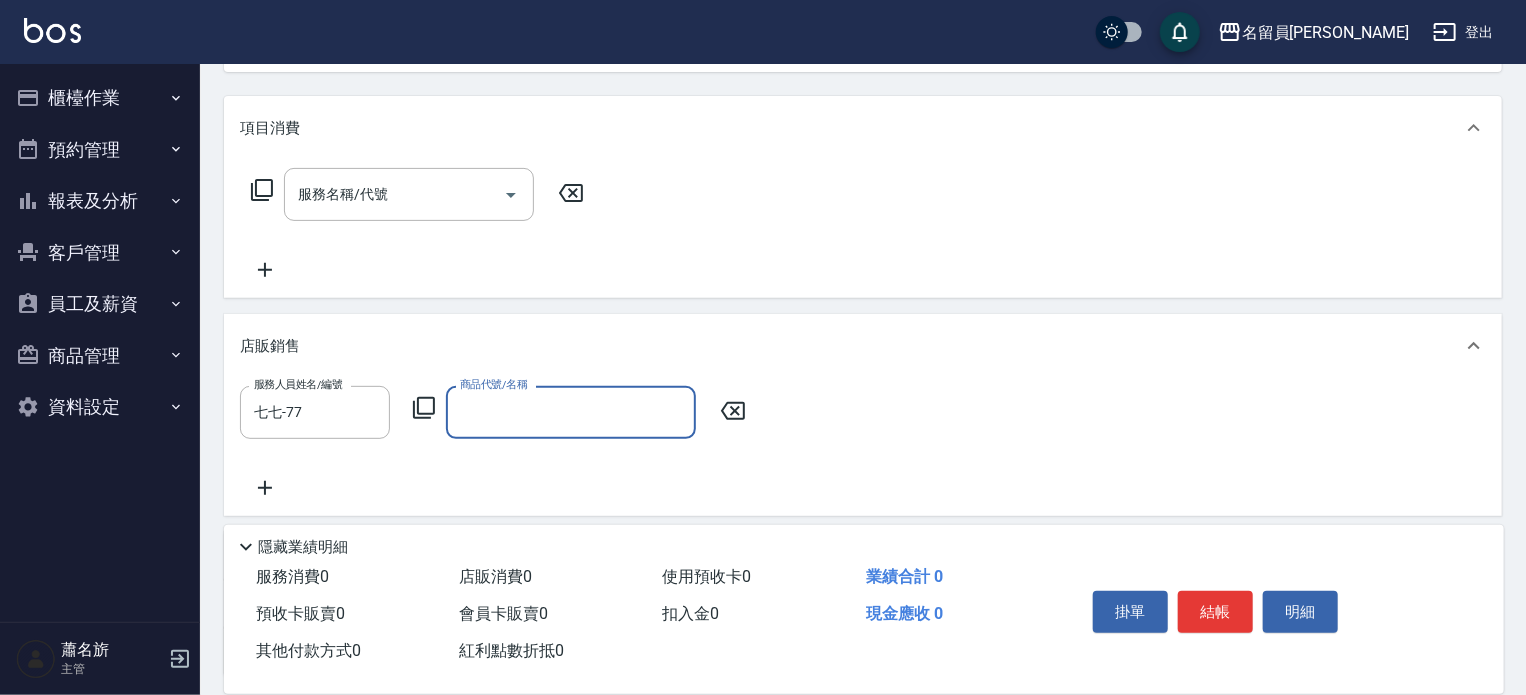 type on "6" 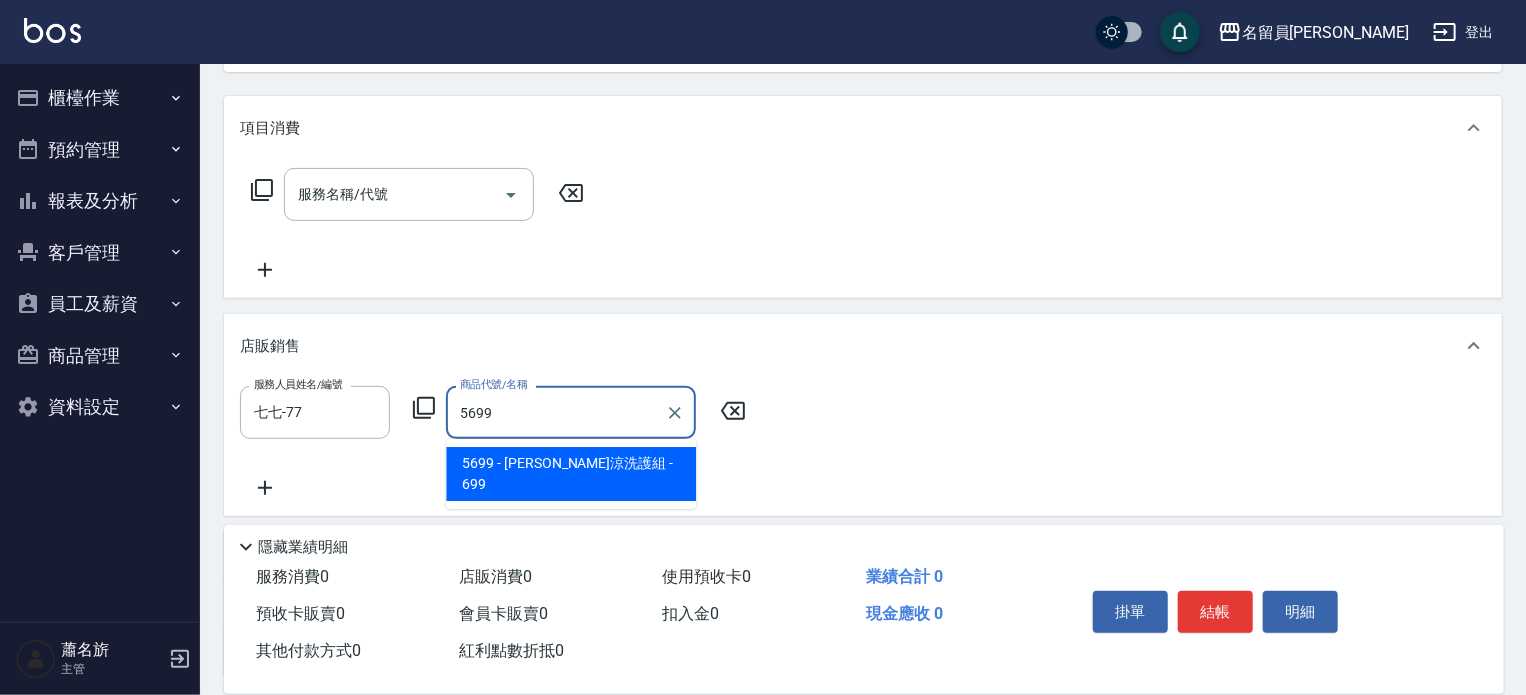 type on "水水沁涼洗護組" 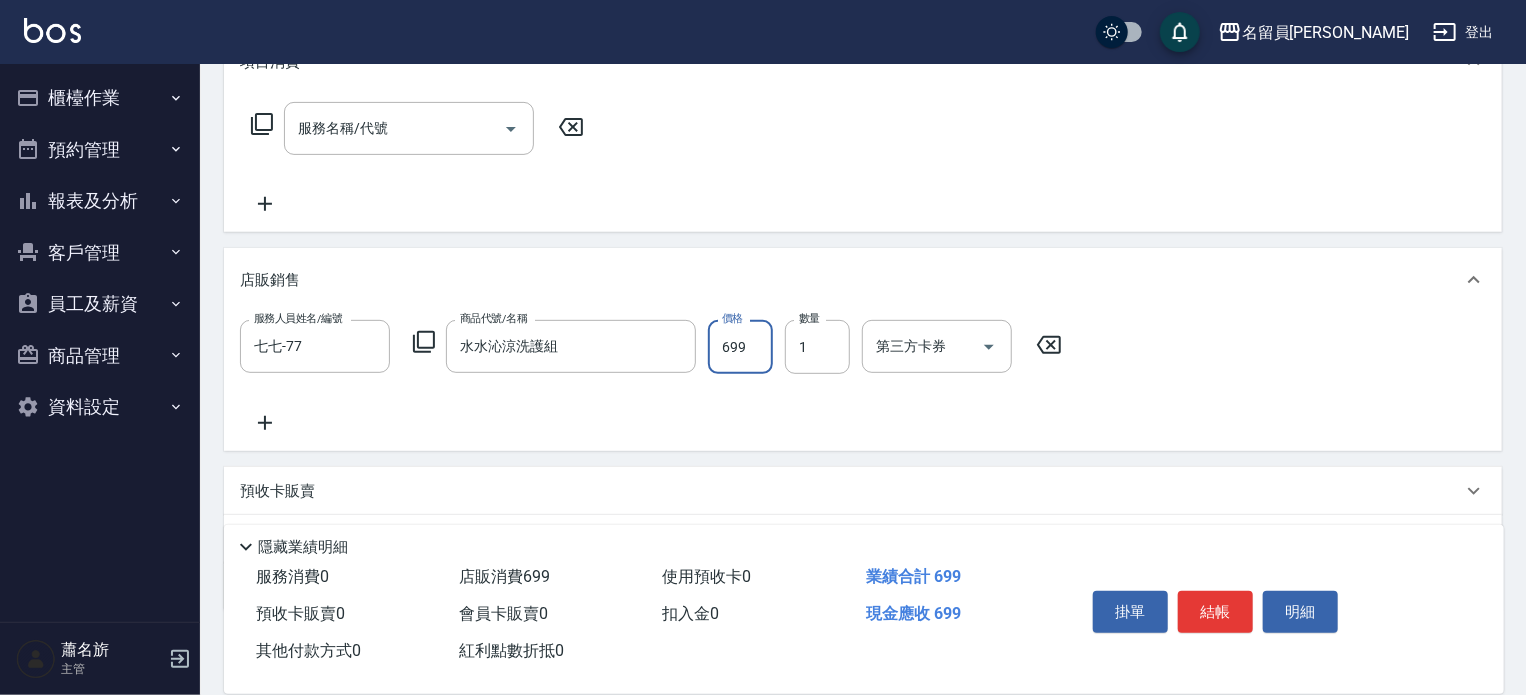scroll, scrollTop: 332, scrollLeft: 0, axis: vertical 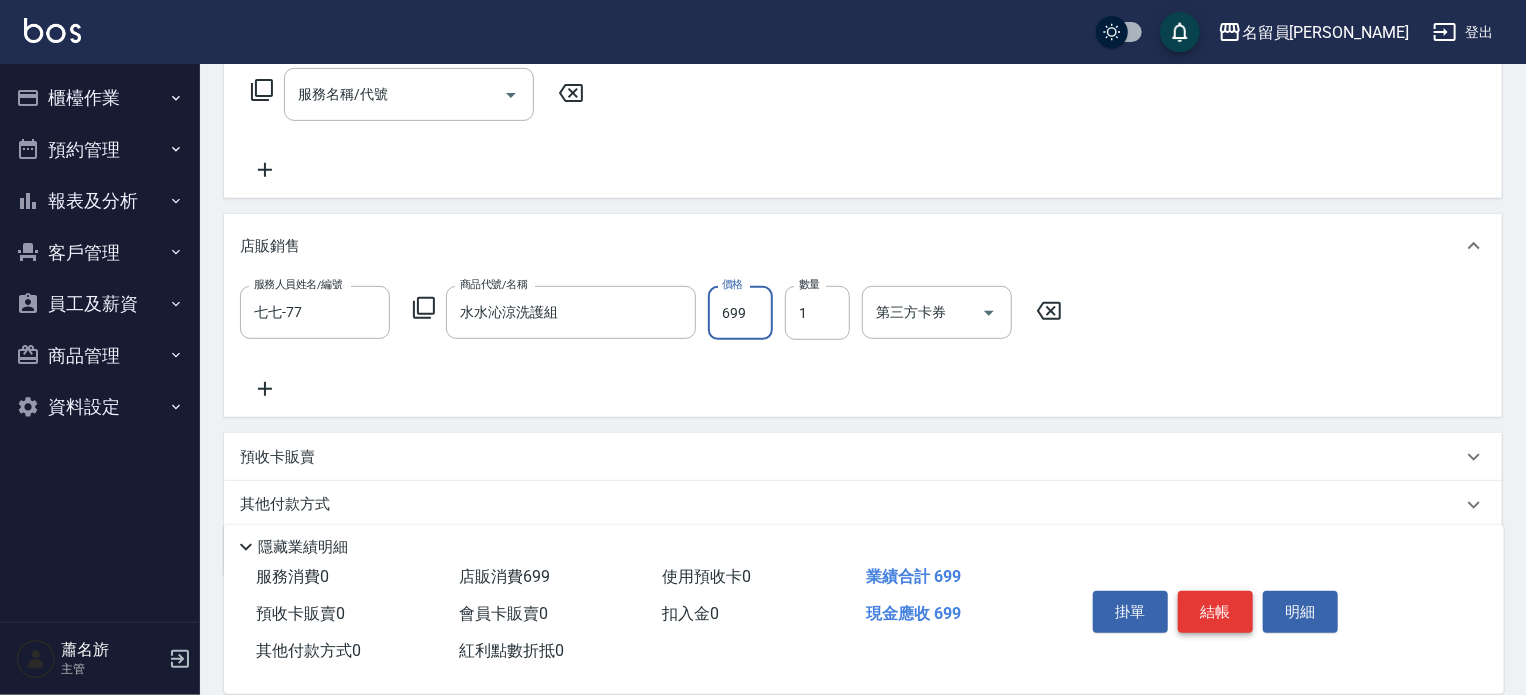 drag, startPoint x: 1229, startPoint y: 633, endPoint x: 1232, endPoint y: 615, distance: 18.248287 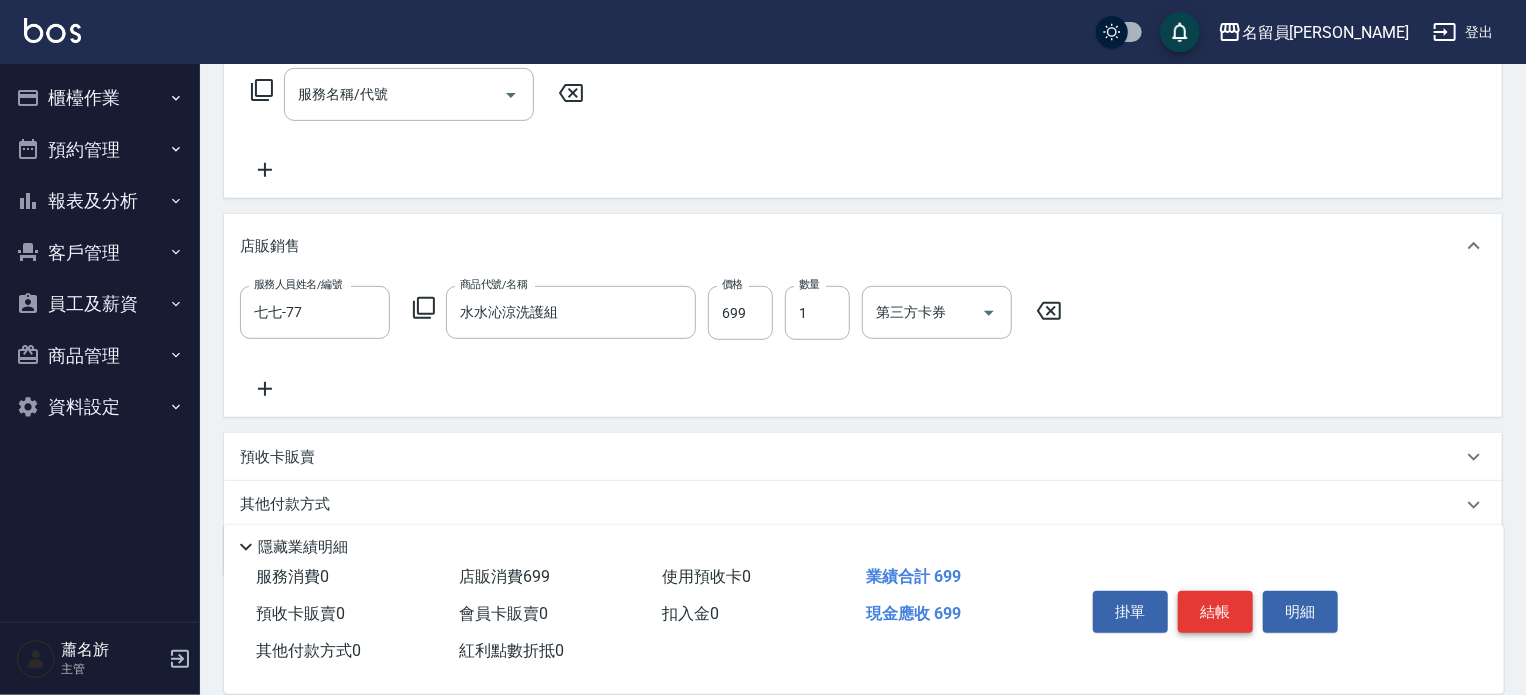 click on "結帳" at bounding box center [1215, 612] 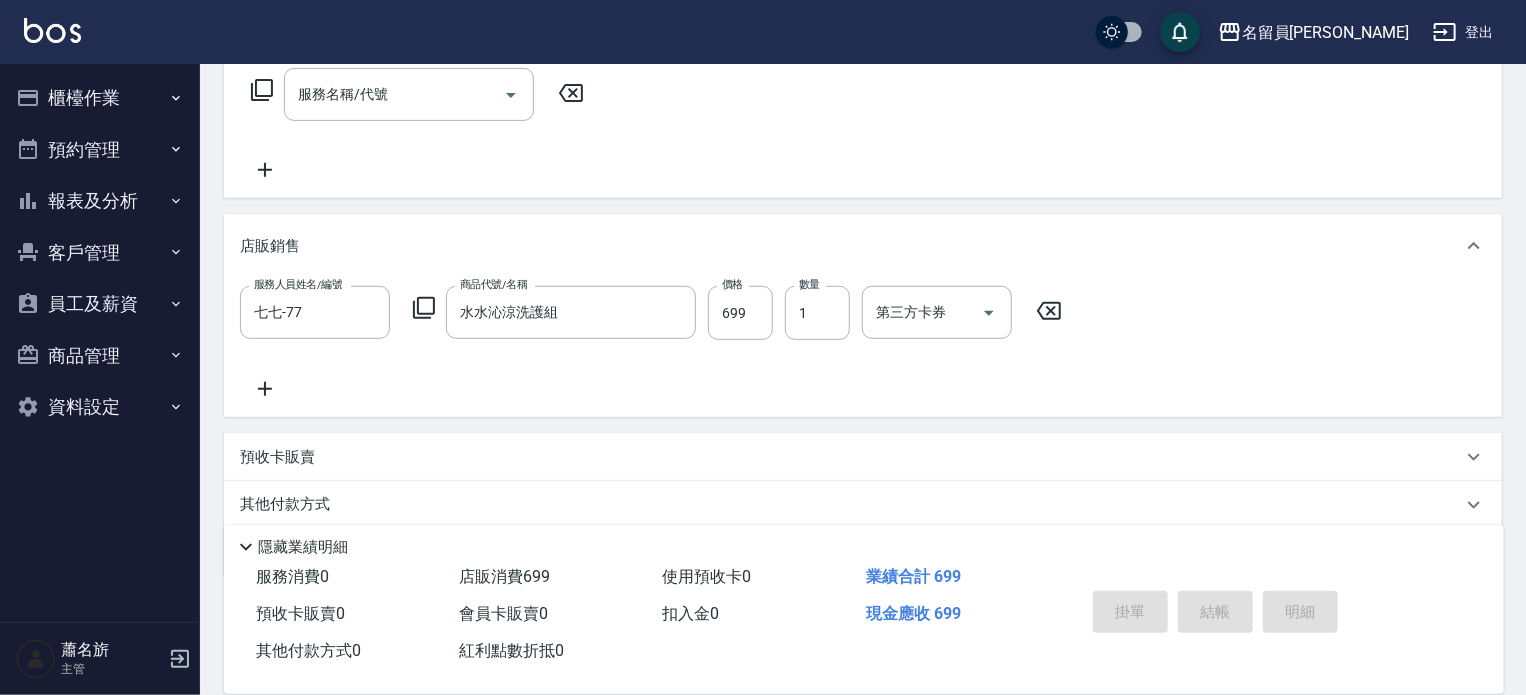 type 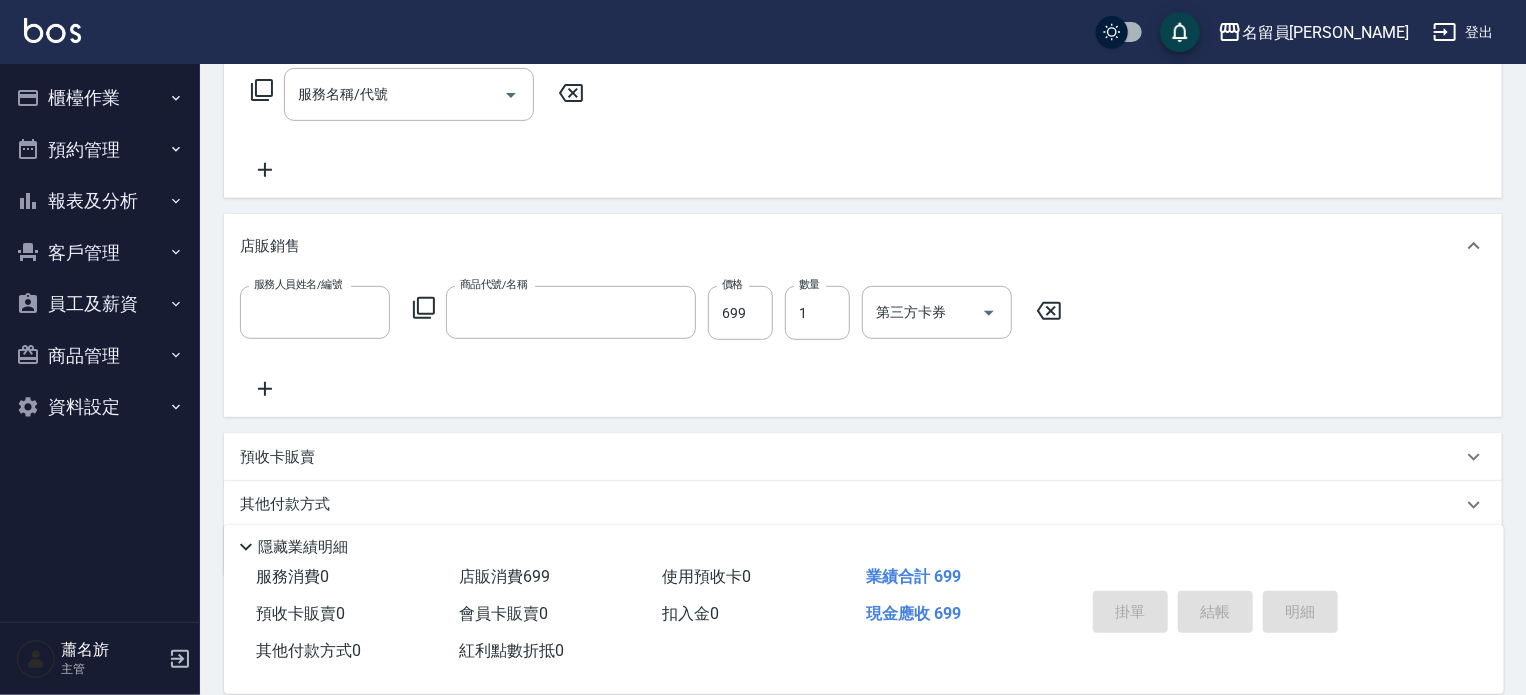 scroll, scrollTop: 0, scrollLeft: 0, axis: both 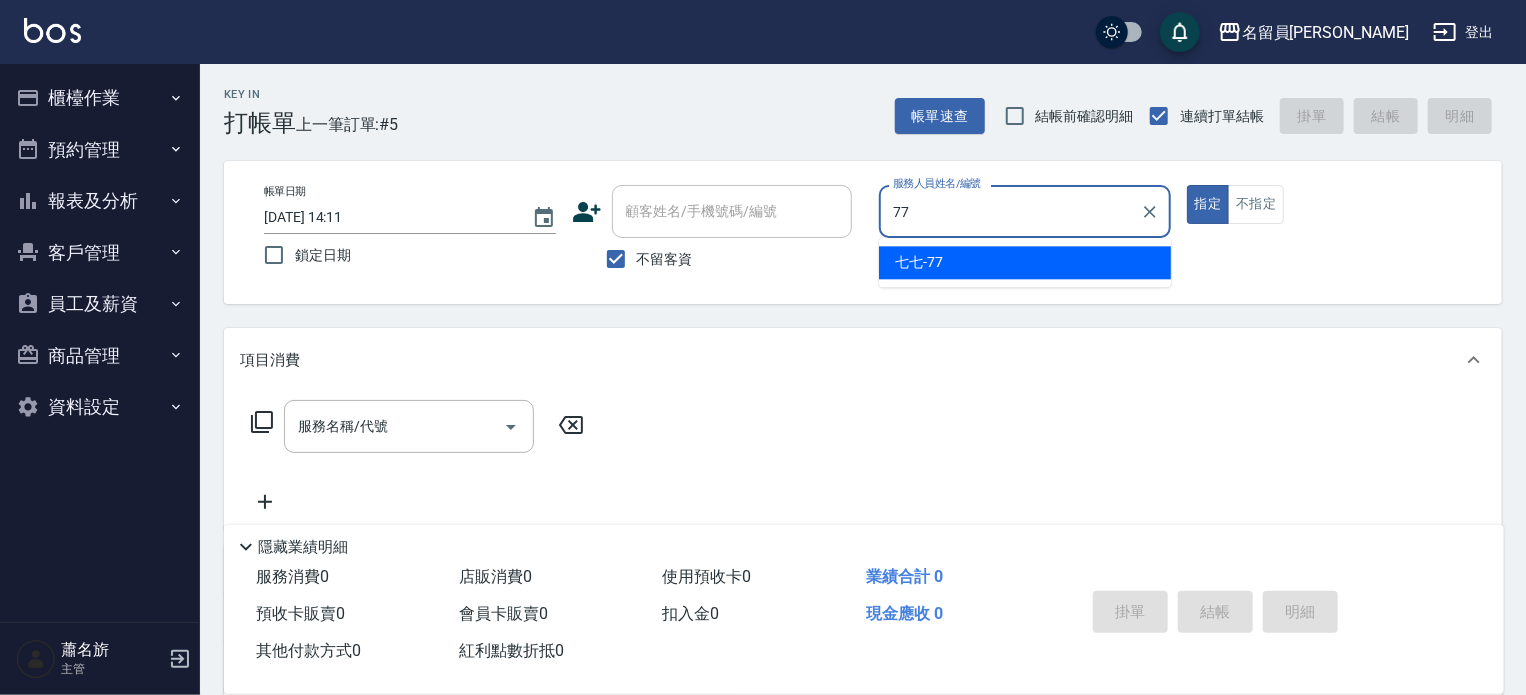 type on "七七-77" 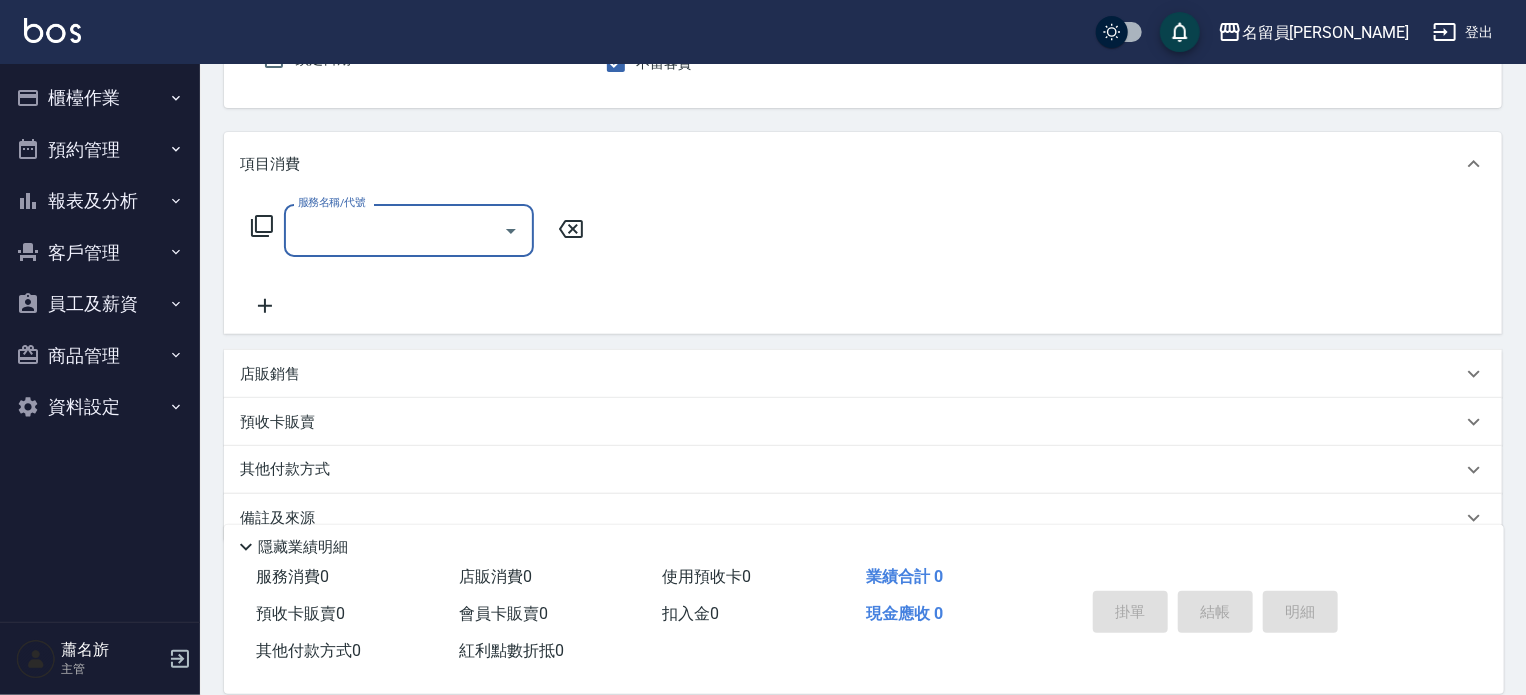scroll, scrollTop: 200, scrollLeft: 0, axis: vertical 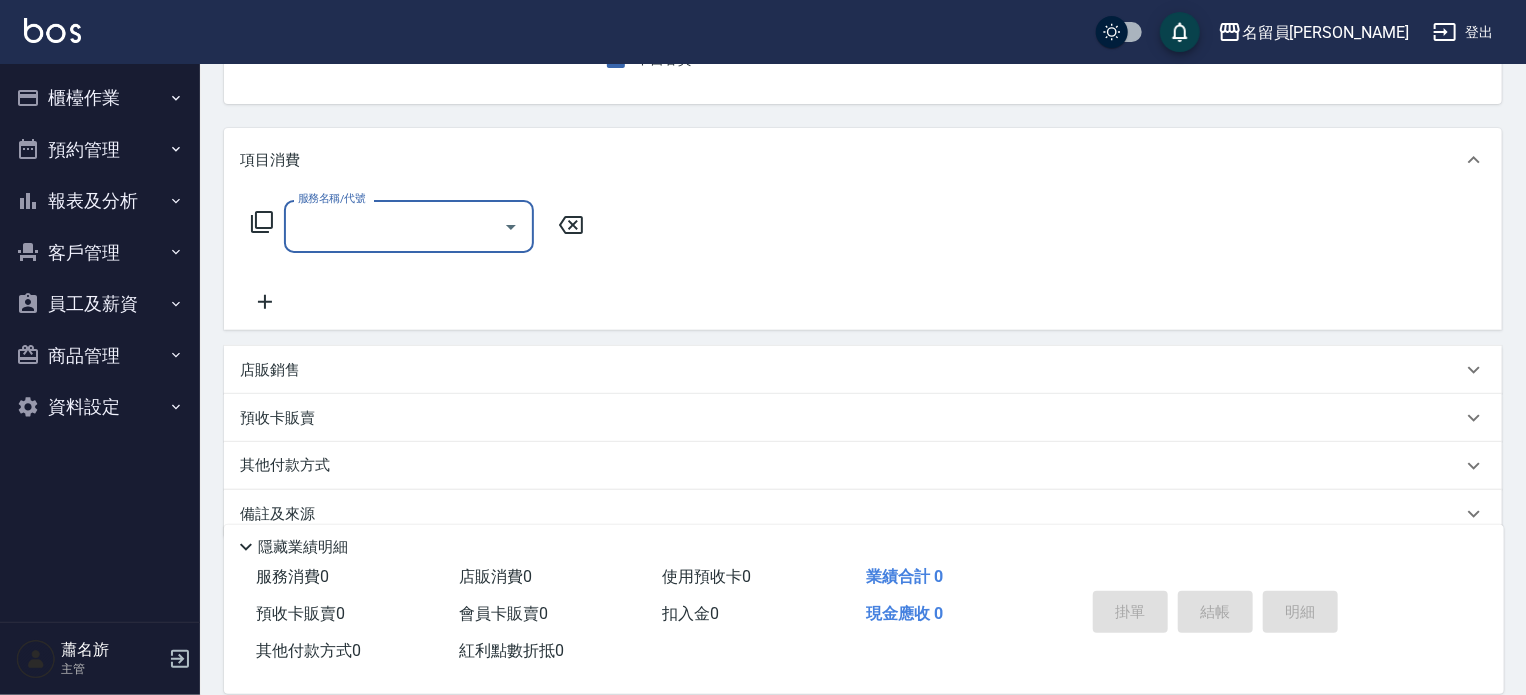 click on "店販銷售" at bounding box center [851, 370] 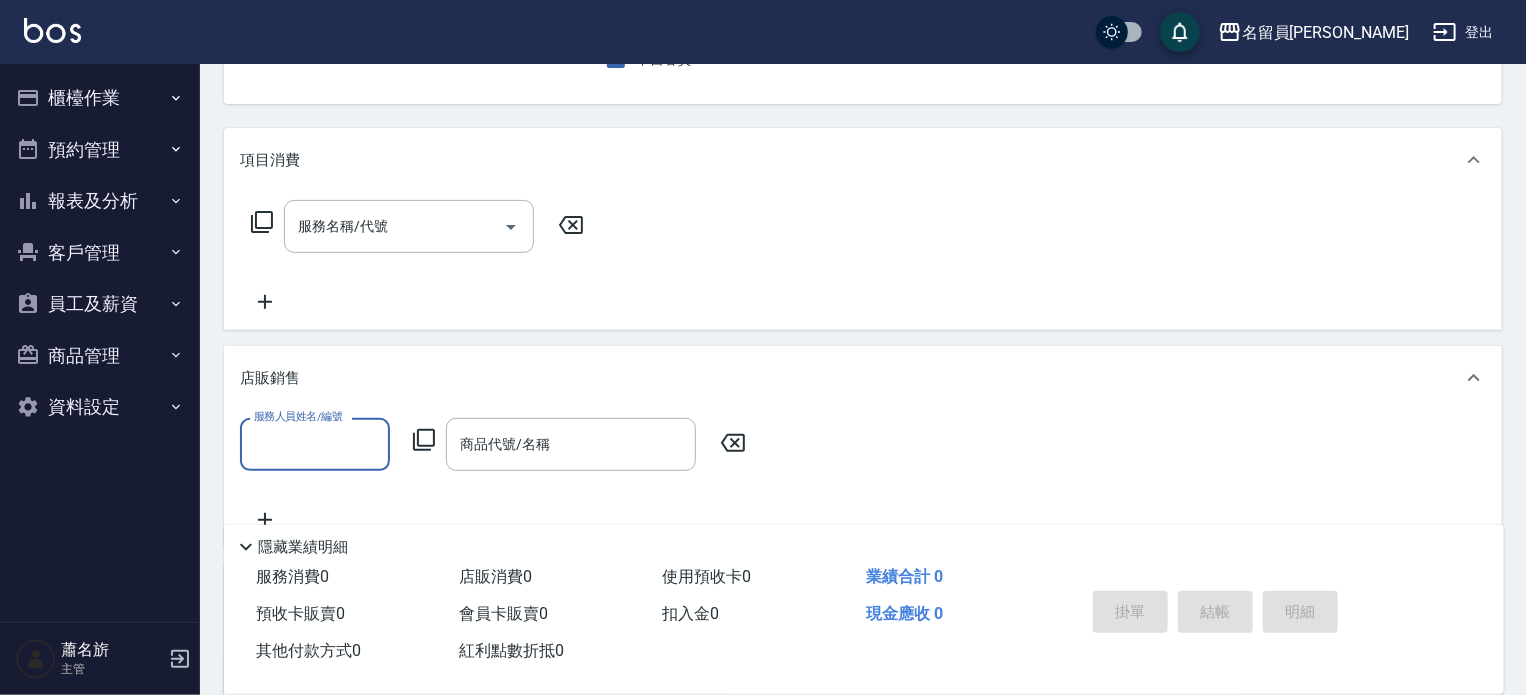 scroll, scrollTop: 0, scrollLeft: 0, axis: both 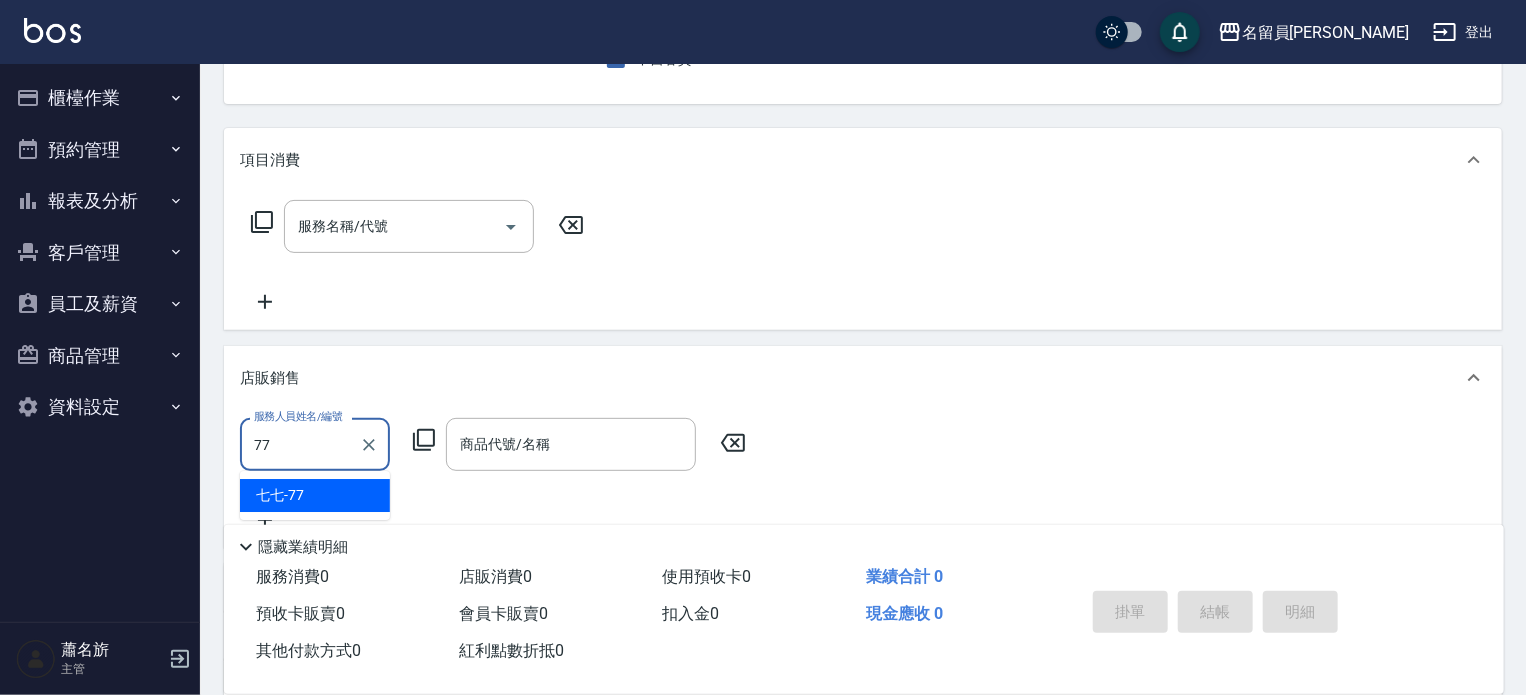 type on "七七-77" 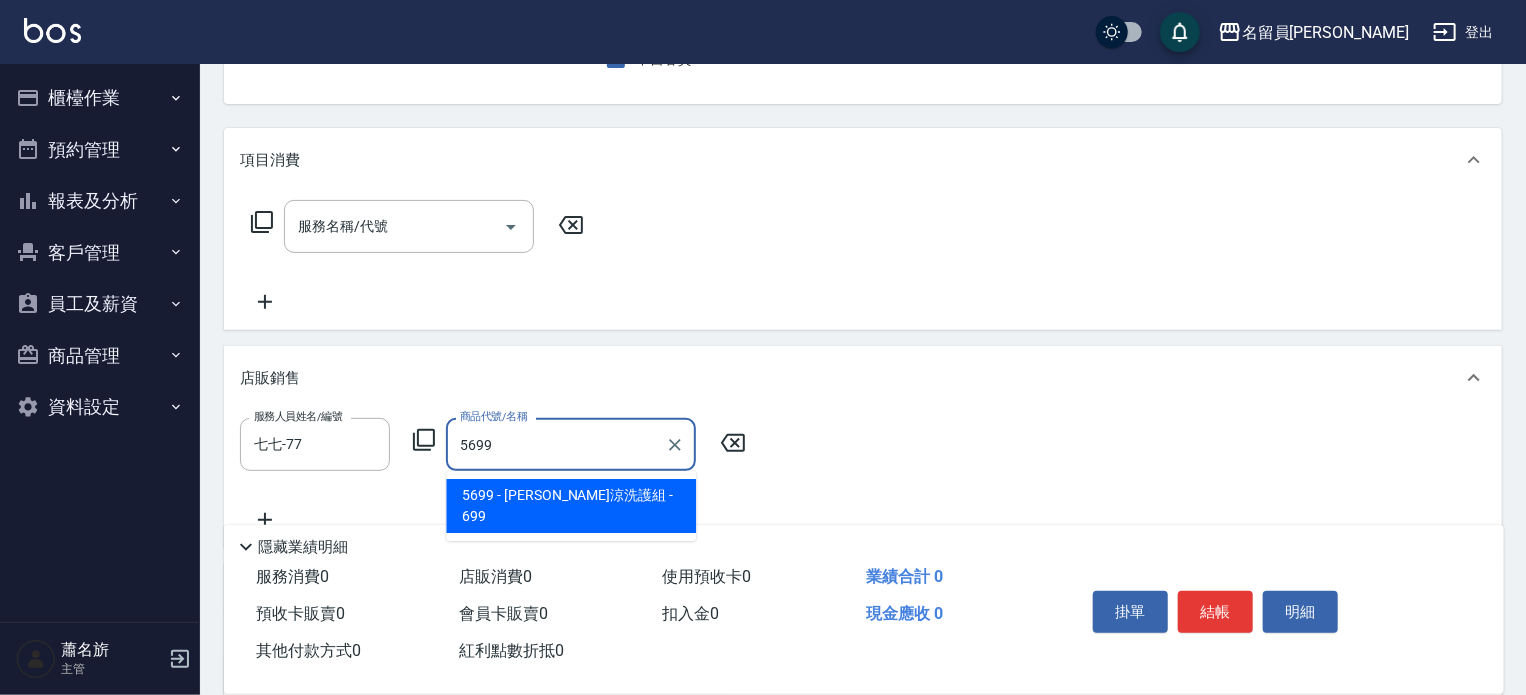 type on "水水沁涼洗護組" 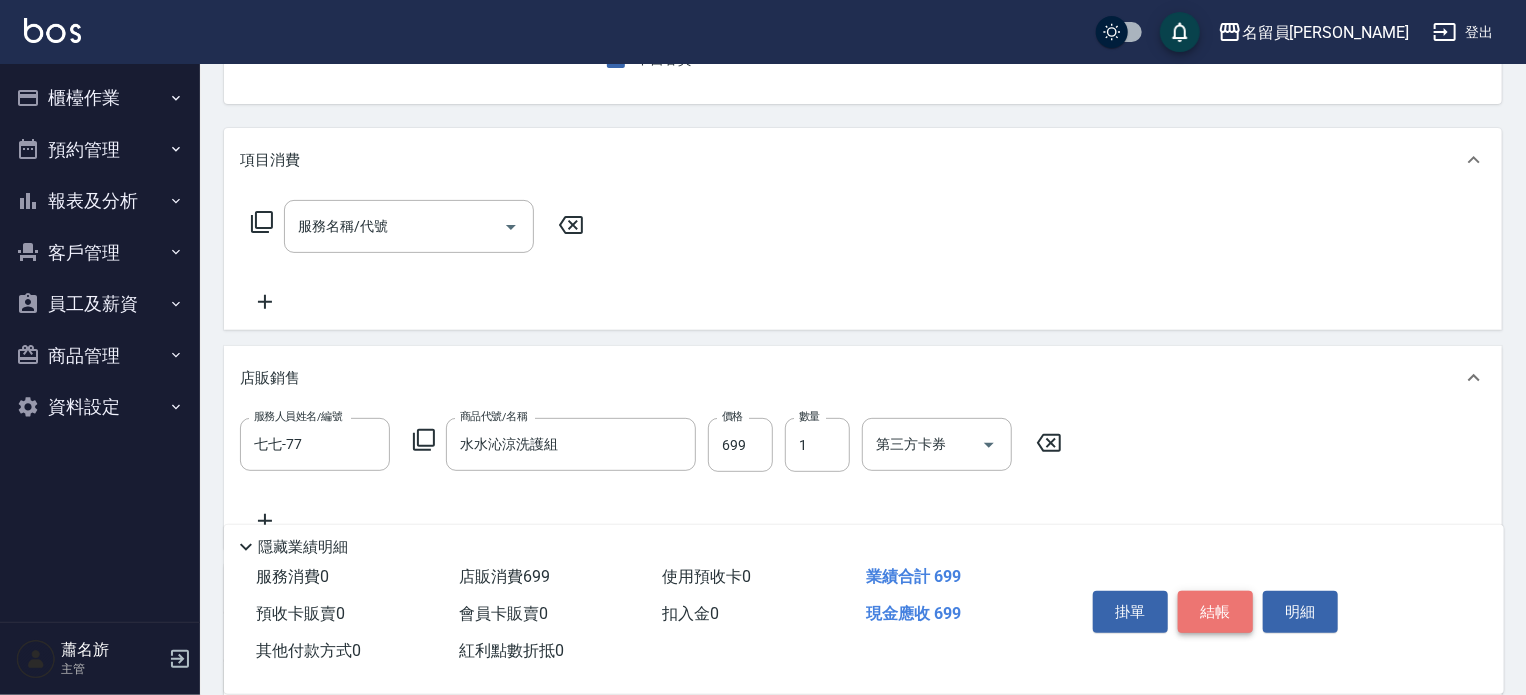 click on "結帳" at bounding box center (1215, 612) 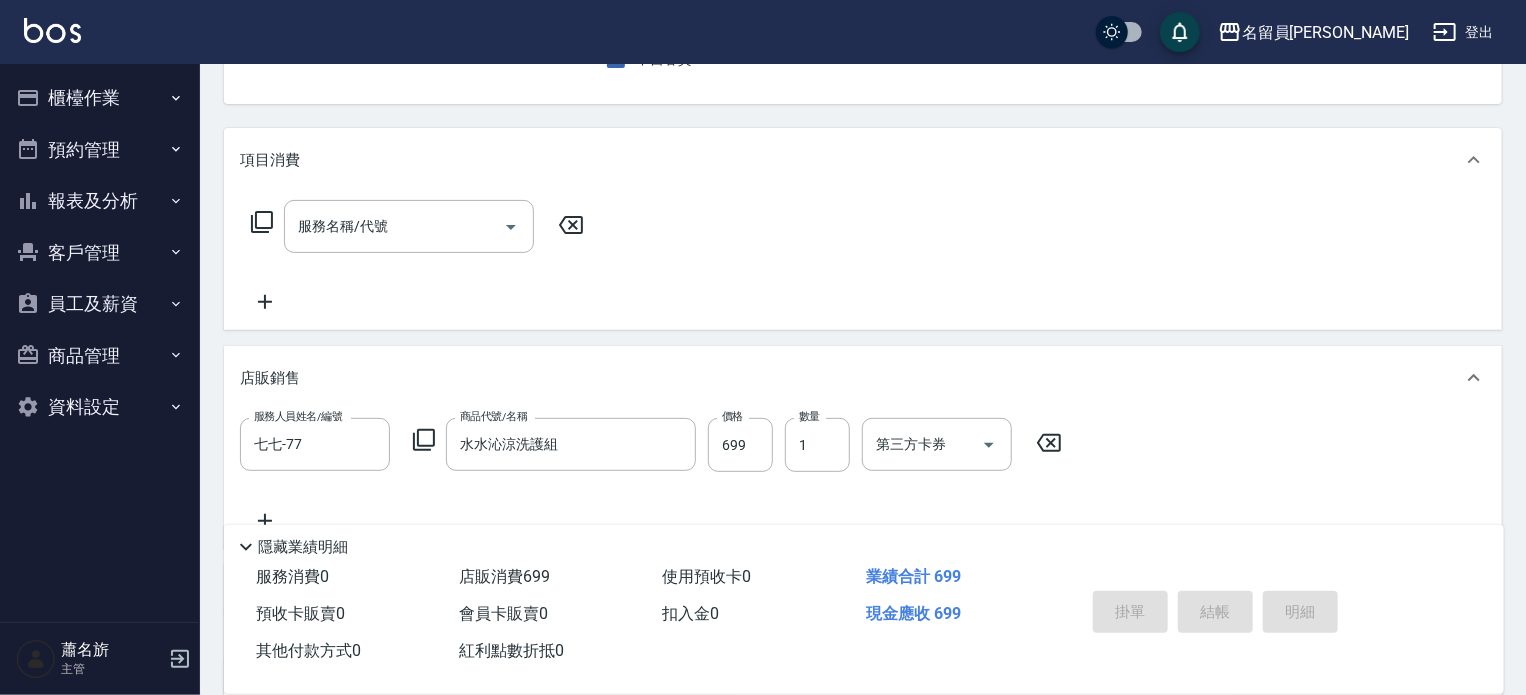 type 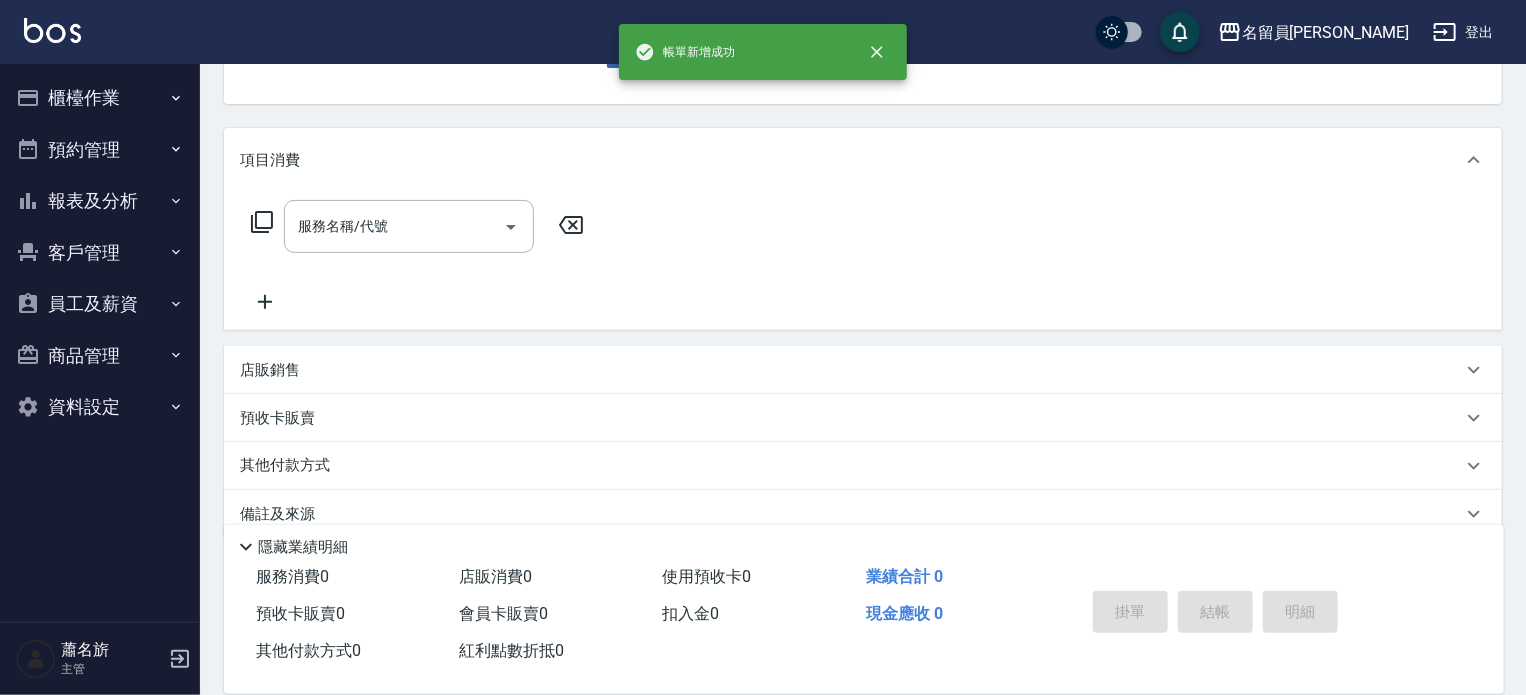 scroll, scrollTop: 0, scrollLeft: 0, axis: both 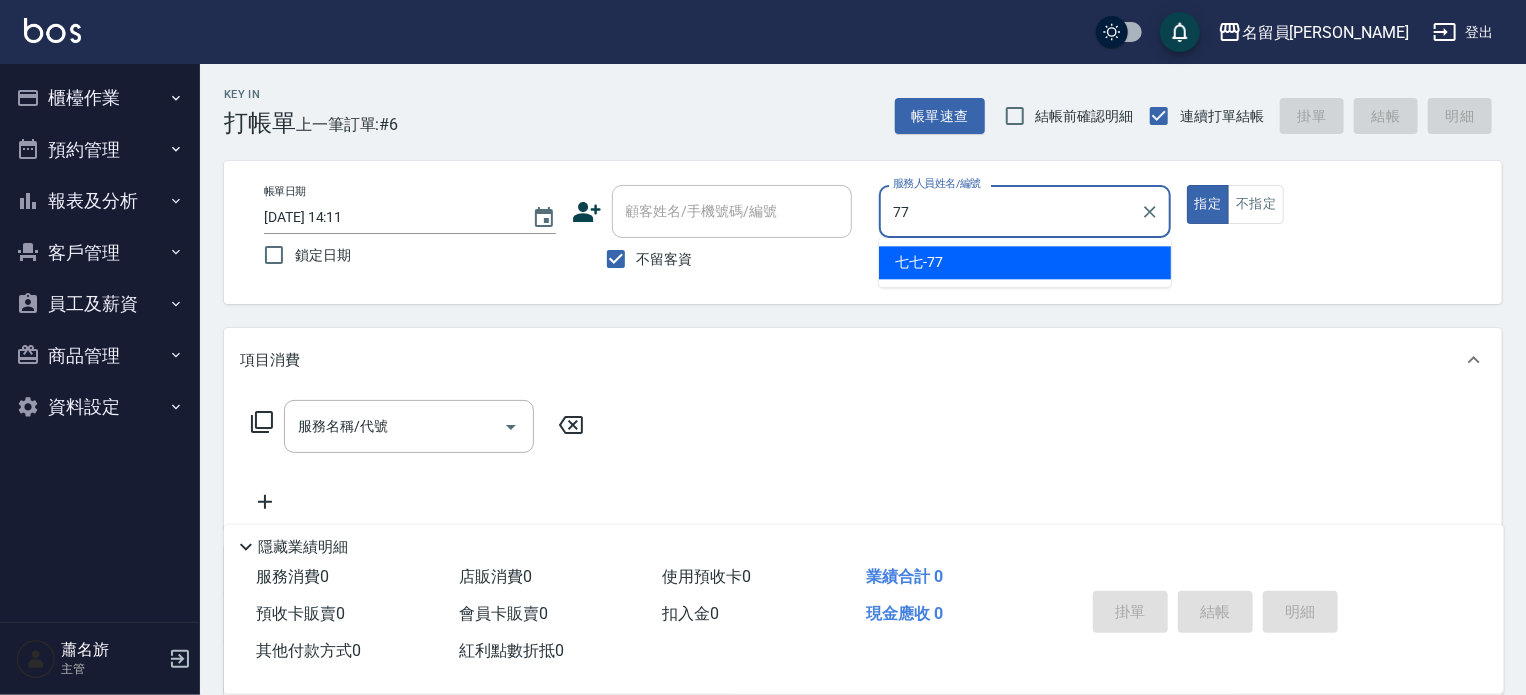 type on "七七-77" 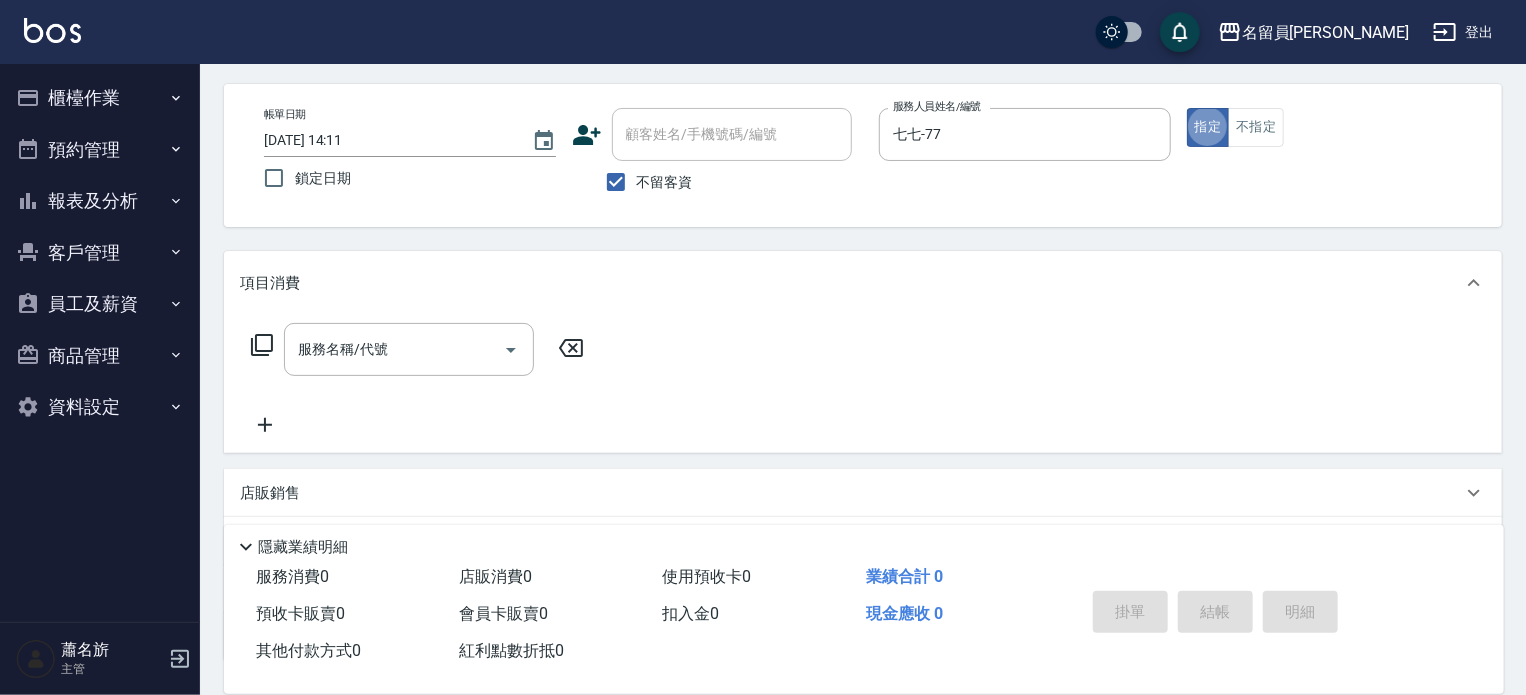 scroll, scrollTop: 232, scrollLeft: 0, axis: vertical 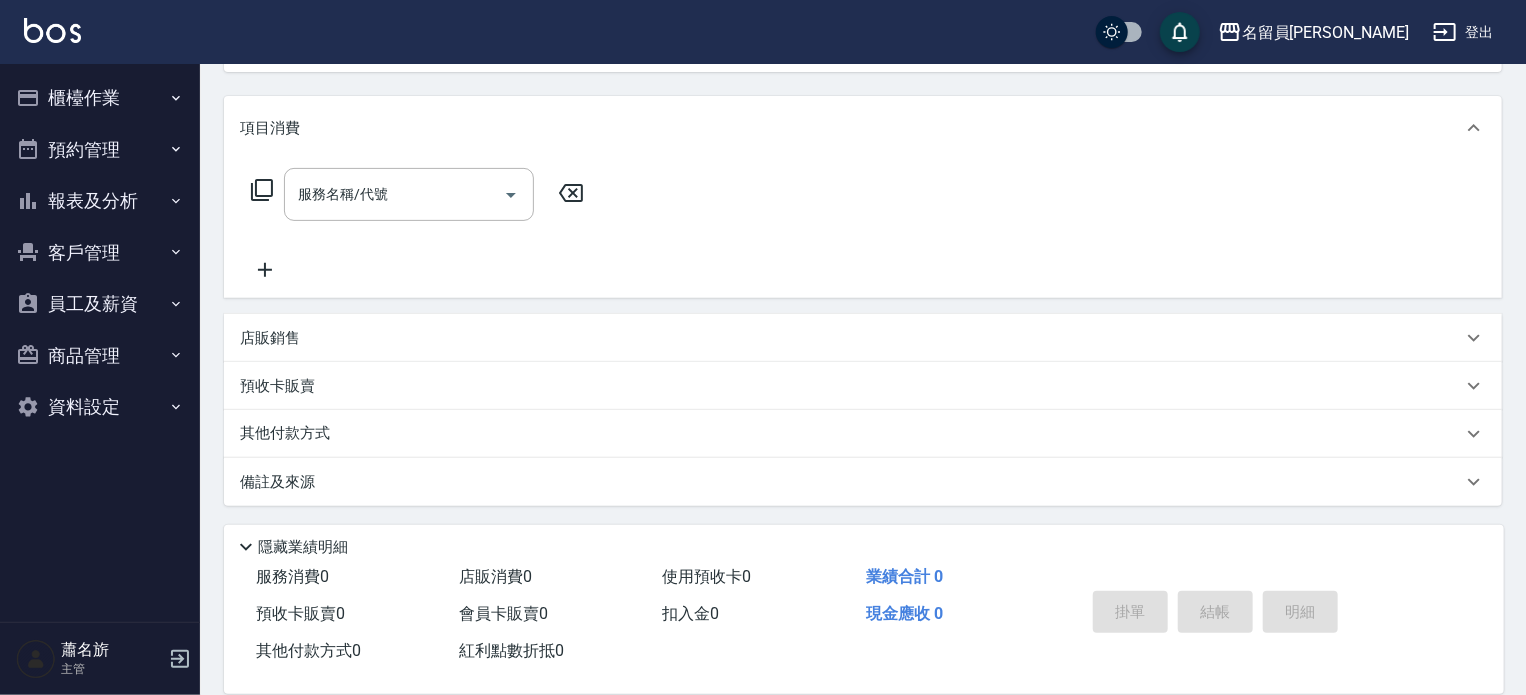 click on "店販銷售" at bounding box center [863, 338] 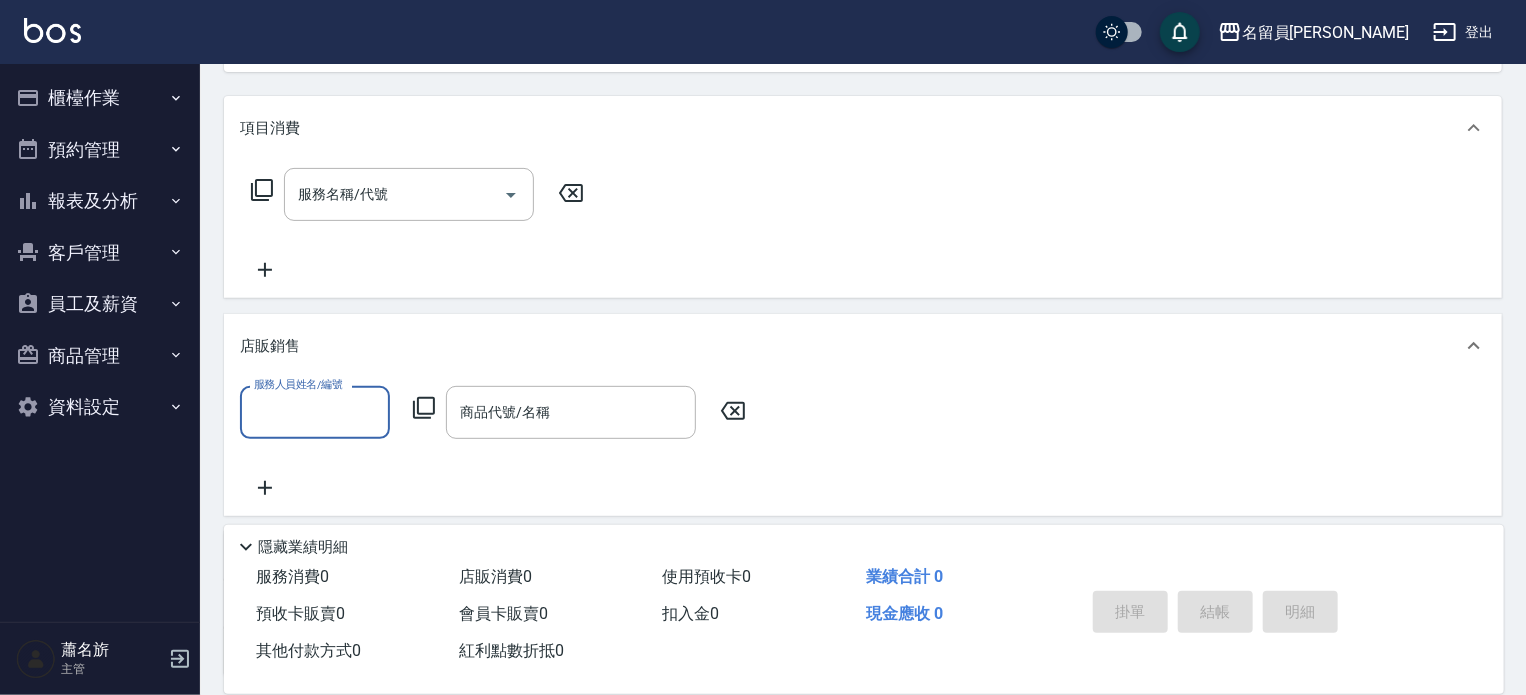 scroll, scrollTop: 0, scrollLeft: 0, axis: both 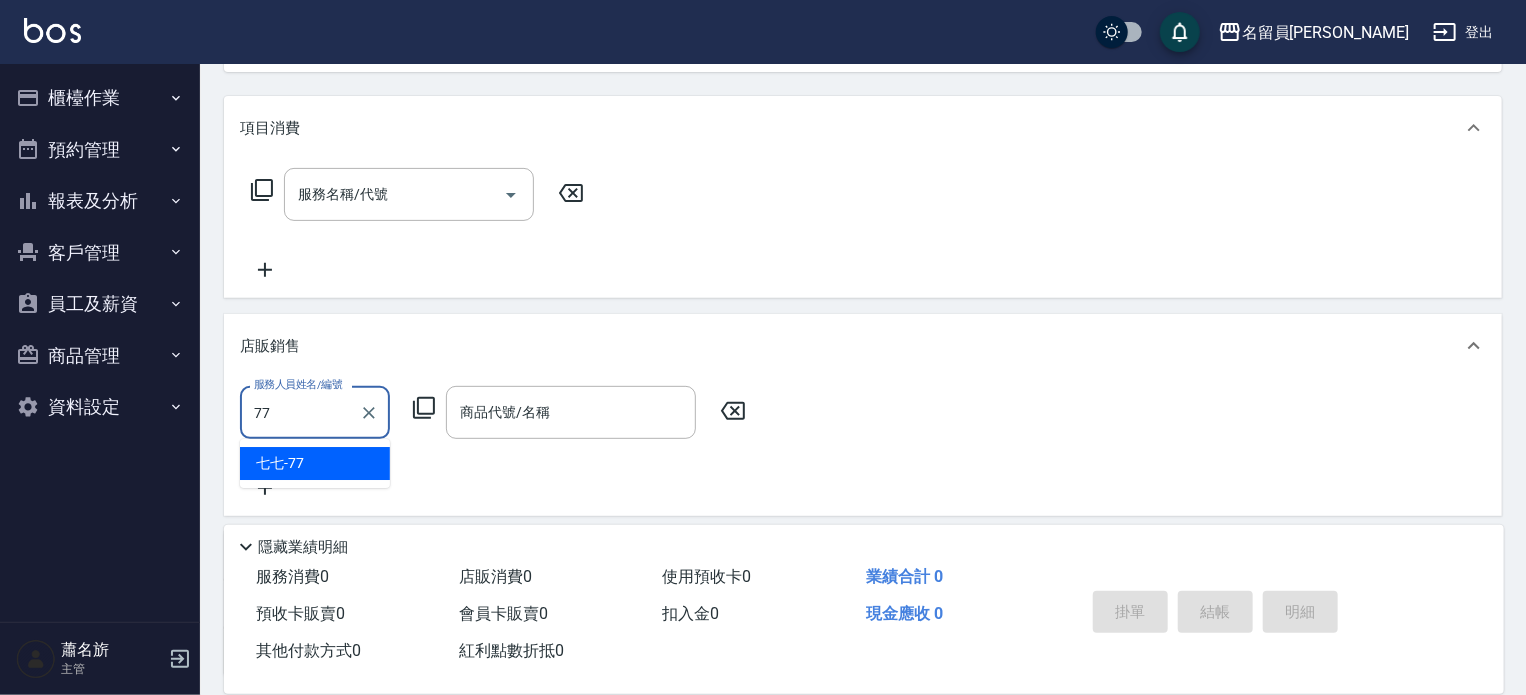 type on "七七-77" 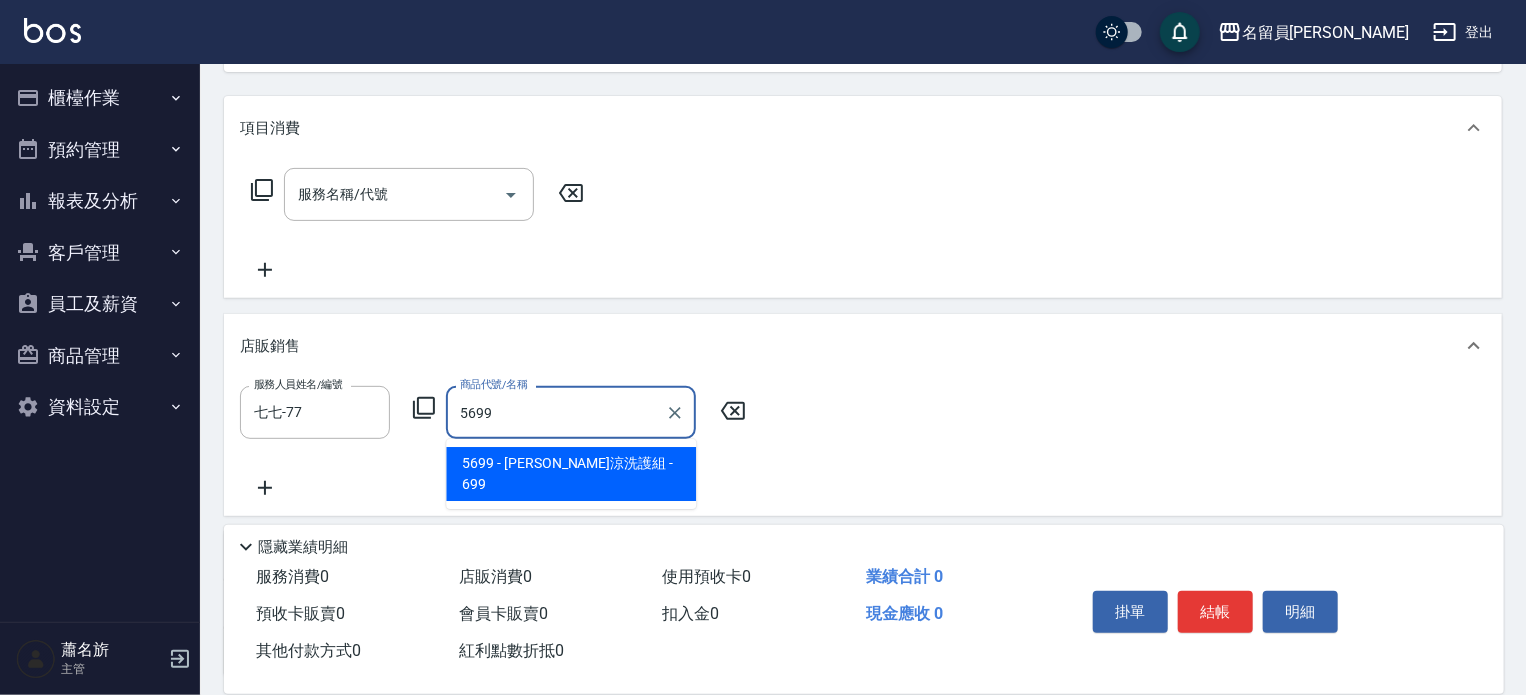 type on "水水沁涼洗護組" 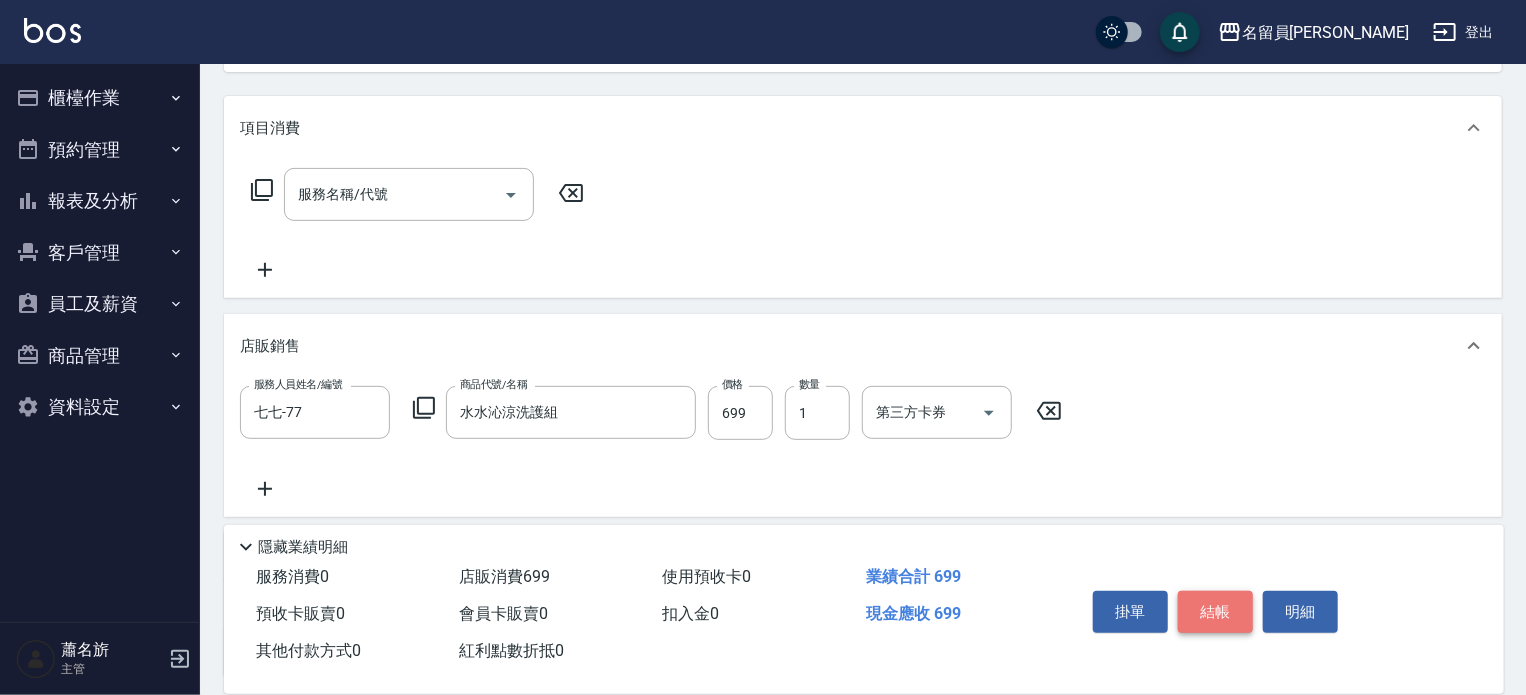 click on "結帳" at bounding box center (1215, 612) 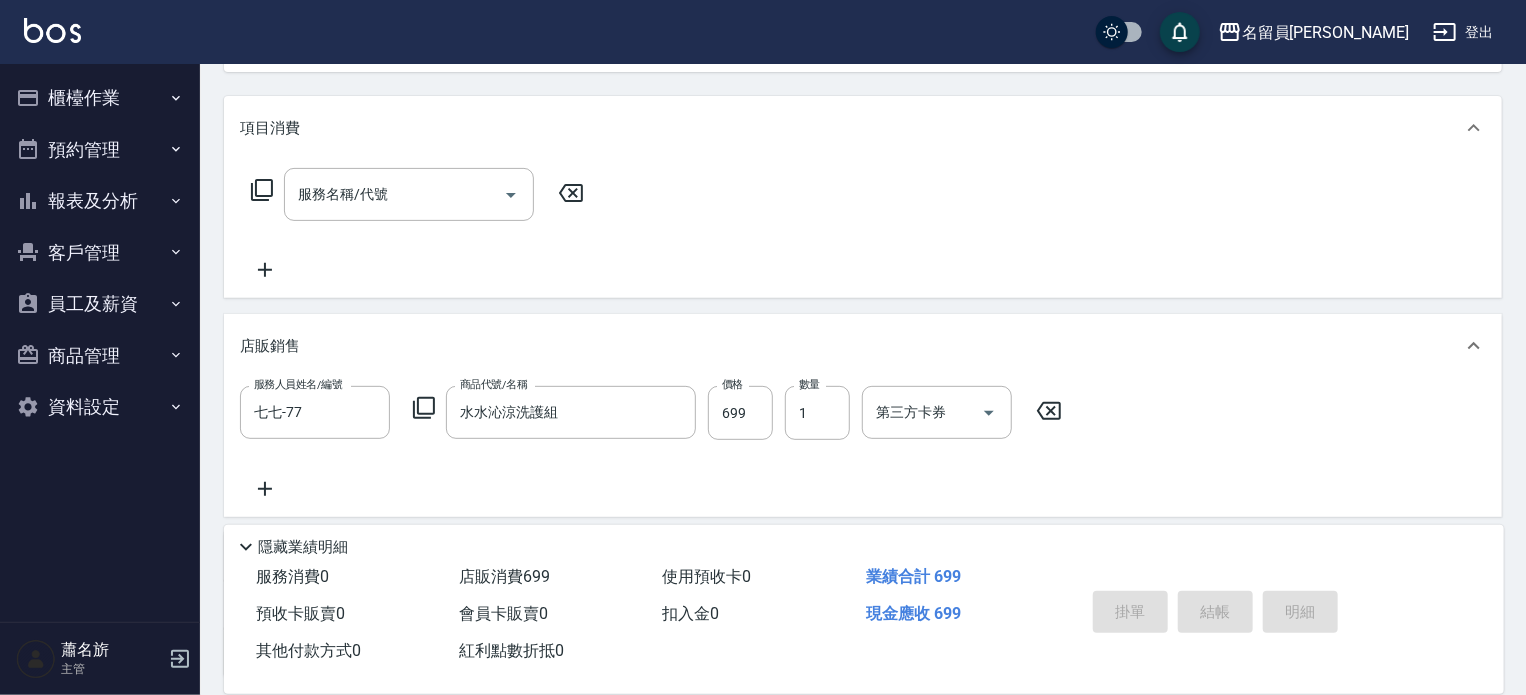 type on "[DATE] 14:12" 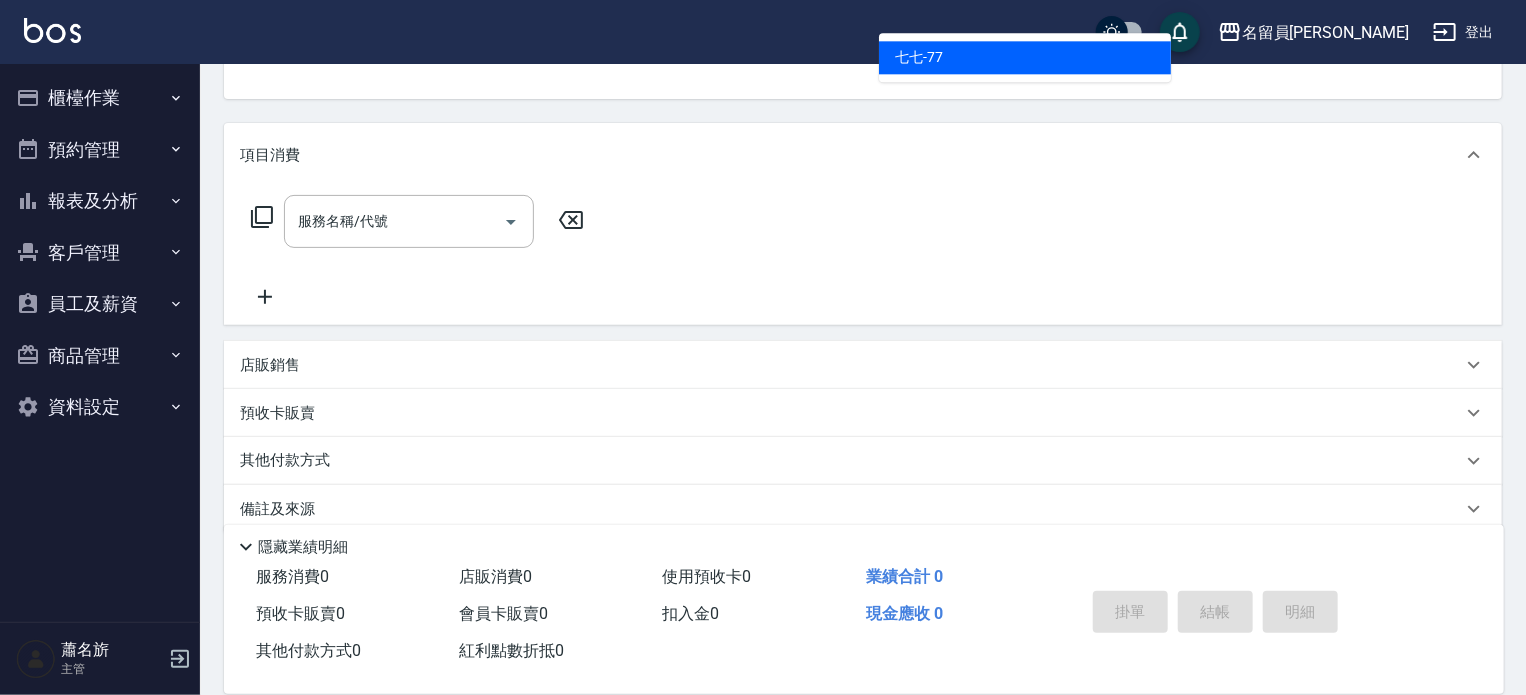scroll, scrollTop: 232, scrollLeft: 0, axis: vertical 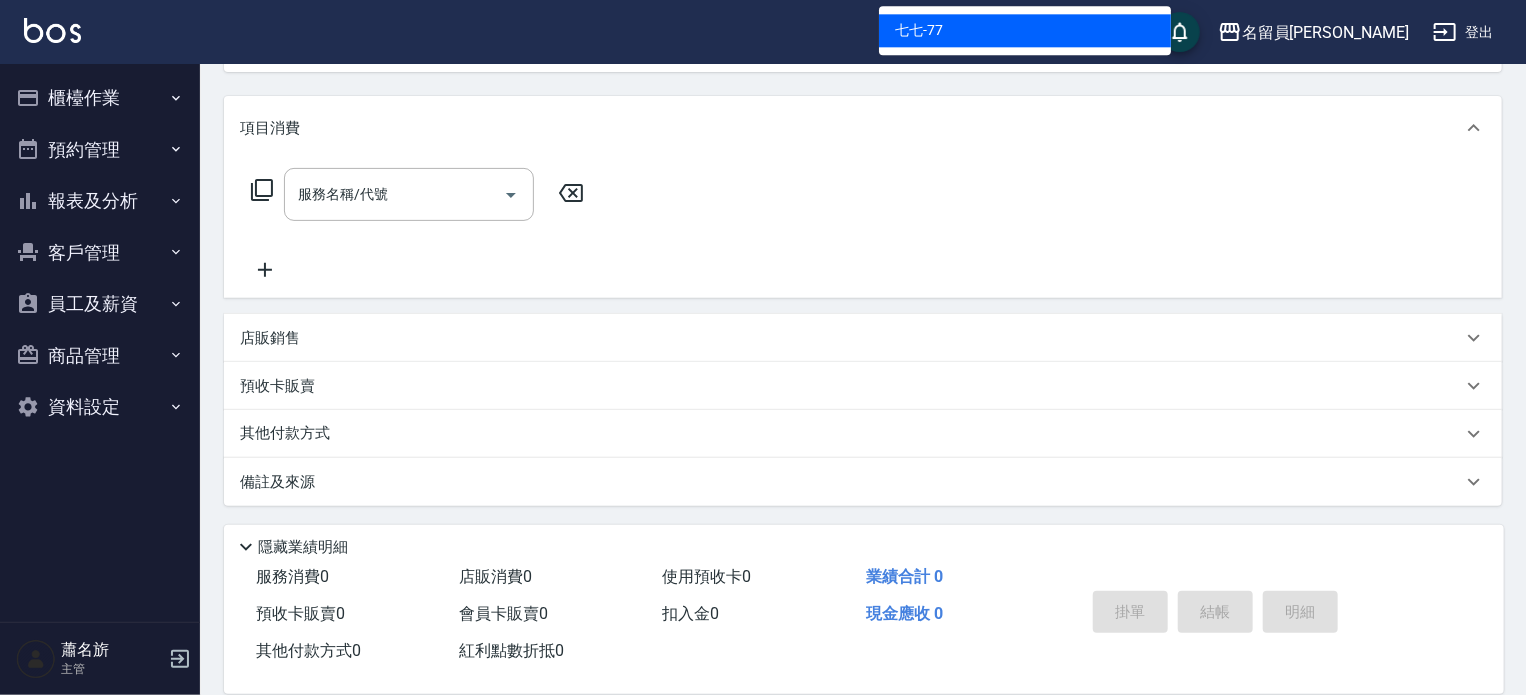 type on "77" 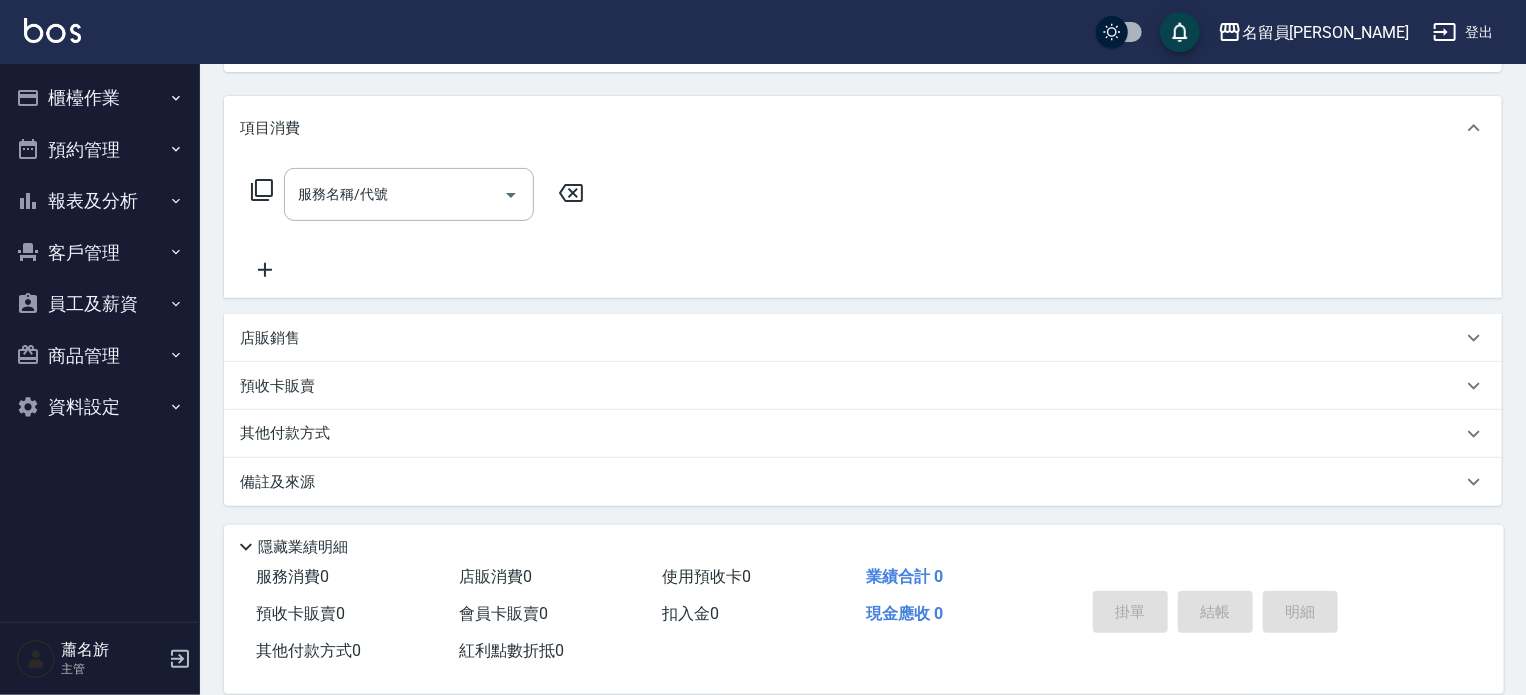click on "店販銷售" at bounding box center (863, 338) 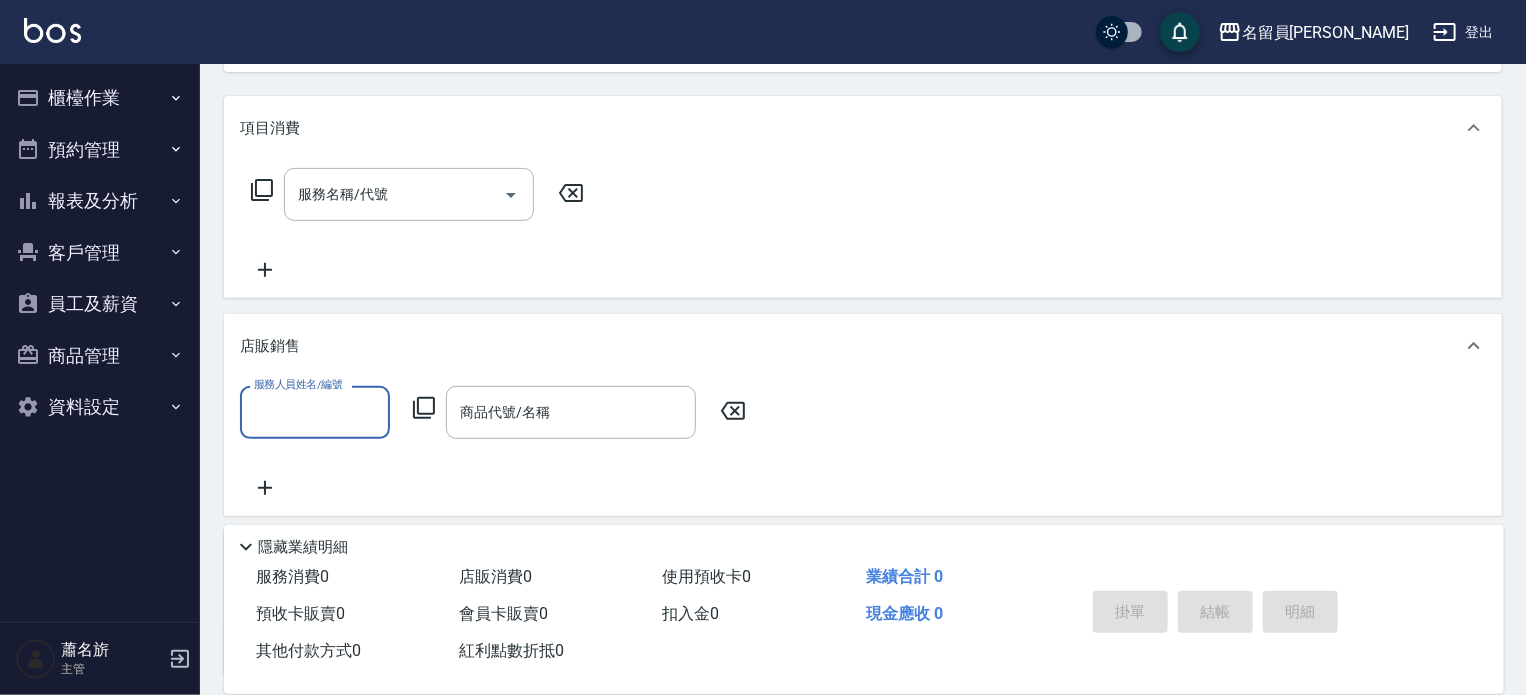 scroll, scrollTop: 0, scrollLeft: 0, axis: both 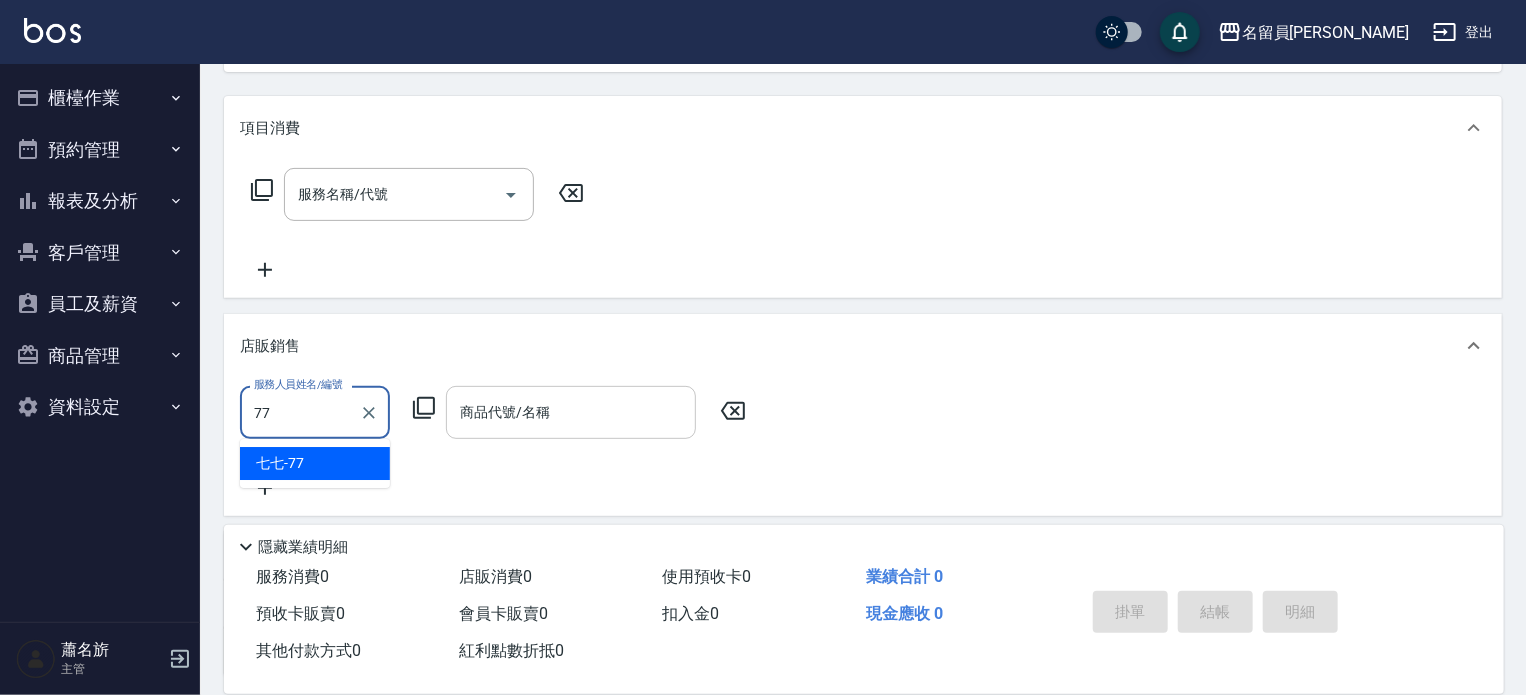 type on "七七-77" 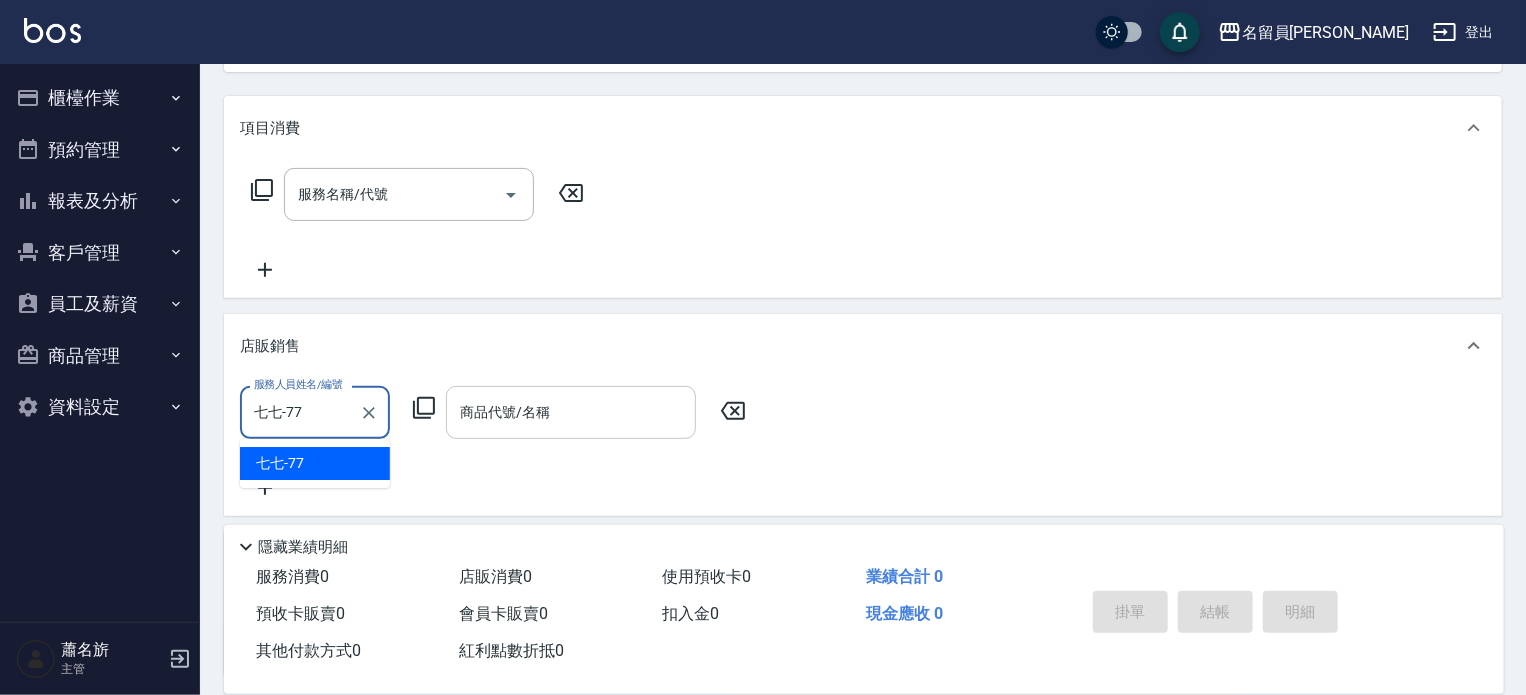 scroll, scrollTop: 0, scrollLeft: 0, axis: both 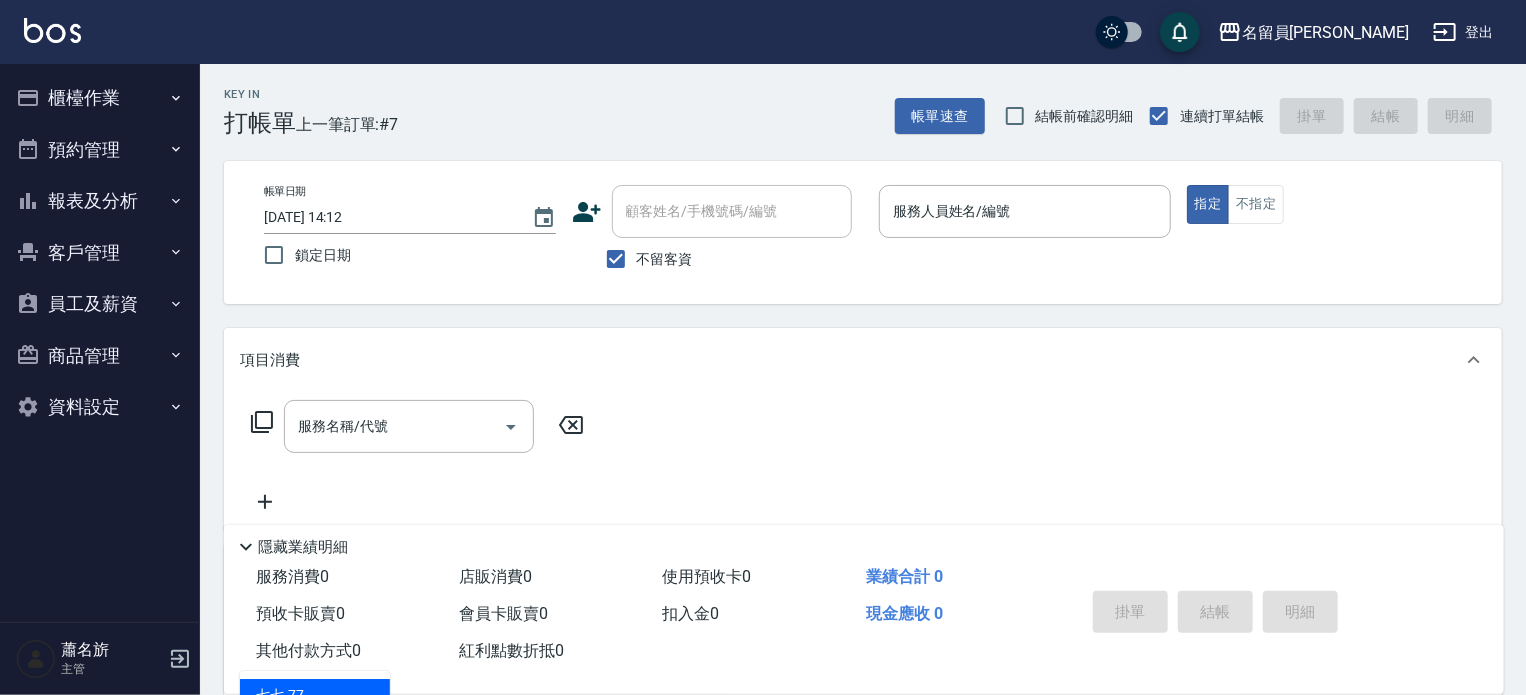 click on "指定" at bounding box center [1208, 204] 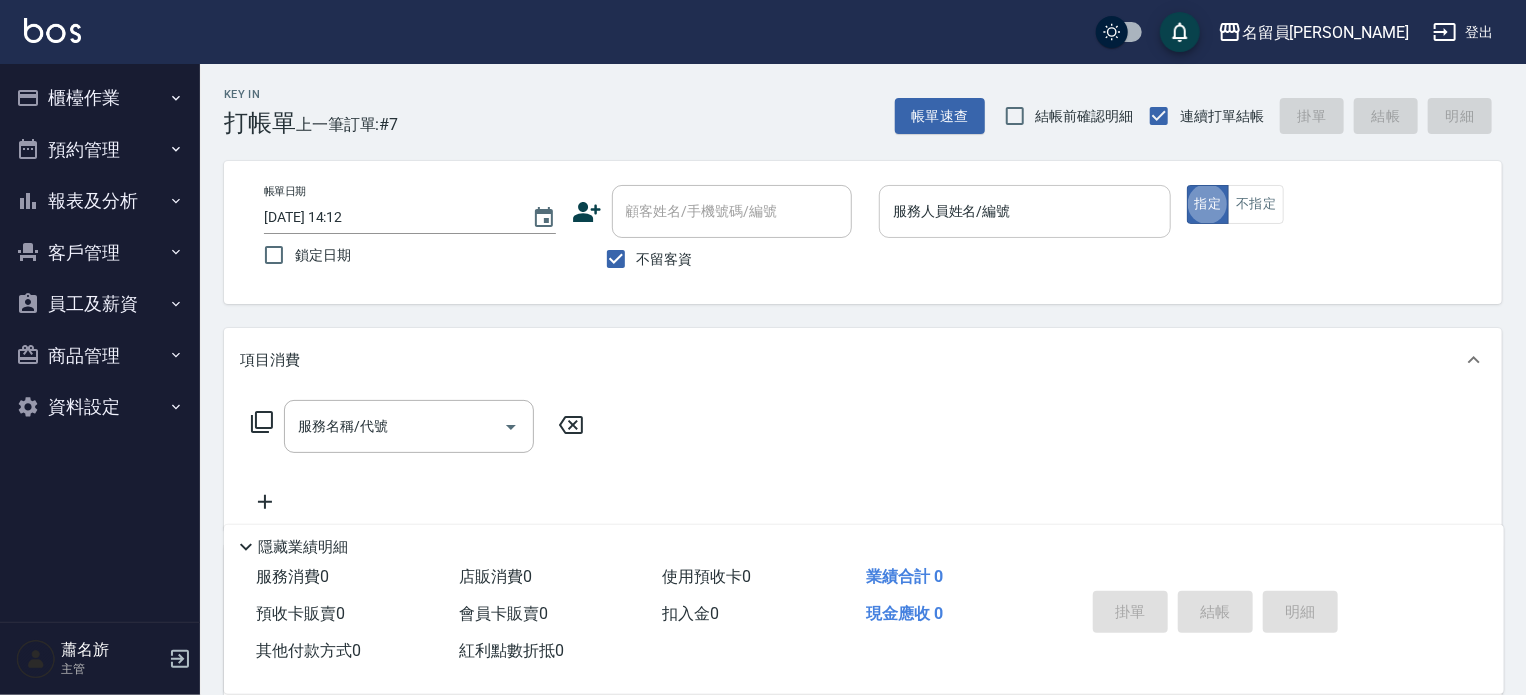 click on "服務人員姓名/編號" at bounding box center [1025, 211] 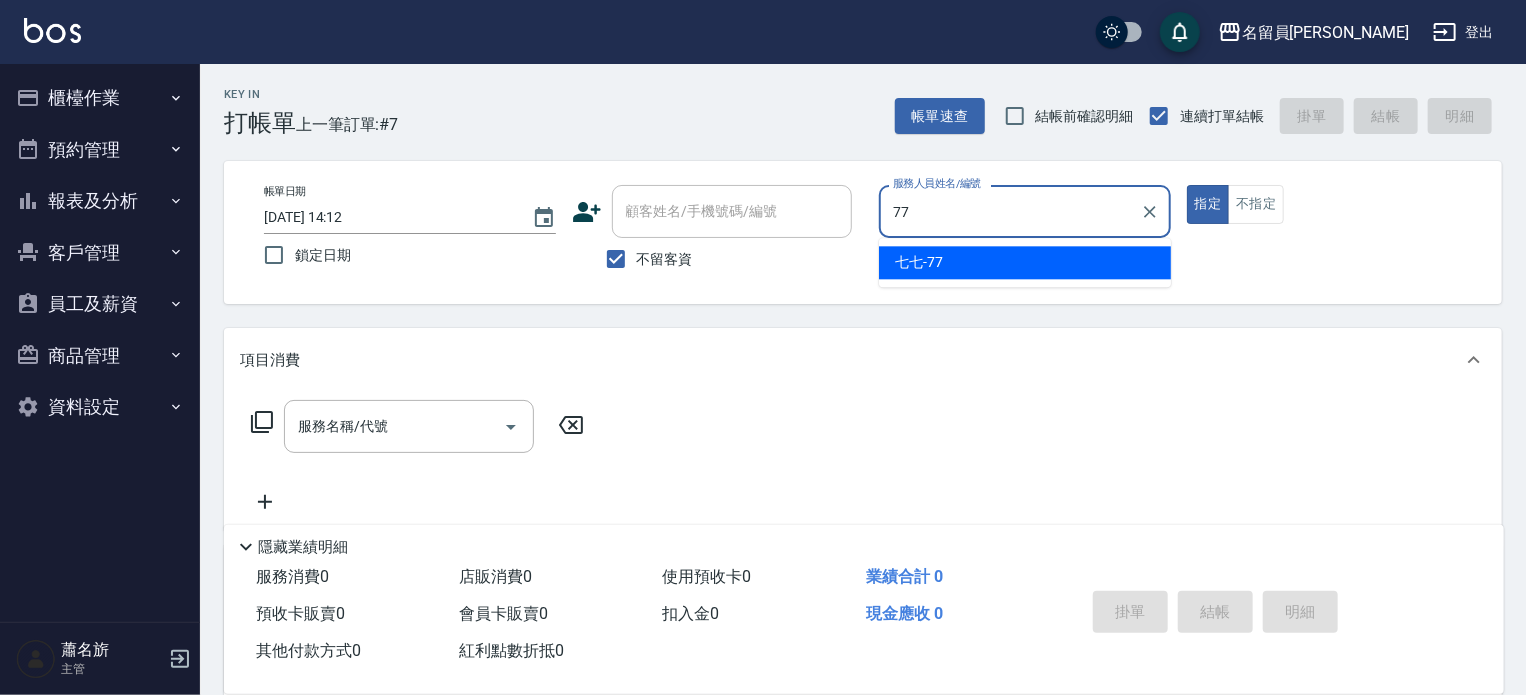 type on "七七-77" 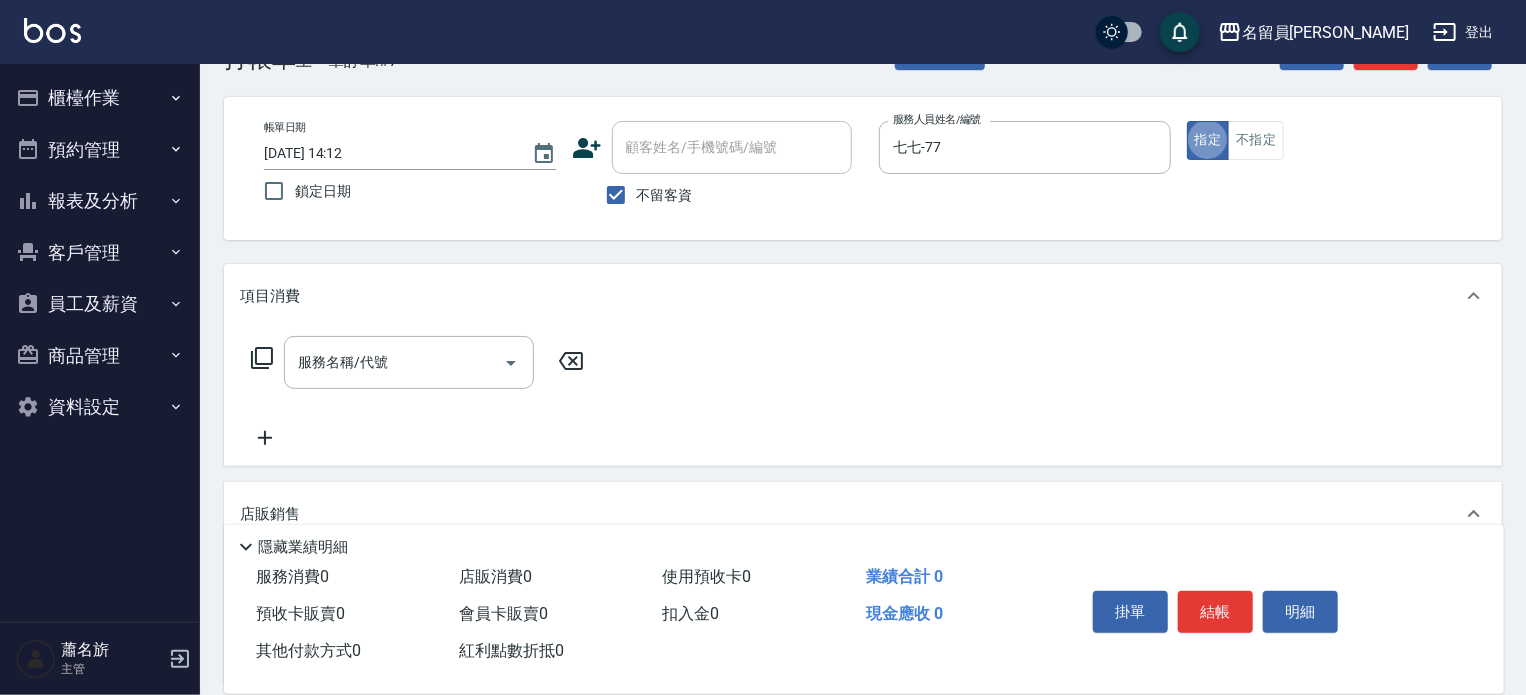 scroll, scrollTop: 100, scrollLeft: 0, axis: vertical 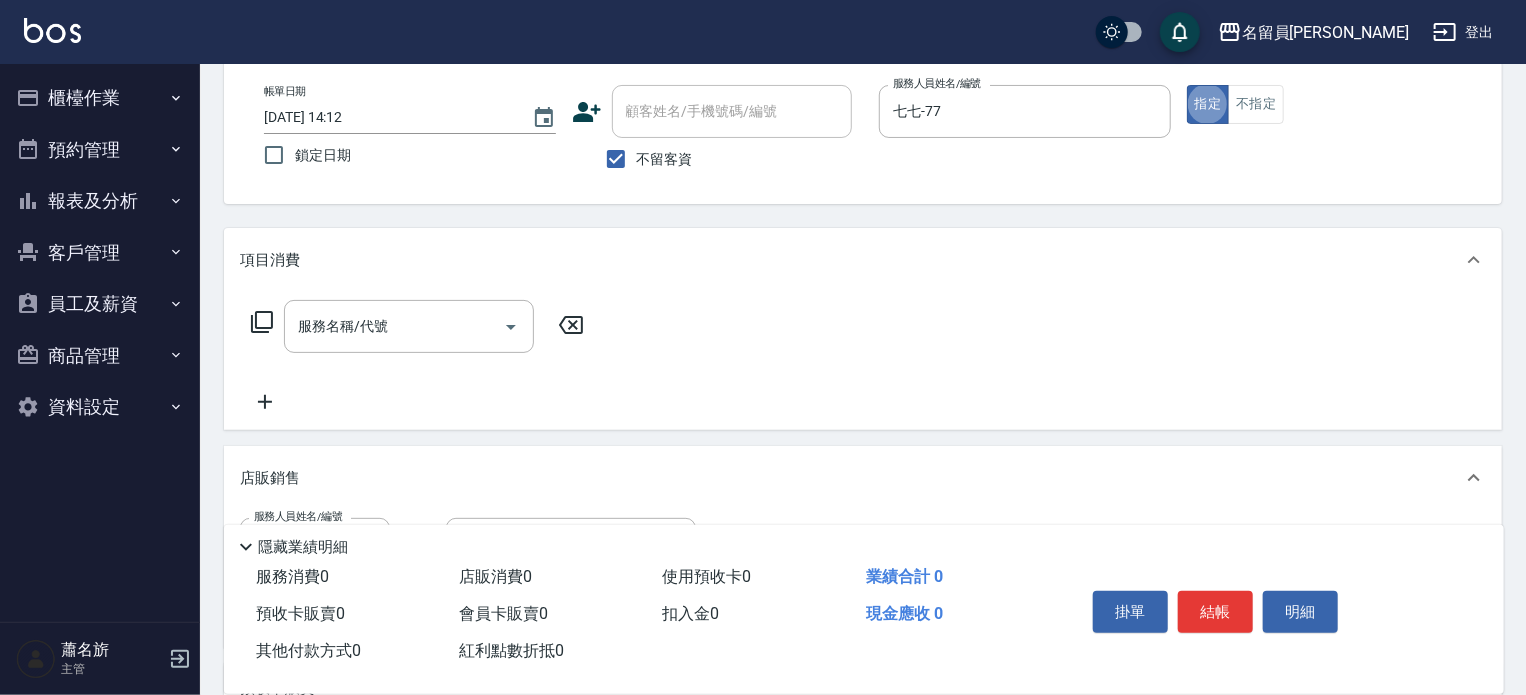 drag, startPoint x: 492, startPoint y: 480, endPoint x: 403, endPoint y: 421, distance: 106.78015 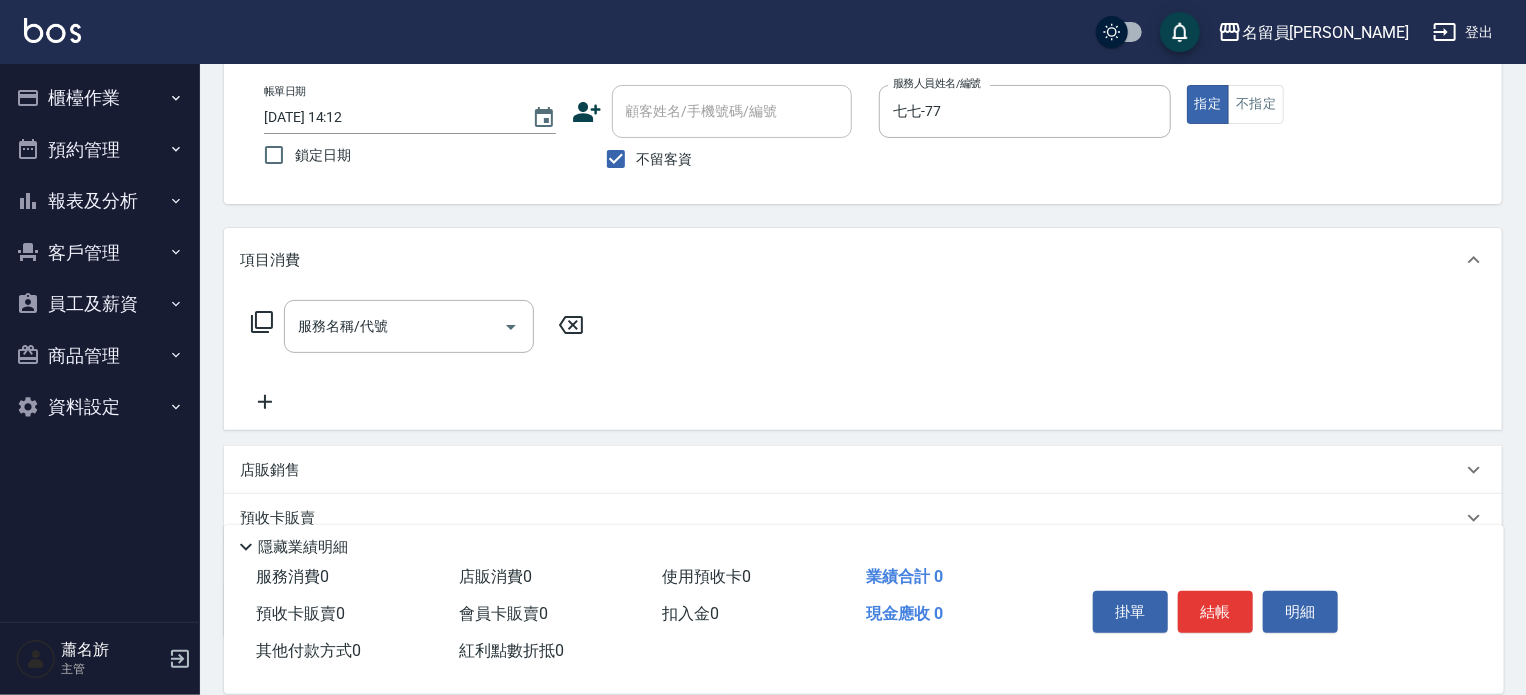 drag, startPoint x: 400, startPoint y: 469, endPoint x: 397, endPoint y: 452, distance: 17.262676 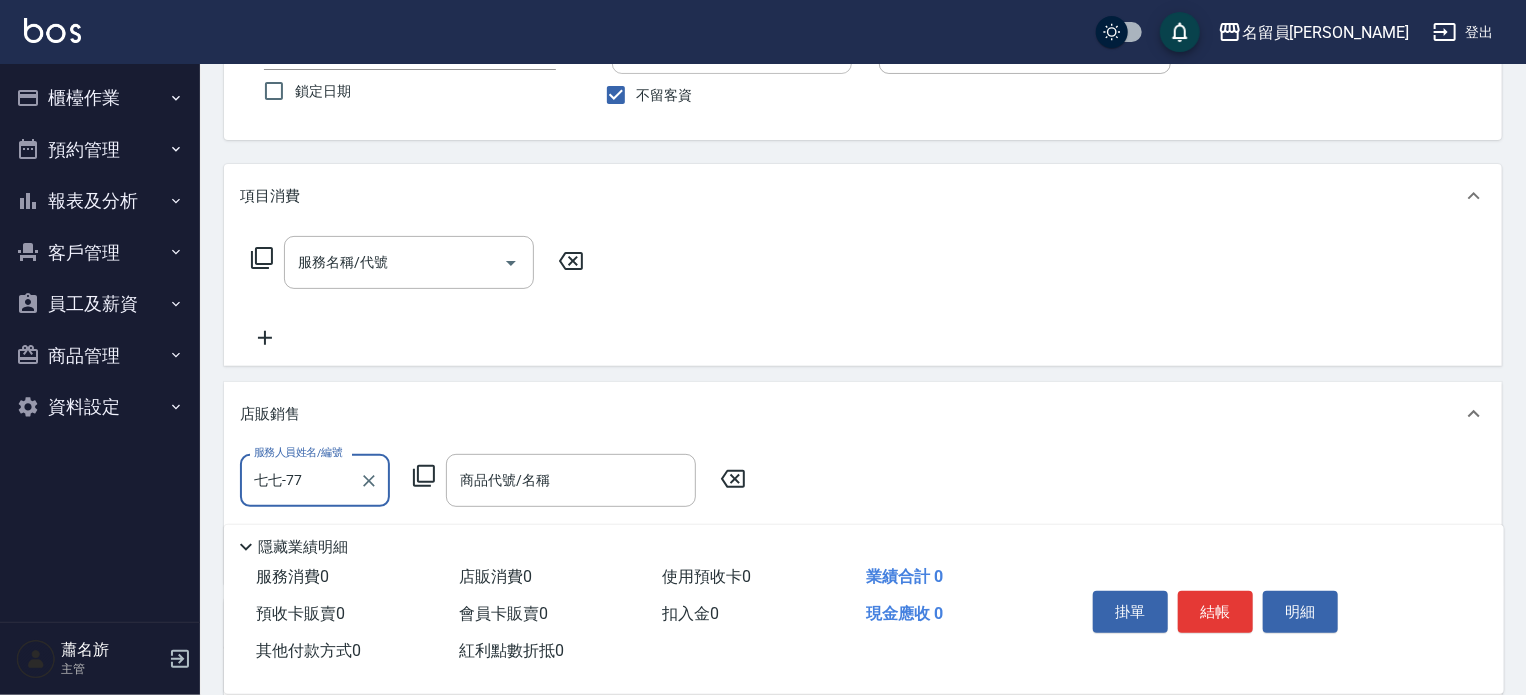 scroll, scrollTop: 200, scrollLeft: 0, axis: vertical 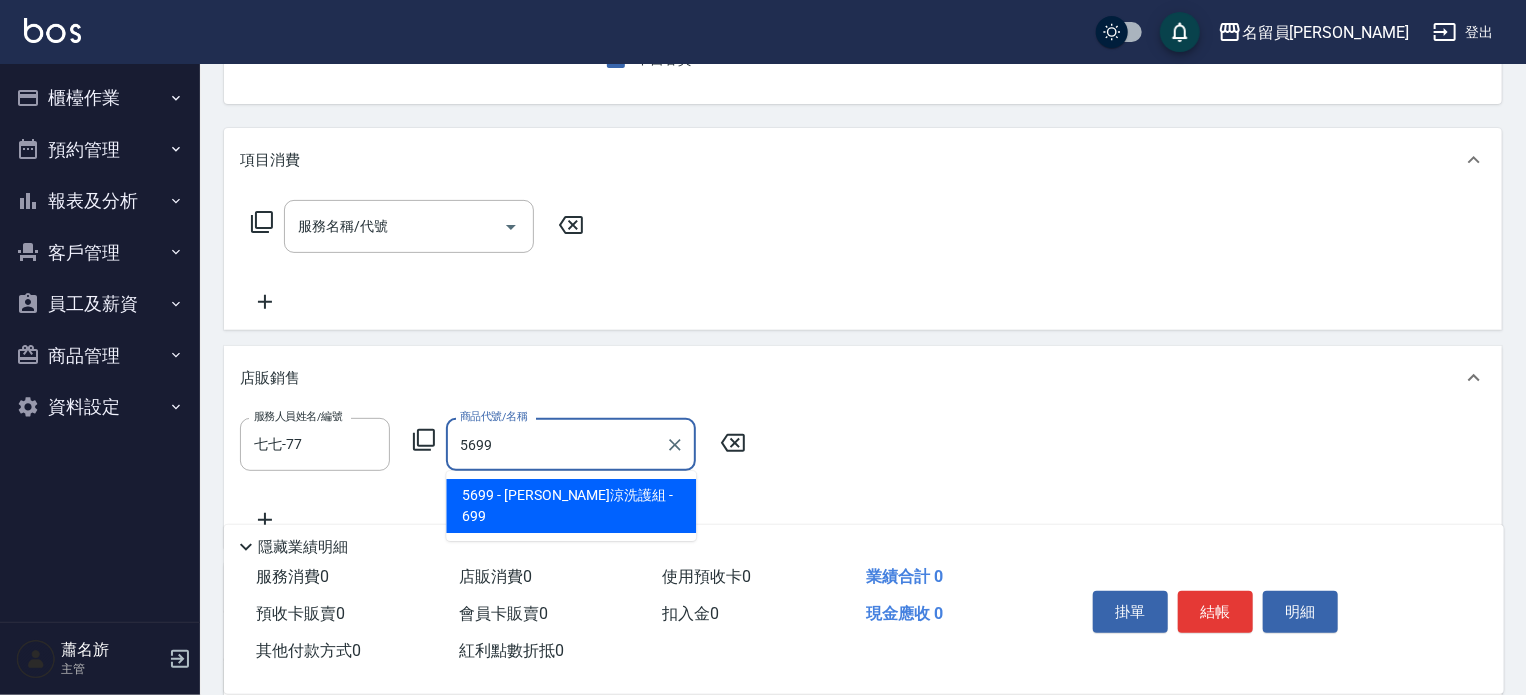 type on "水水沁涼洗護組" 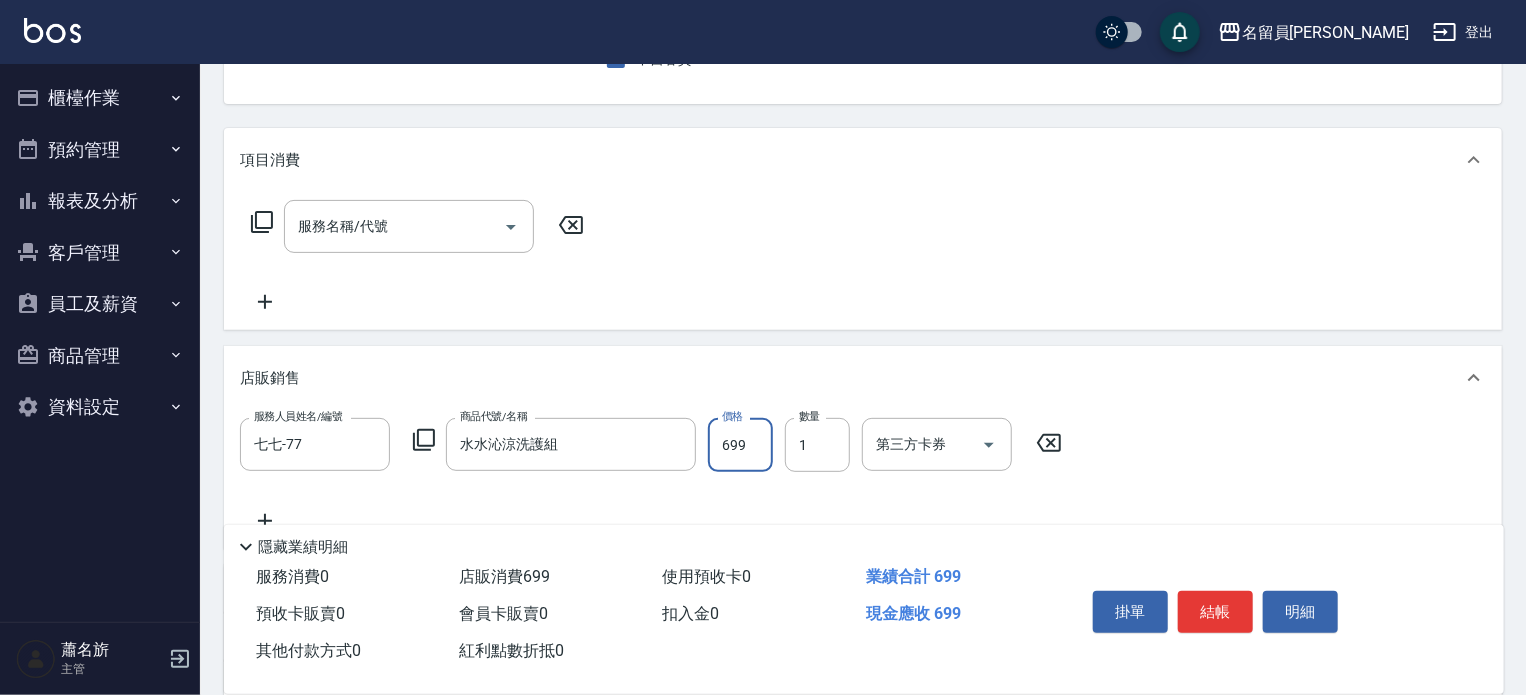 click on "掛單 結帳 明細" at bounding box center [1270, 614] 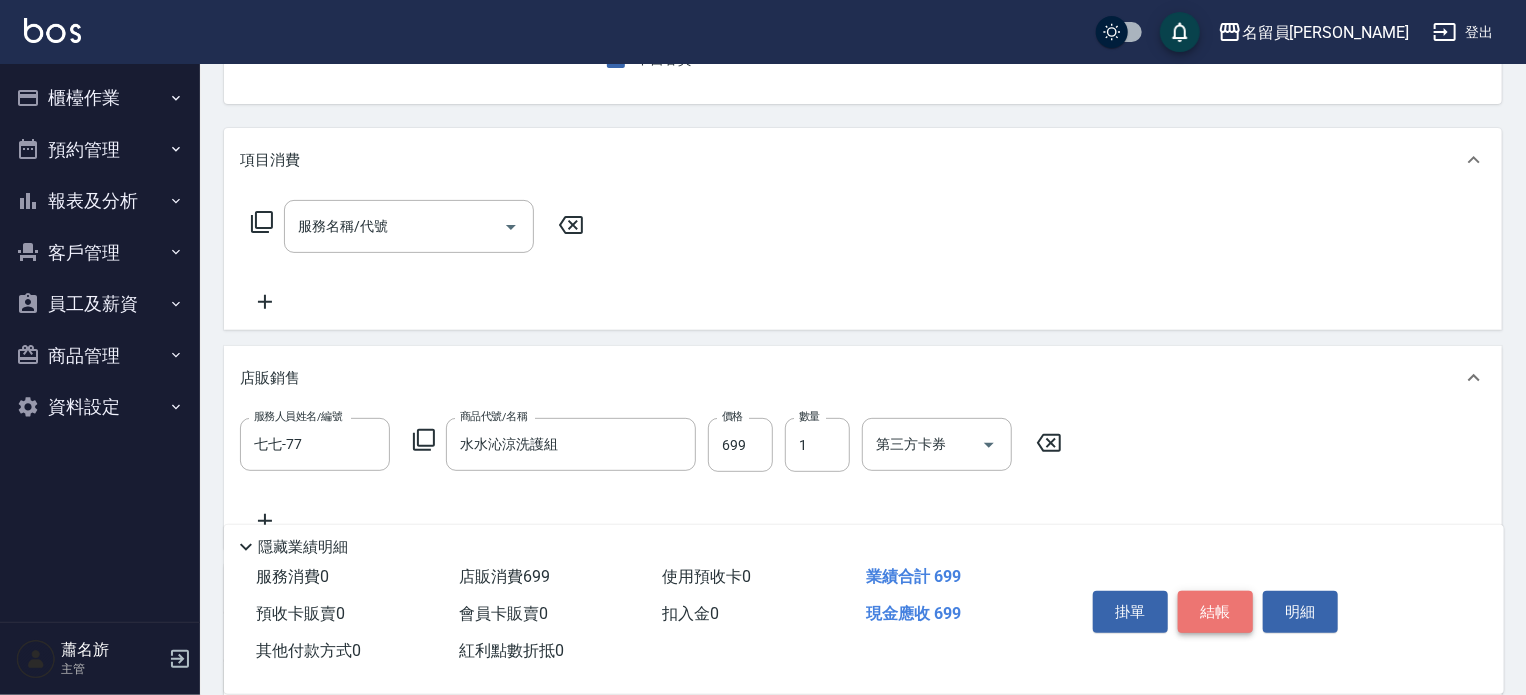 click on "結帳" at bounding box center (1215, 612) 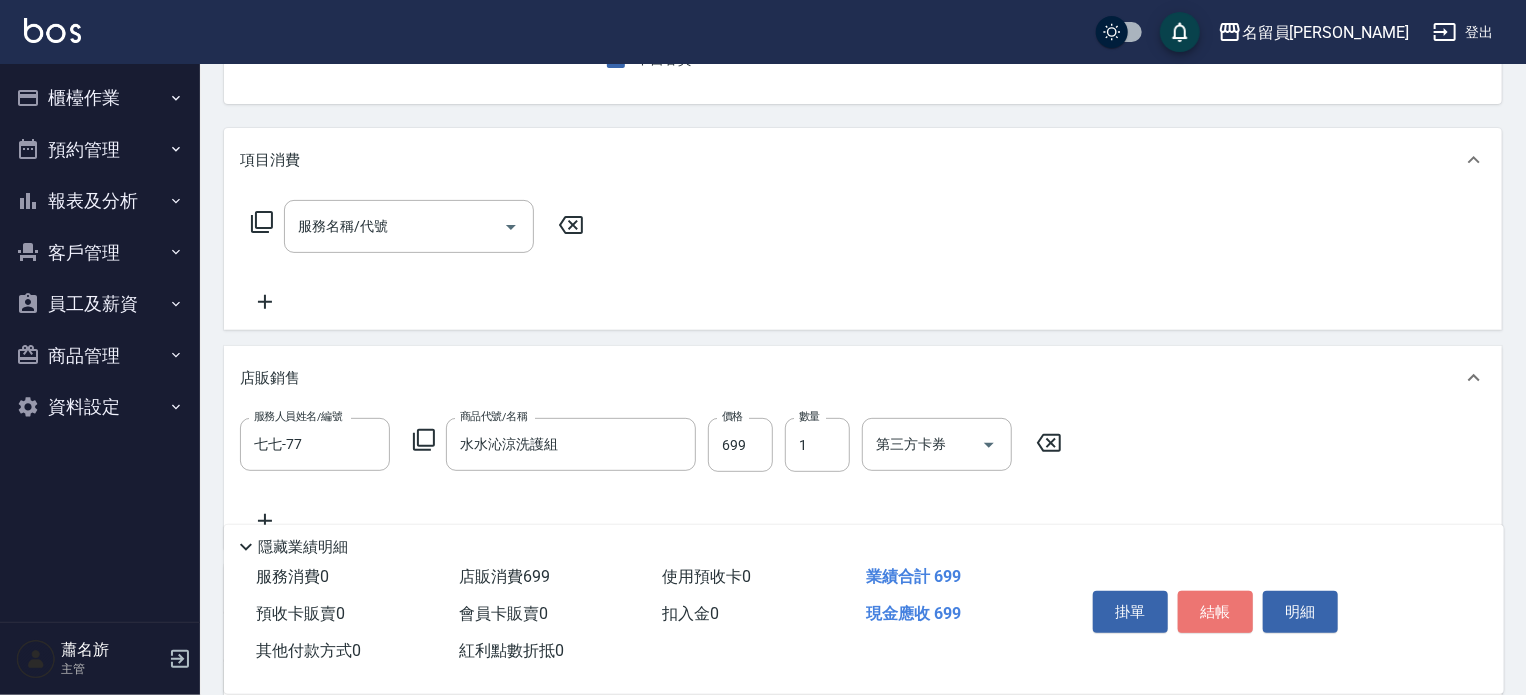 type 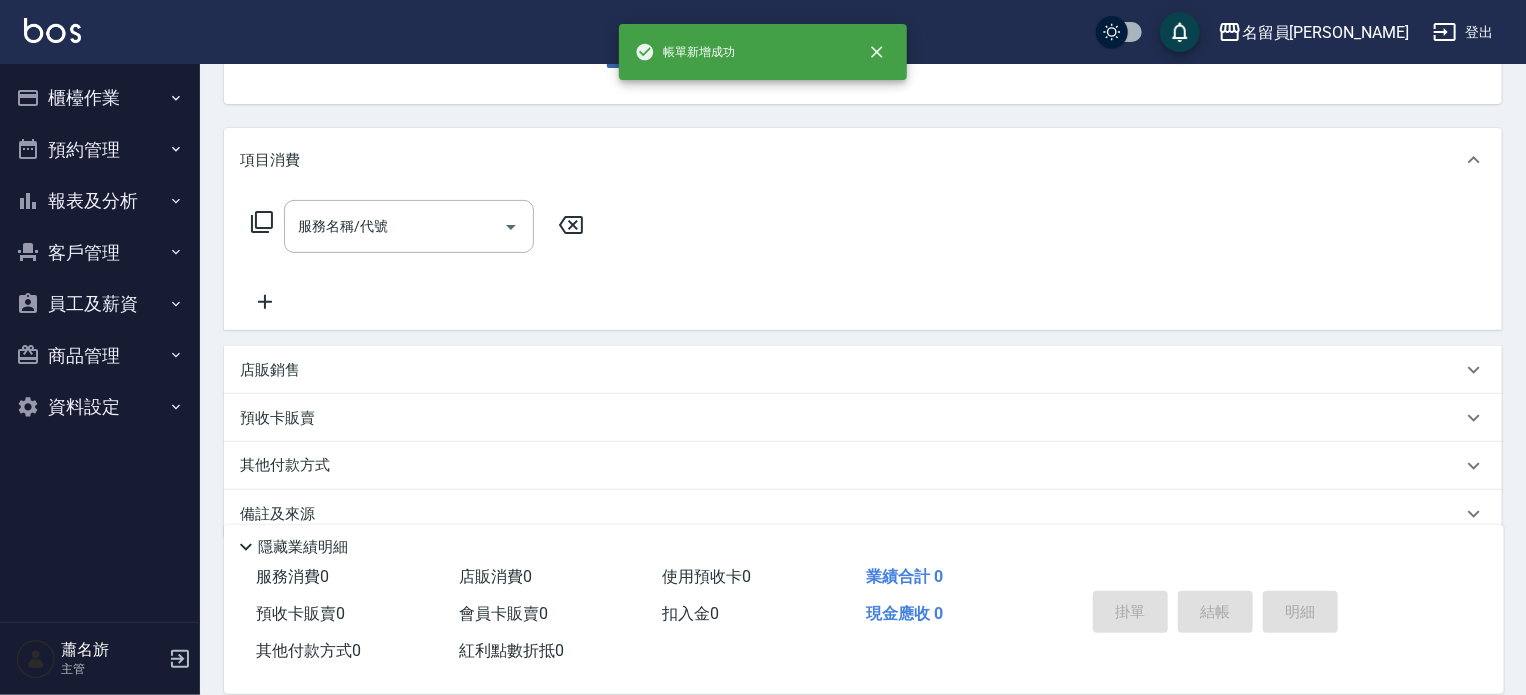scroll, scrollTop: 194, scrollLeft: 0, axis: vertical 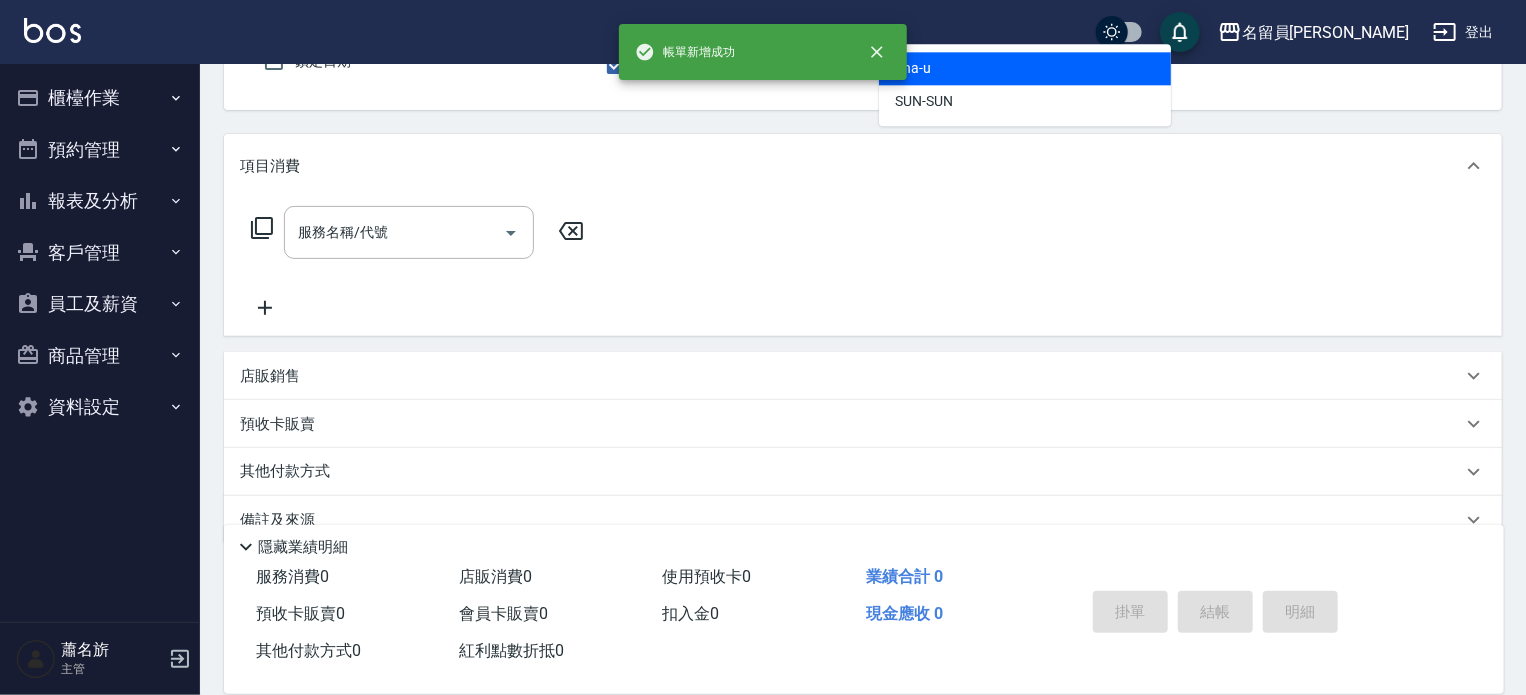 type on "una-u" 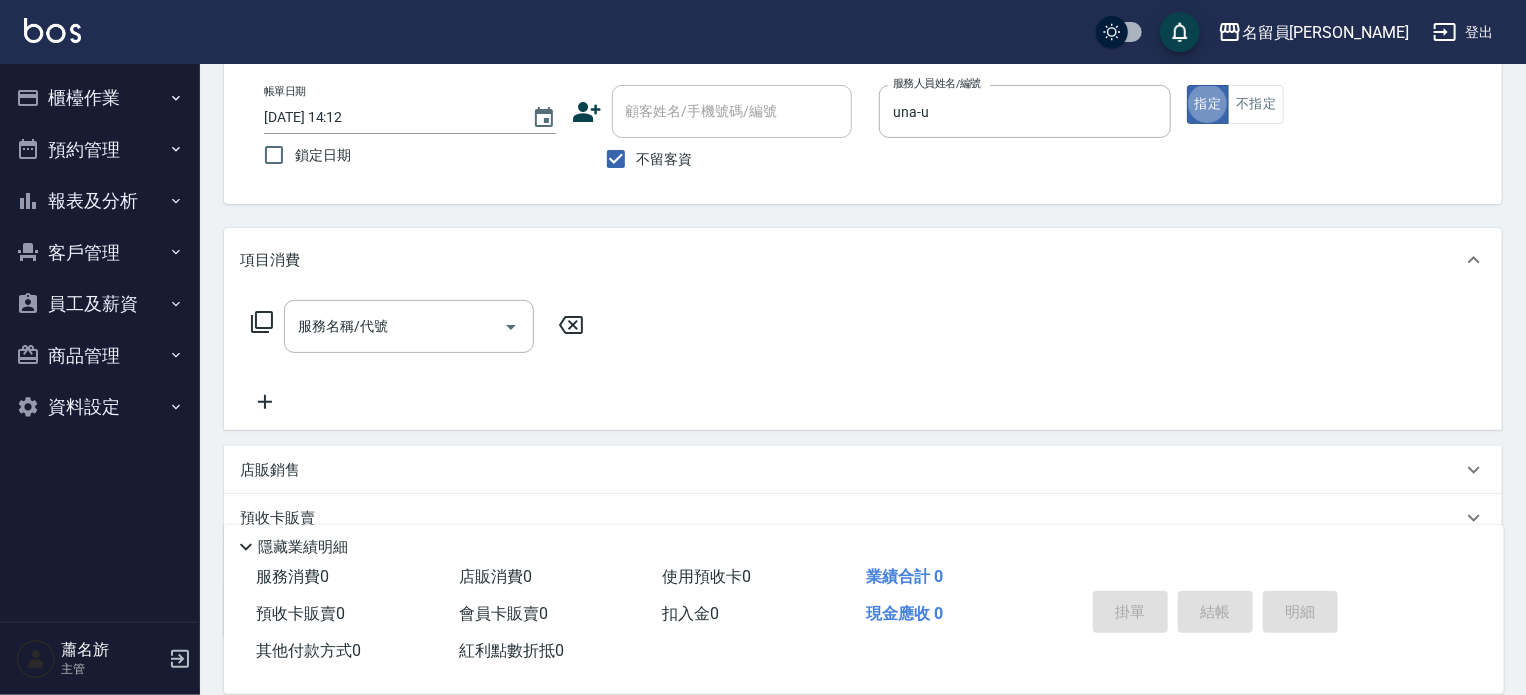 scroll, scrollTop: 200, scrollLeft: 0, axis: vertical 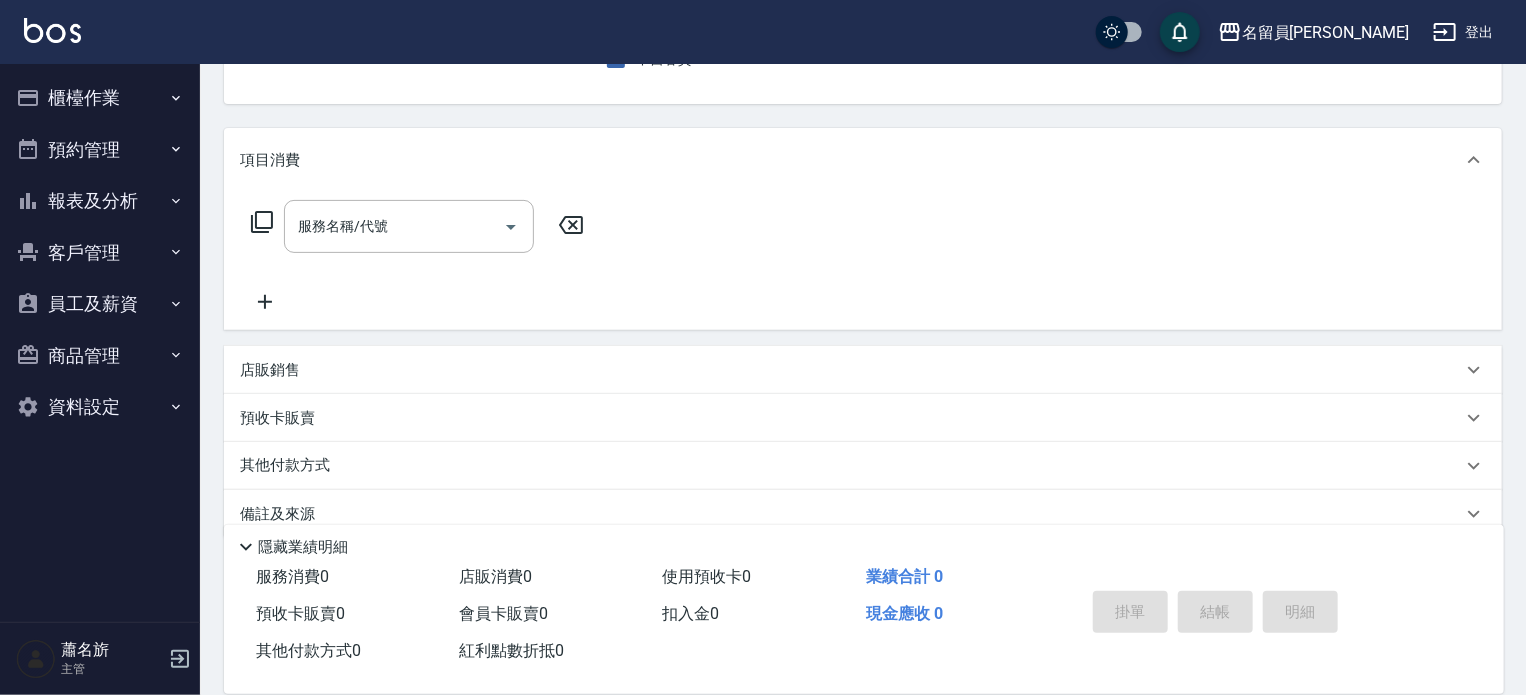 click on "店販銷售" at bounding box center (863, 370) 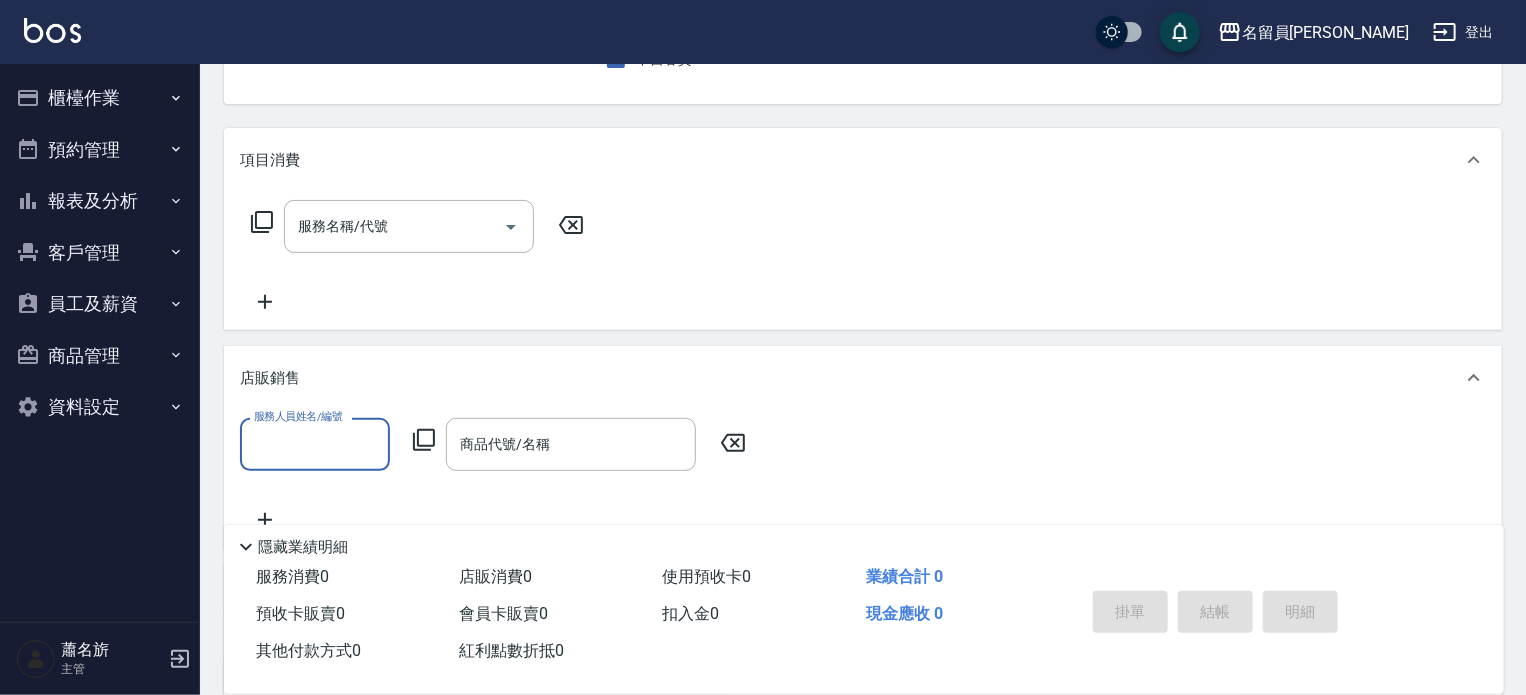 scroll, scrollTop: 0, scrollLeft: 0, axis: both 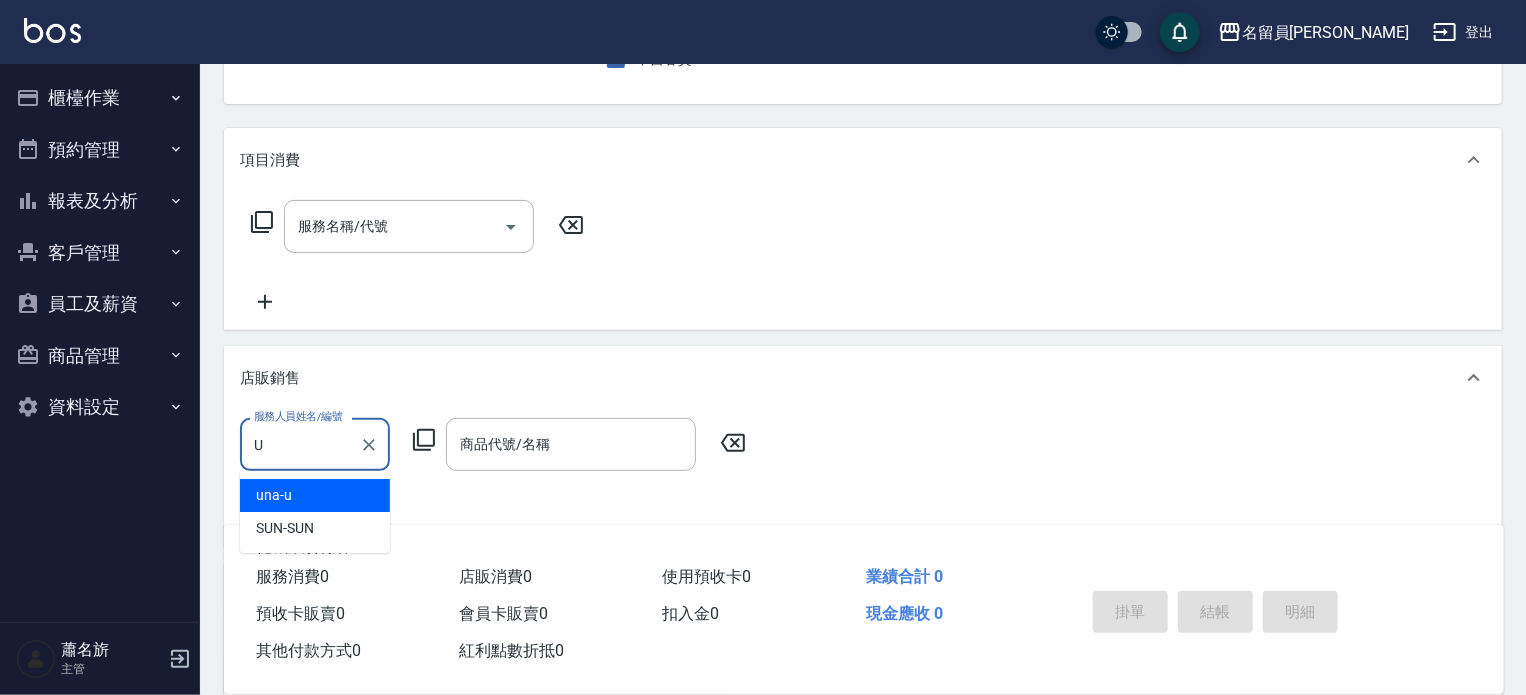 type on "una-u" 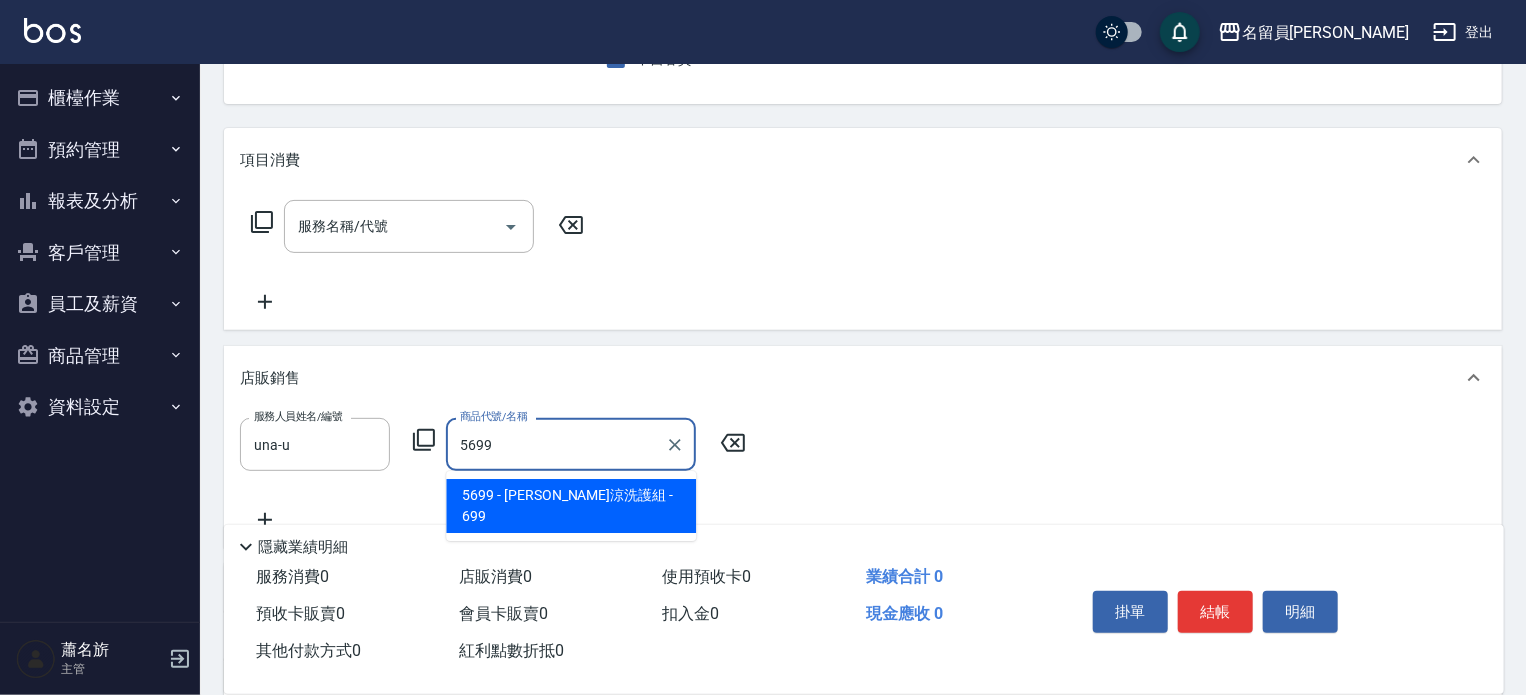 type on "水水沁涼洗護組" 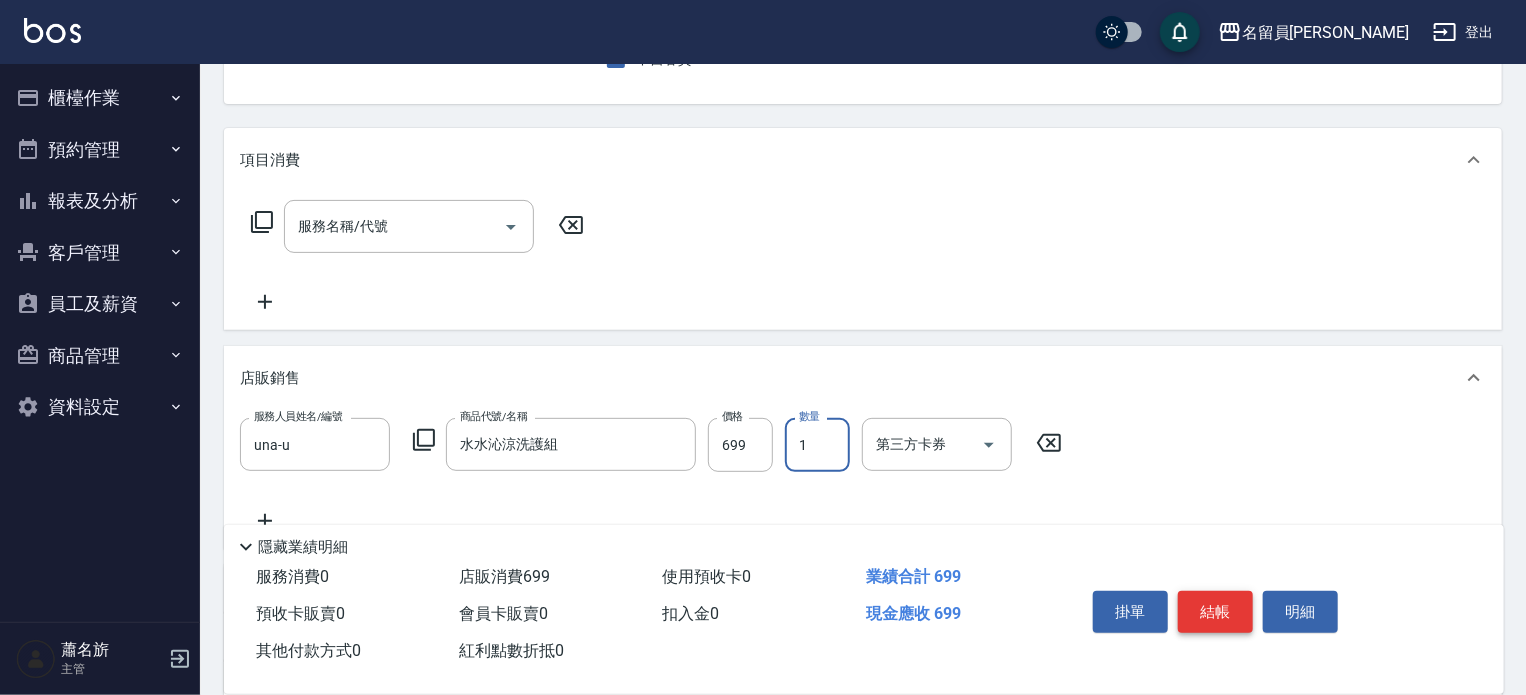 click on "結帳" at bounding box center [1215, 612] 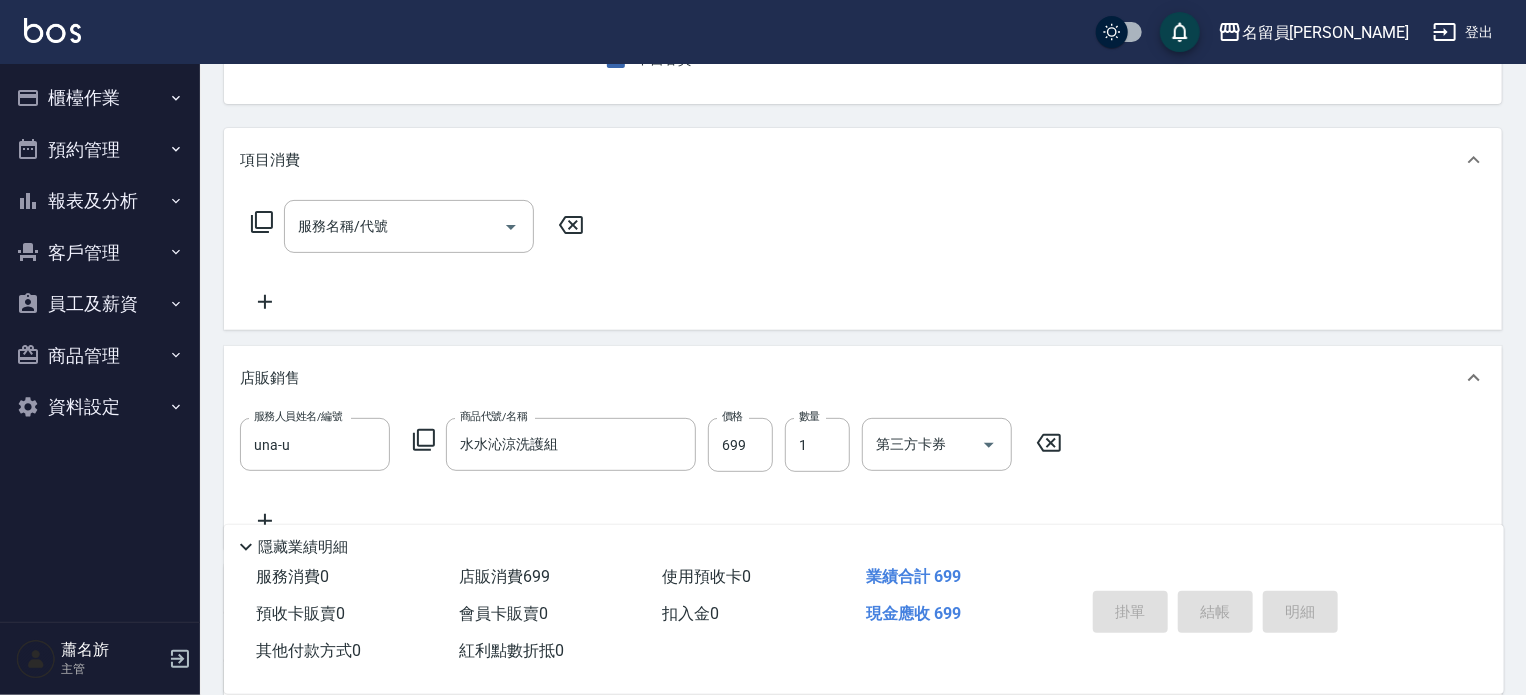 type 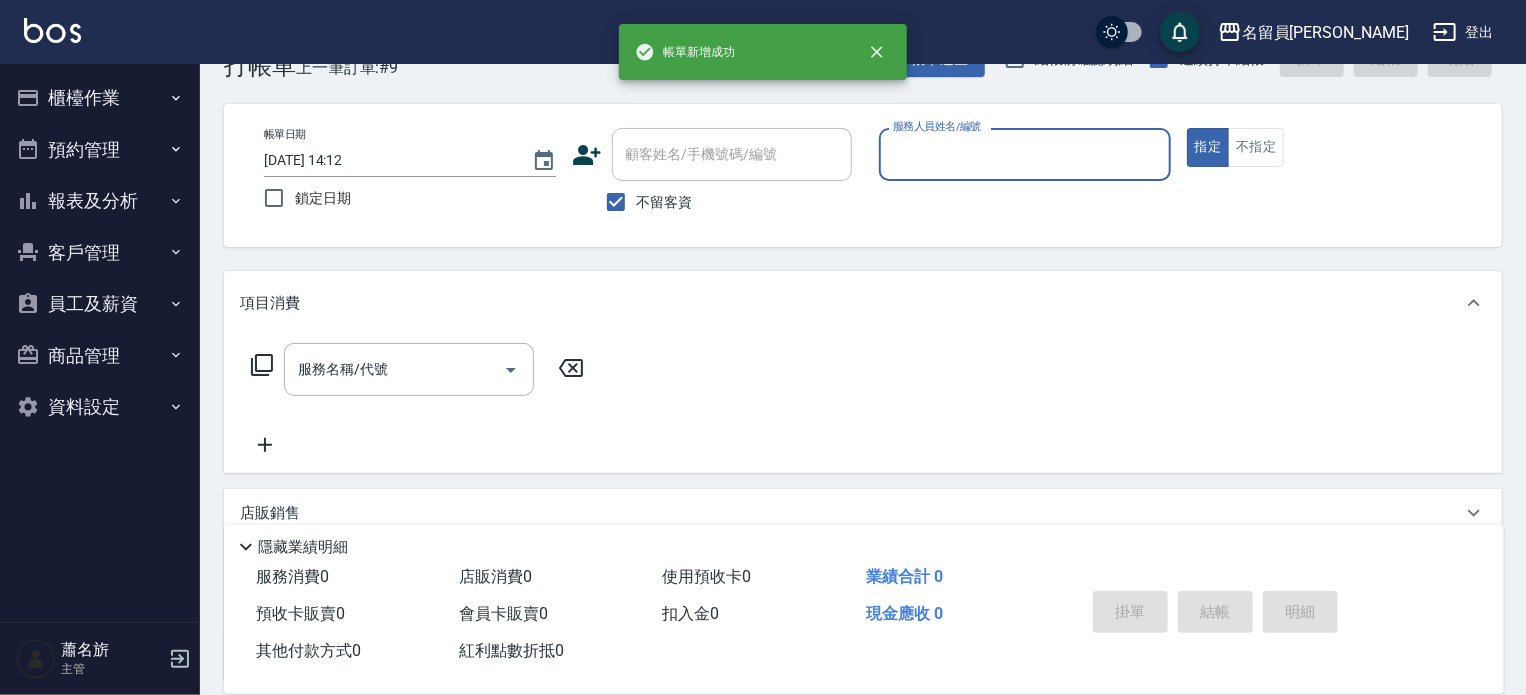 scroll, scrollTop: 0, scrollLeft: 0, axis: both 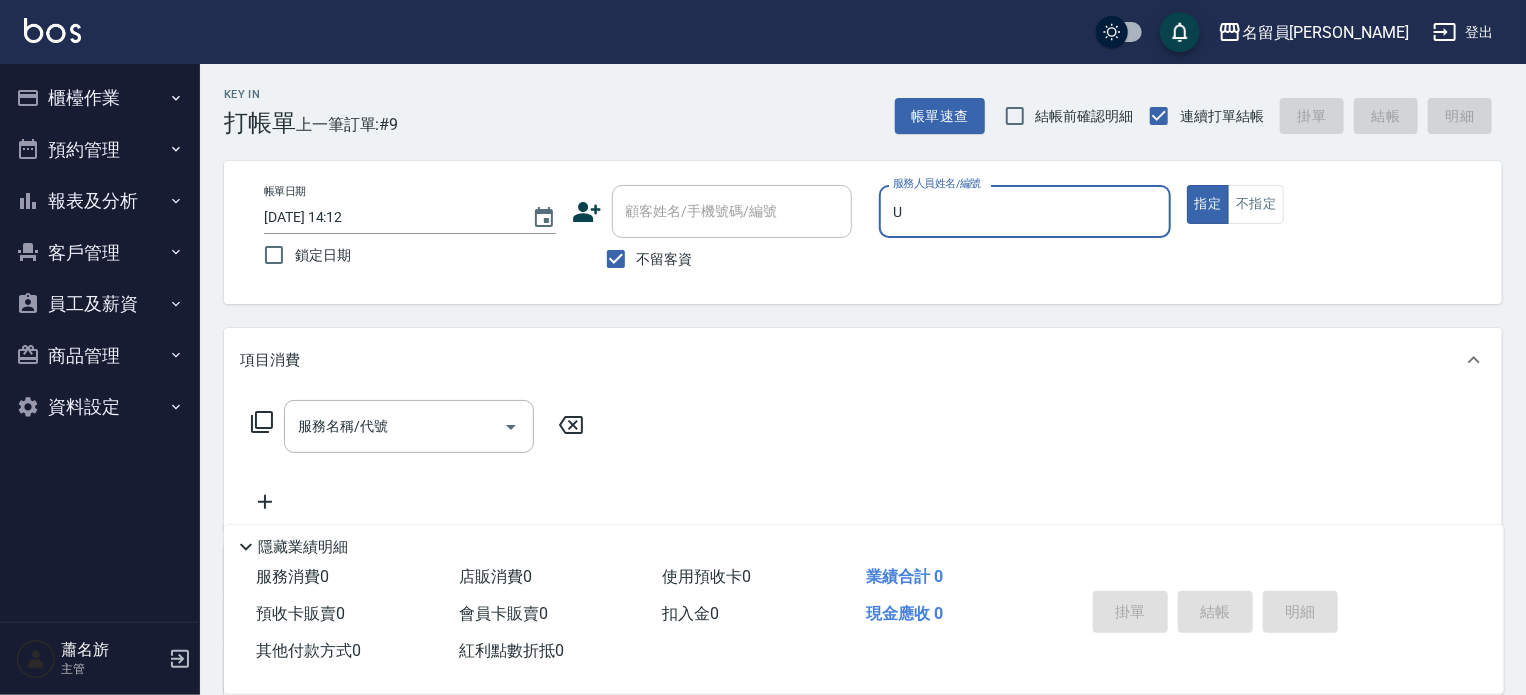 type on "una-u" 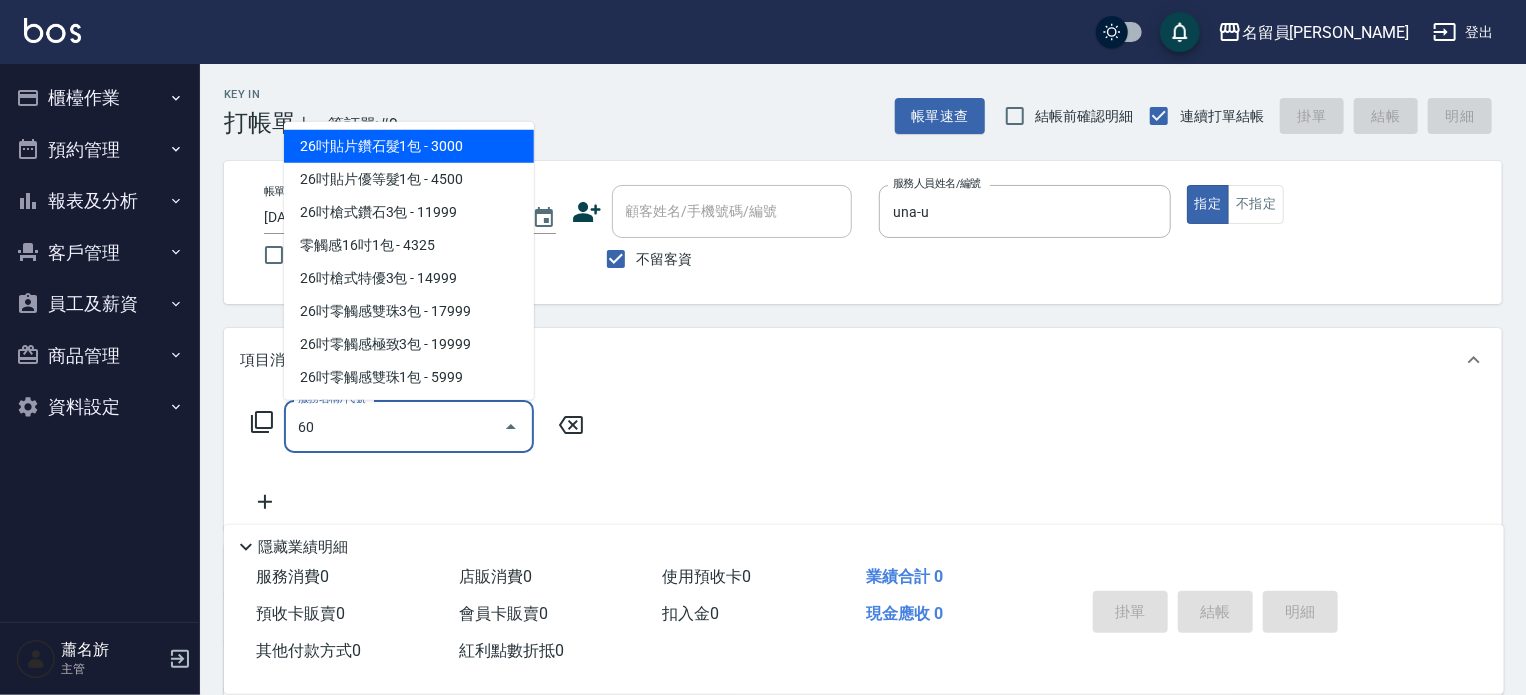 type on "602" 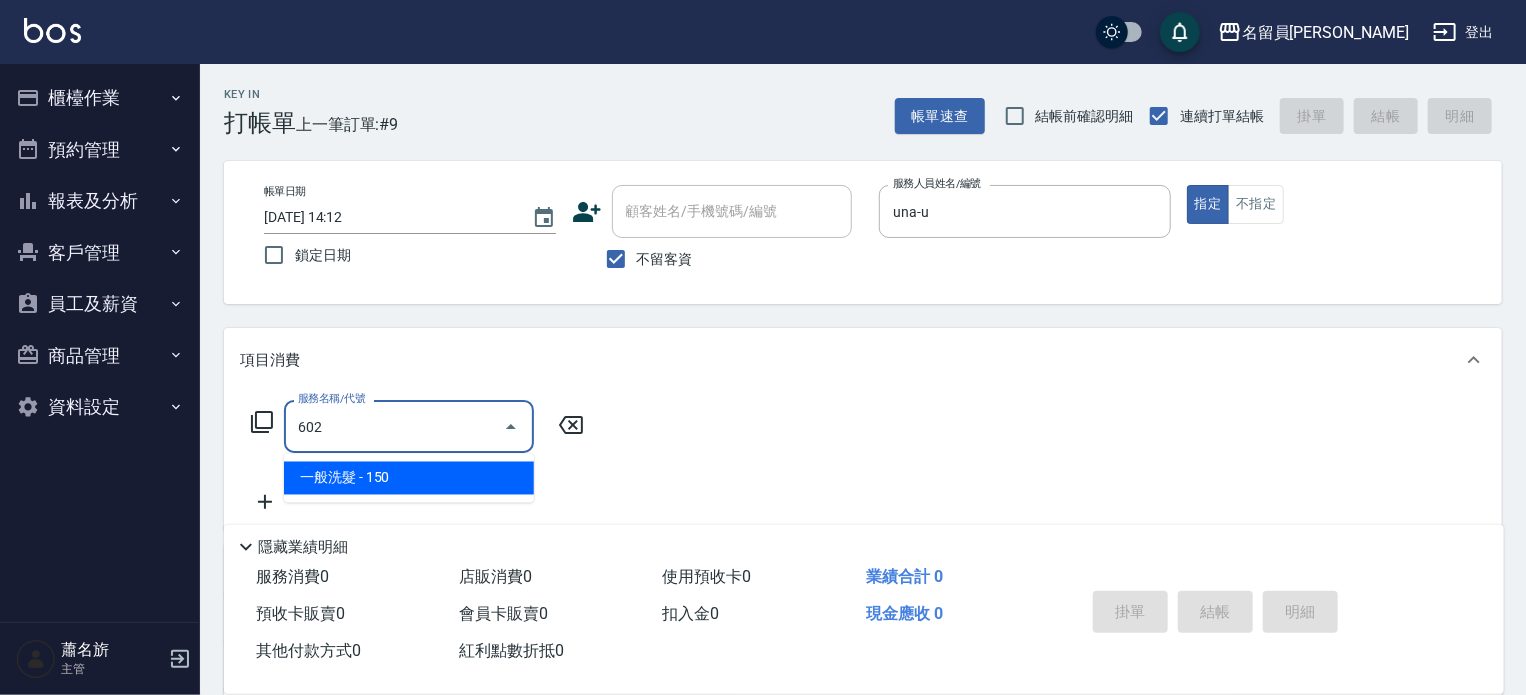 type on "一般洗髮(602)" 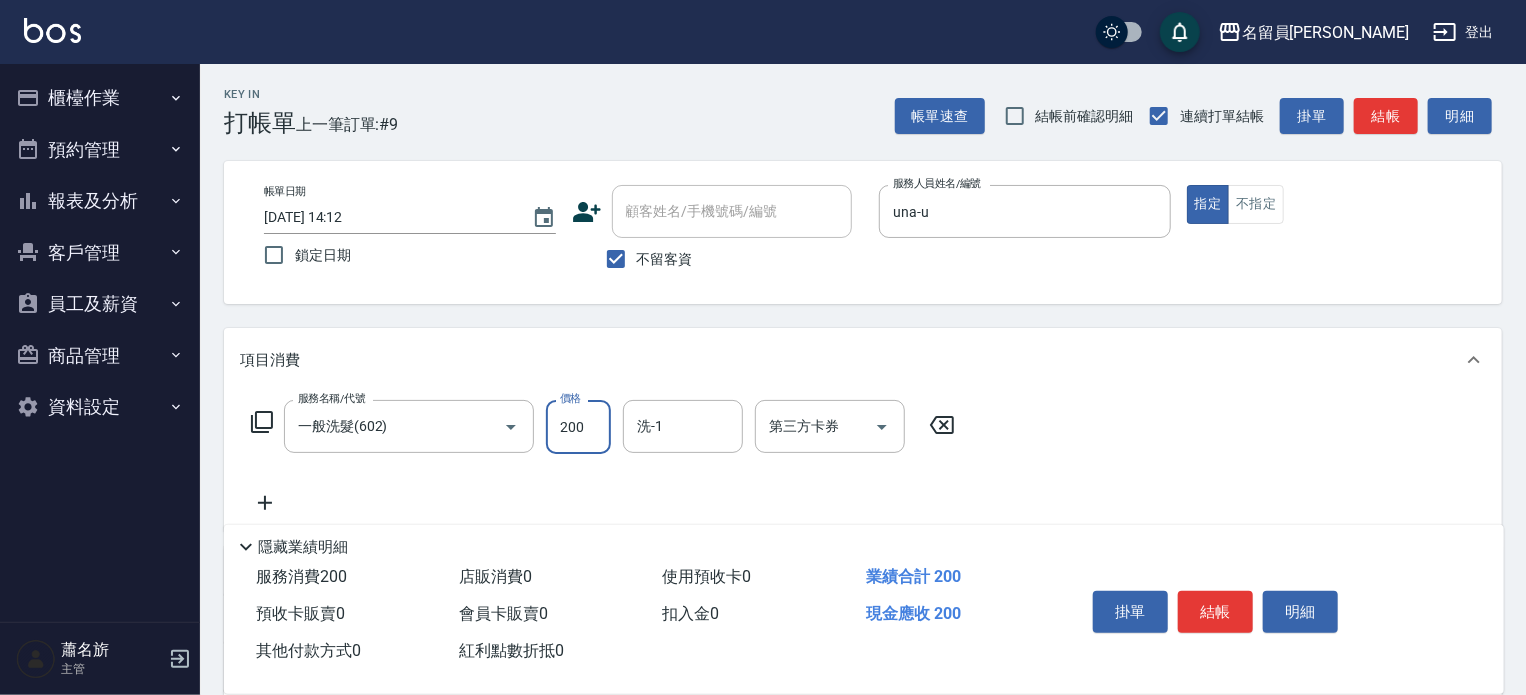 type on "200" 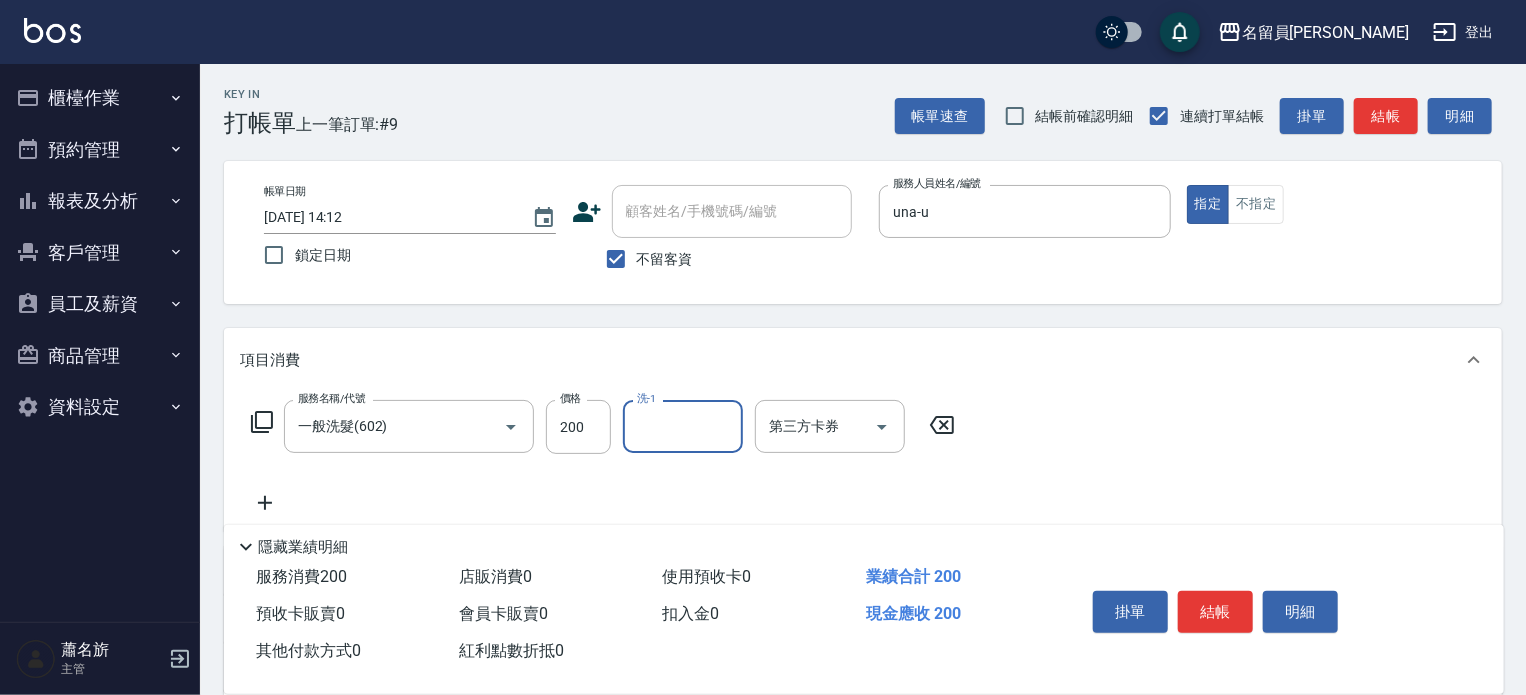type on "5" 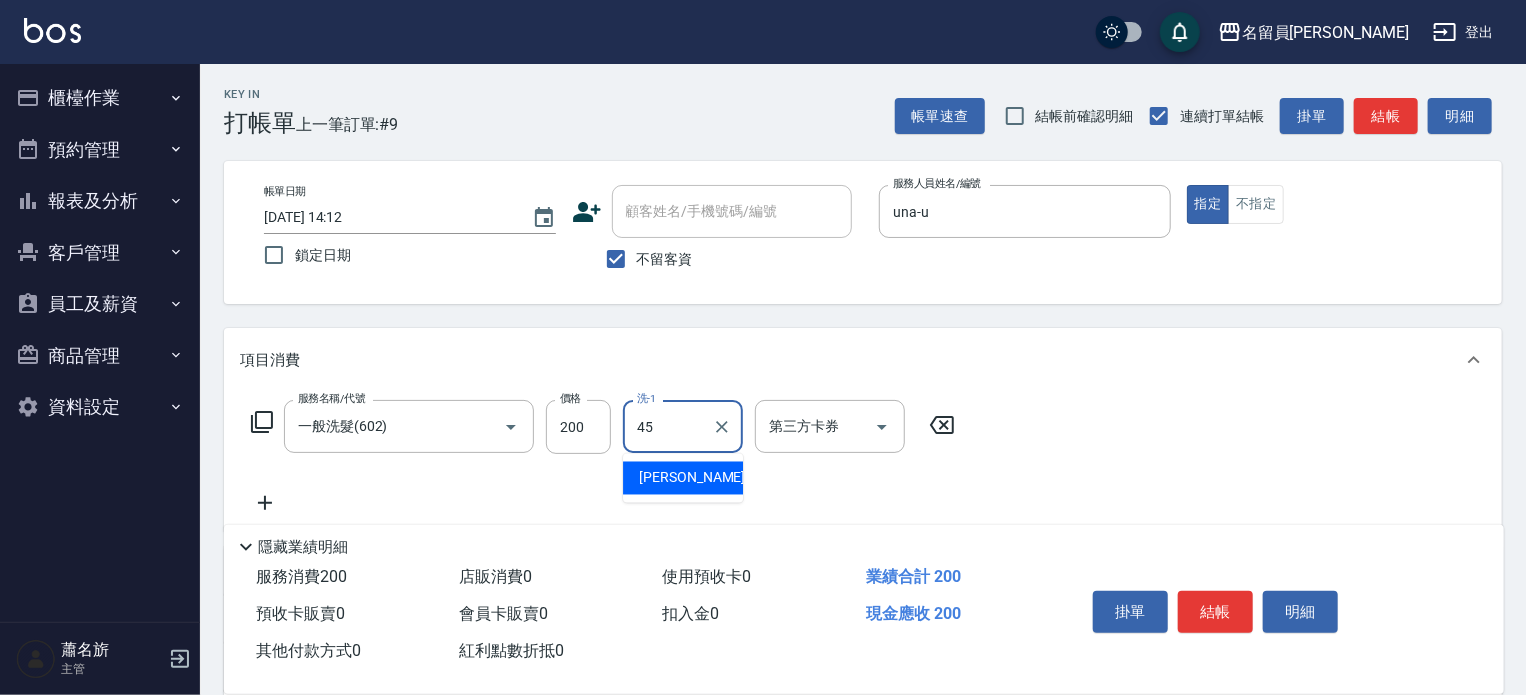 type on "[PERSON_NAME]-45" 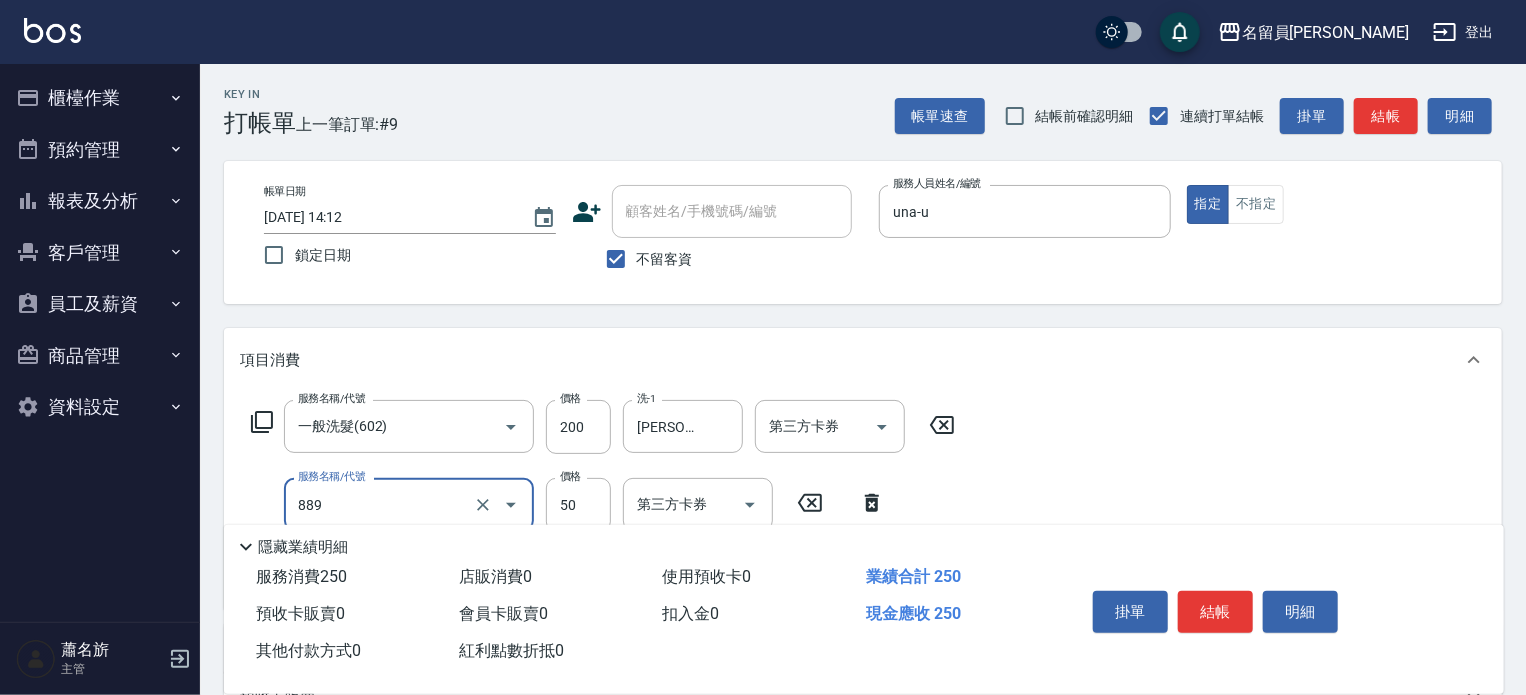 type on "精油(889)" 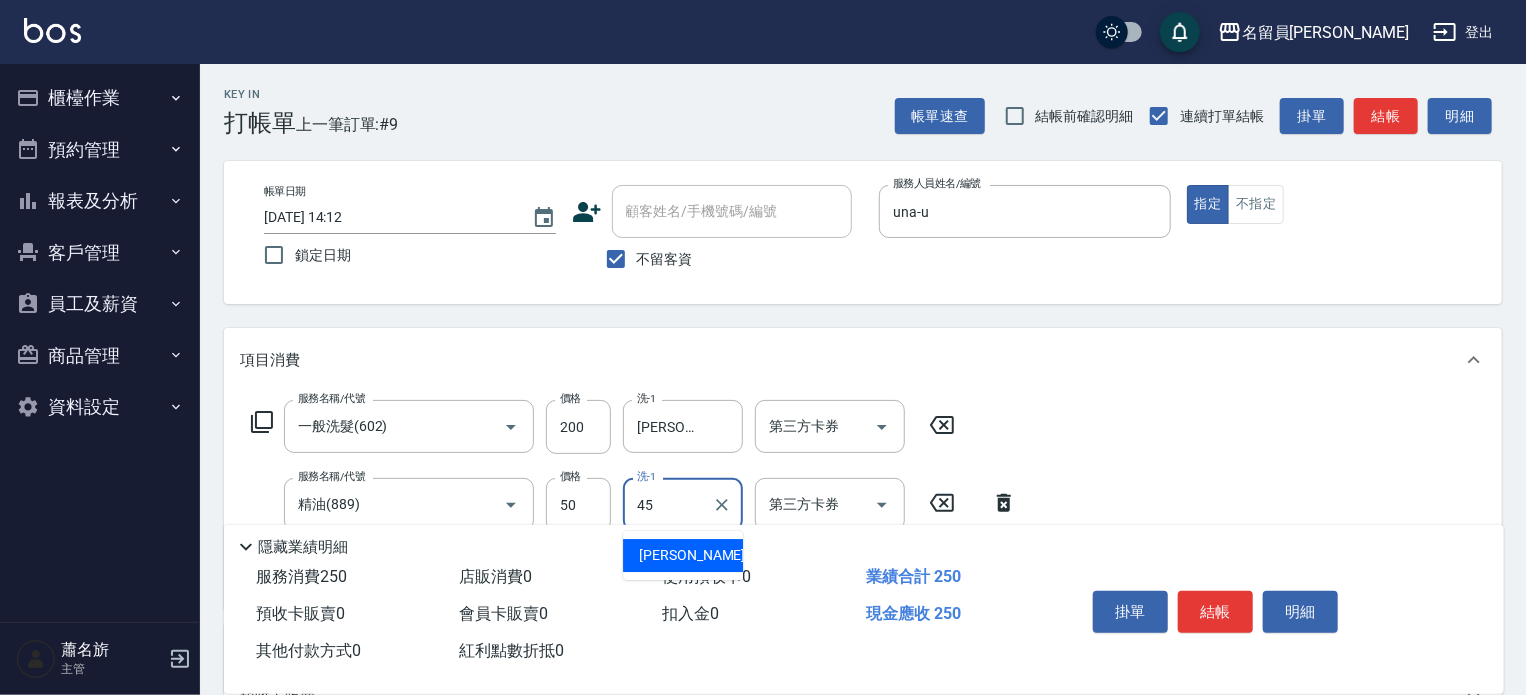 type on "[PERSON_NAME]-45" 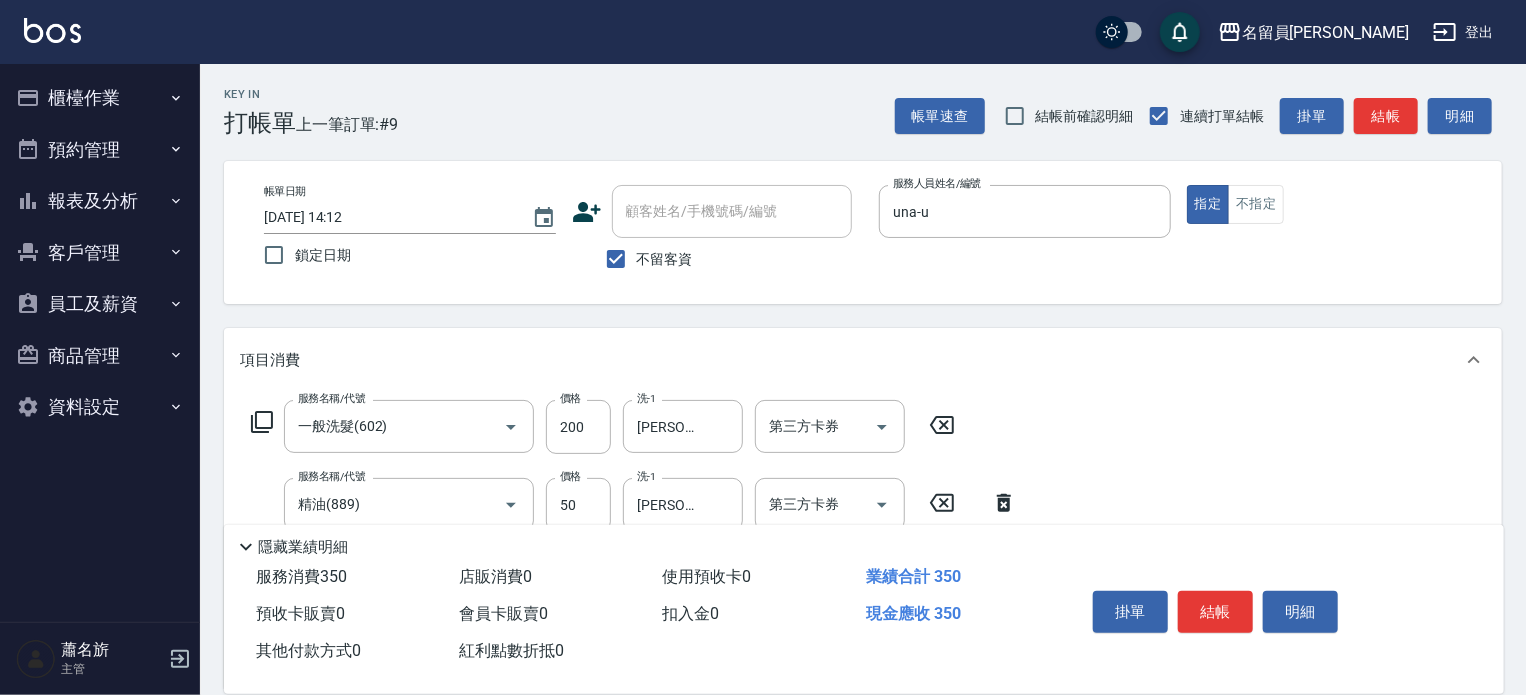 type on "剪髮(302)" 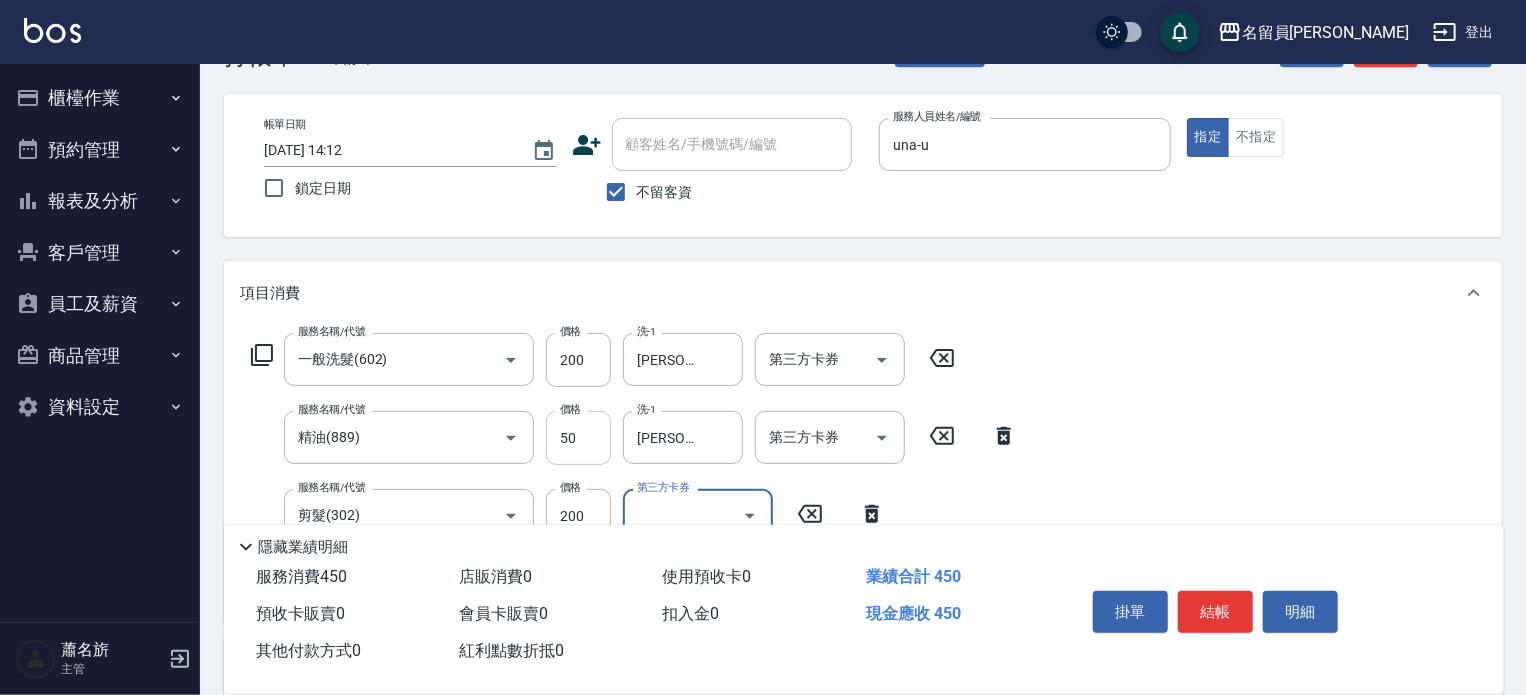 scroll, scrollTop: 200, scrollLeft: 0, axis: vertical 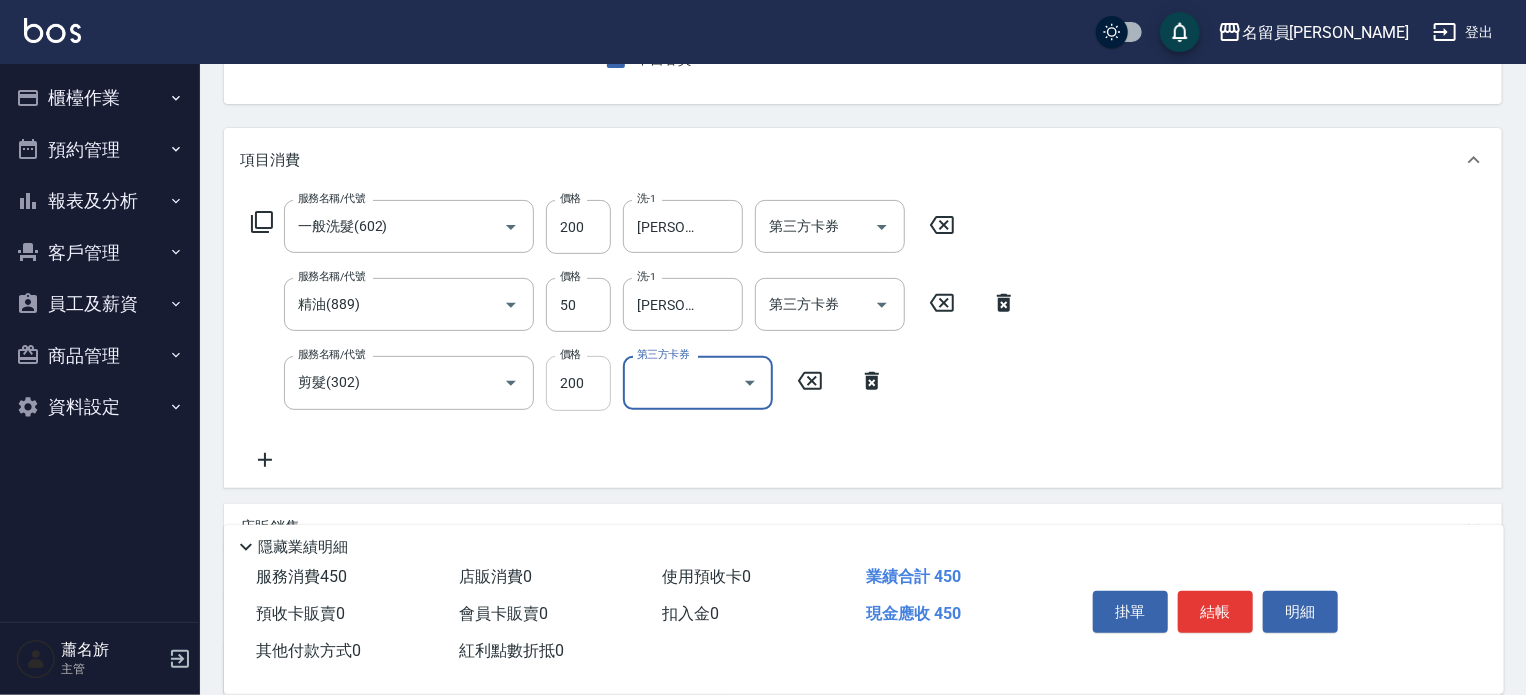 click on "200" at bounding box center [578, 383] 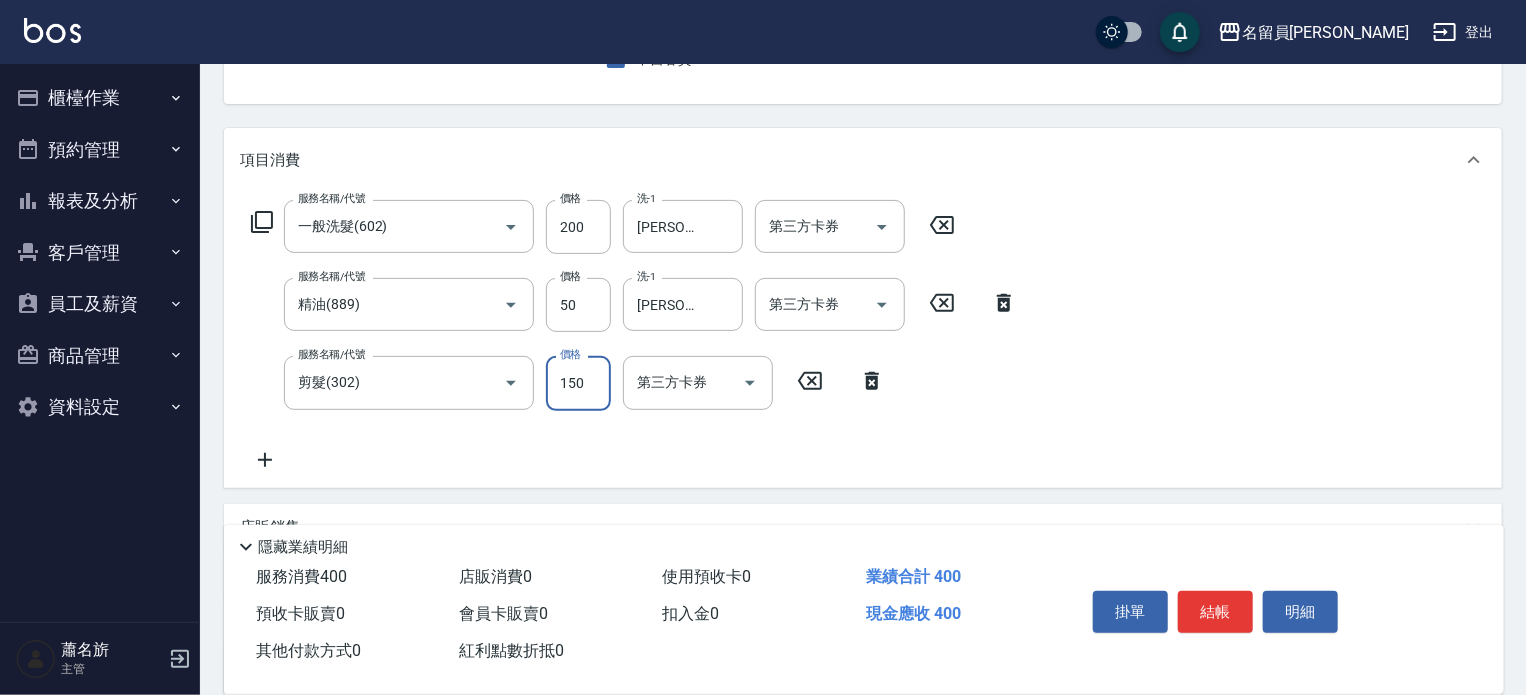 type on "150" 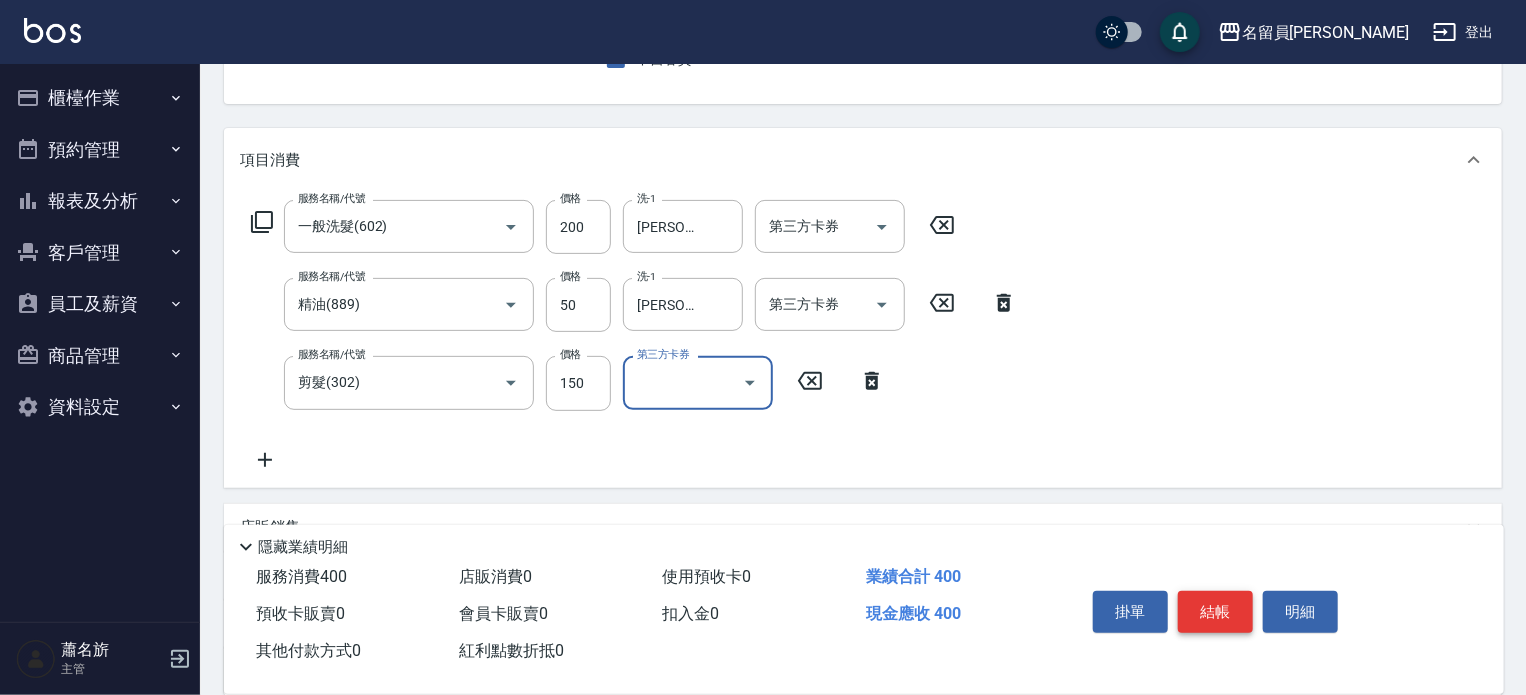 click on "結帳" at bounding box center [1215, 612] 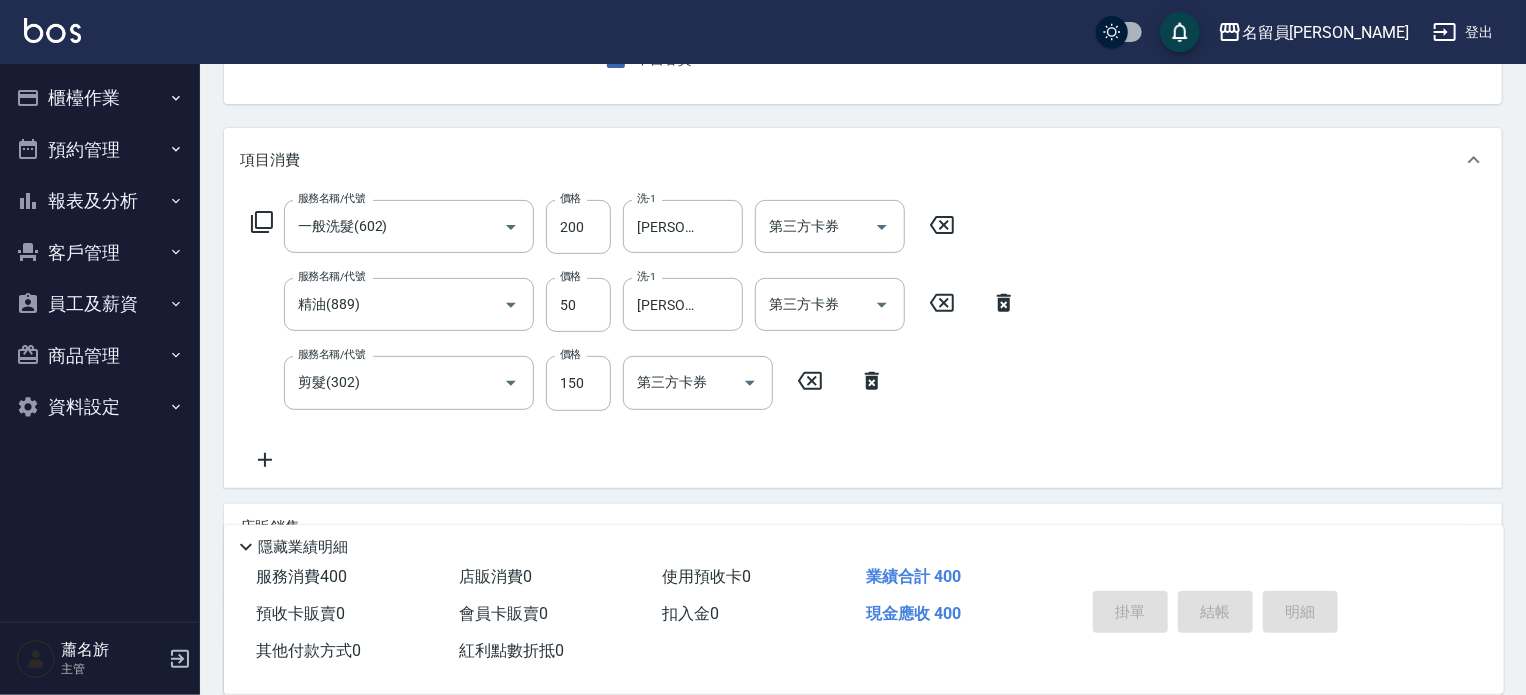 type 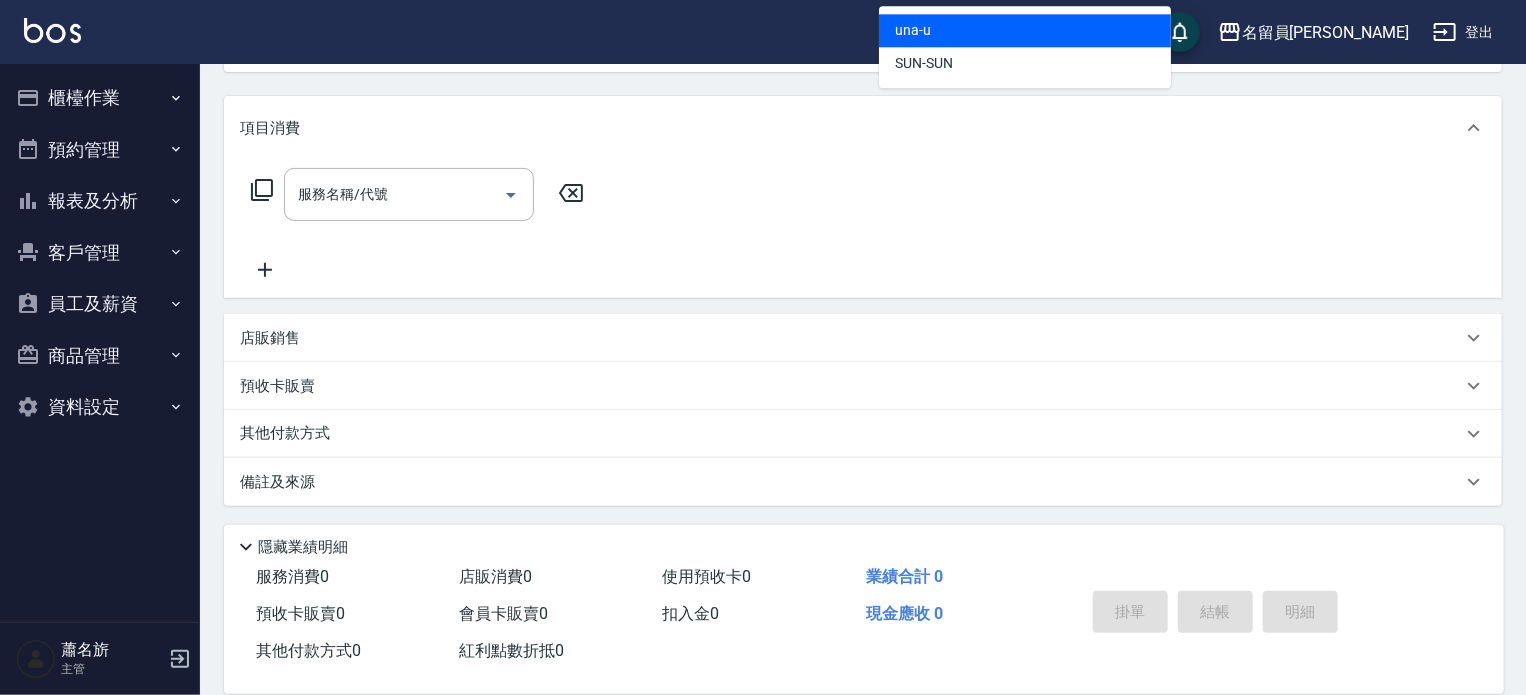 scroll, scrollTop: 184, scrollLeft: 0, axis: vertical 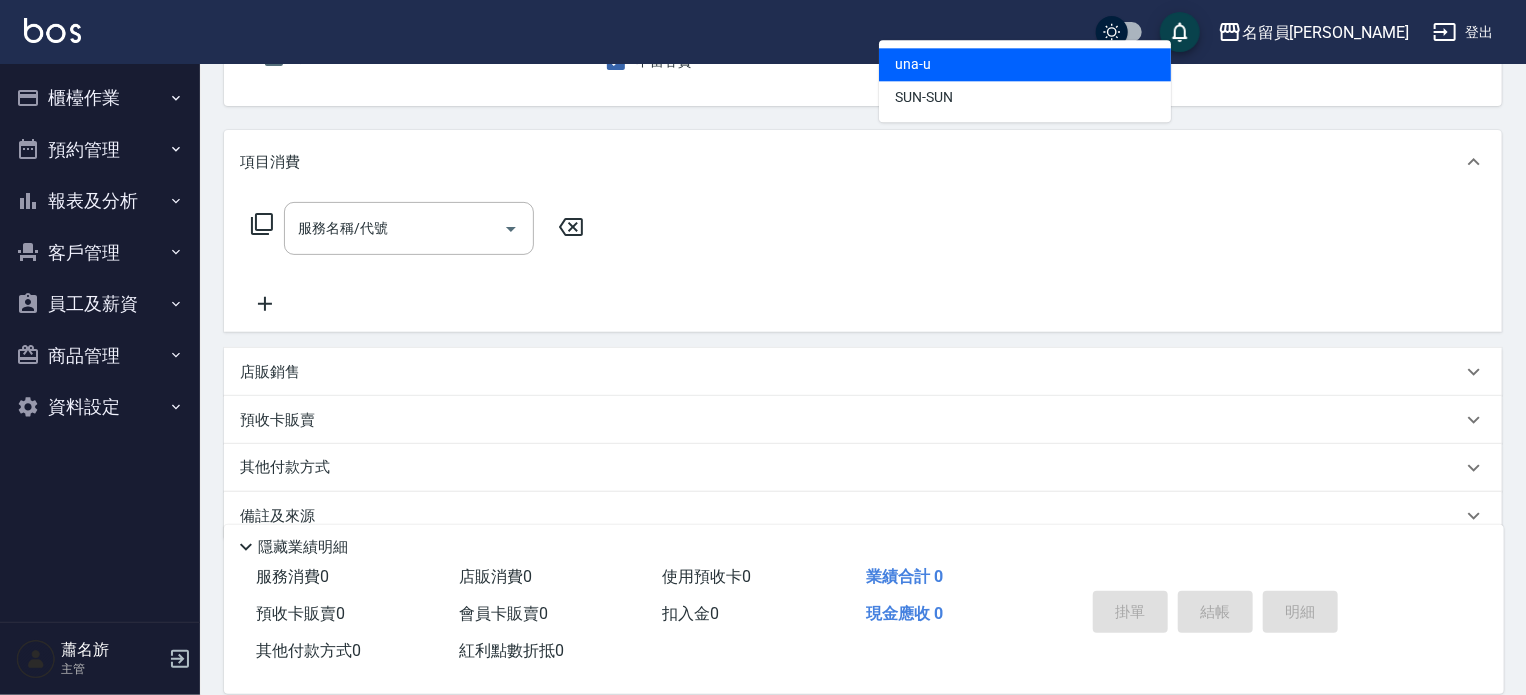 type on "una-u" 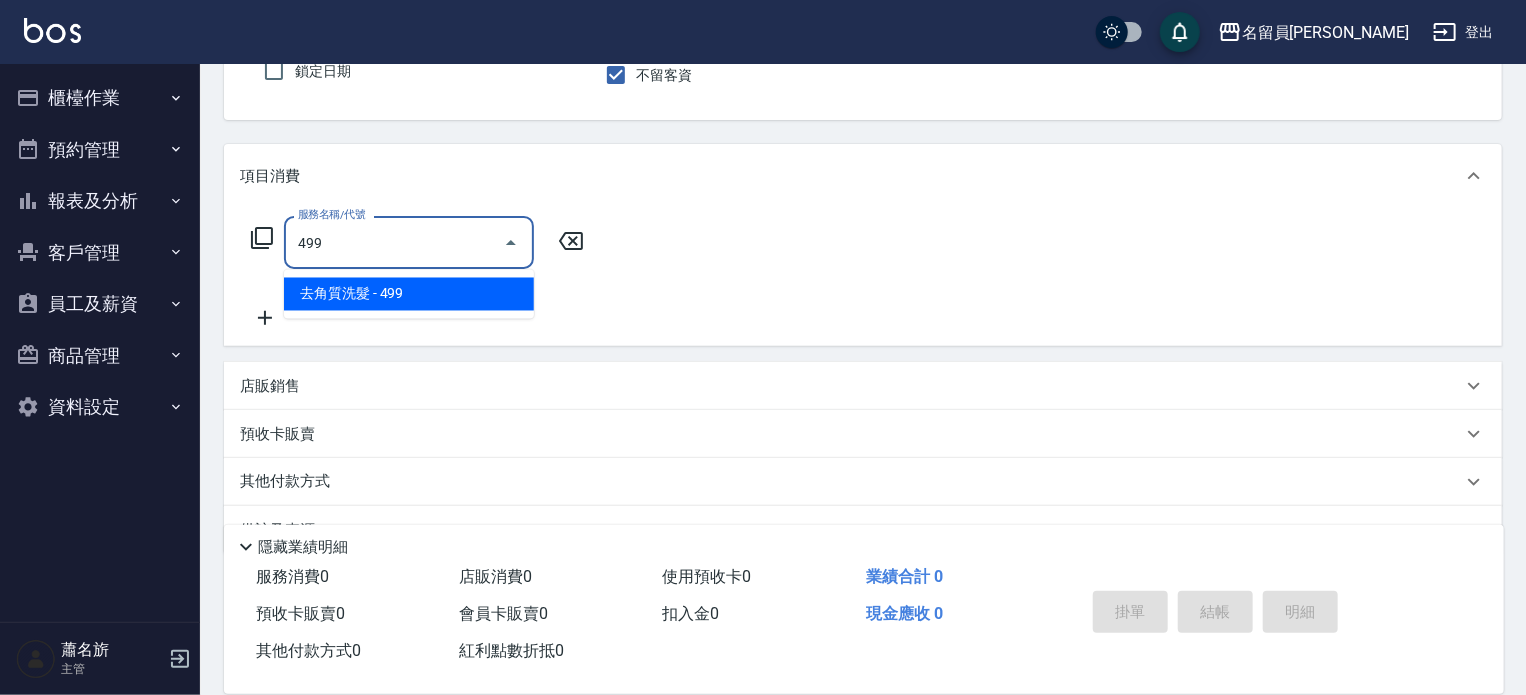 type on "去角質洗髮(499)" 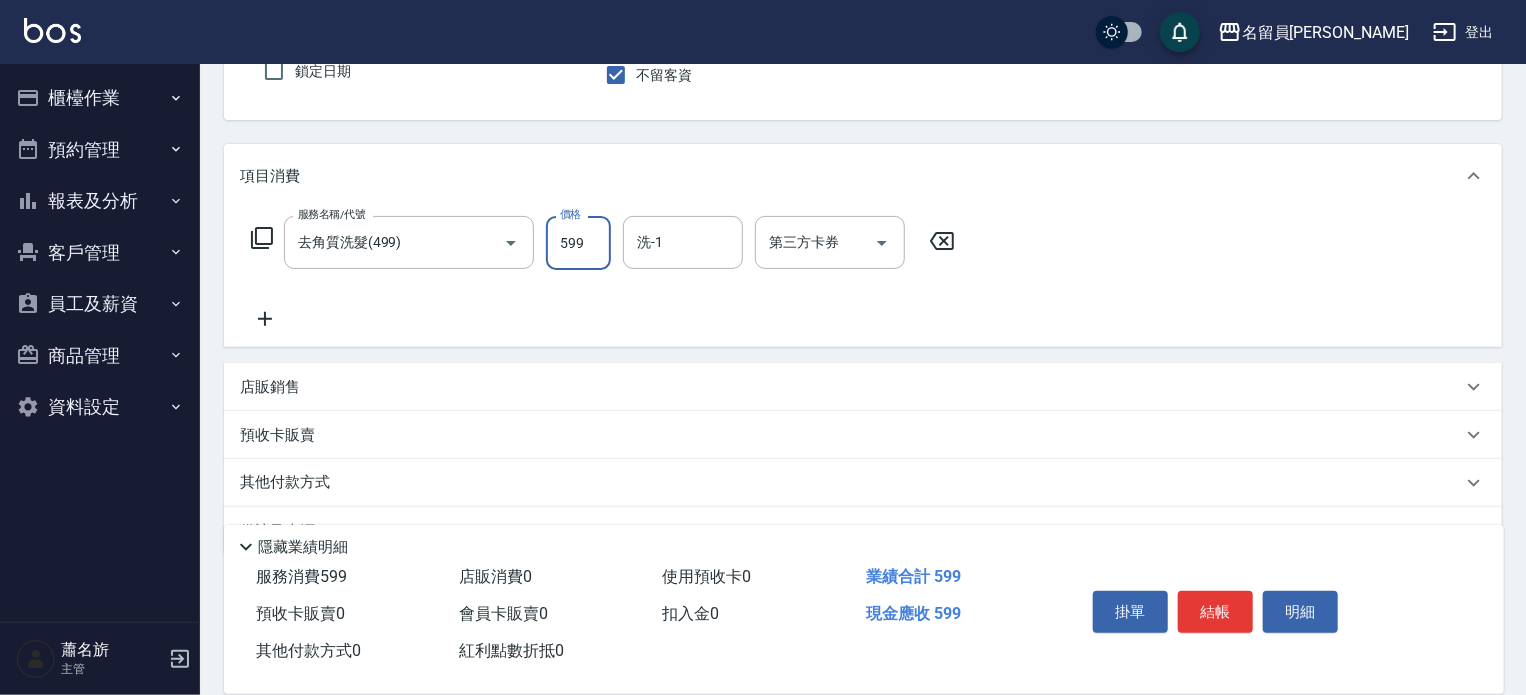type on "599" 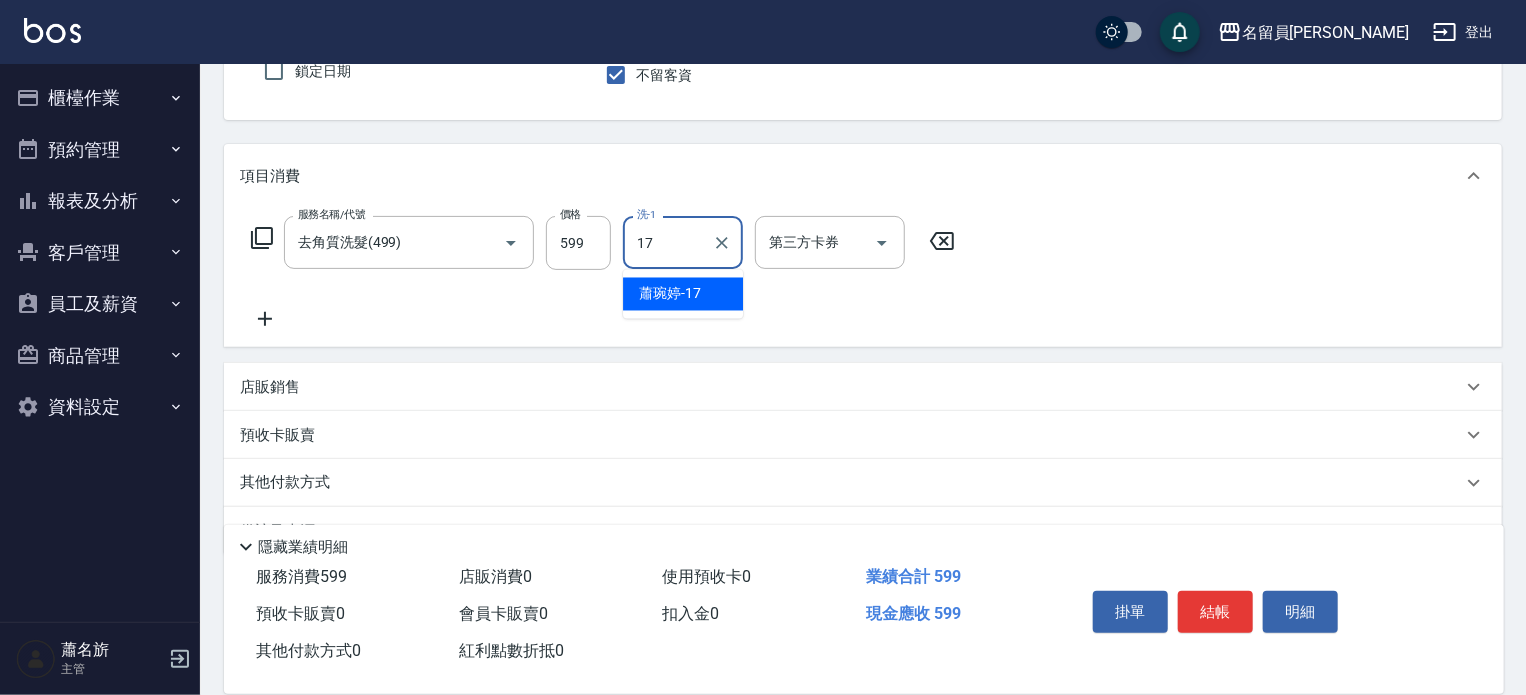 type on "[PERSON_NAME]-17" 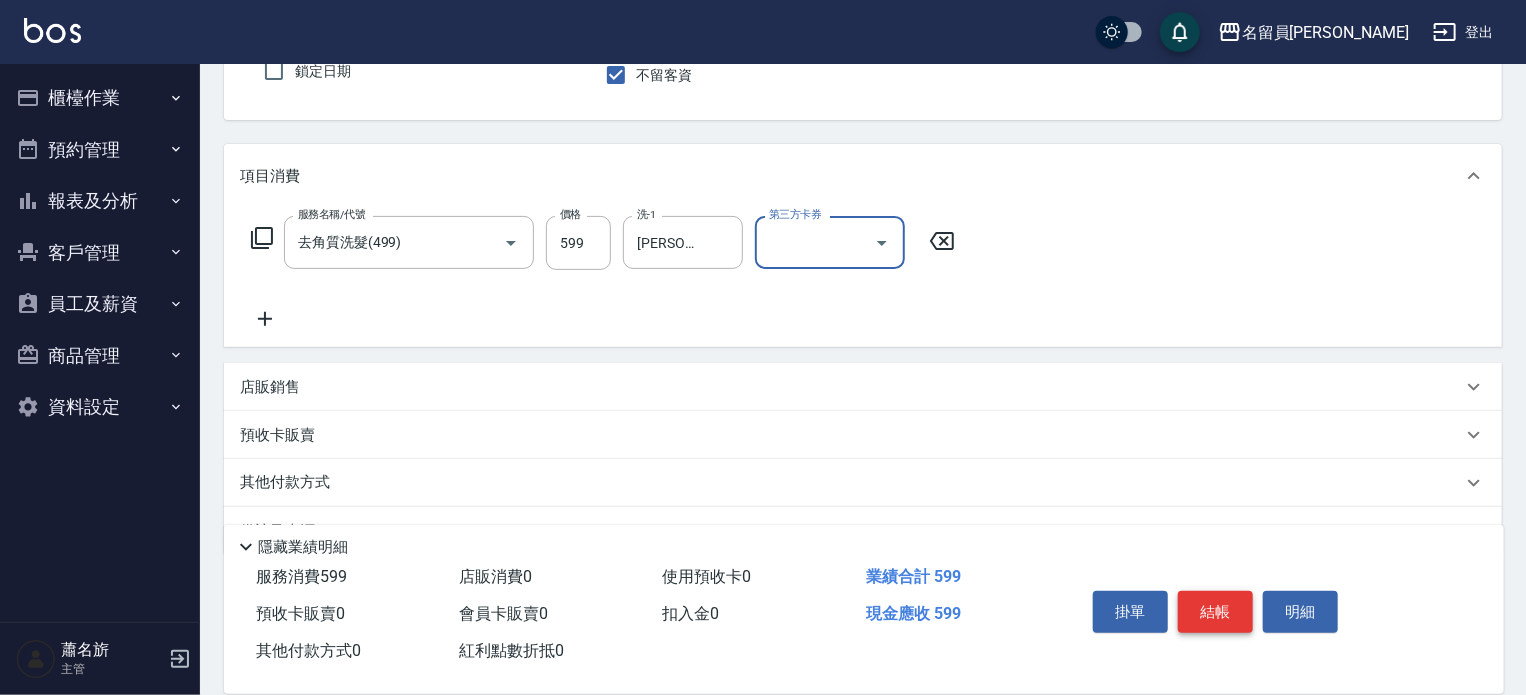 click on "結帳" at bounding box center [1215, 612] 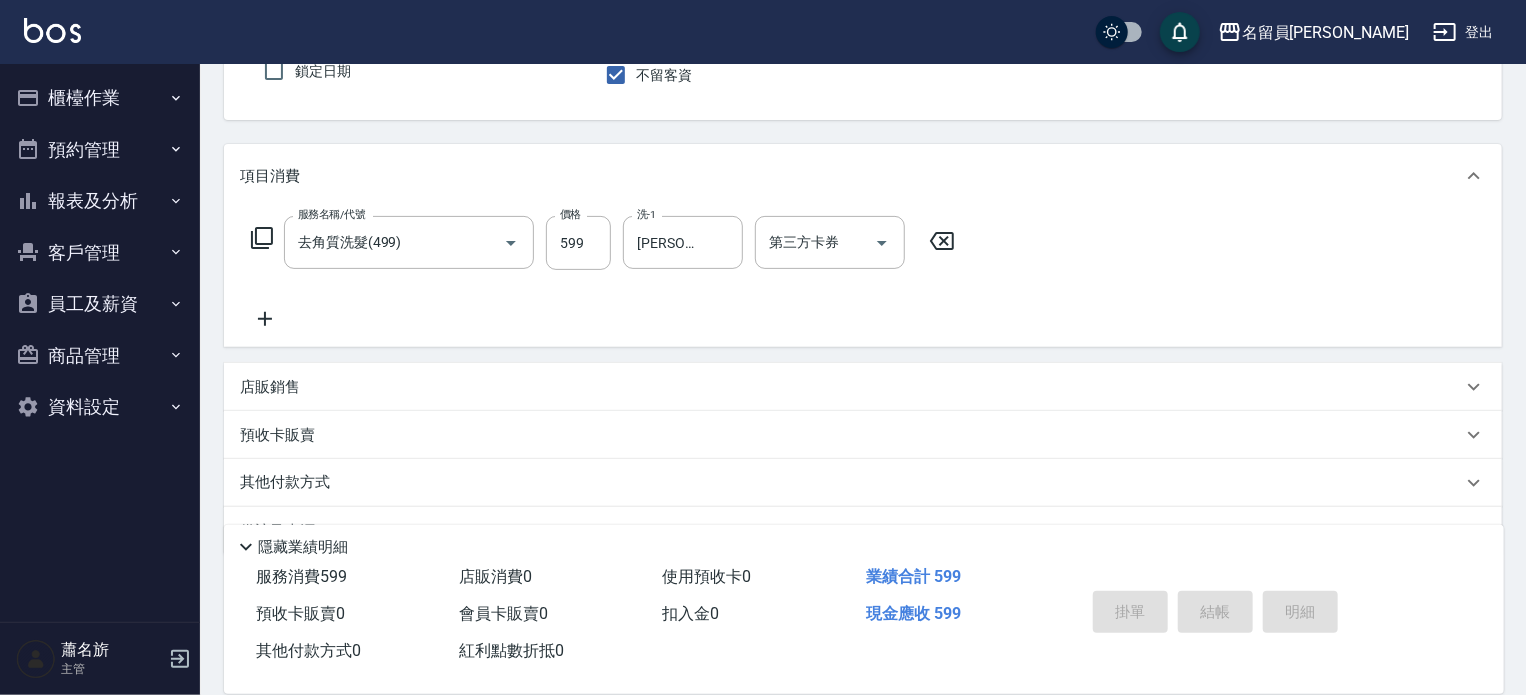 type on "[DATE] 14:13" 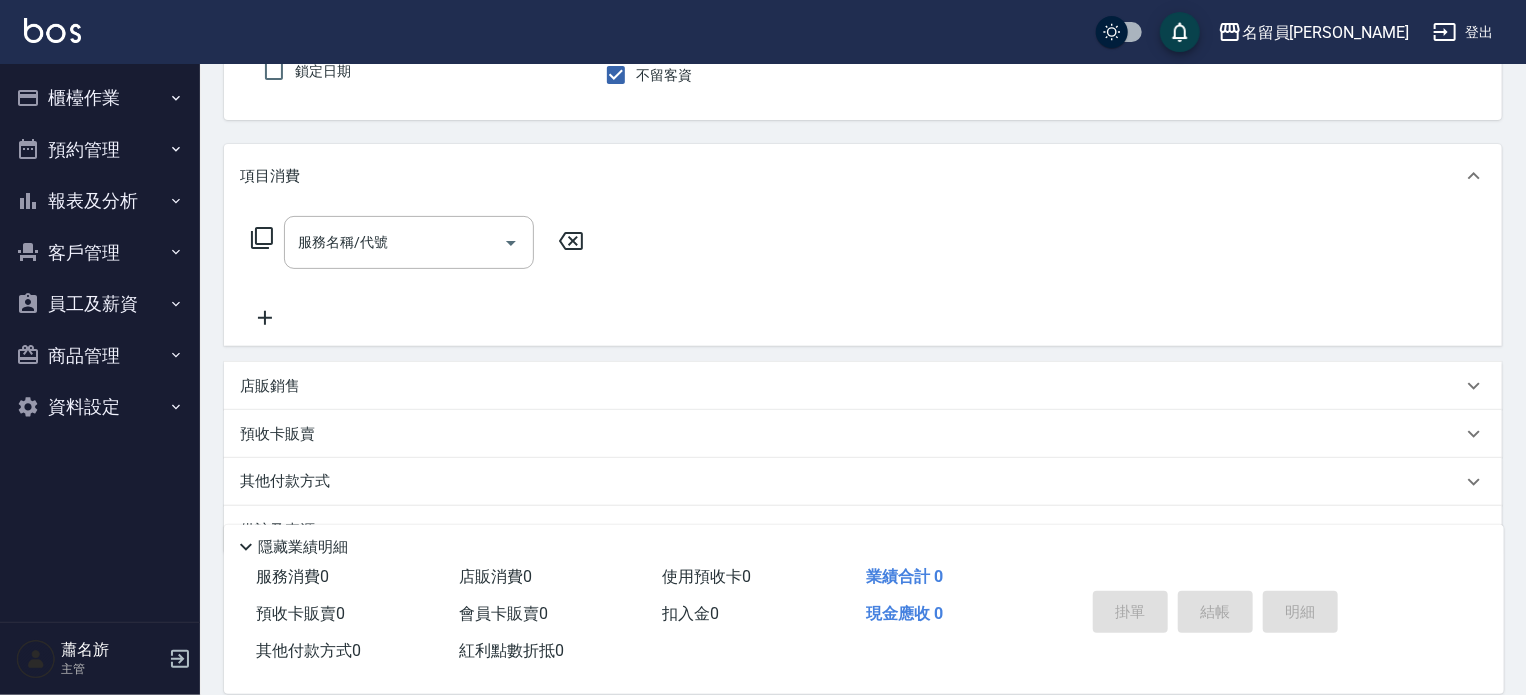 type on "[PERSON_NAME]" 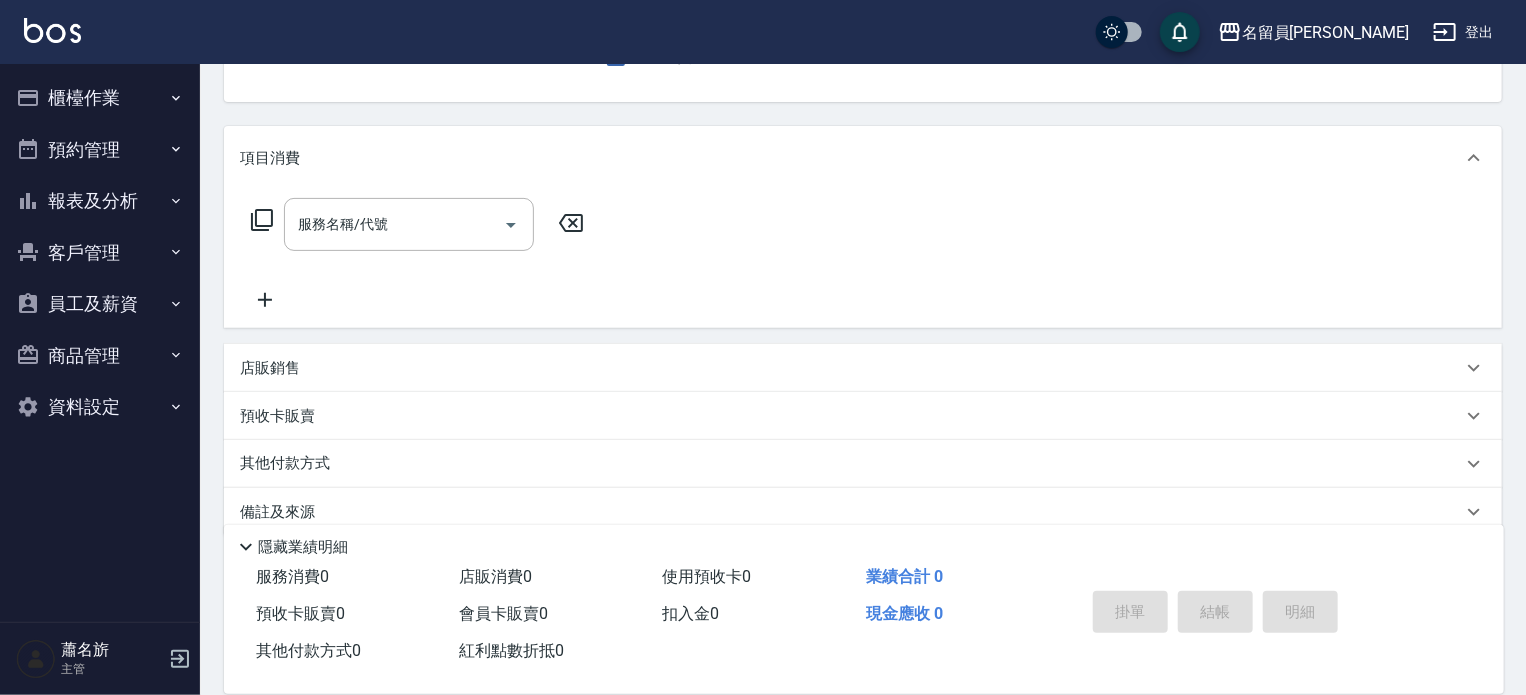 scroll, scrollTop: 232, scrollLeft: 0, axis: vertical 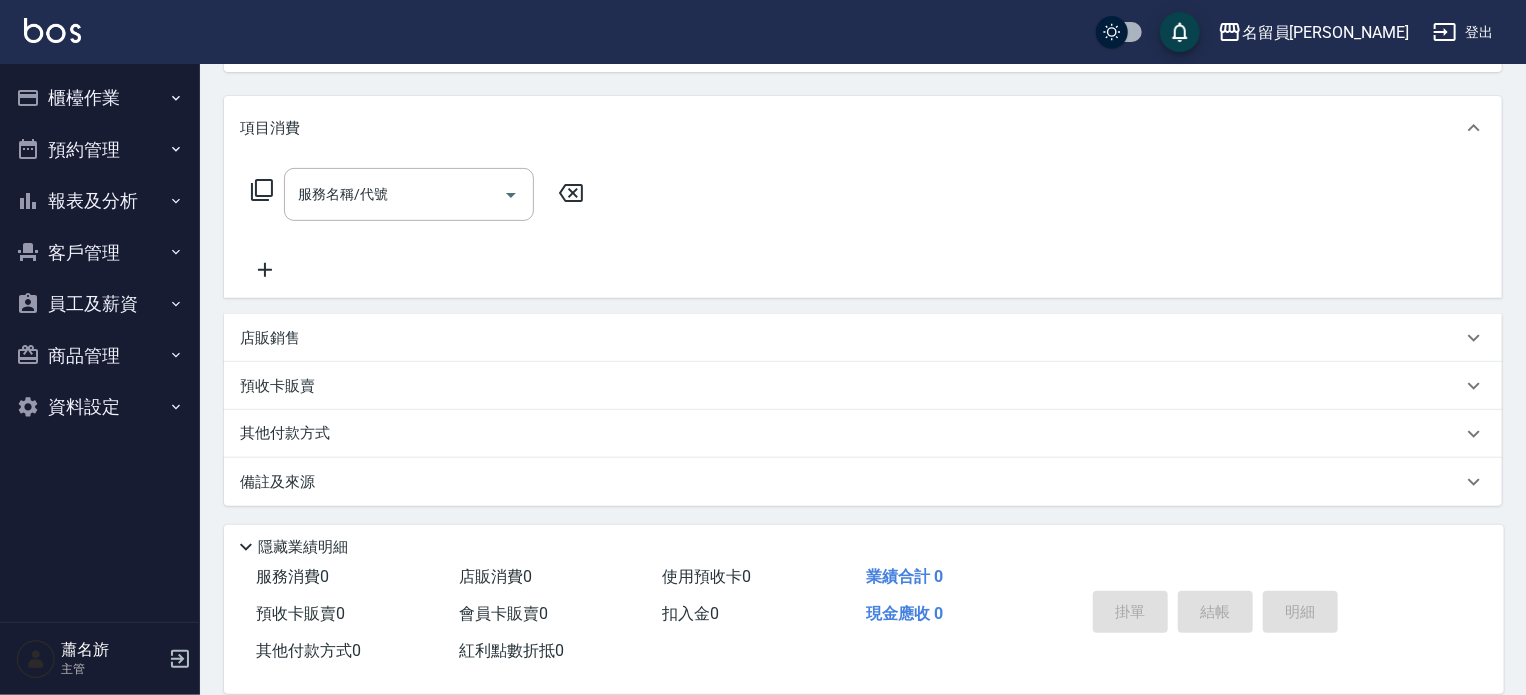 click on "店販銷售" at bounding box center (851, 338) 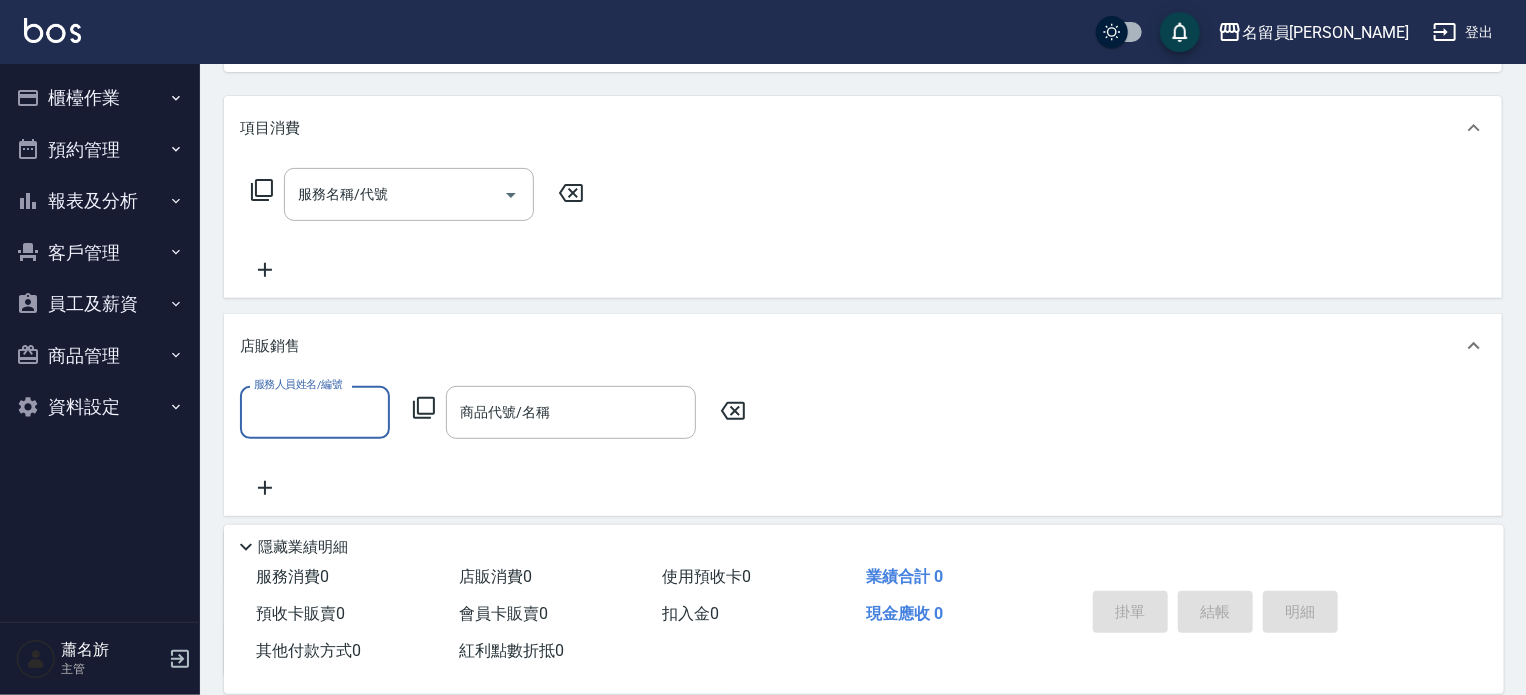scroll, scrollTop: 0, scrollLeft: 0, axis: both 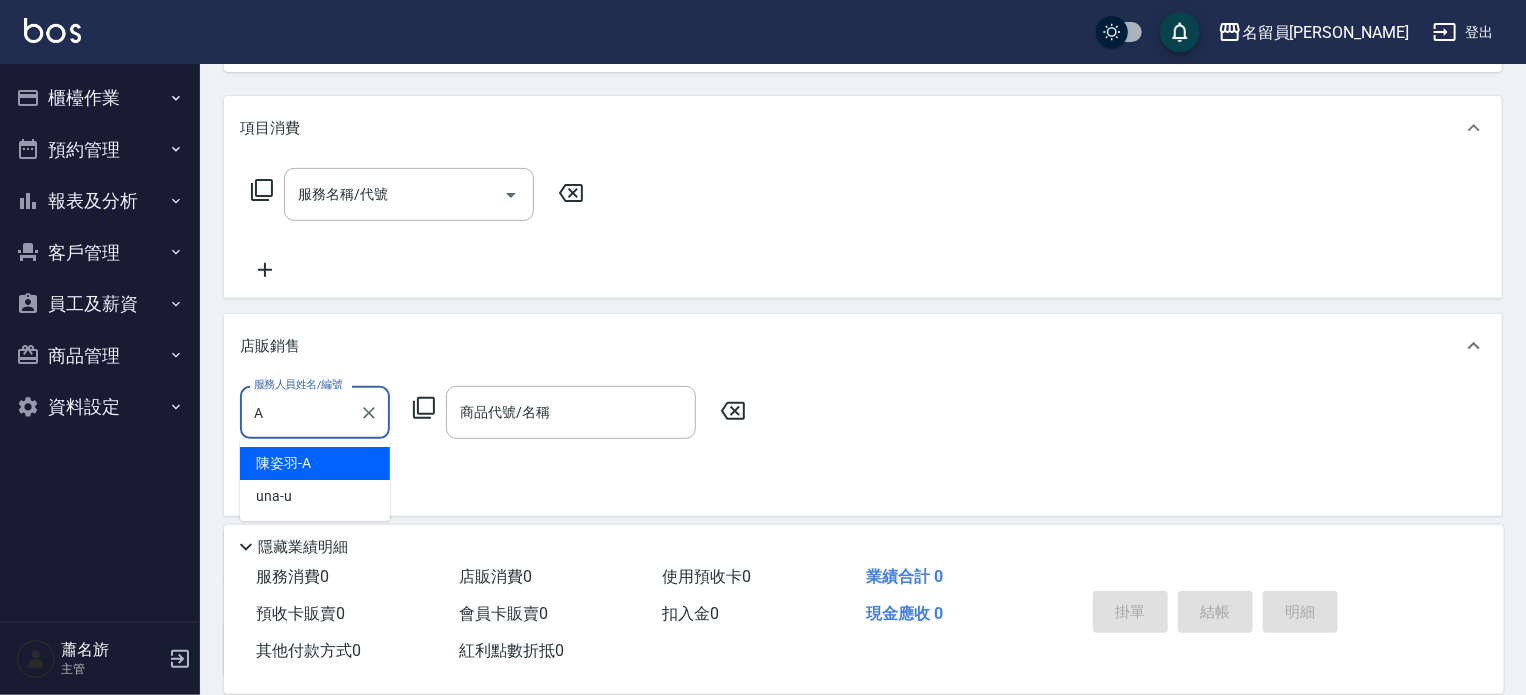 type on "[PERSON_NAME]" 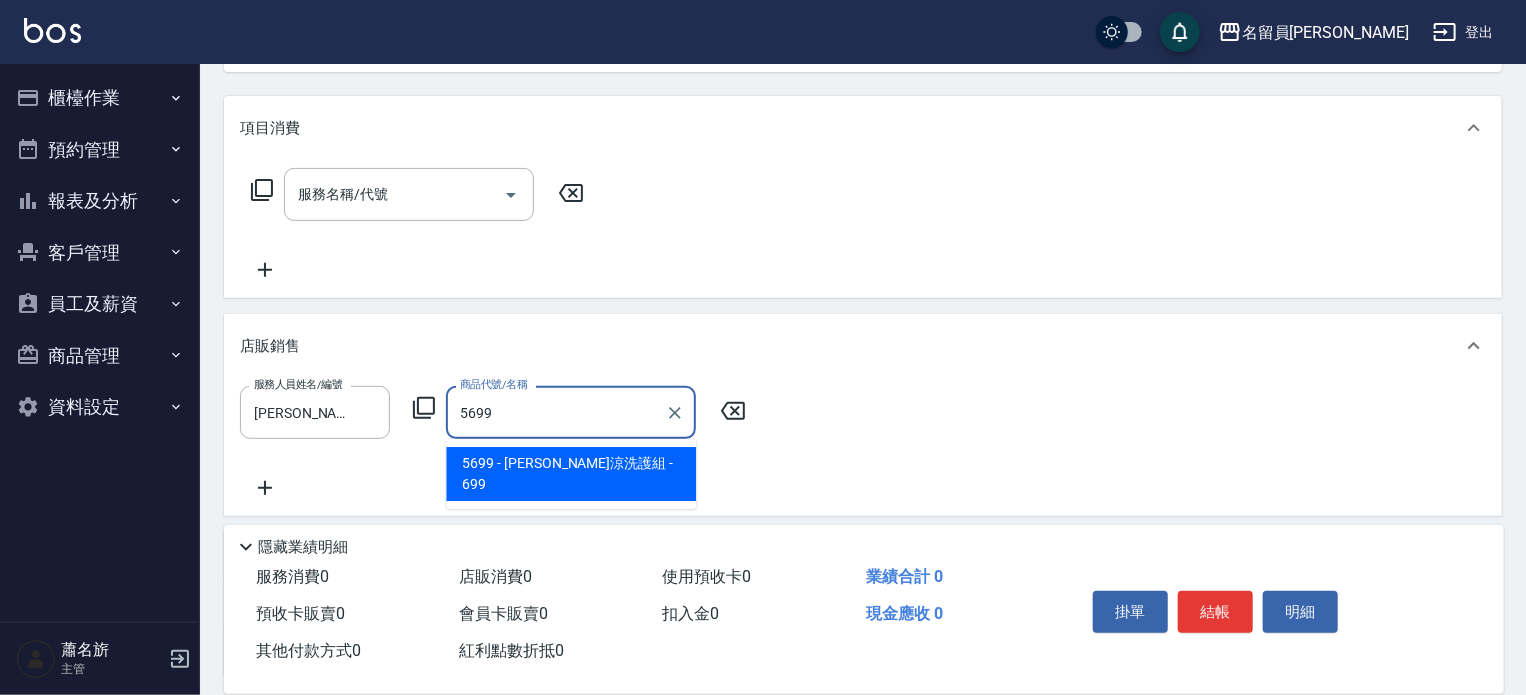 type on "水水沁涼洗護組" 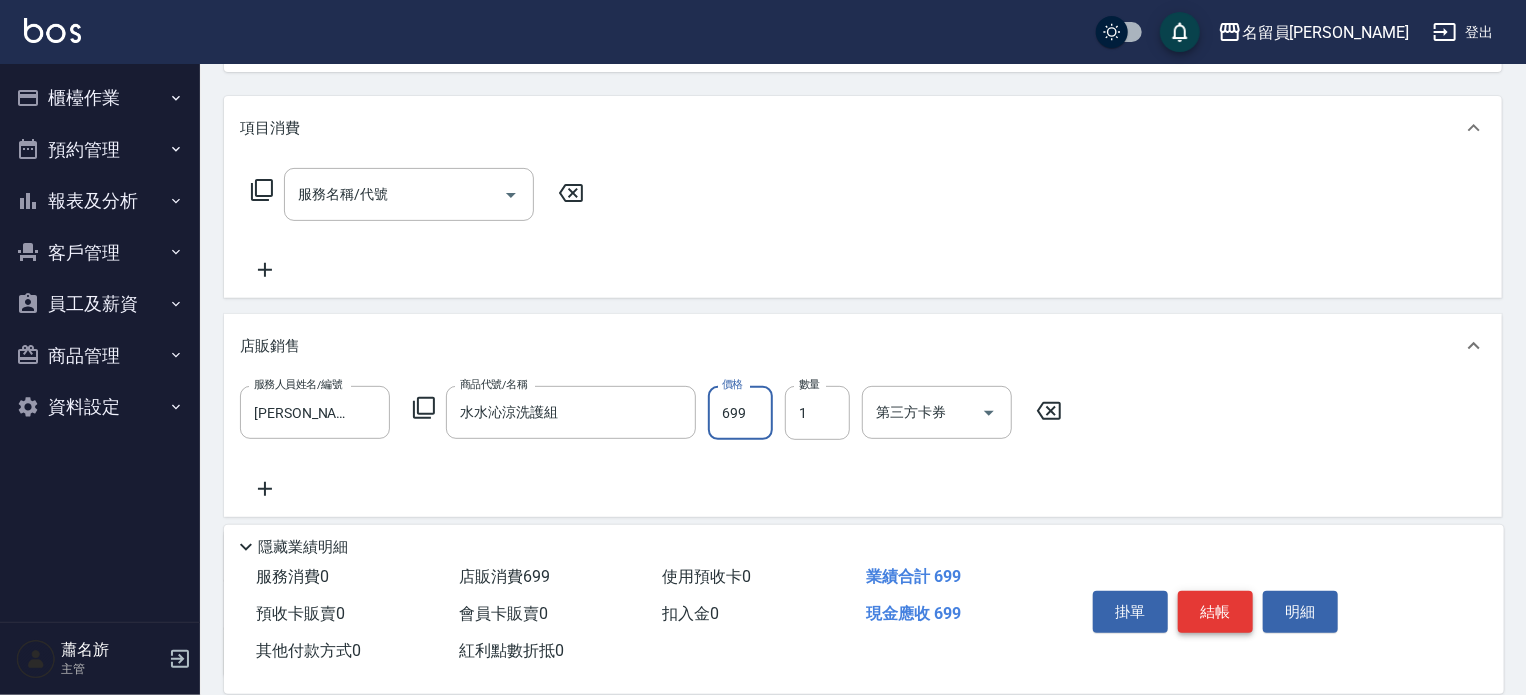 click on "結帳" at bounding box center [1215, 612] 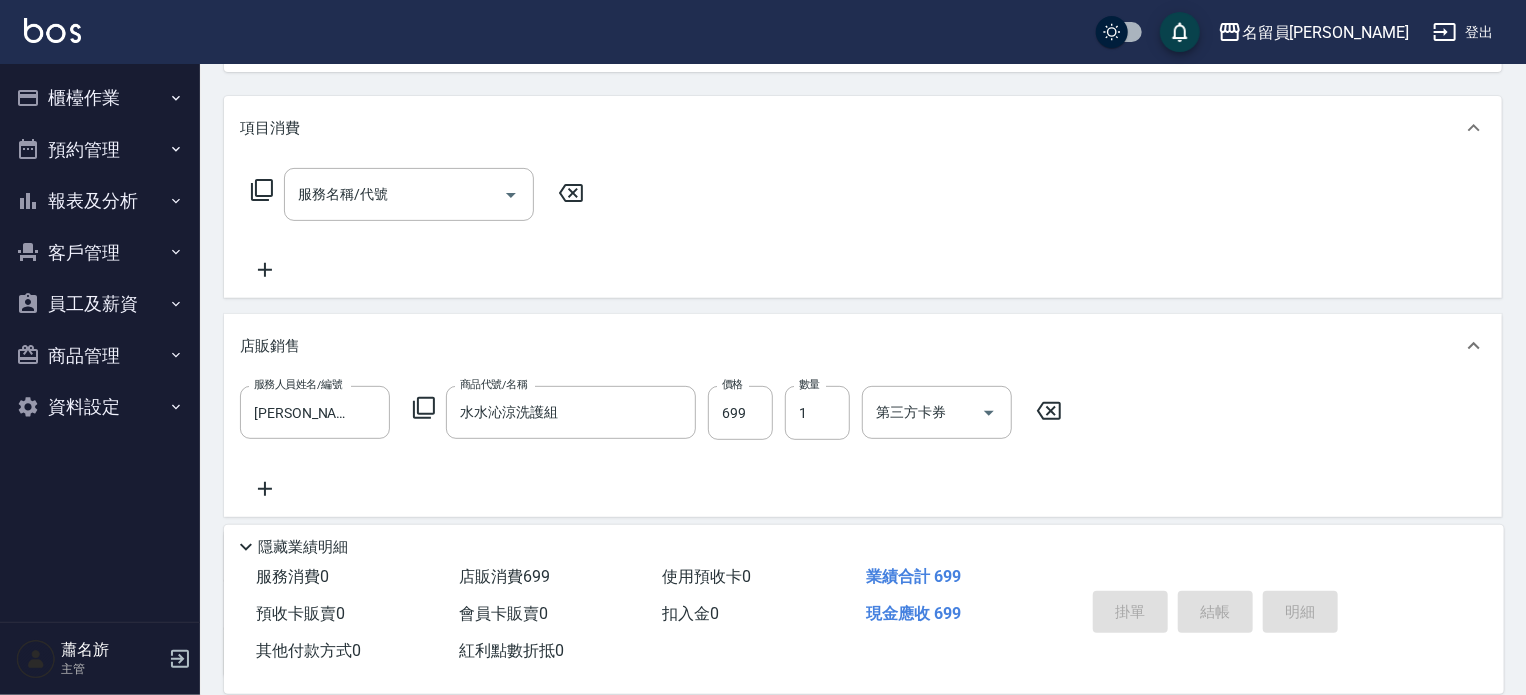 type 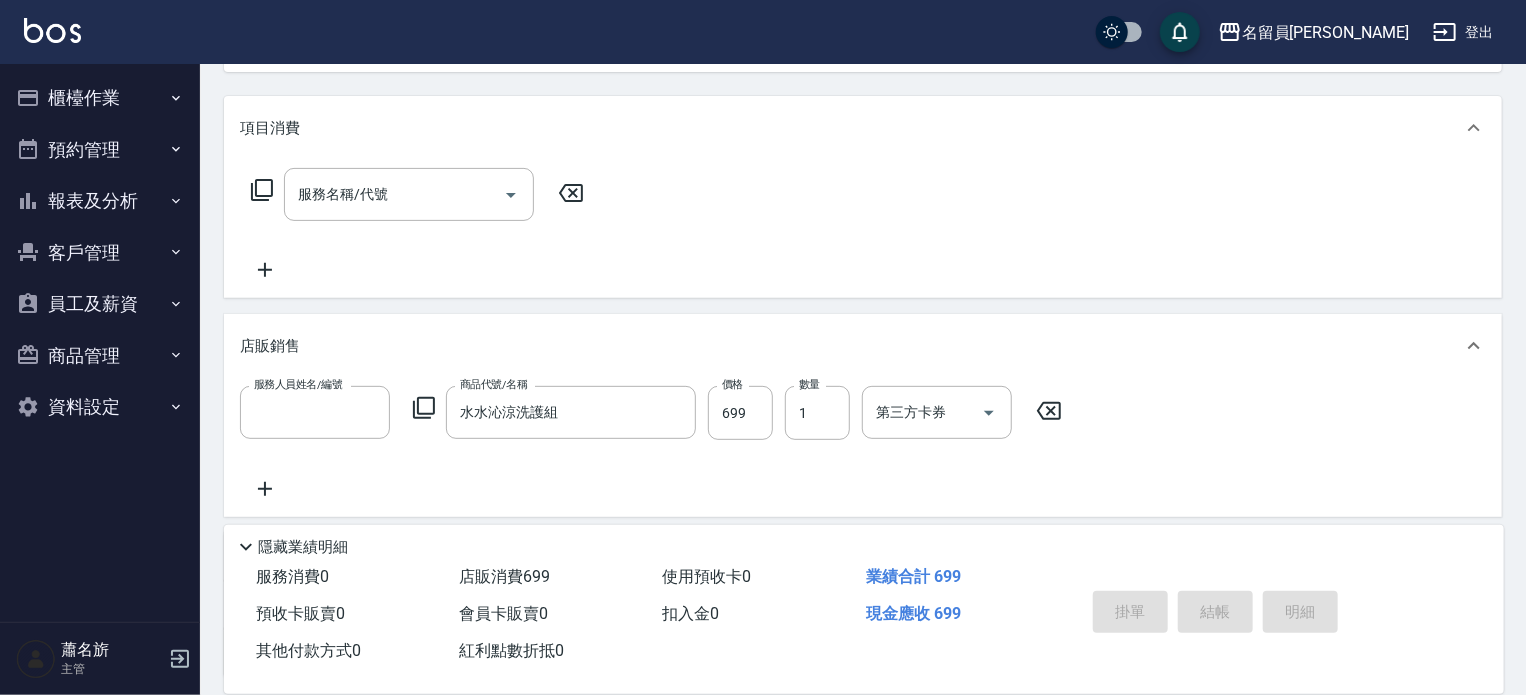type 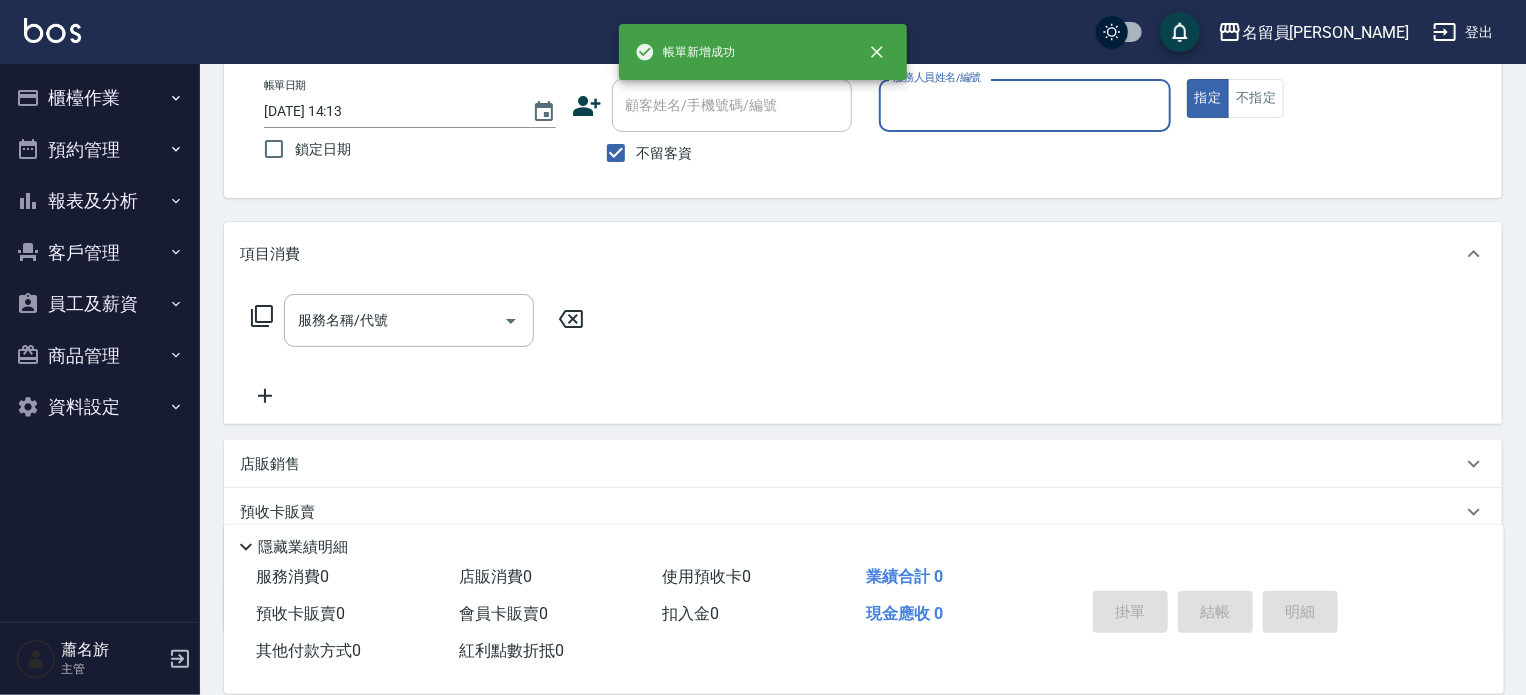 scroll, scrollTop: 0, scrollLeft: 0, axis: both 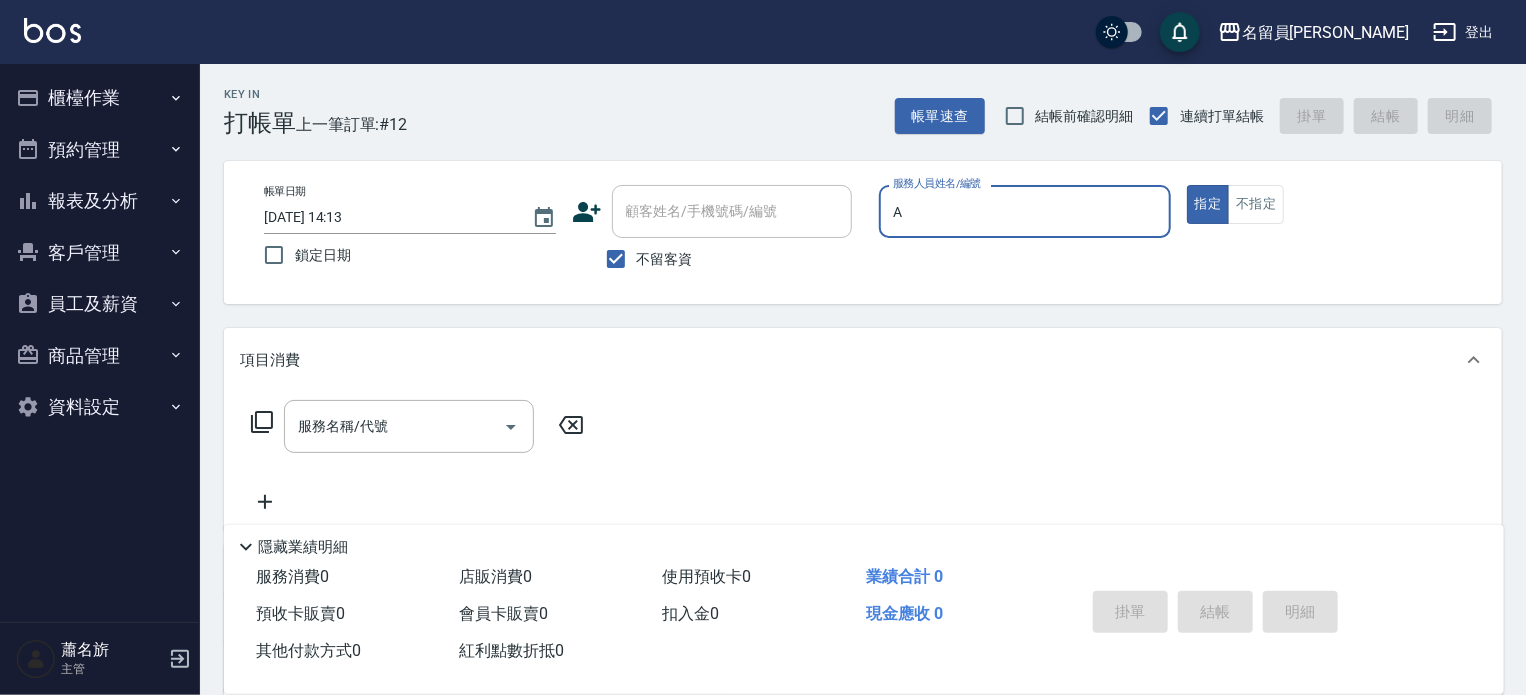 type on "[PERSON_NAME]" 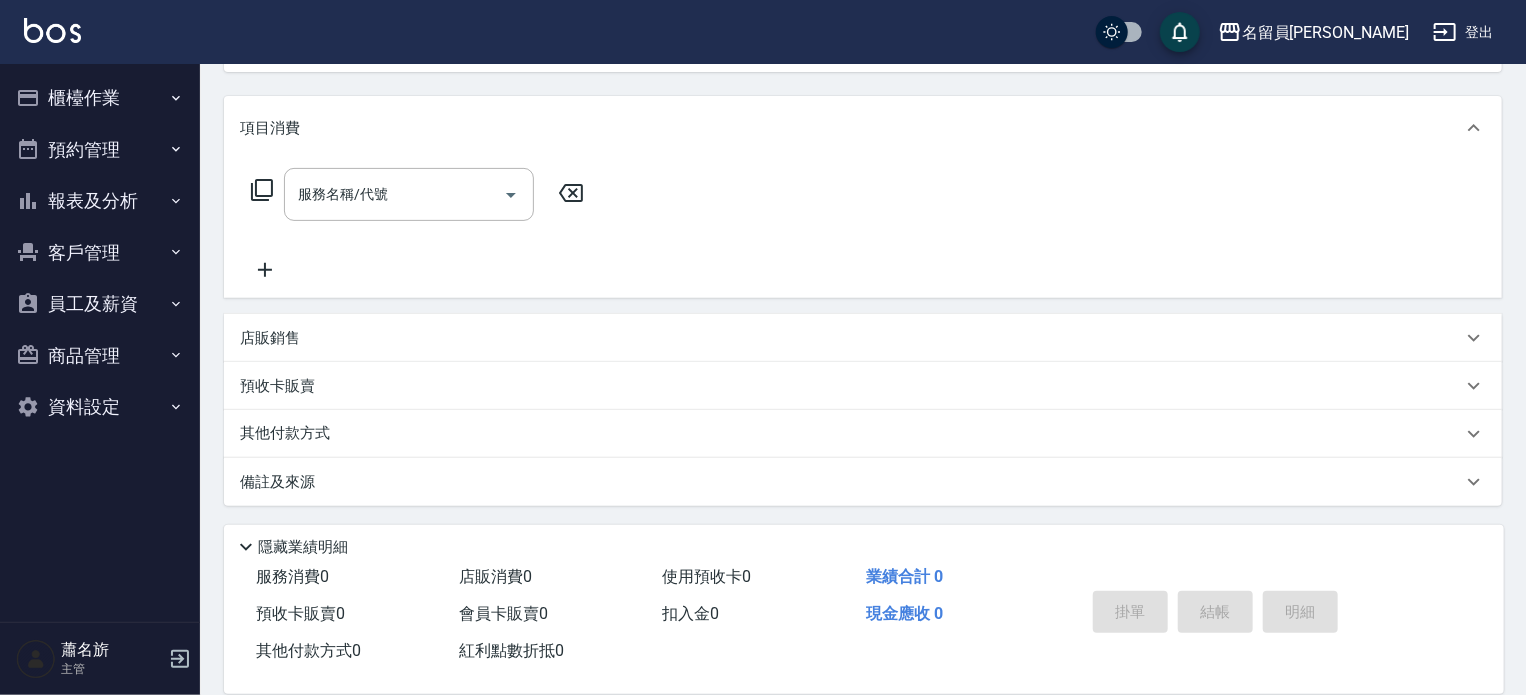 scroll, scrollTop: 232, scrollLeft: 0, axis: vertical 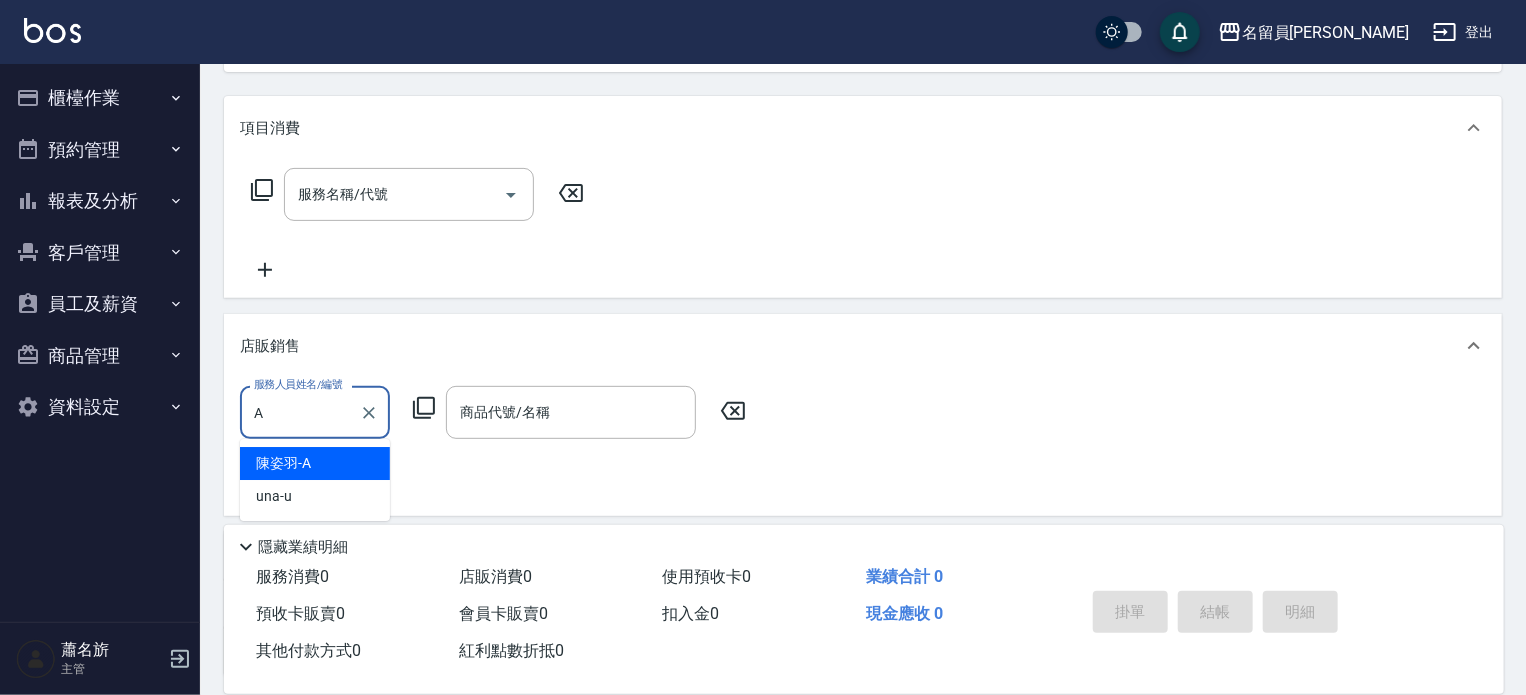 type on "[PERSON_NAME]" 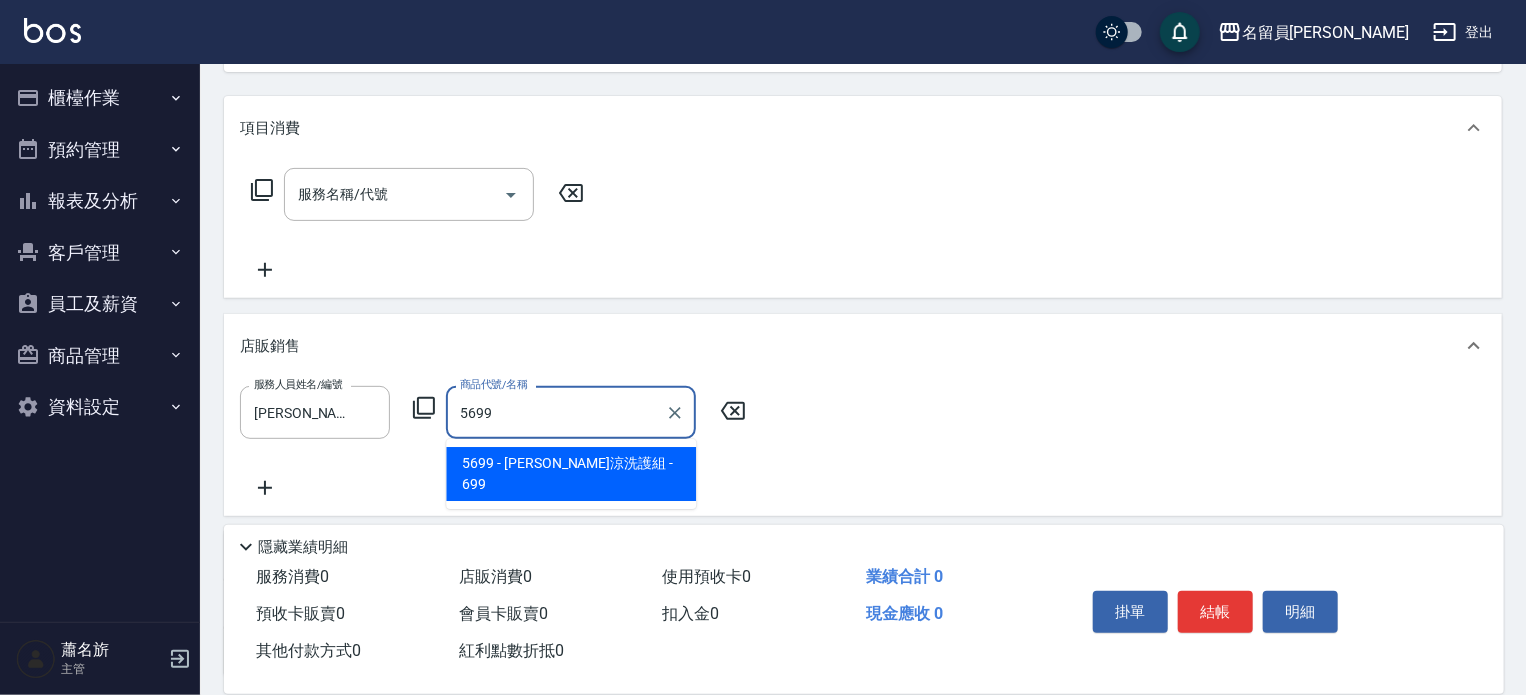 type on "水水沁涼洗護組" 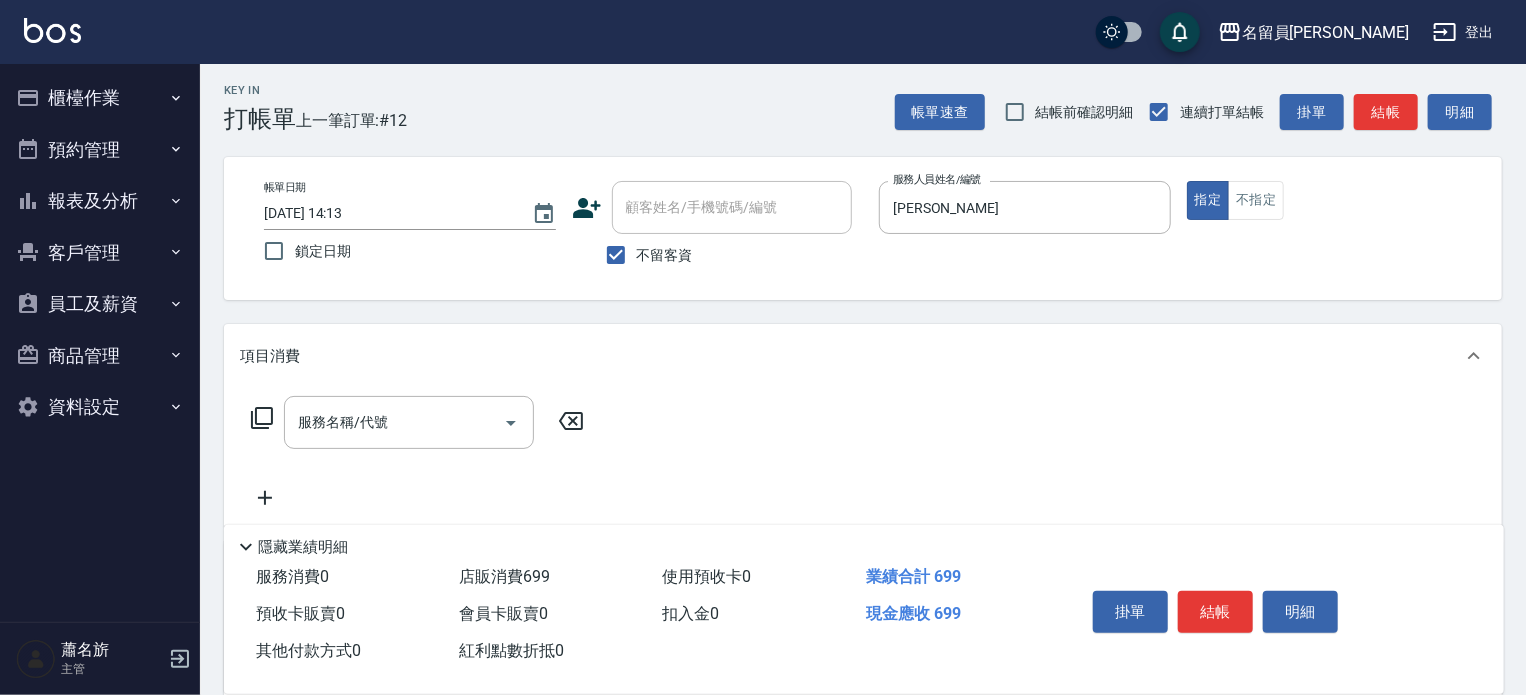 scroll, scrollTop: 0, scrollLeft: 0, axis: both 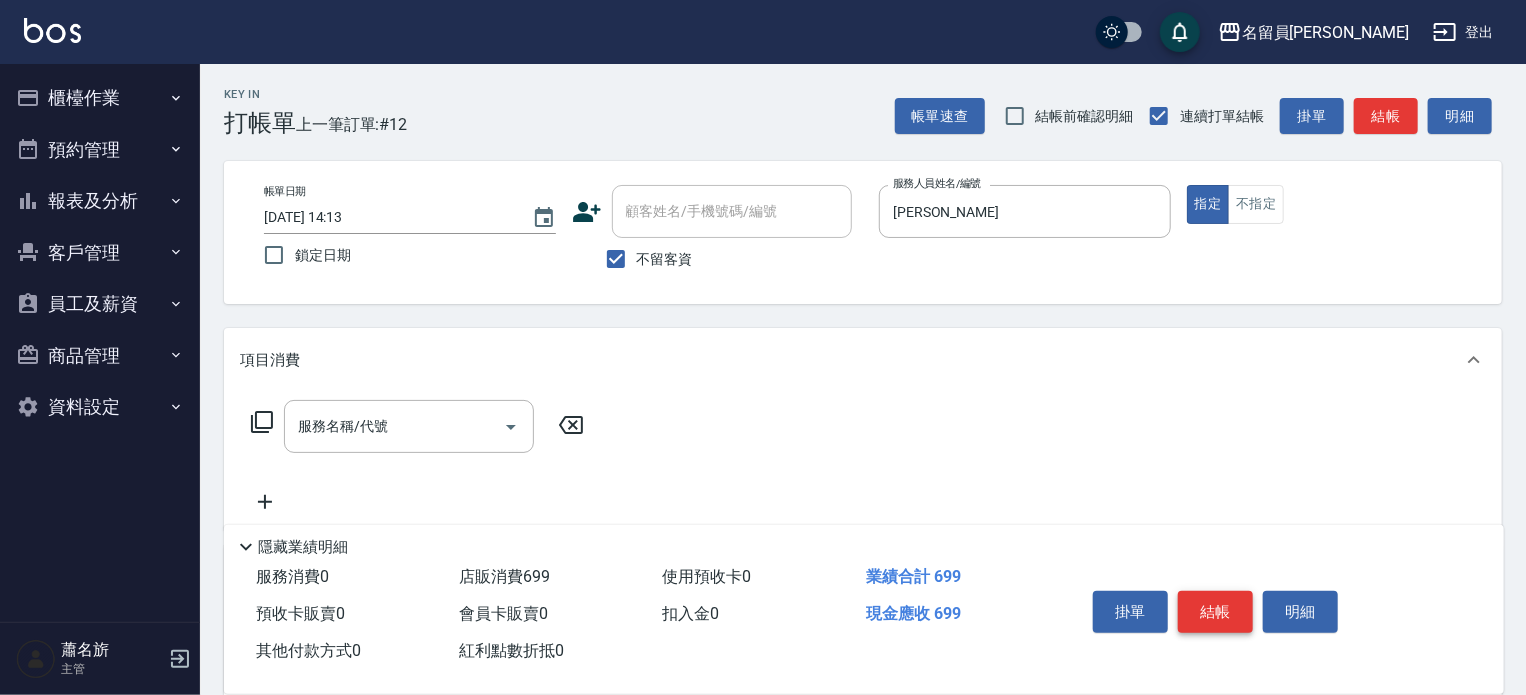 click on "結帳" at bounding box center [1215, 612] 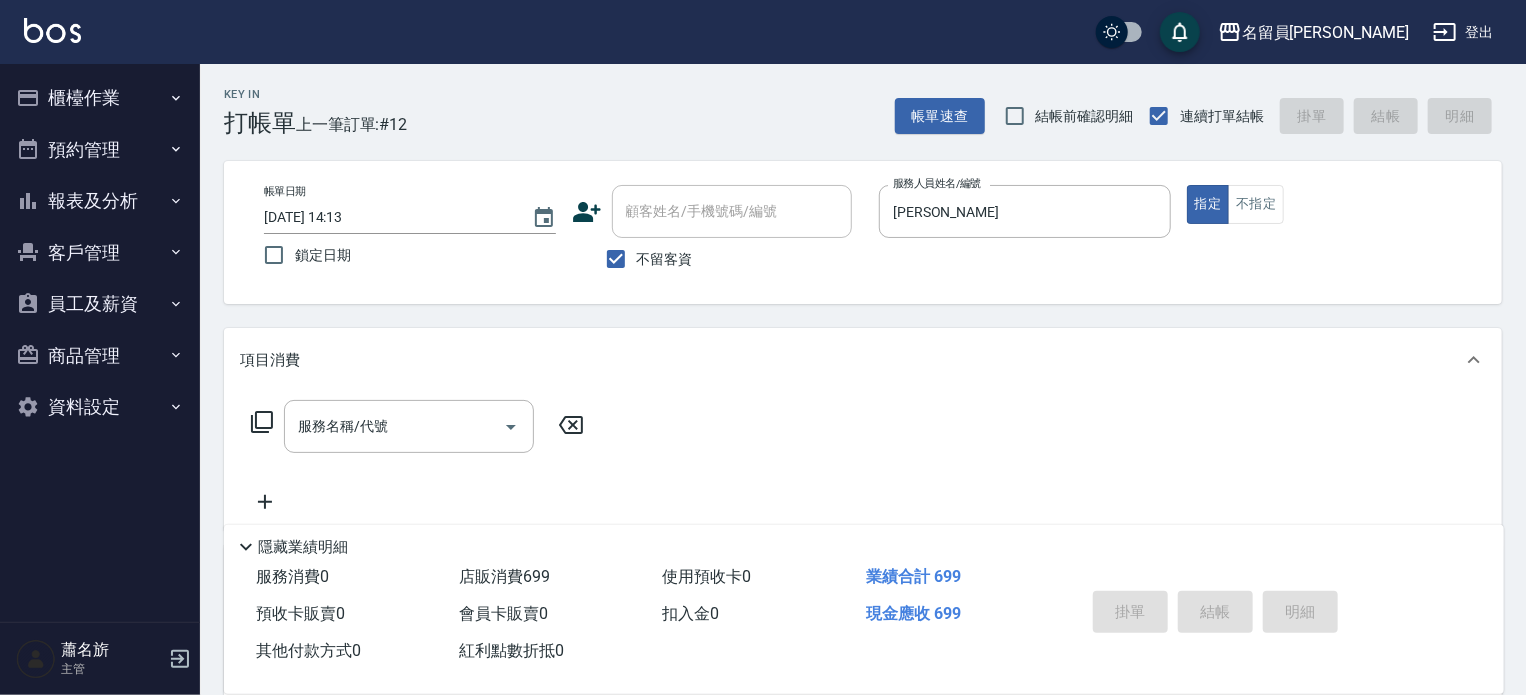 type 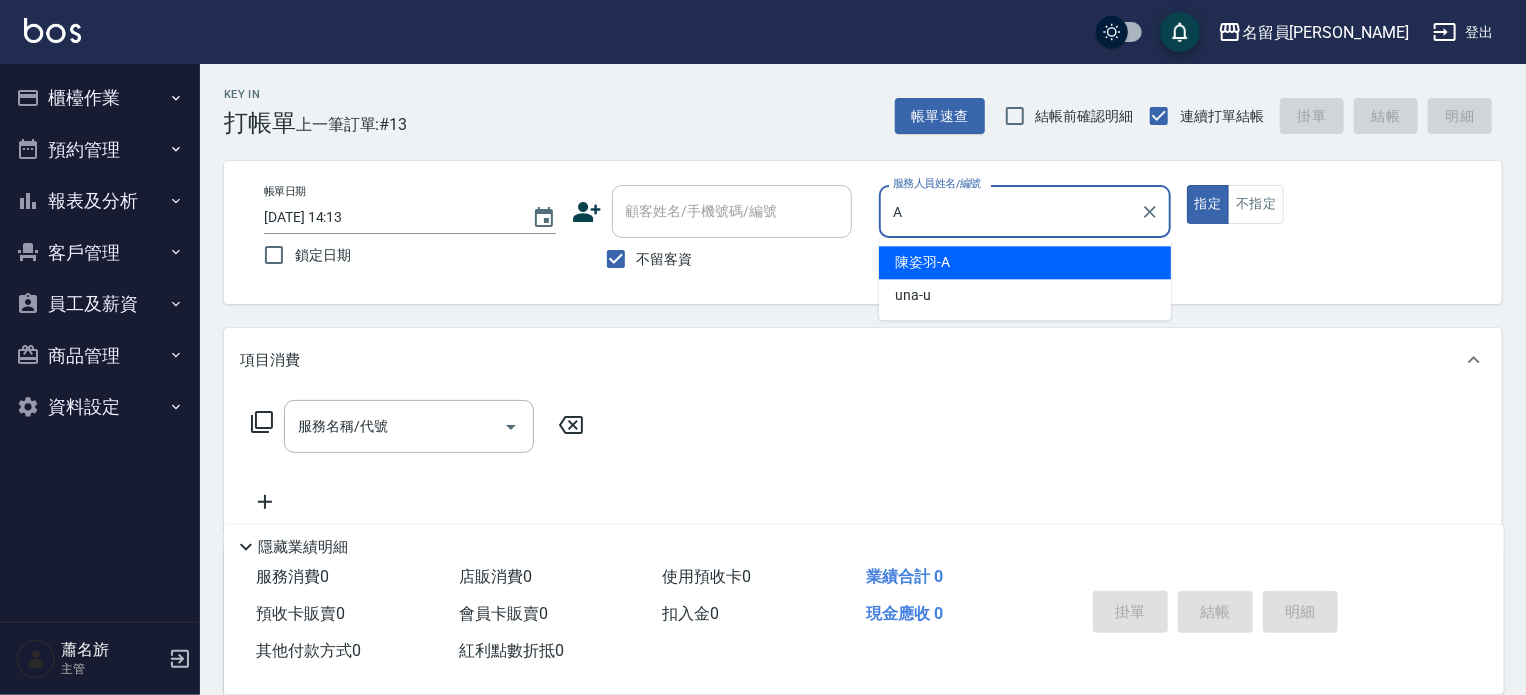 type on "[PERSON_NAME]" 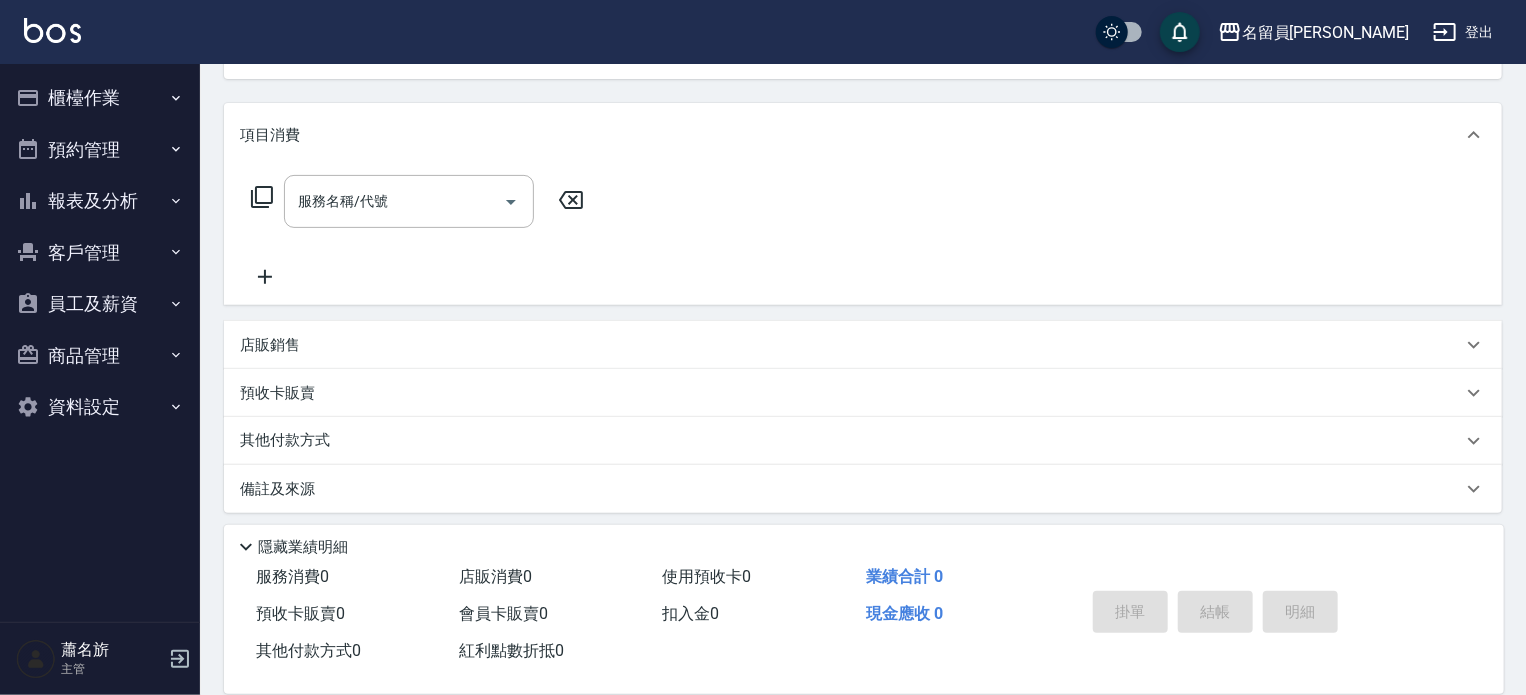 scroll, scrollTop: 232, scrollLeft: 0, axis: vertical 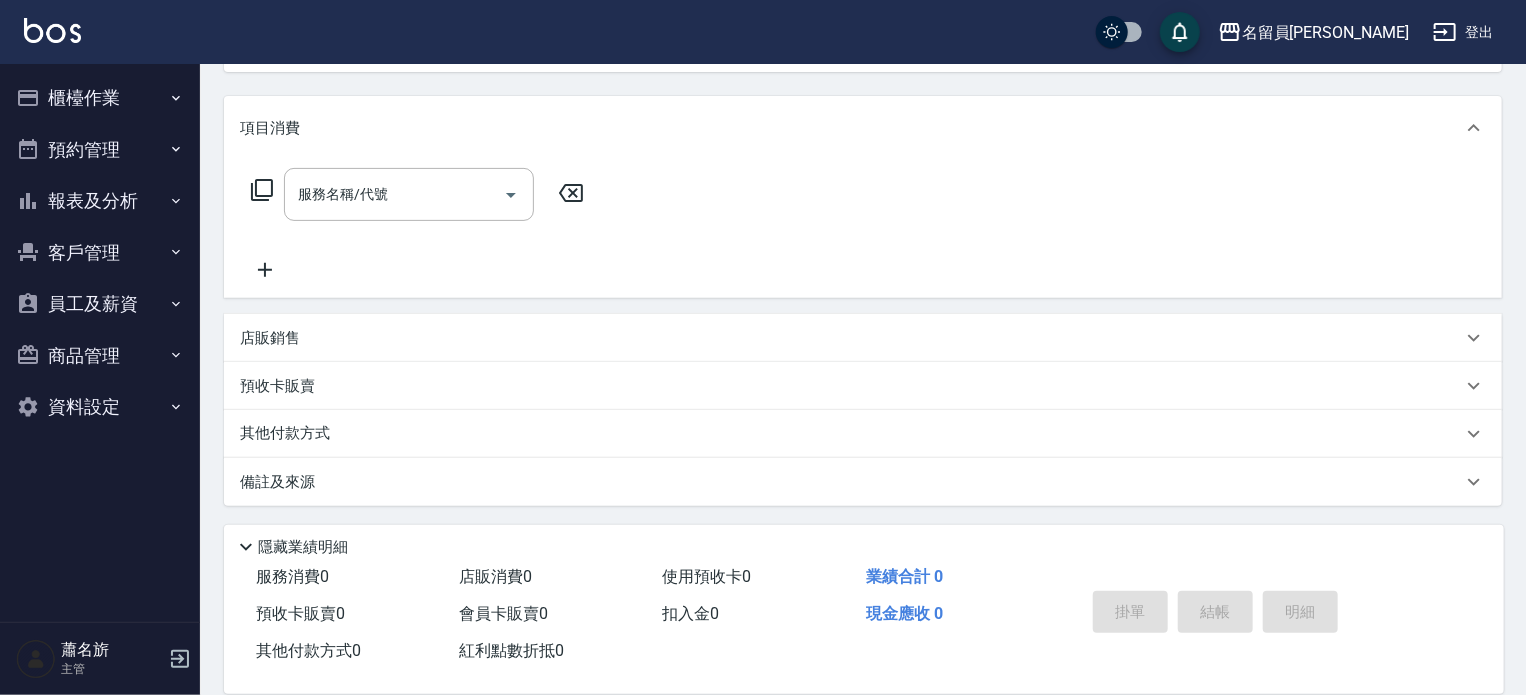 click on "店販銷售" at bounding box center (863, 338) 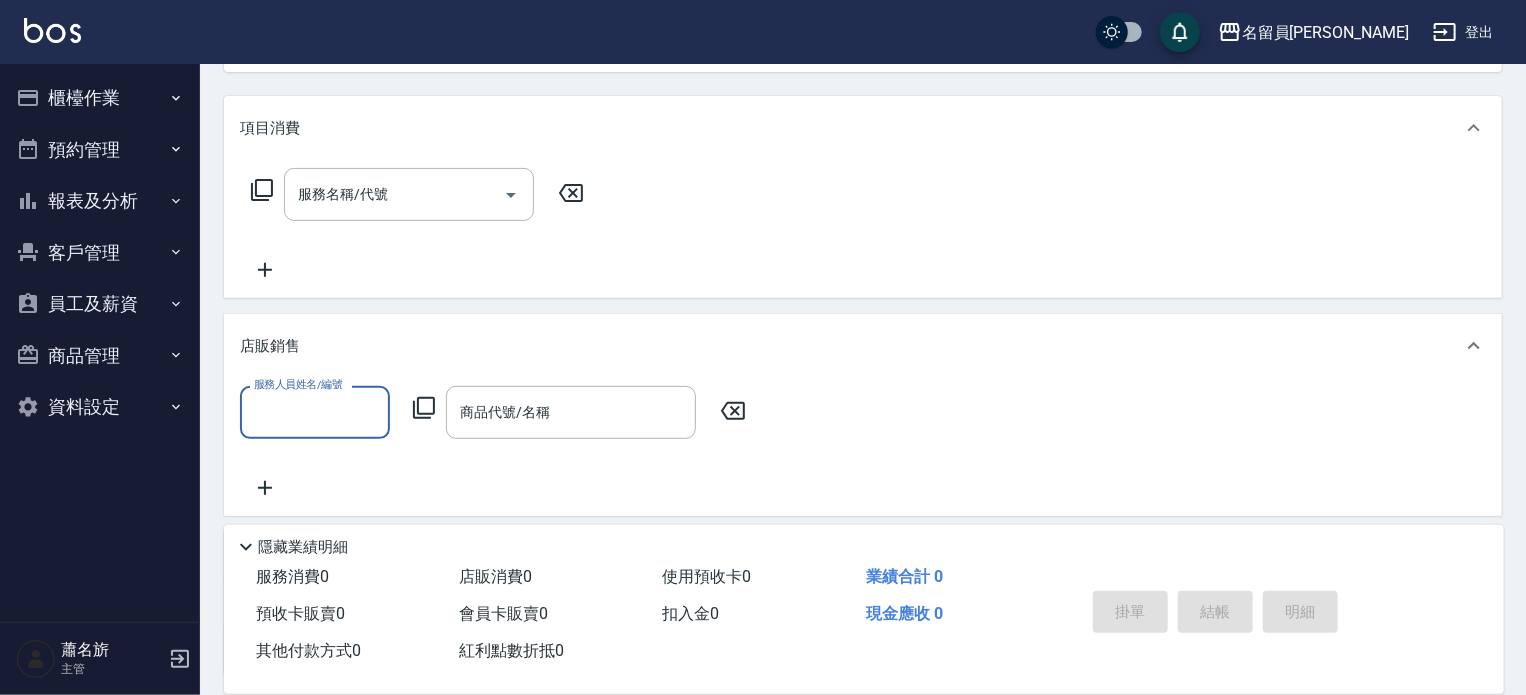 scroll, scrollTop: 0, scrollLeft: 0, axis: both 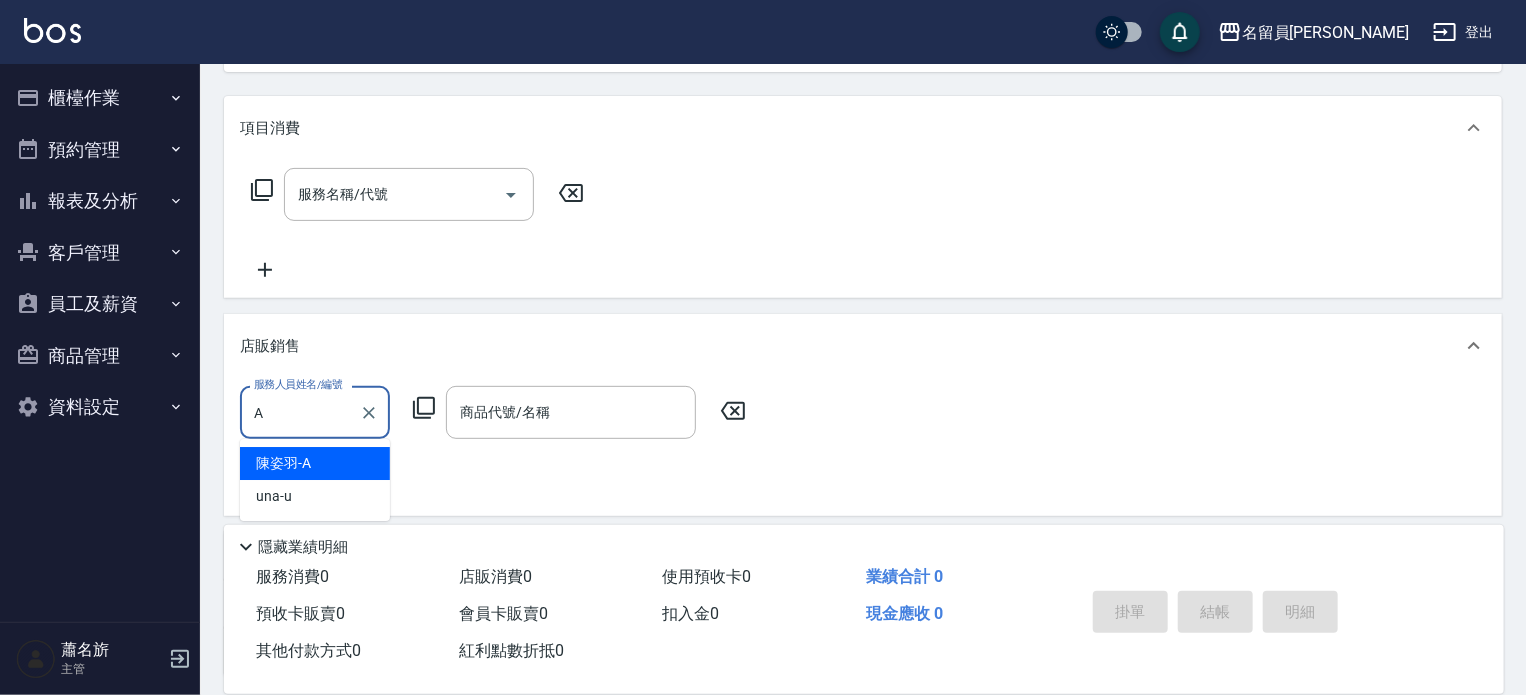 type on "[PERSON_NAME]" 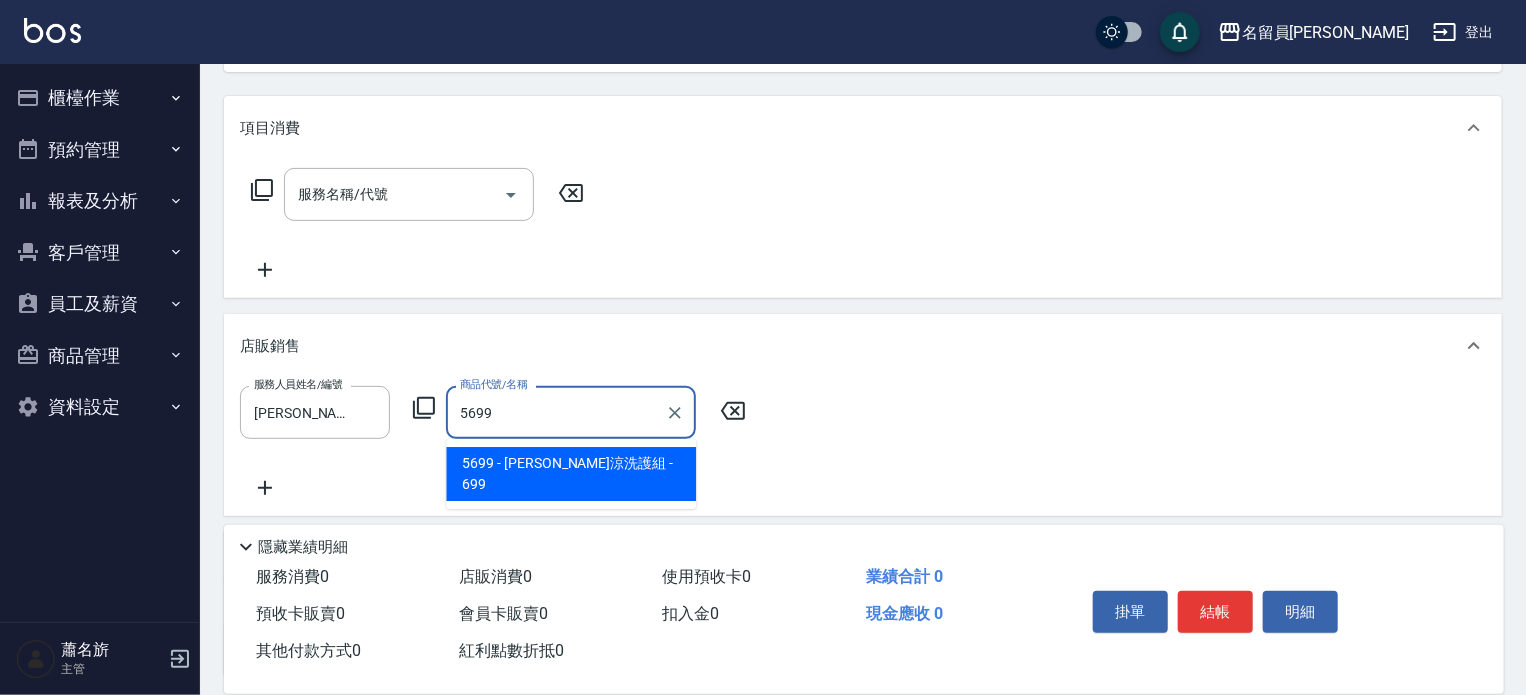 type on "水水沁涼洗護組" 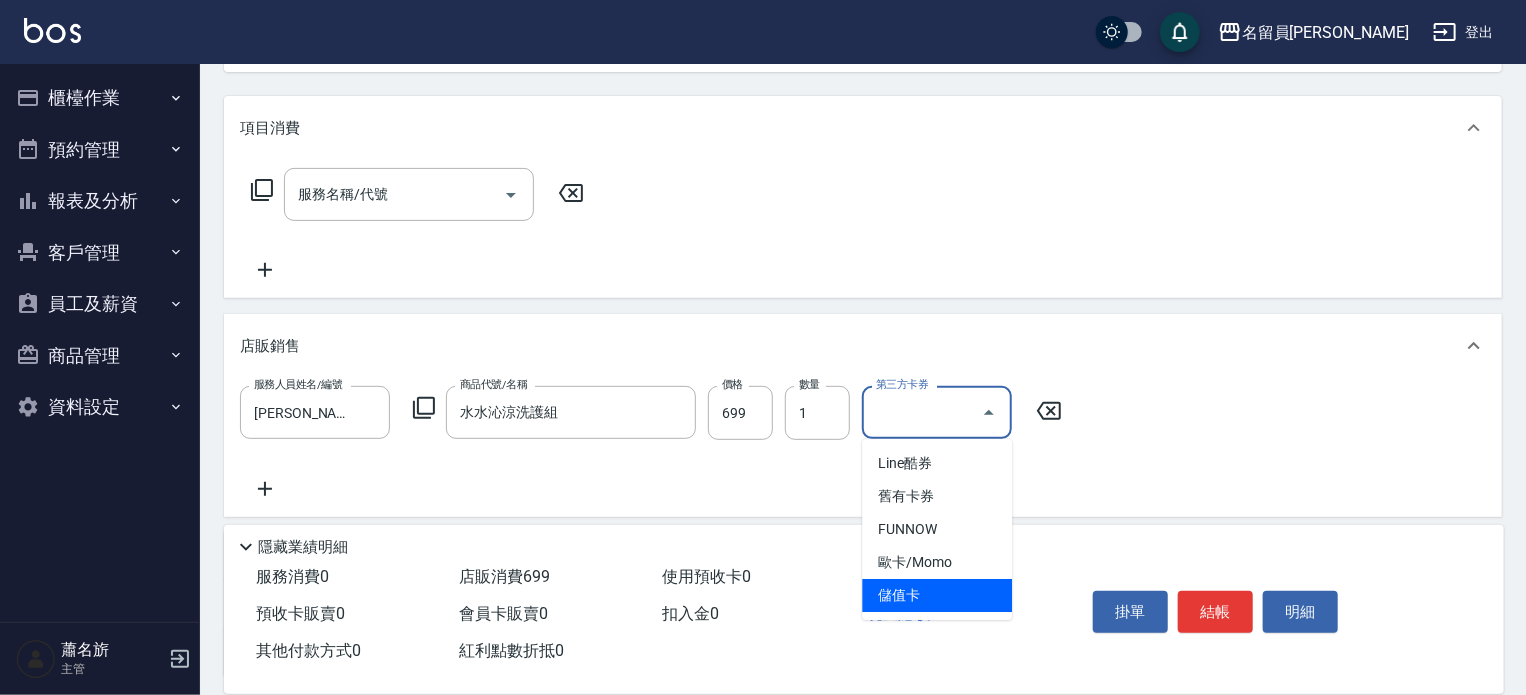 type on "儲值卡" 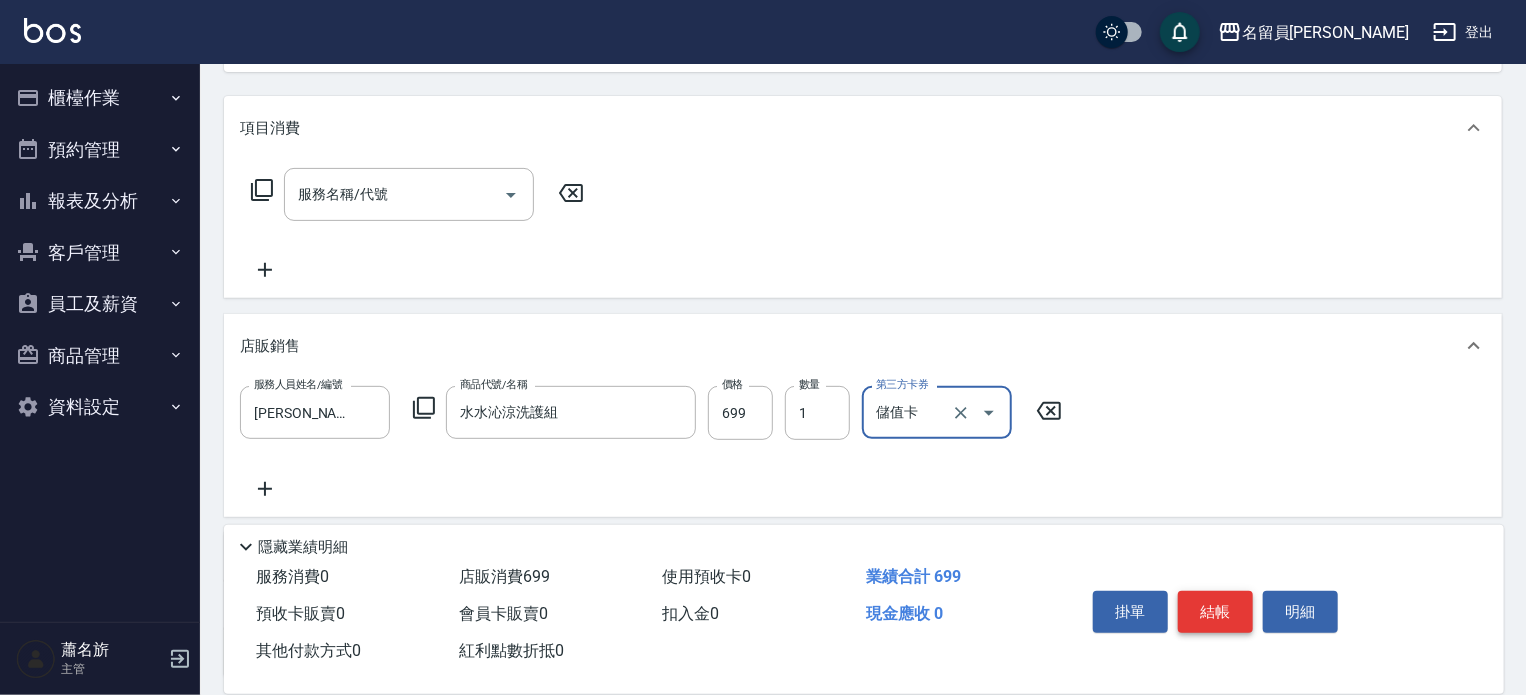 click on "結帳" at bounding box center (1215, 612) 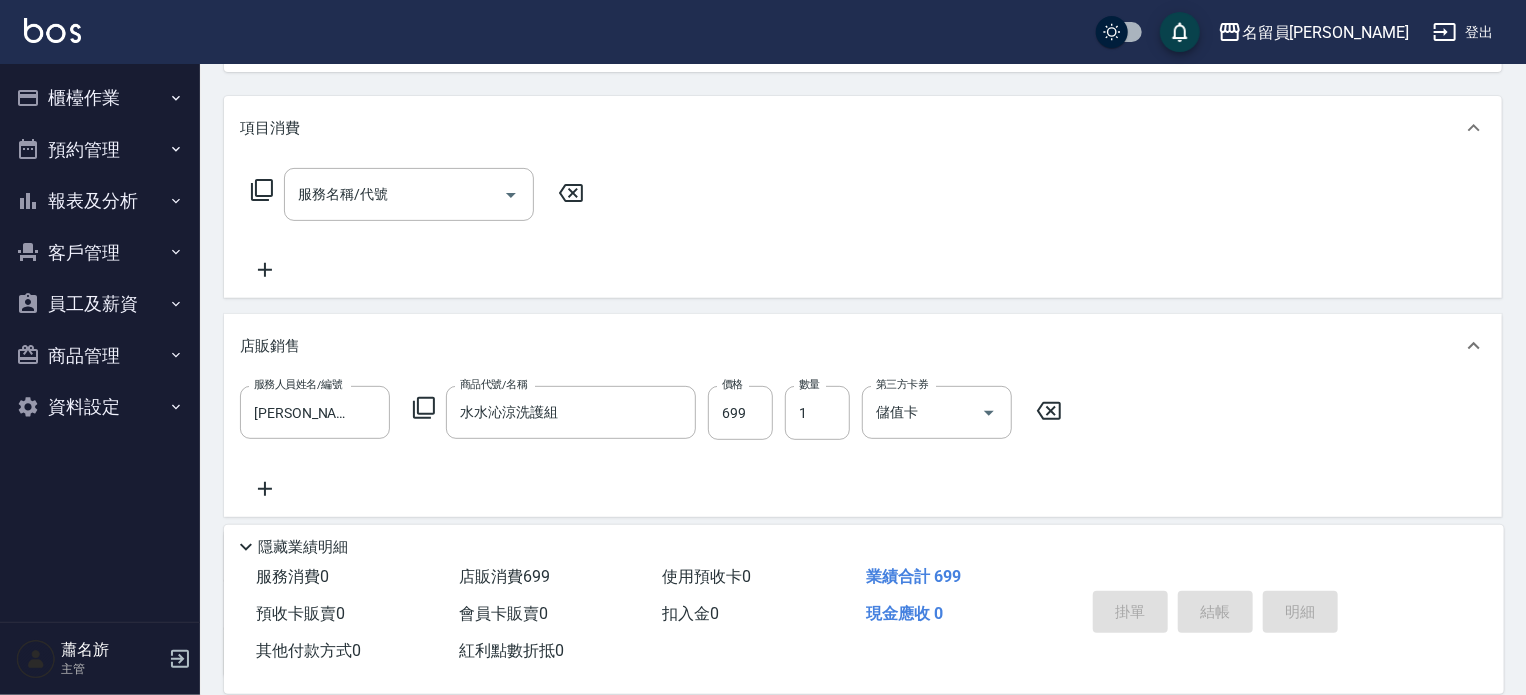 type on "[DATE] 14:14" 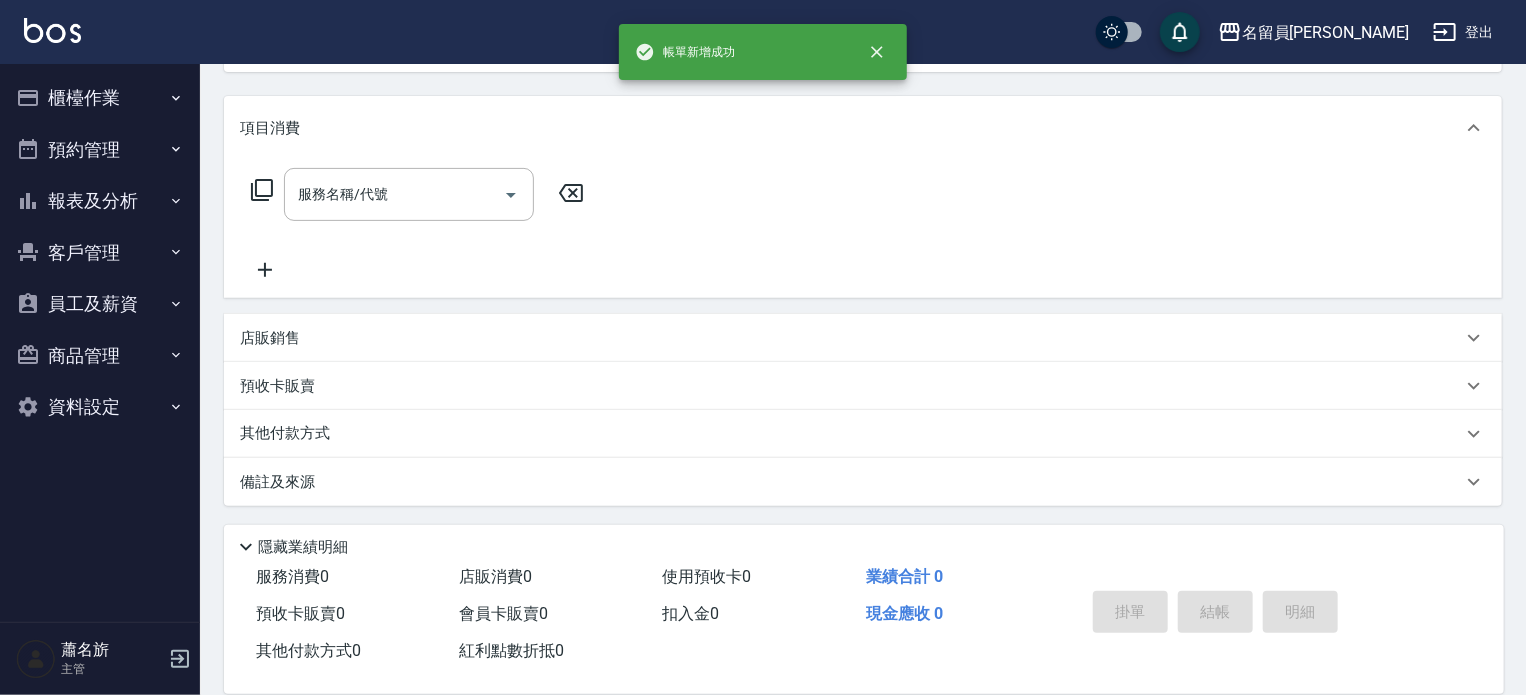 scroll, scrollTop: 0, scrollLeft: 0, axis: both 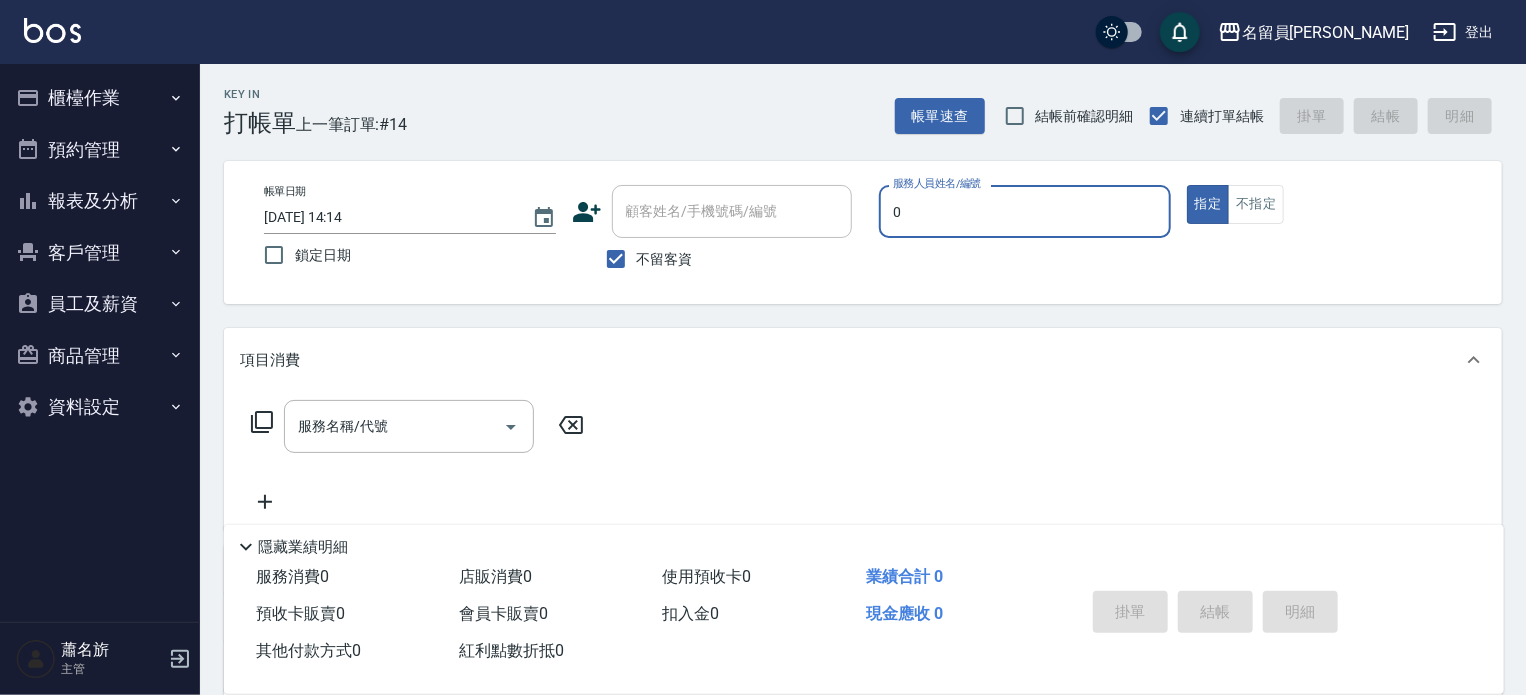 type on "[PERSON_NAME]-0" 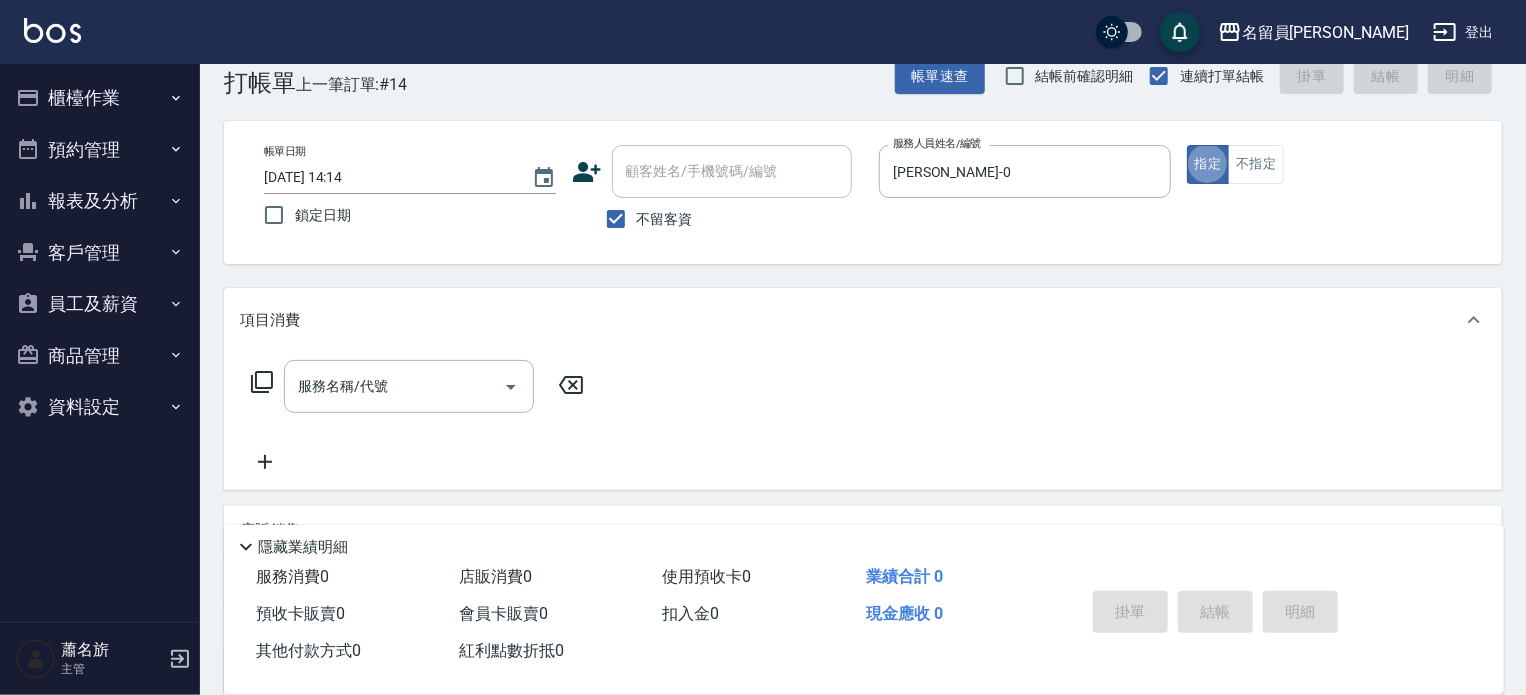 scroll, scrollTop: 100, scrollLeft: 0, axis: vertical 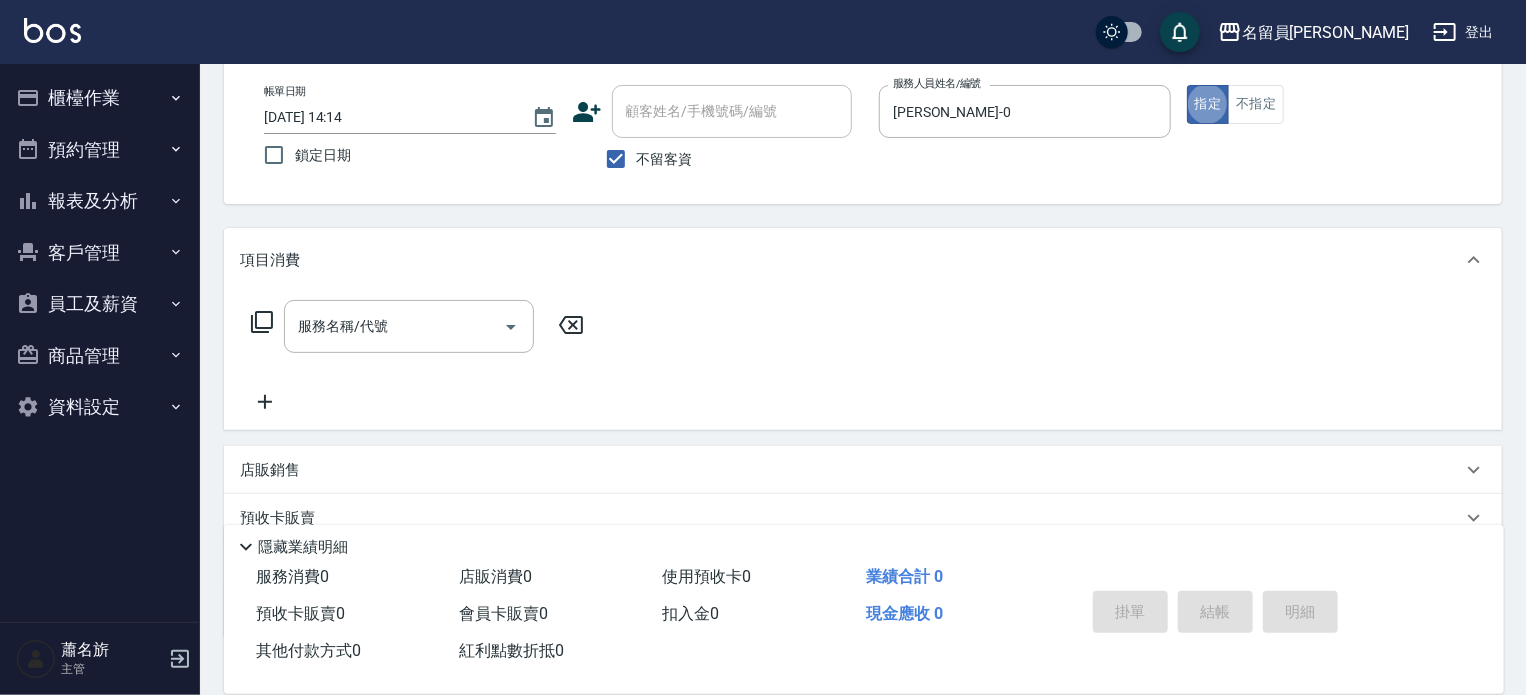 click on "店販銷售" at bounding box center (851, 470) 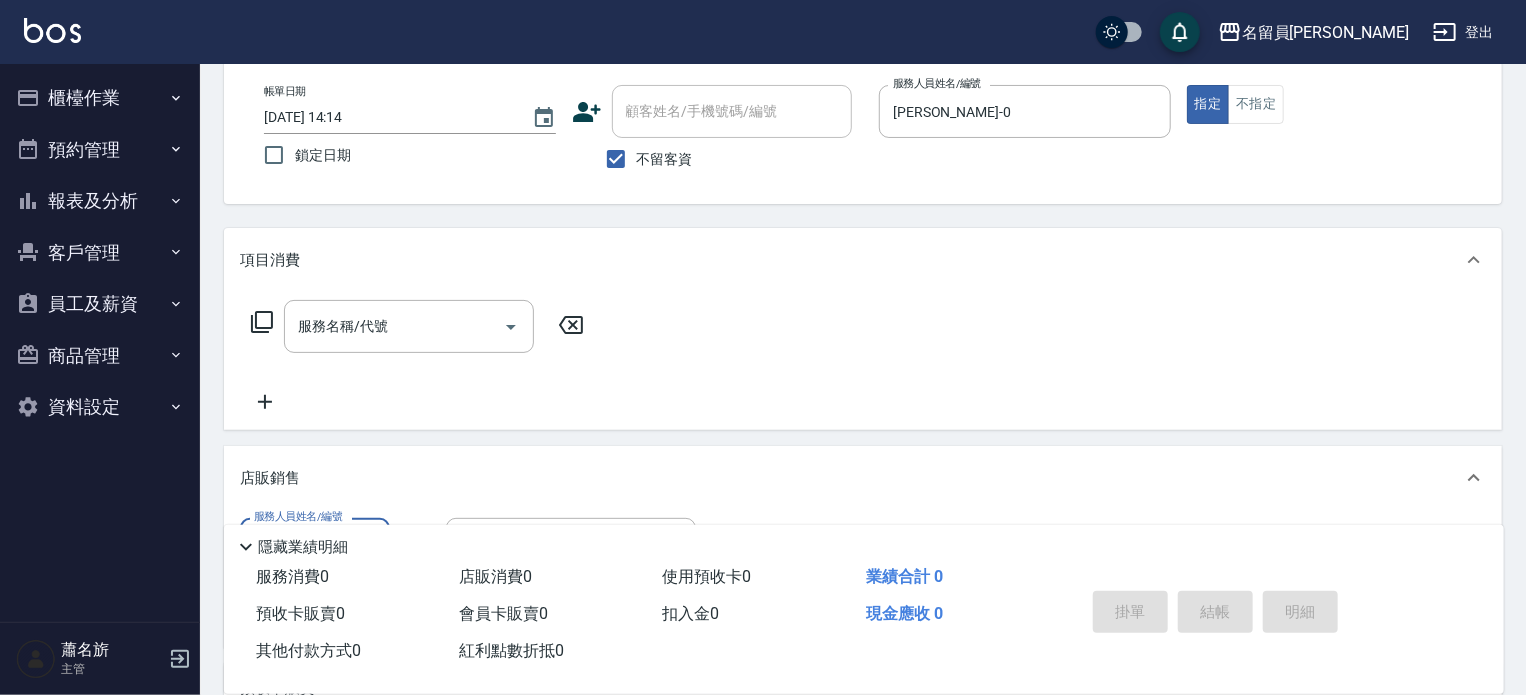 scroll, scrollTop: 0, scrollLeft: 0, axis: both 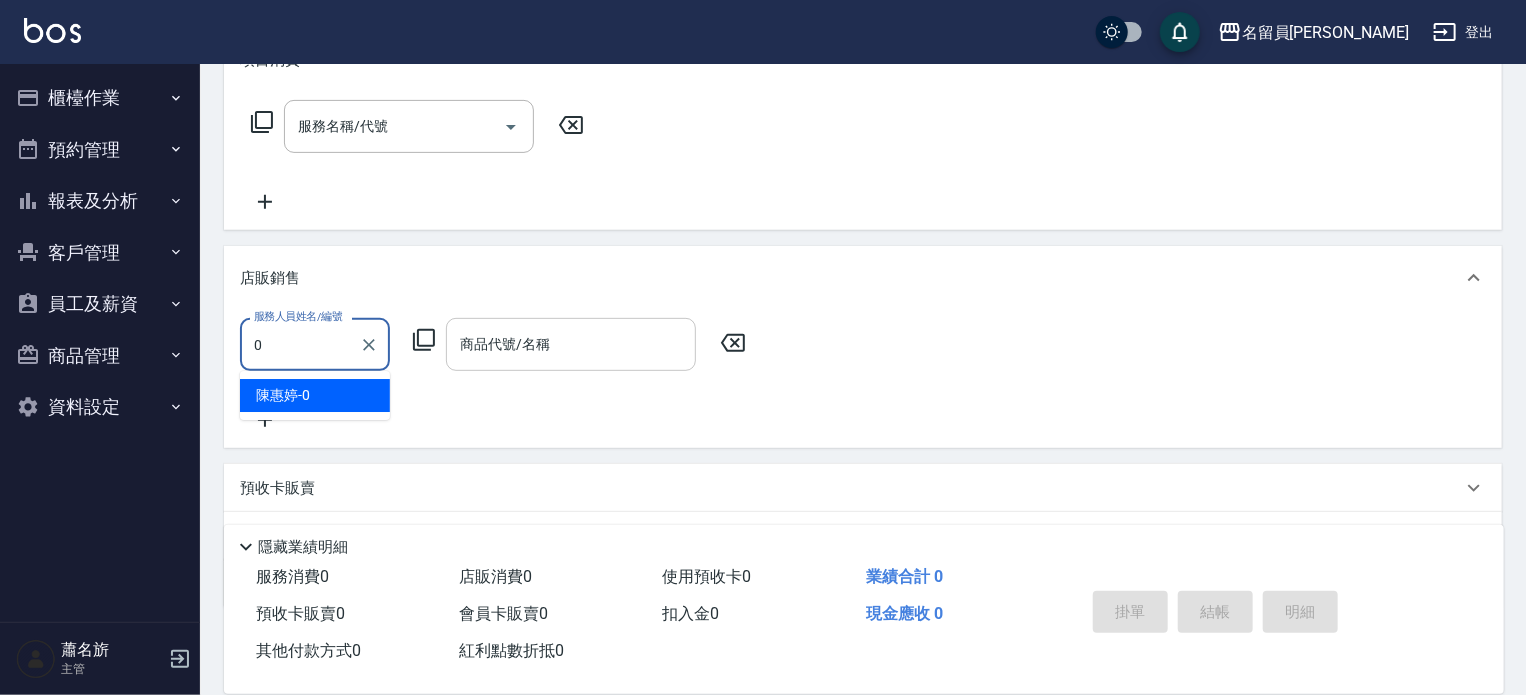 type on "[PERSON_NAME]-0" 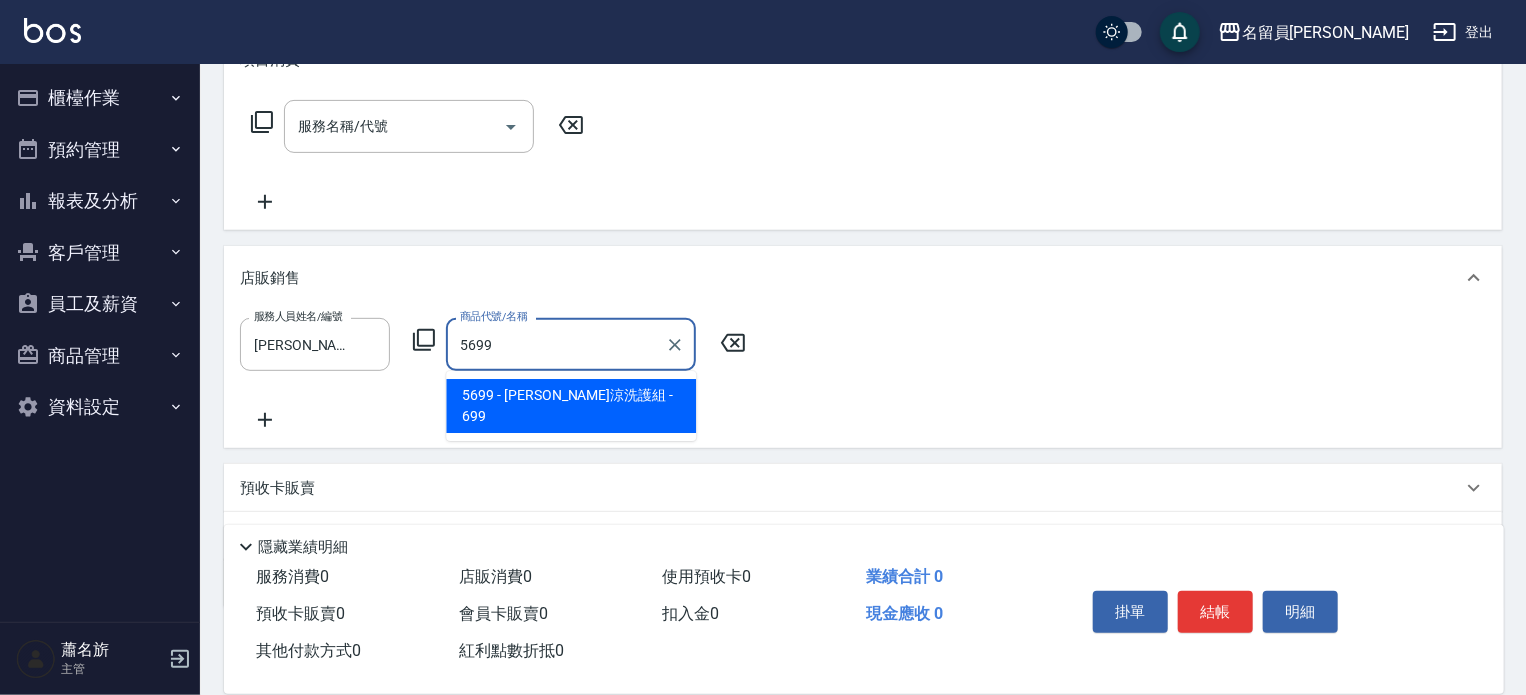 type on "水水沁涼洗護組" 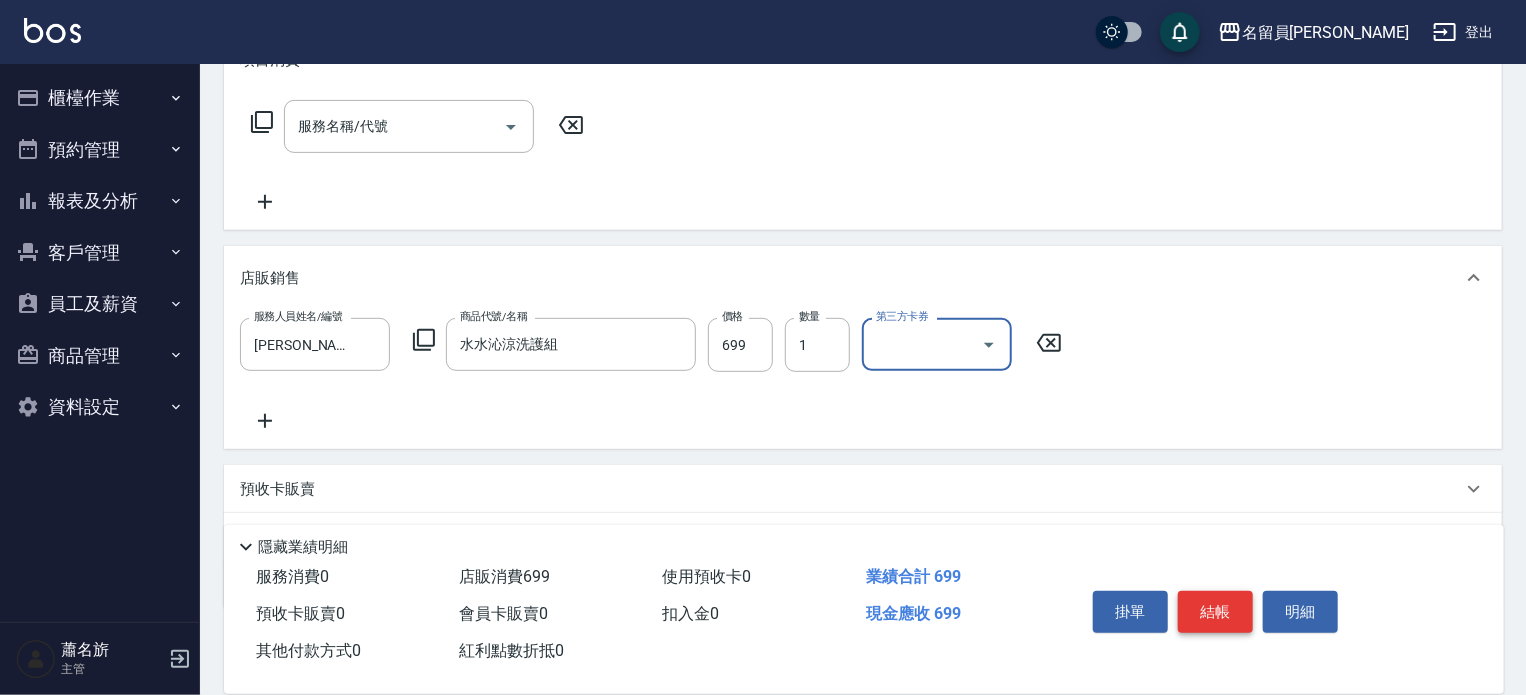 click on "結帳" at bounding box center [1215, 612] 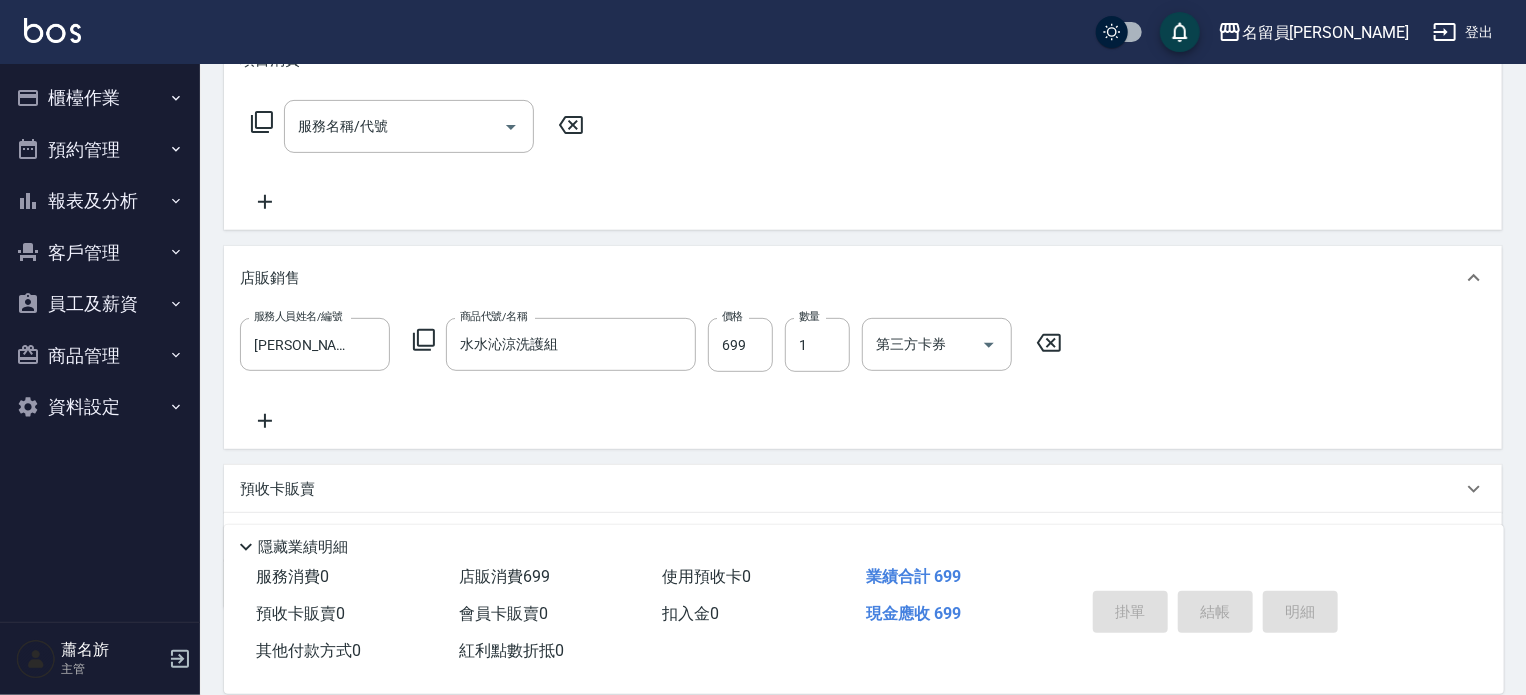 type 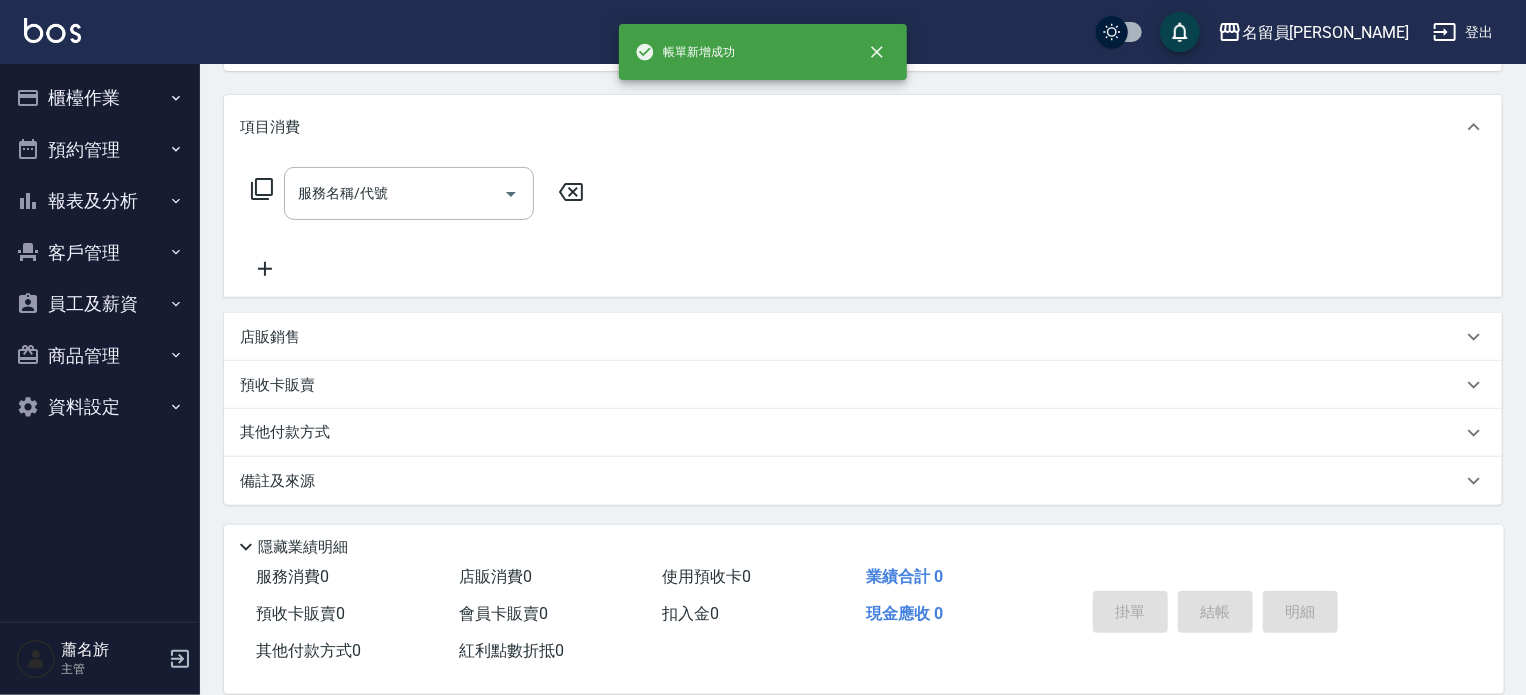 scroll, scrollTop: 0, scrollLeft: 0, axis: both 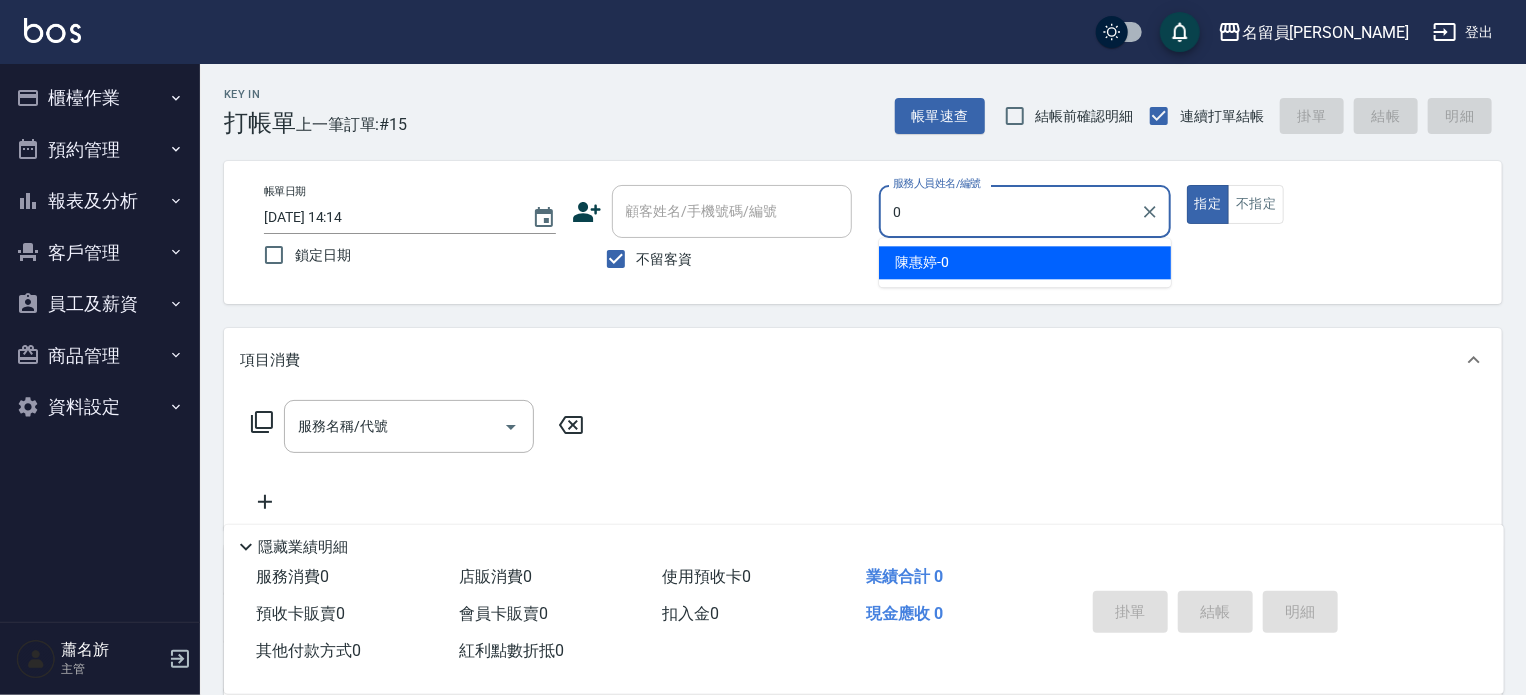 type on "[PERSON_NAME]-0" 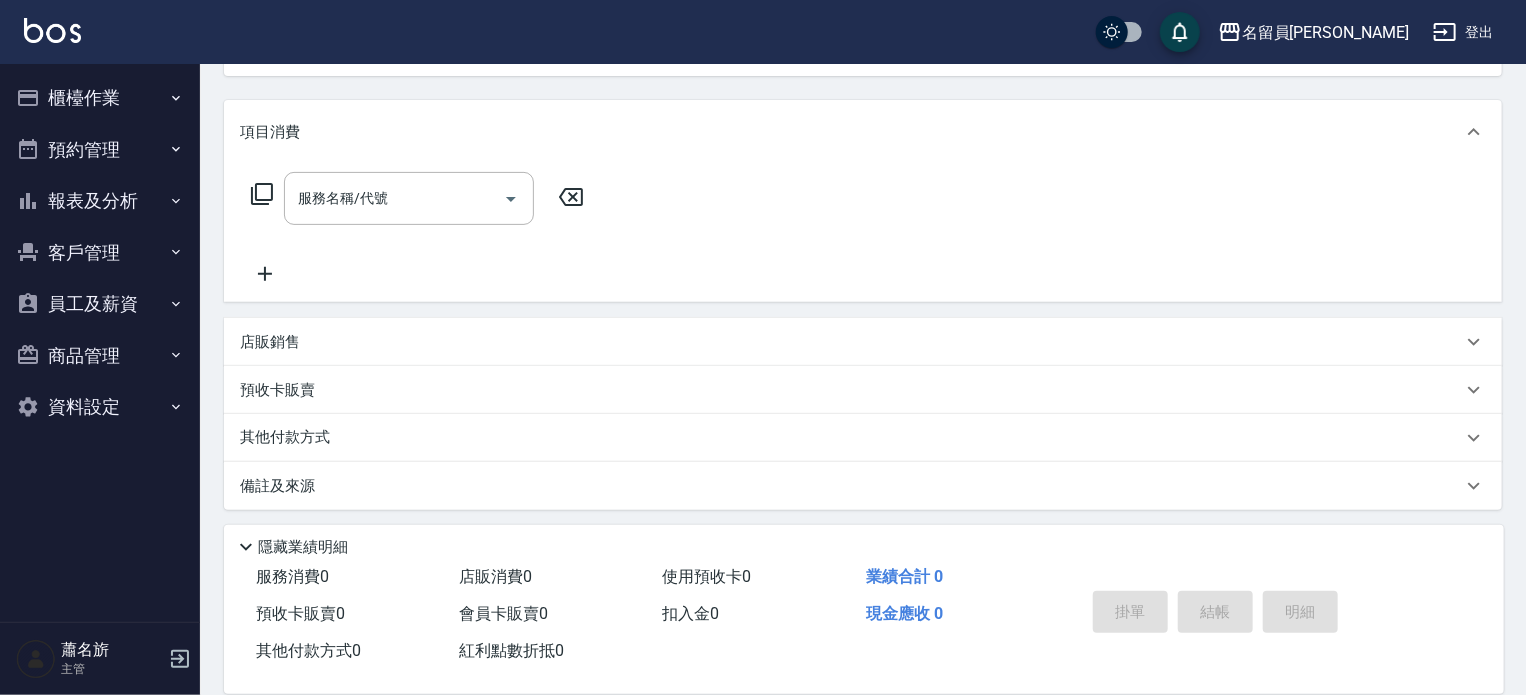 scroll, scrollTop: 232, scrollLeft: 0, axis: vertical 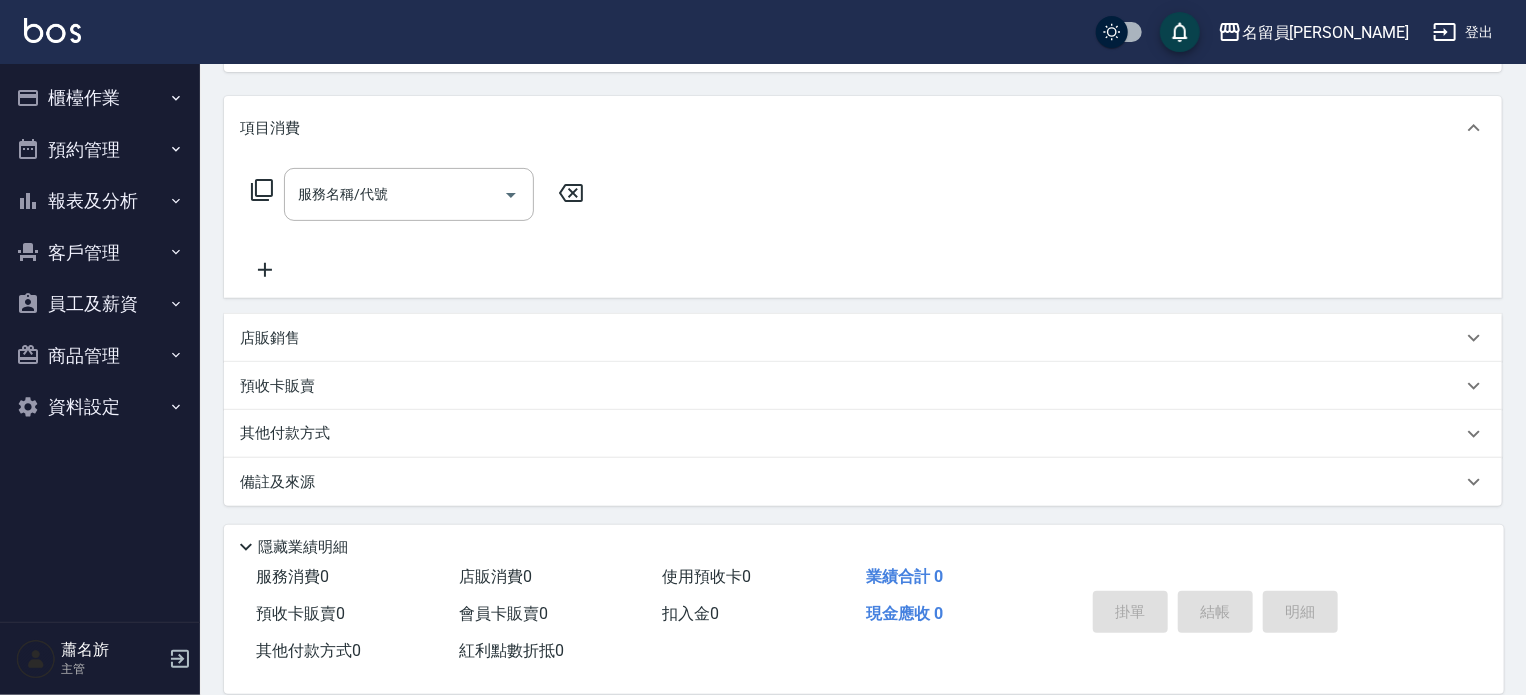 click on "店販銷售" at bounding box center (863, 338) 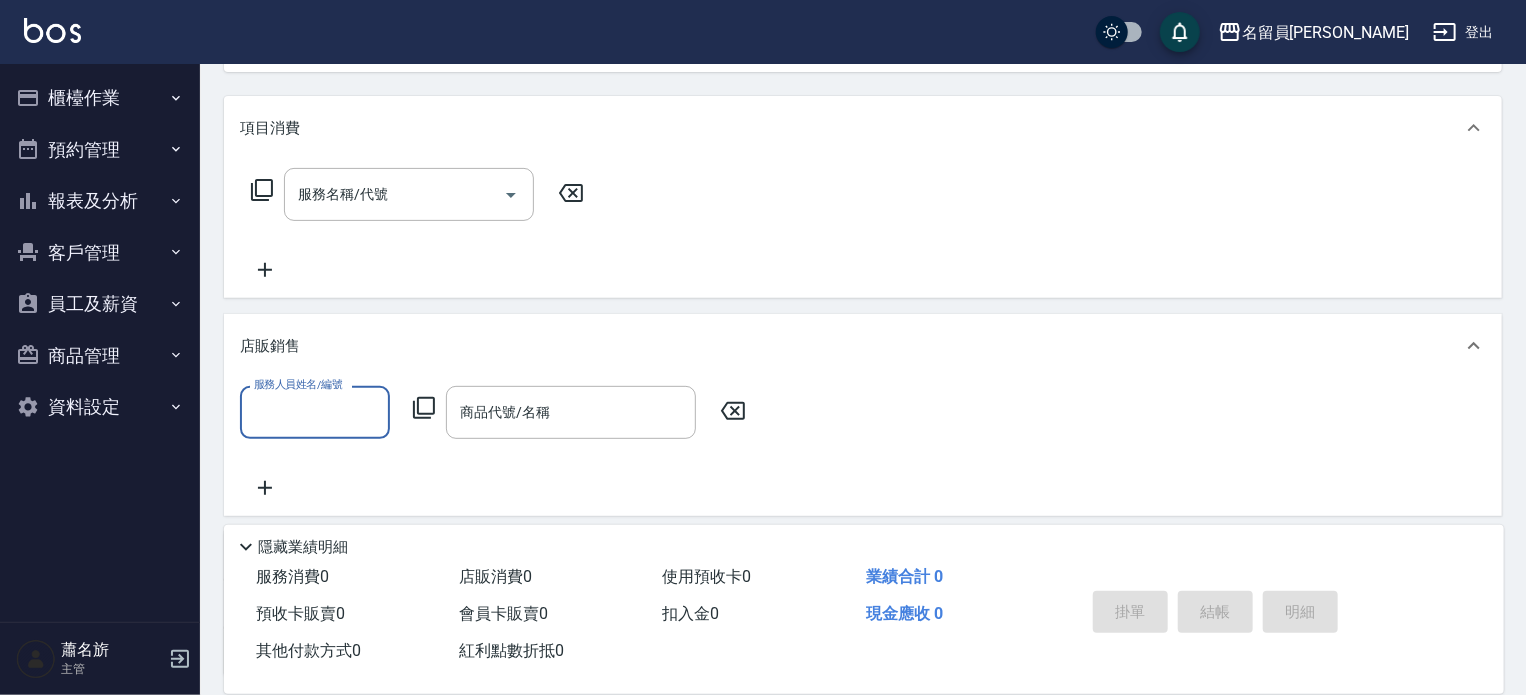 scroll, scrollTop: 0, scrollLeft: 0, axis: both 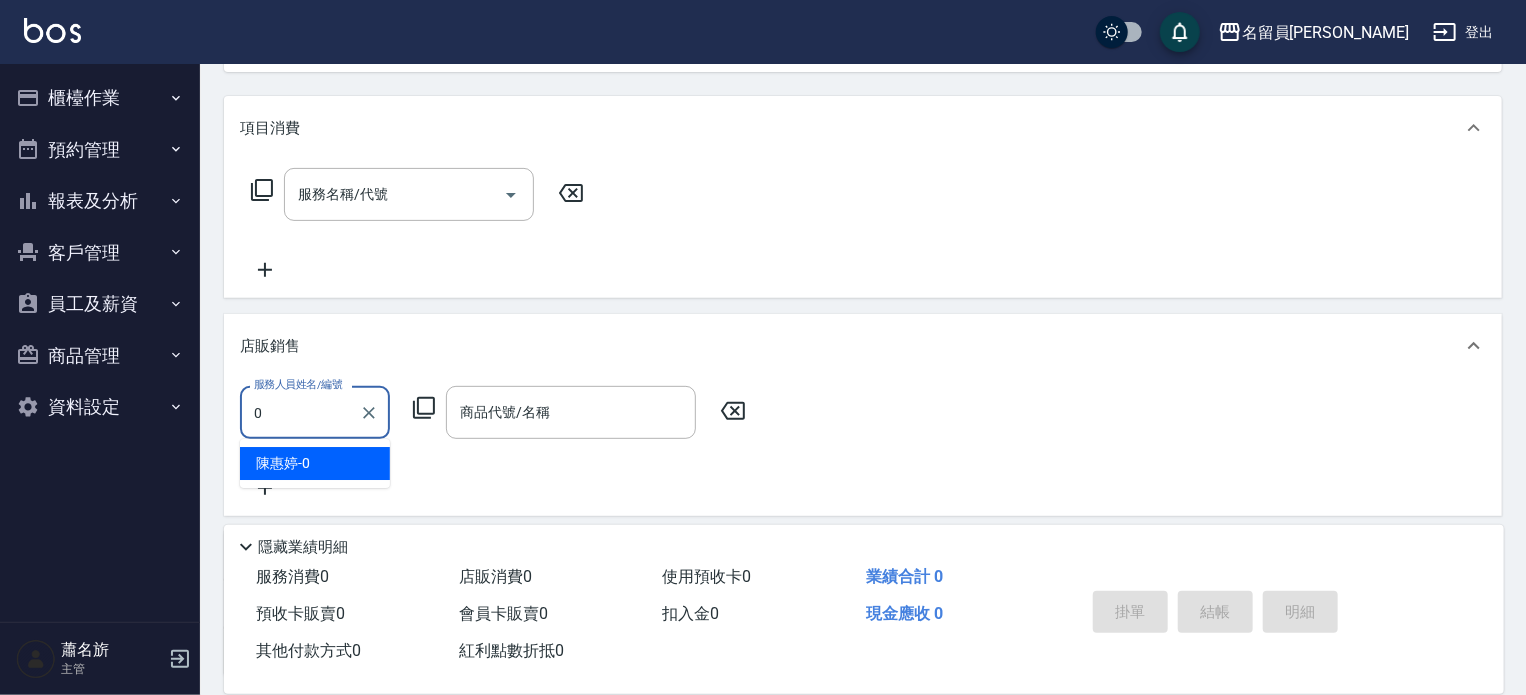 type on "[PERSON_NAME]-0" 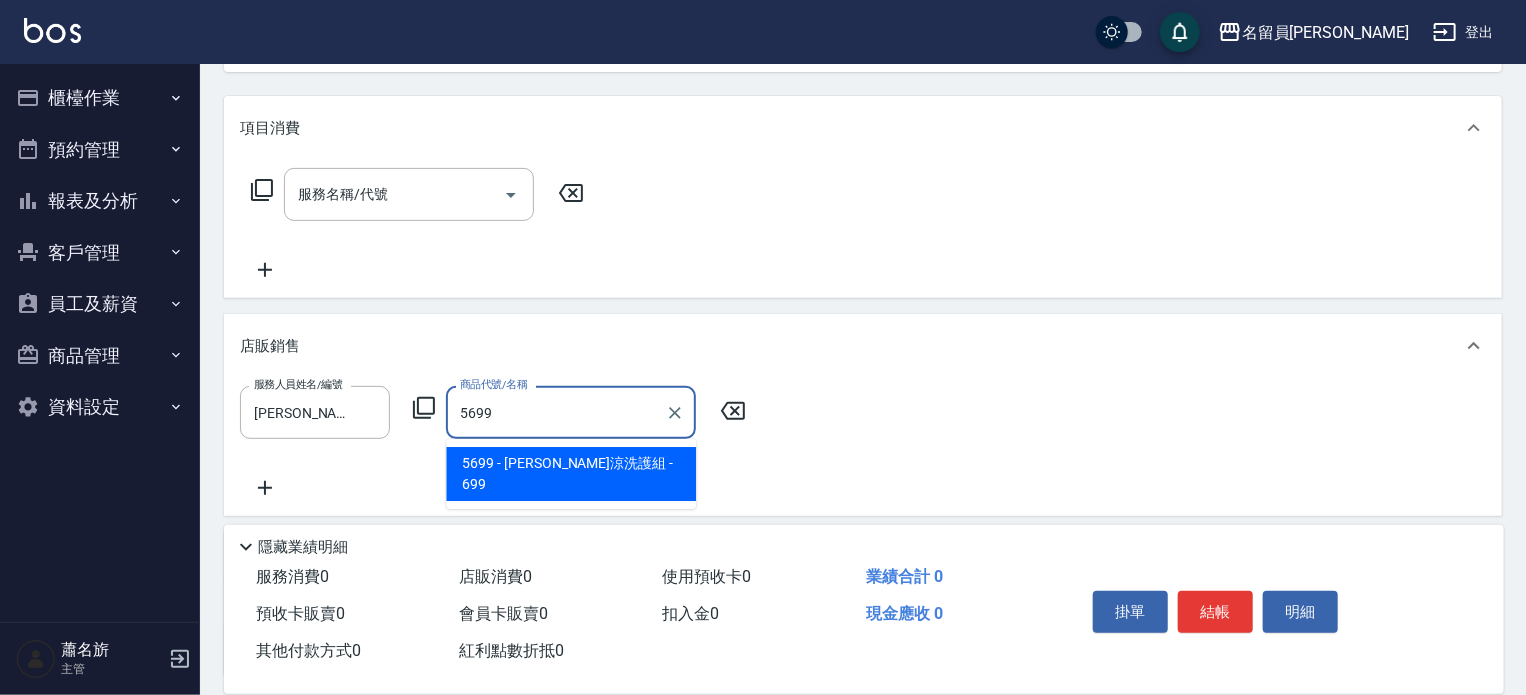 type on "水水沁涼洗護組" 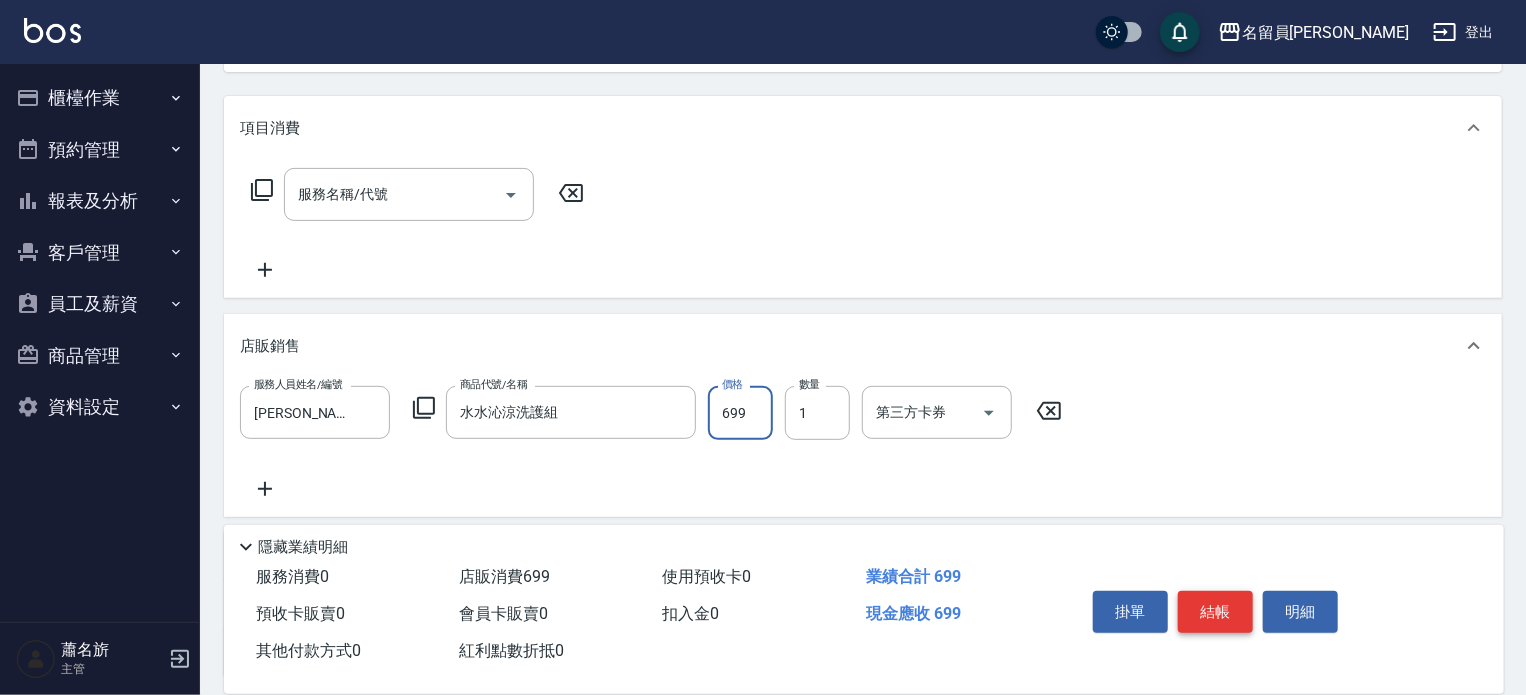 click on "結帳" at bounding box center [1215, 612] 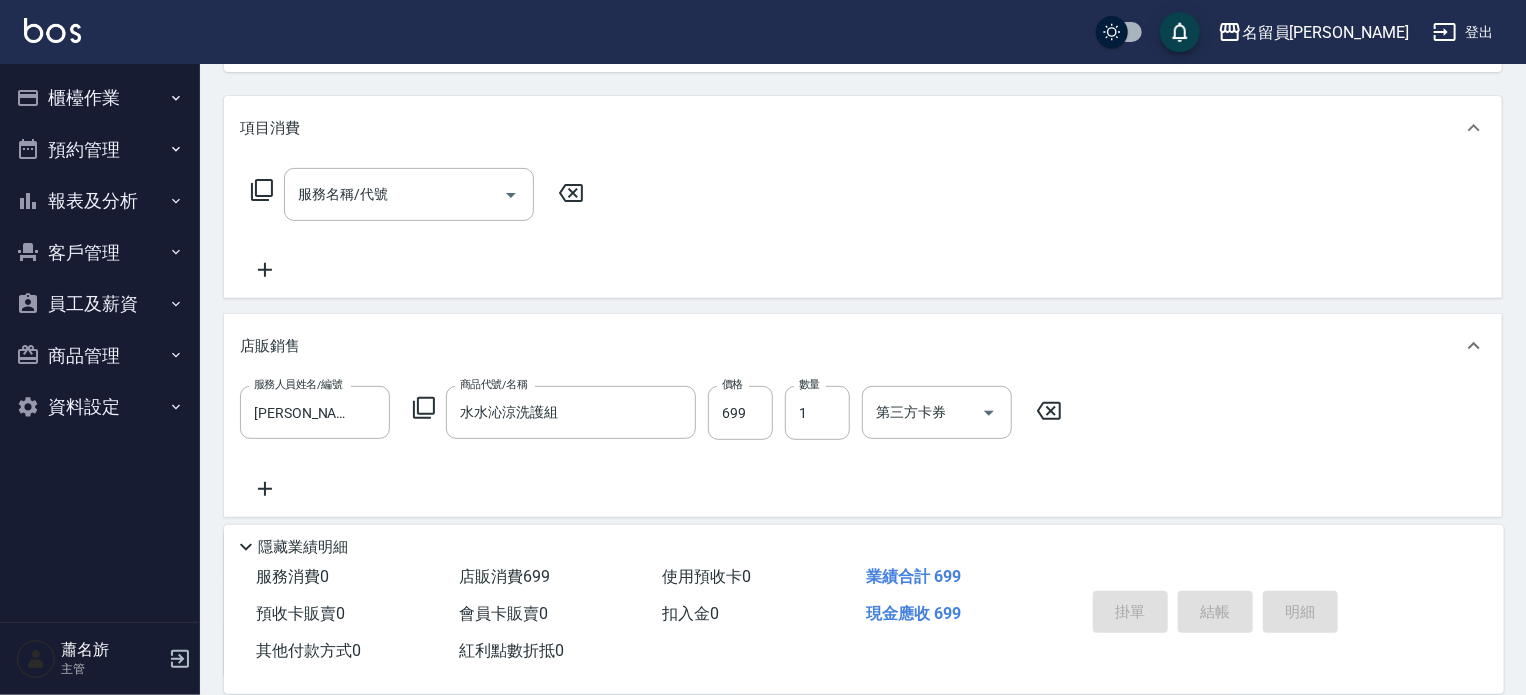type 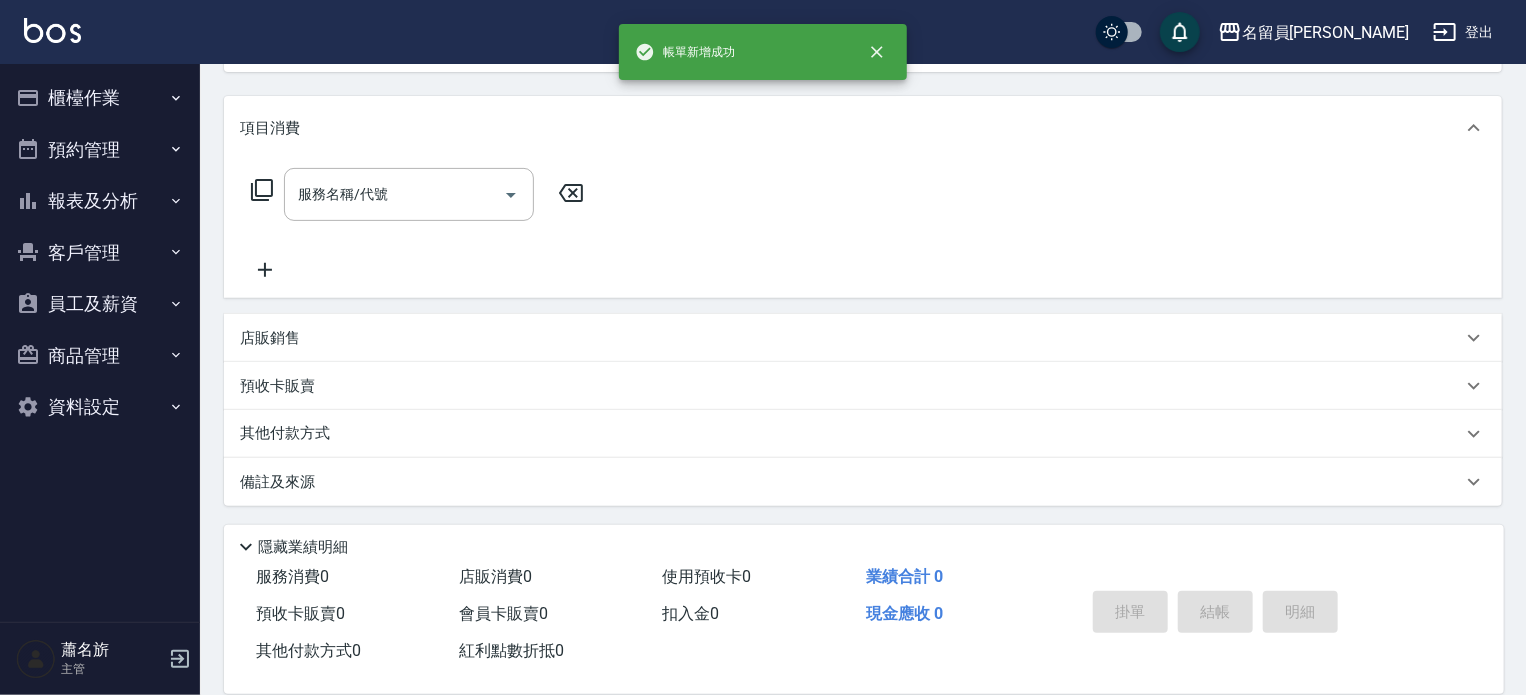 scroll, scrollTop: 0, scrollLeft: 0, axis: both 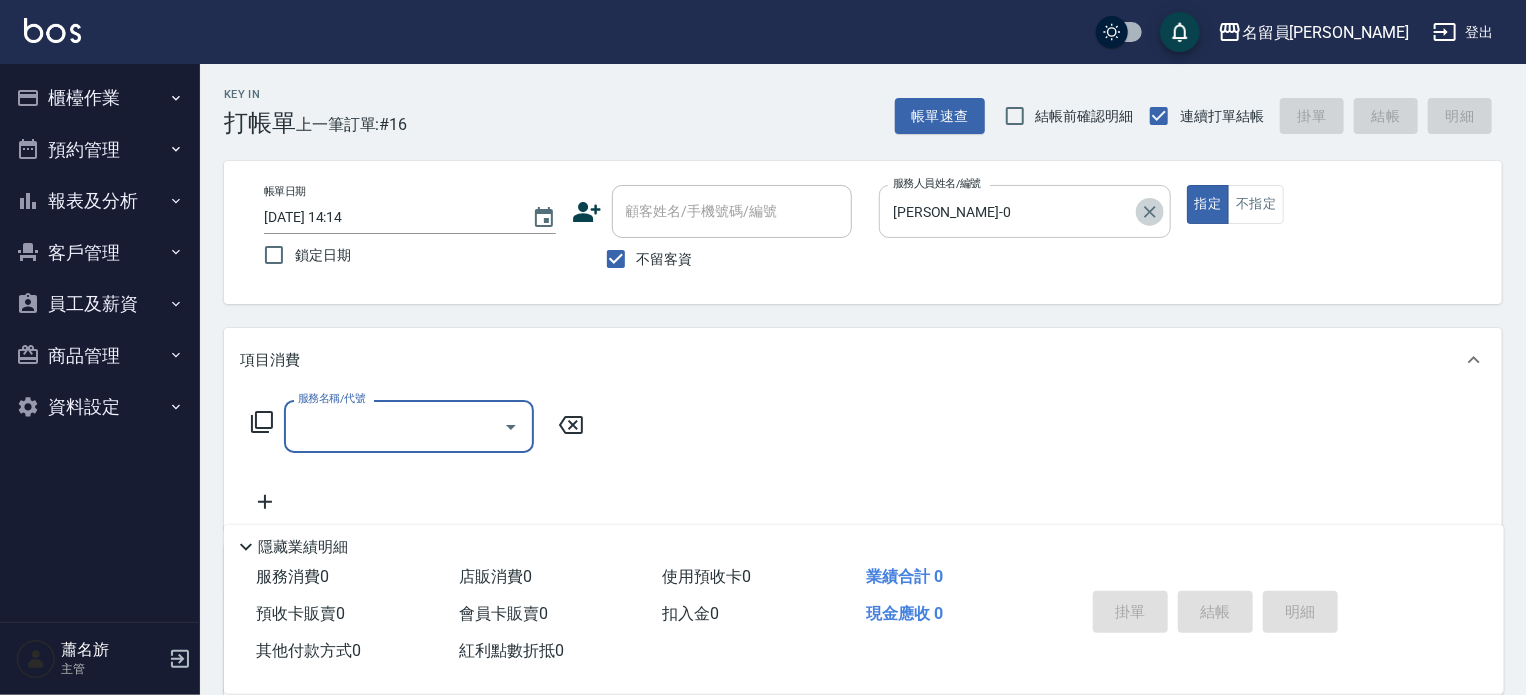 drag, startPoint x: 1152, startPoint y: 207, endPoint x: 1163, endPoint y: 192, distance: 18.601076 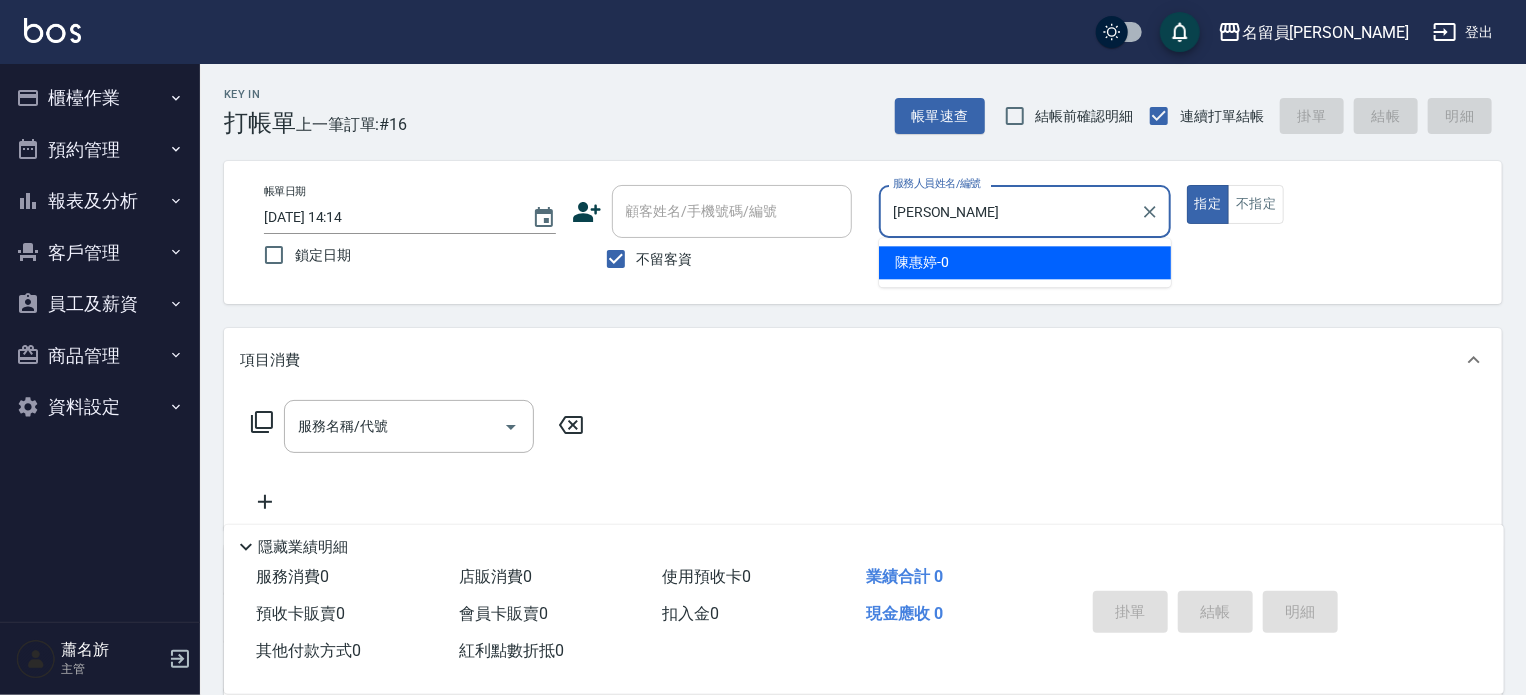 type on "陳" 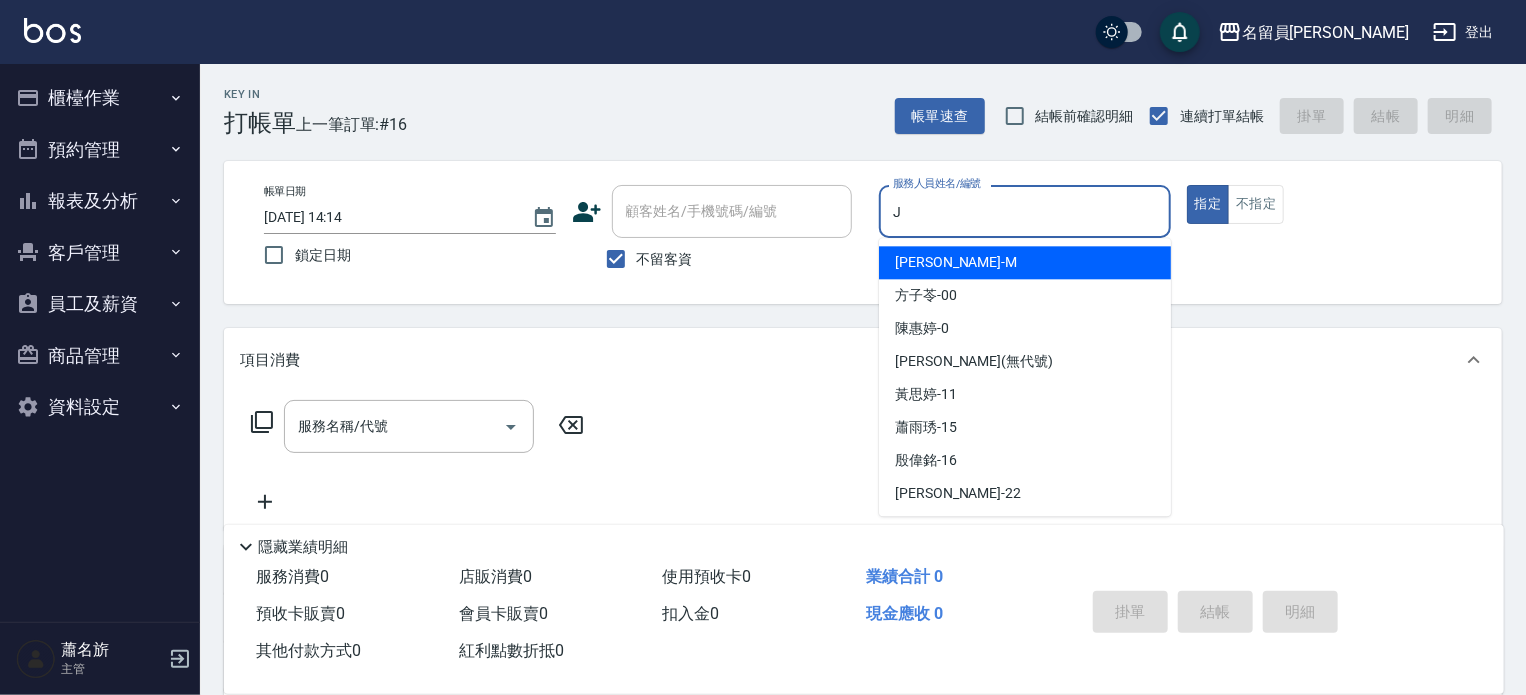 type on "[PERSON_NAME]" 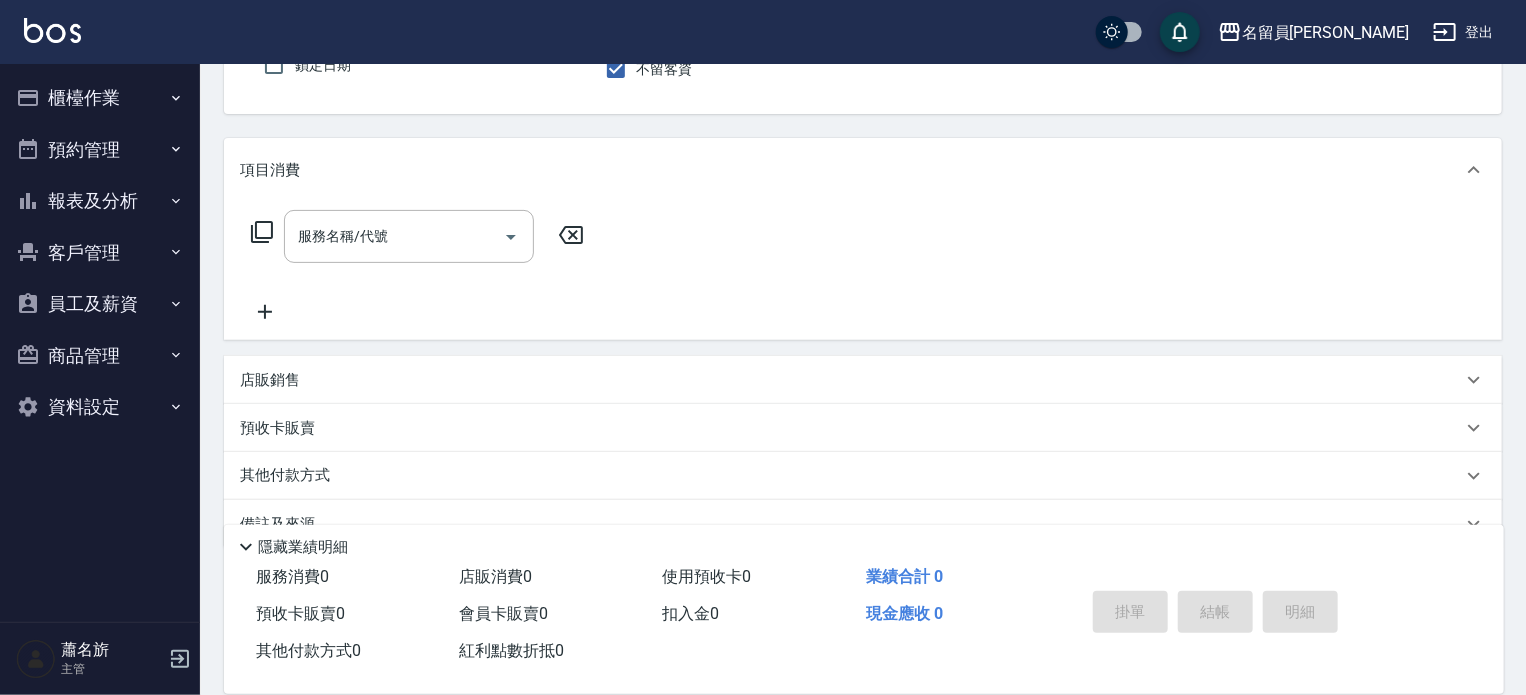 scroll, scrollTop: 232, scrollLeft: 0, axis: vertical 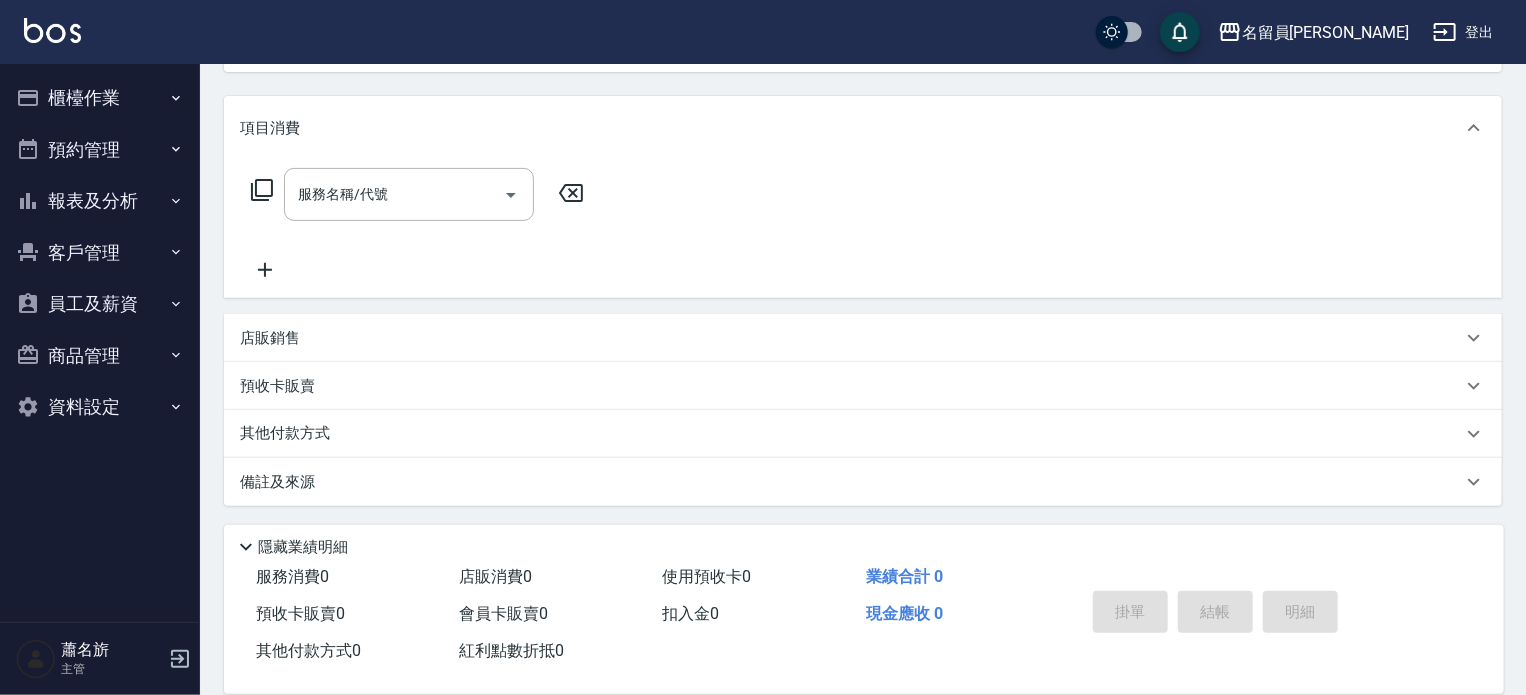 click on "店販銷售" at bounding box center [851, 338] 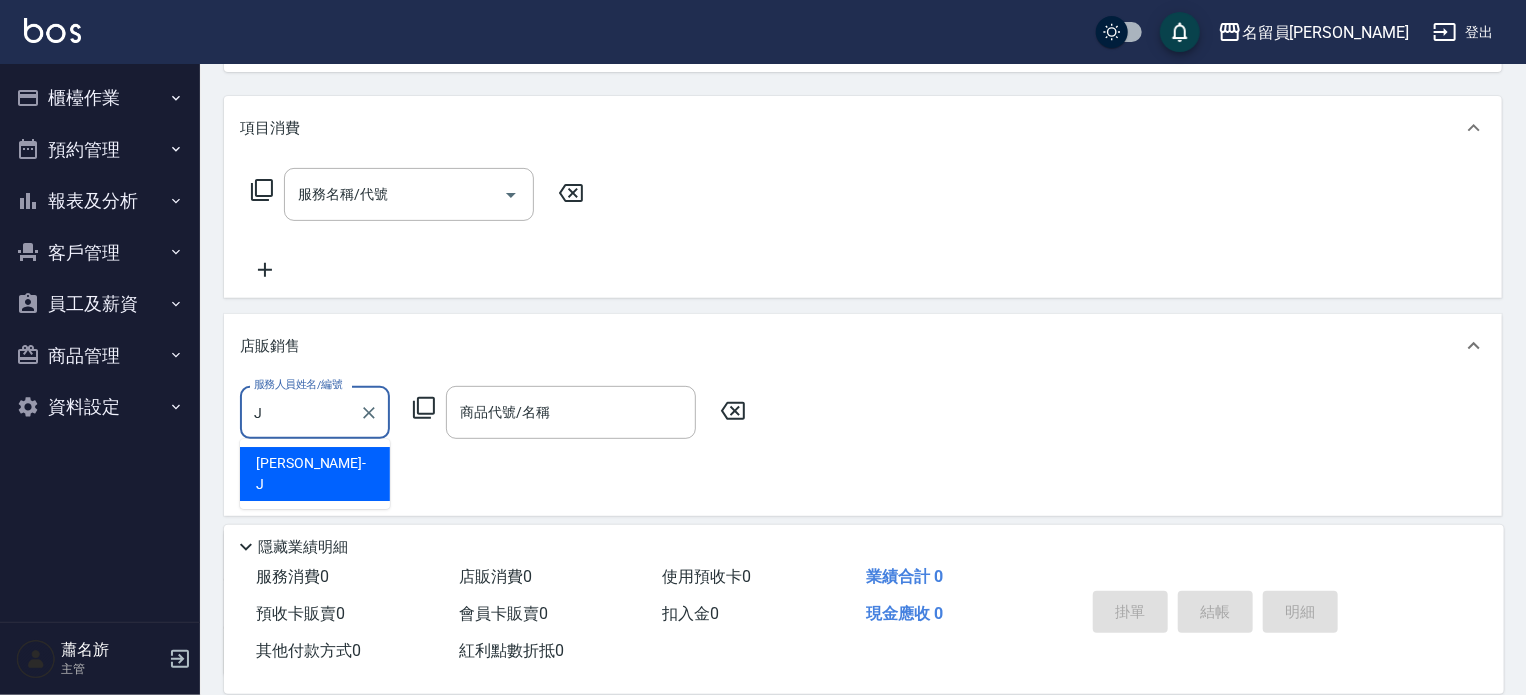 scroll, scrollTop: 0, scrollLeft: 0, axis: both 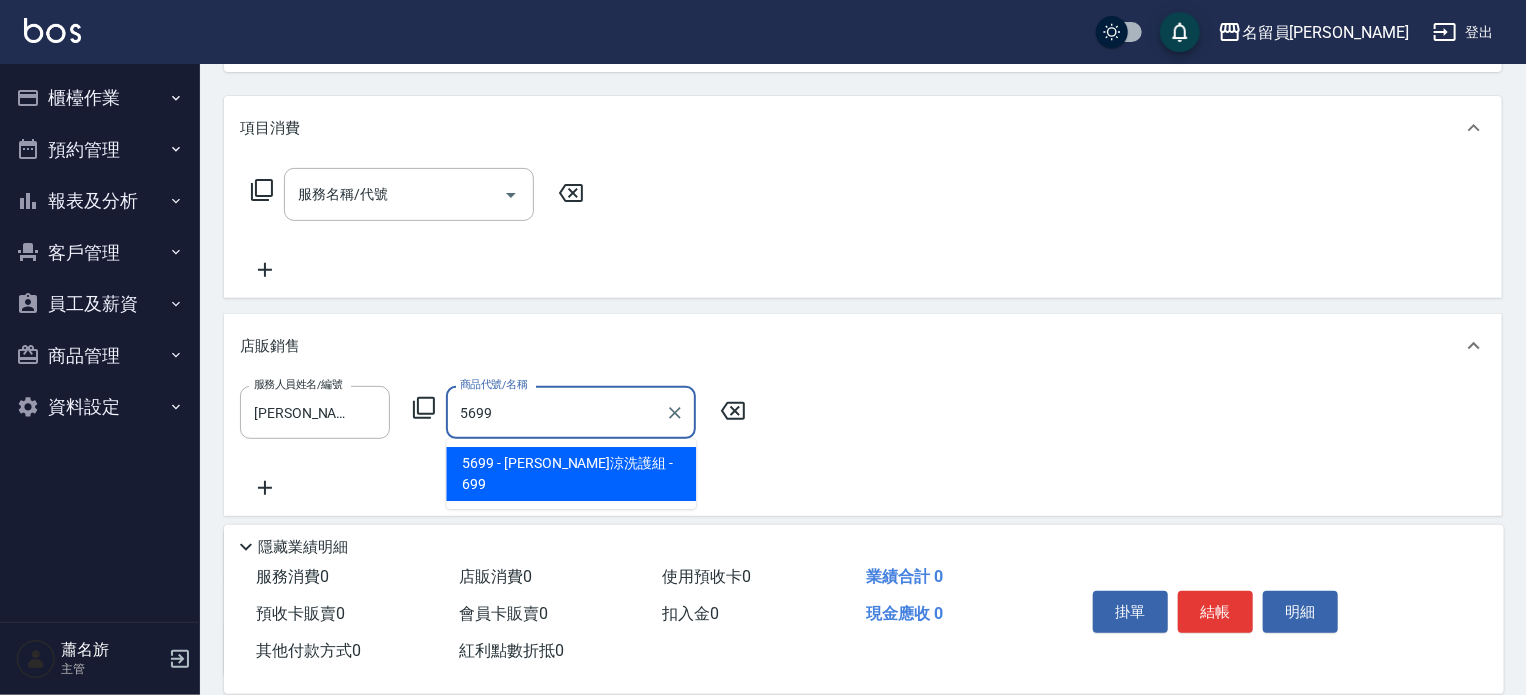 type on "水水沁涼洗護組" 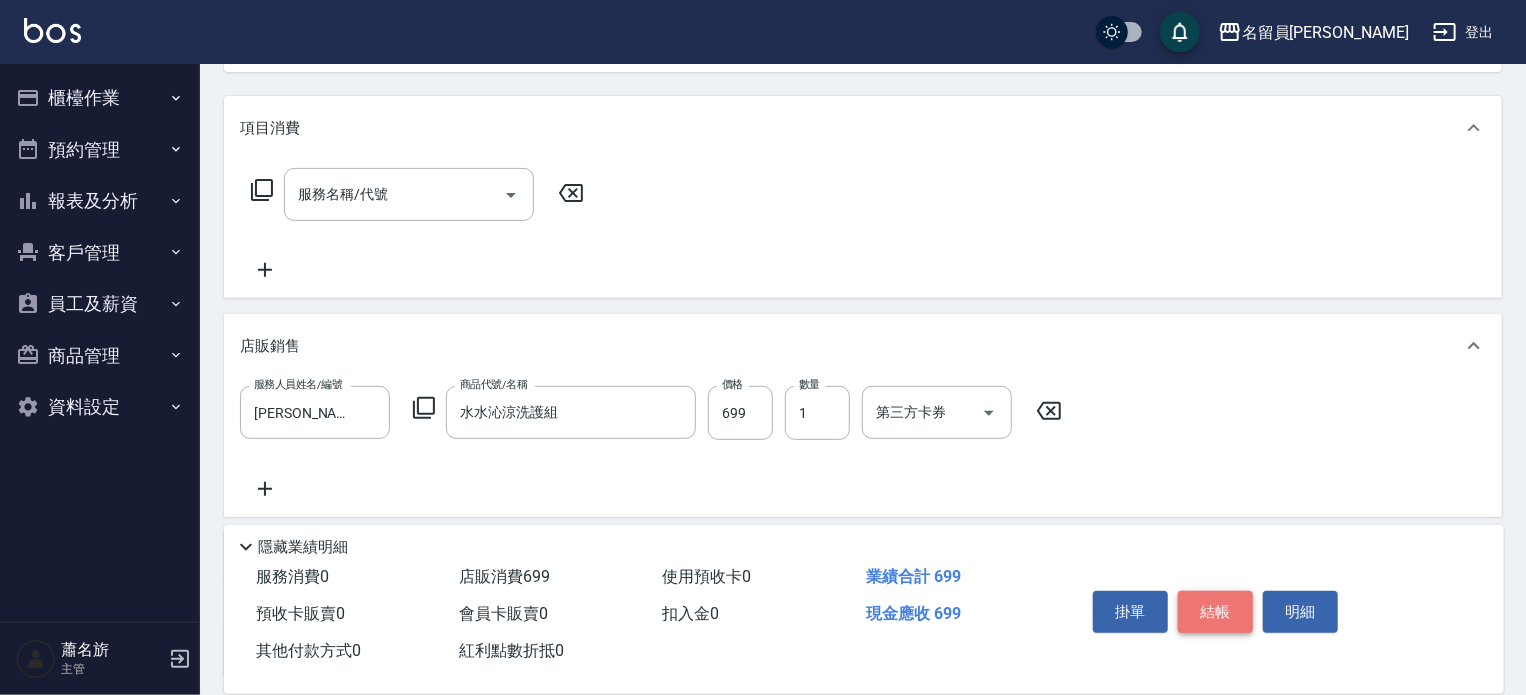 click on "結帳" at bounding box center (1215, 612) 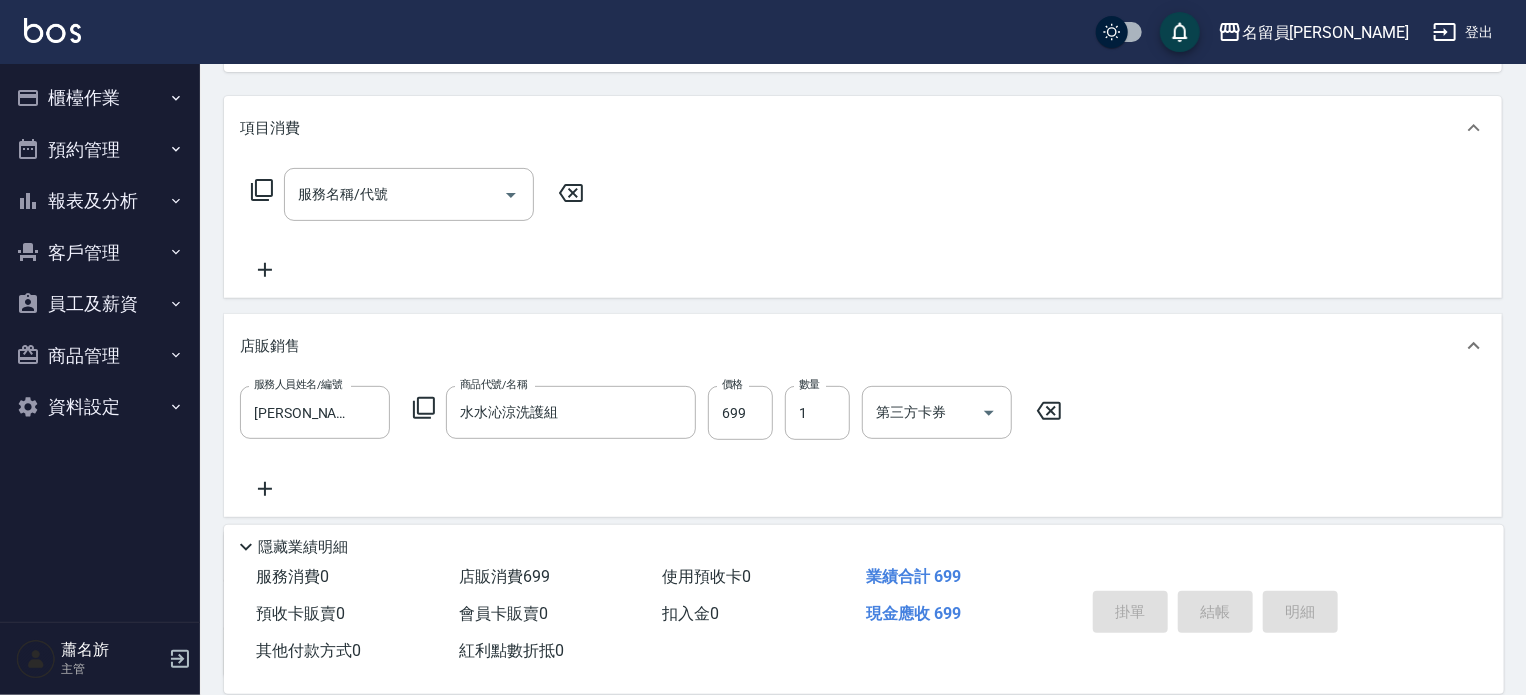 type 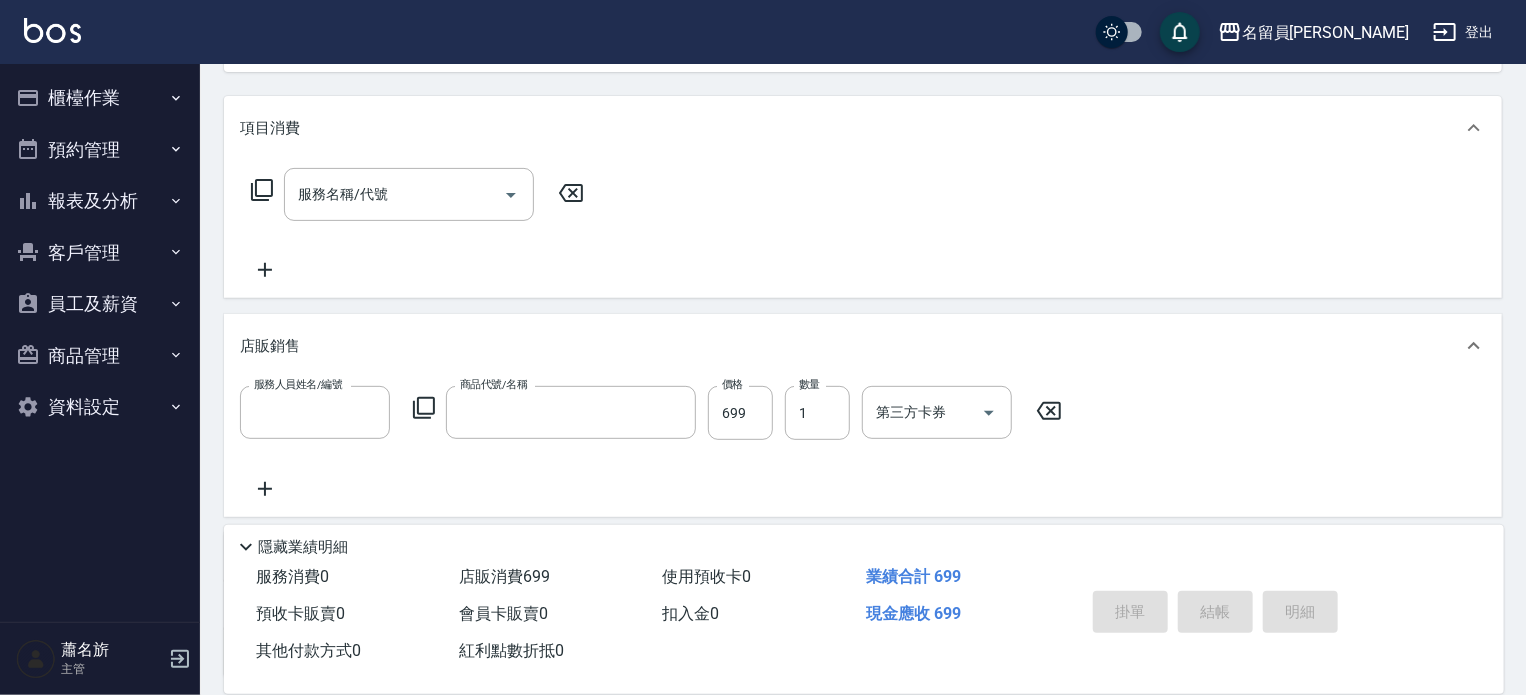 scroll, scrollTop: 0, scrollLeft: 0, axis: both 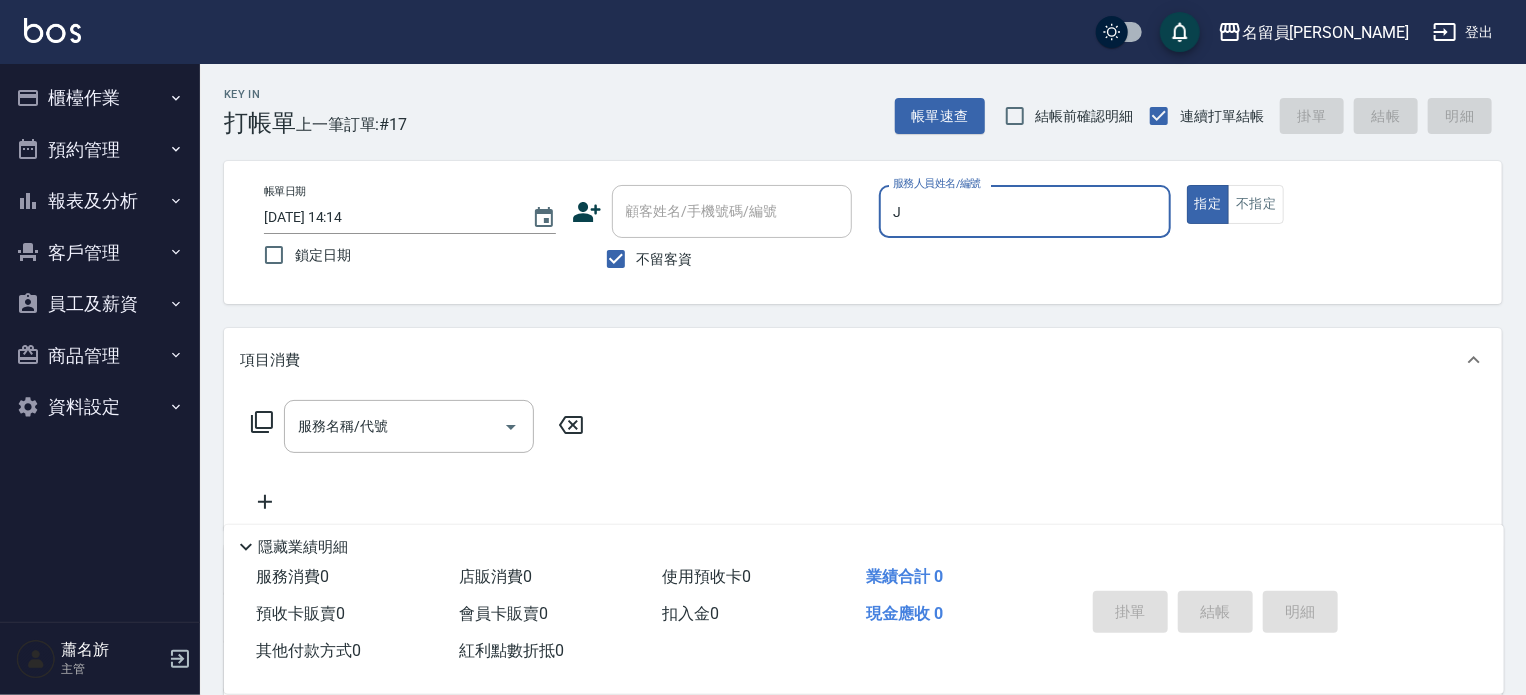 type on "[PERSON_NAME]" 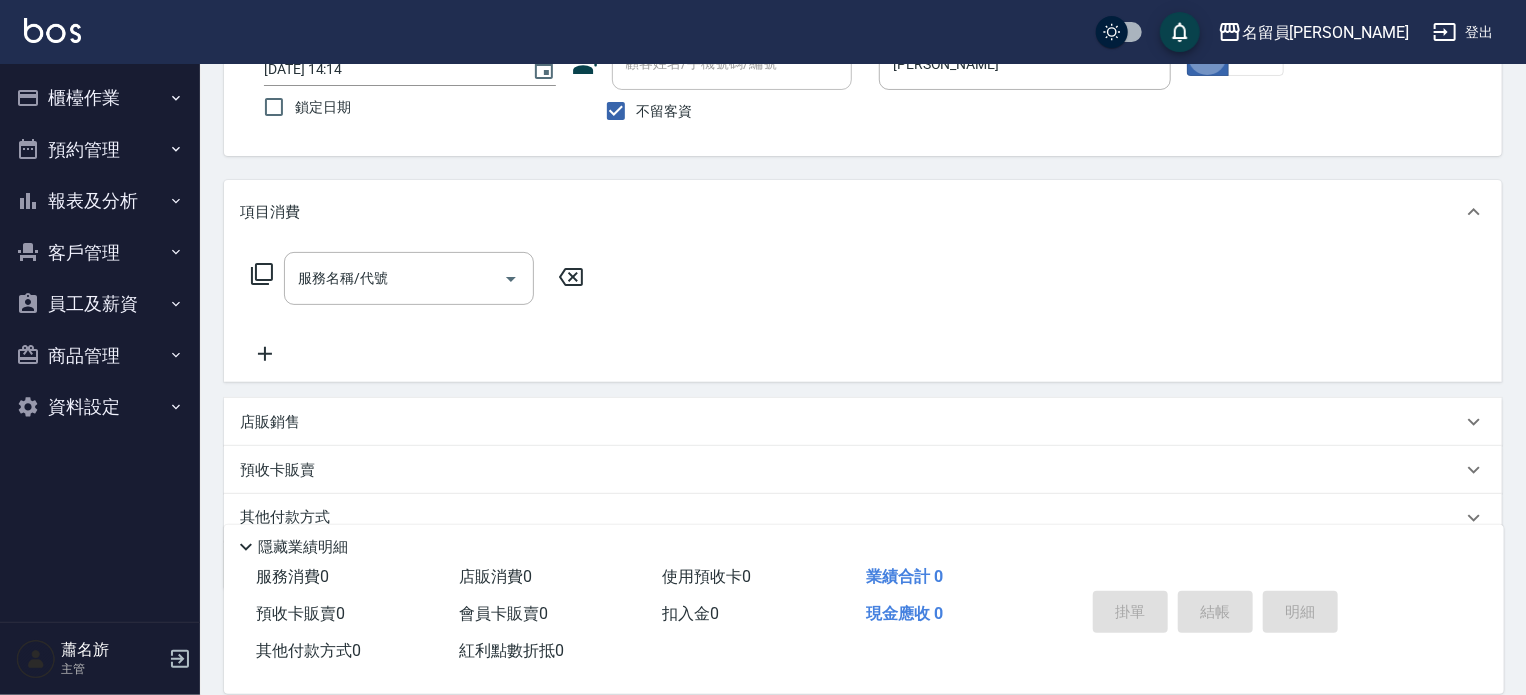 scroll, scrollTop: 232, scrollLeft: 0, axis: vertical 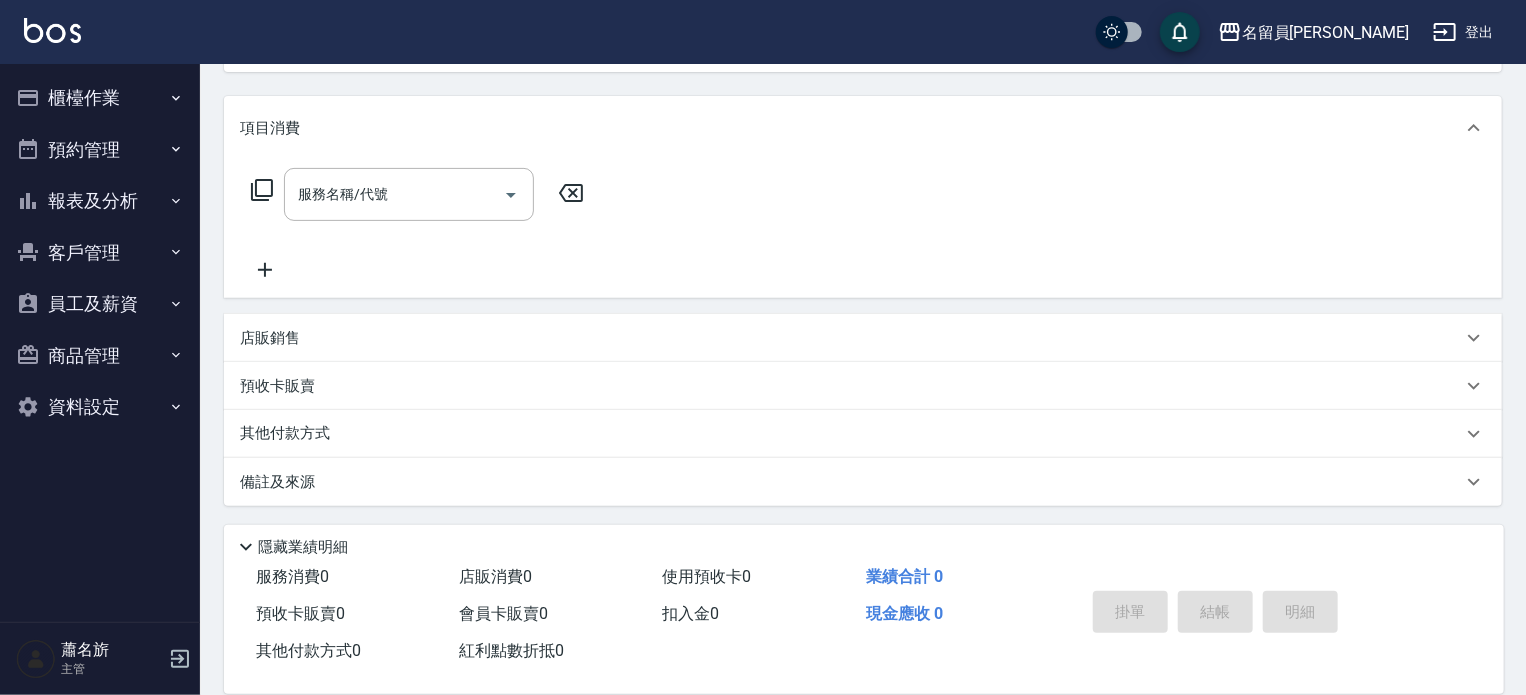 click on "店販銷售" at bounding box center [863, 338] 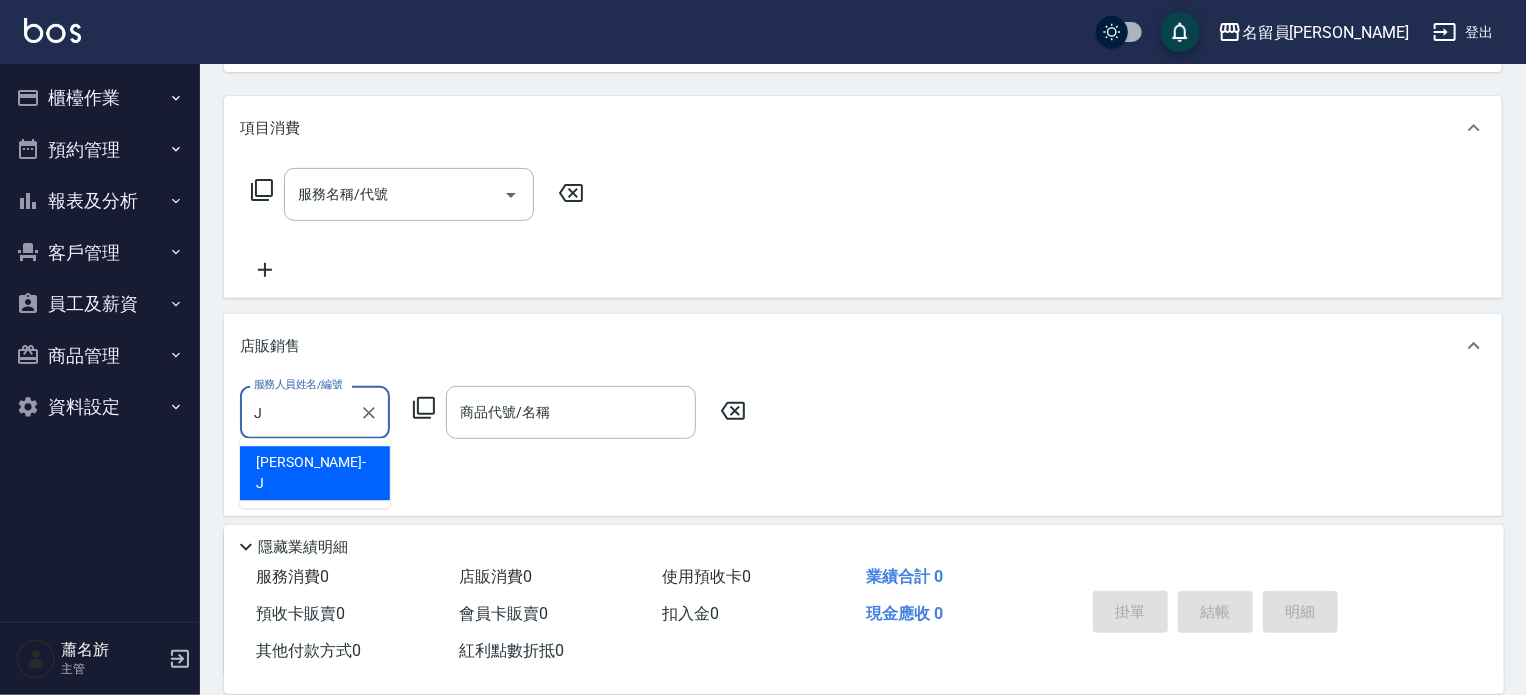 scroll, scrollTop: 0, scrollLeft: 0, axis: both 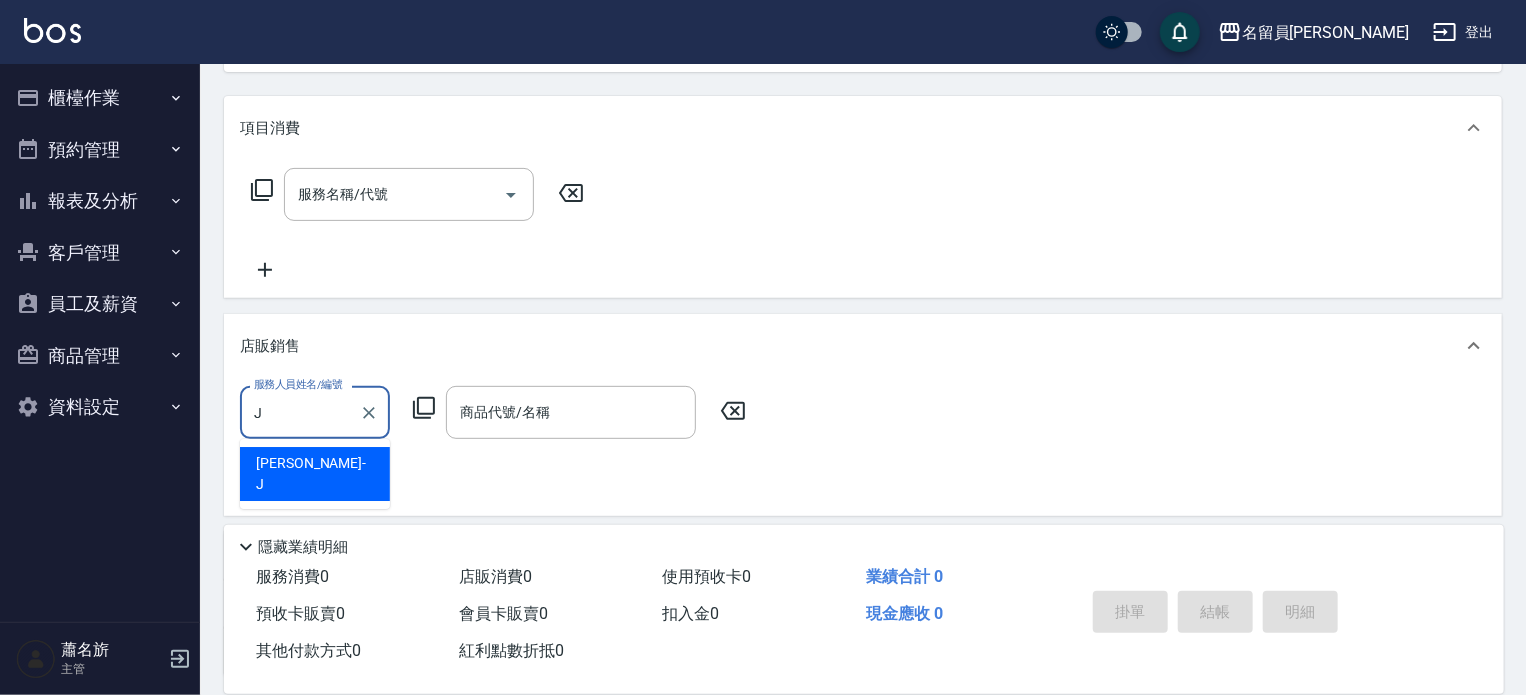 type on "[PERSON_NAME]" 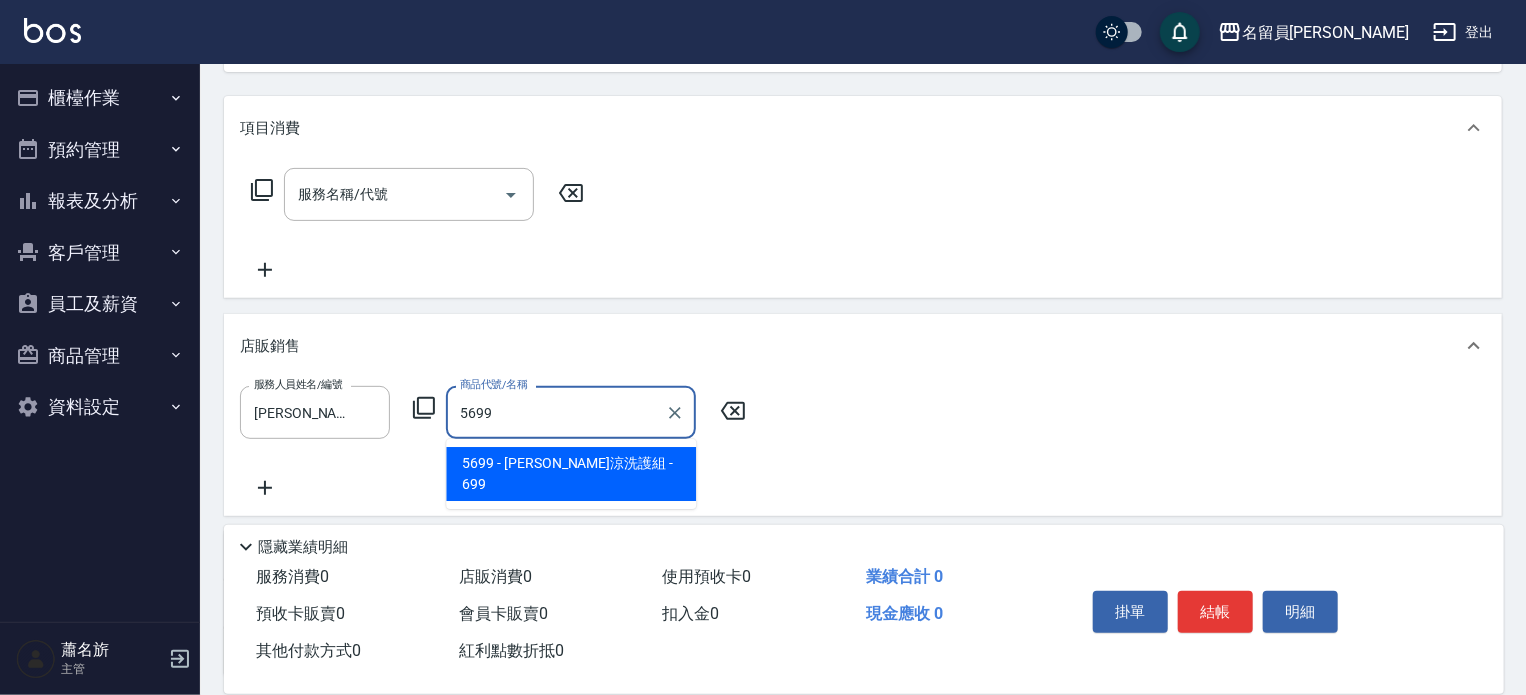 type on "水水沁涼洗護組" 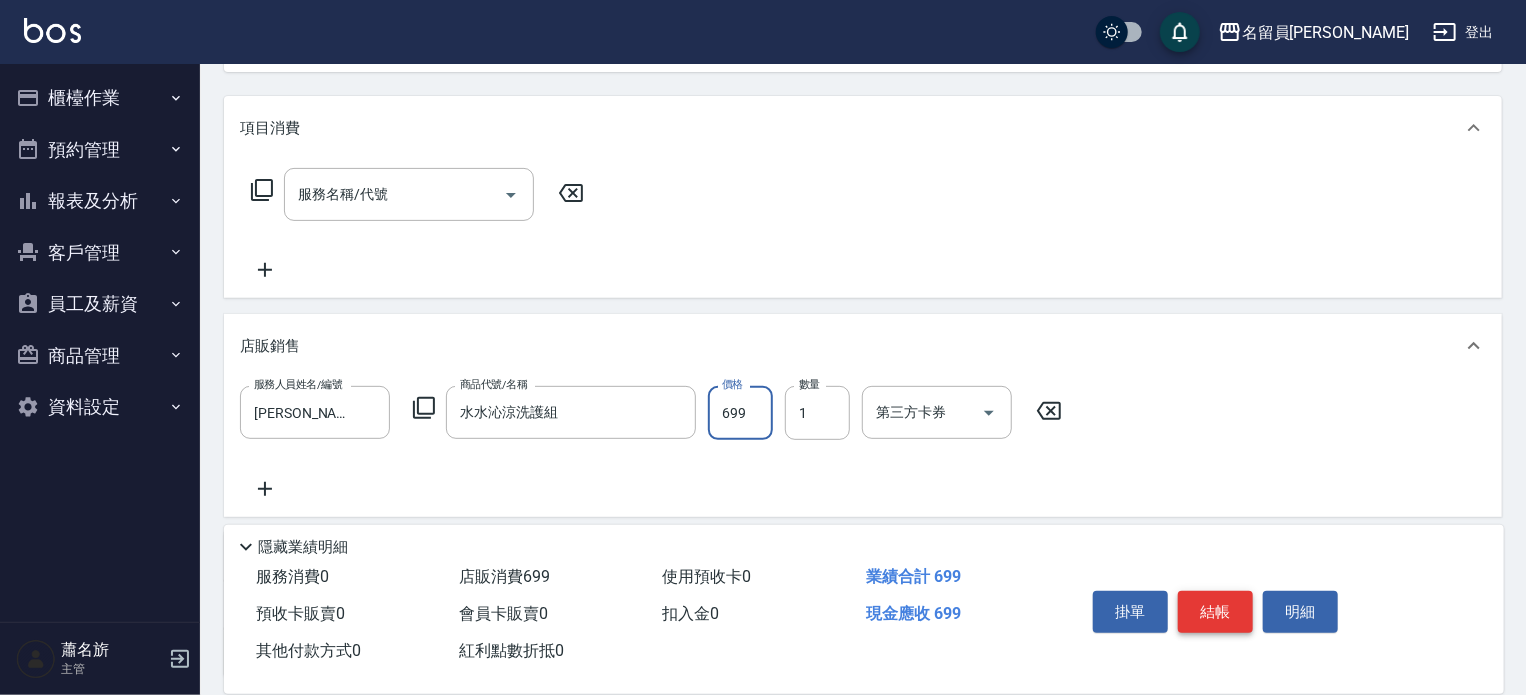 click on "結帳" at bounding box center [1215, 612] 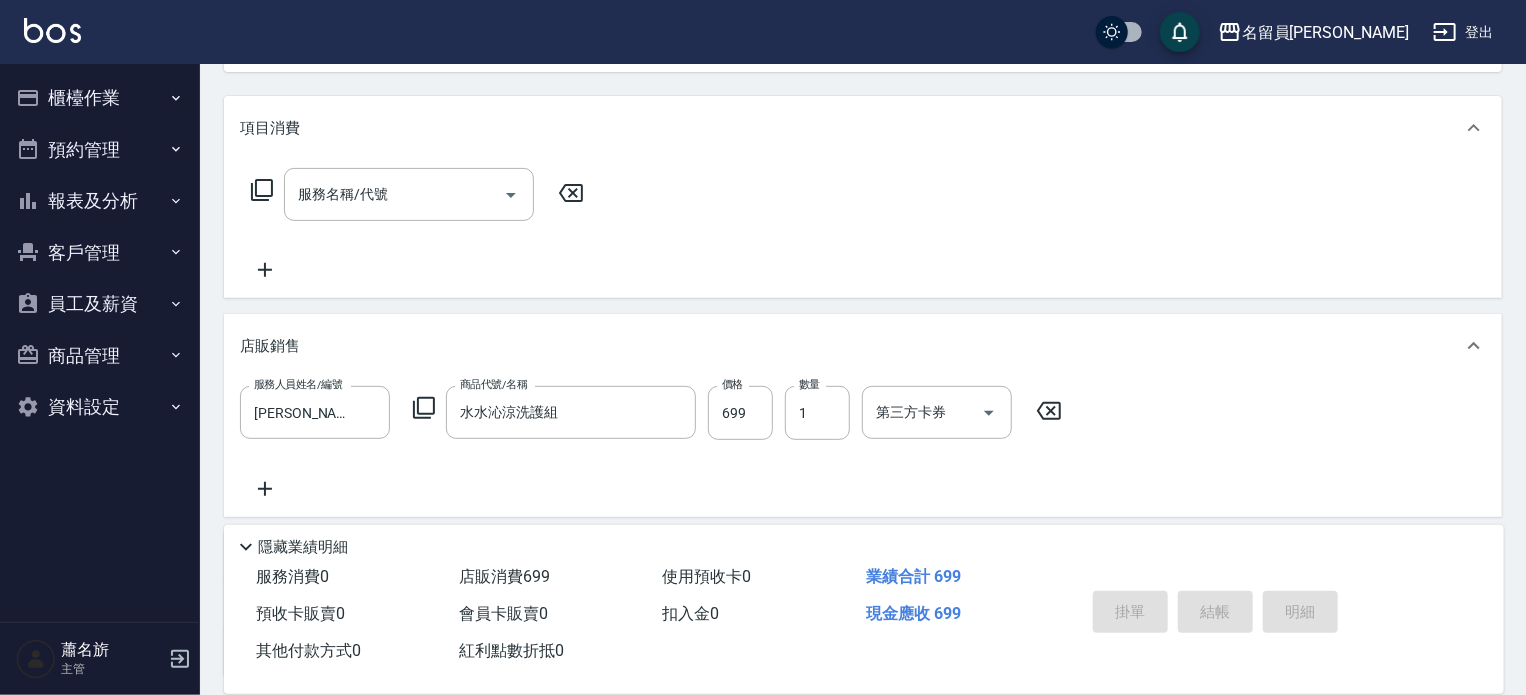 type on "[DATE] 14:15" 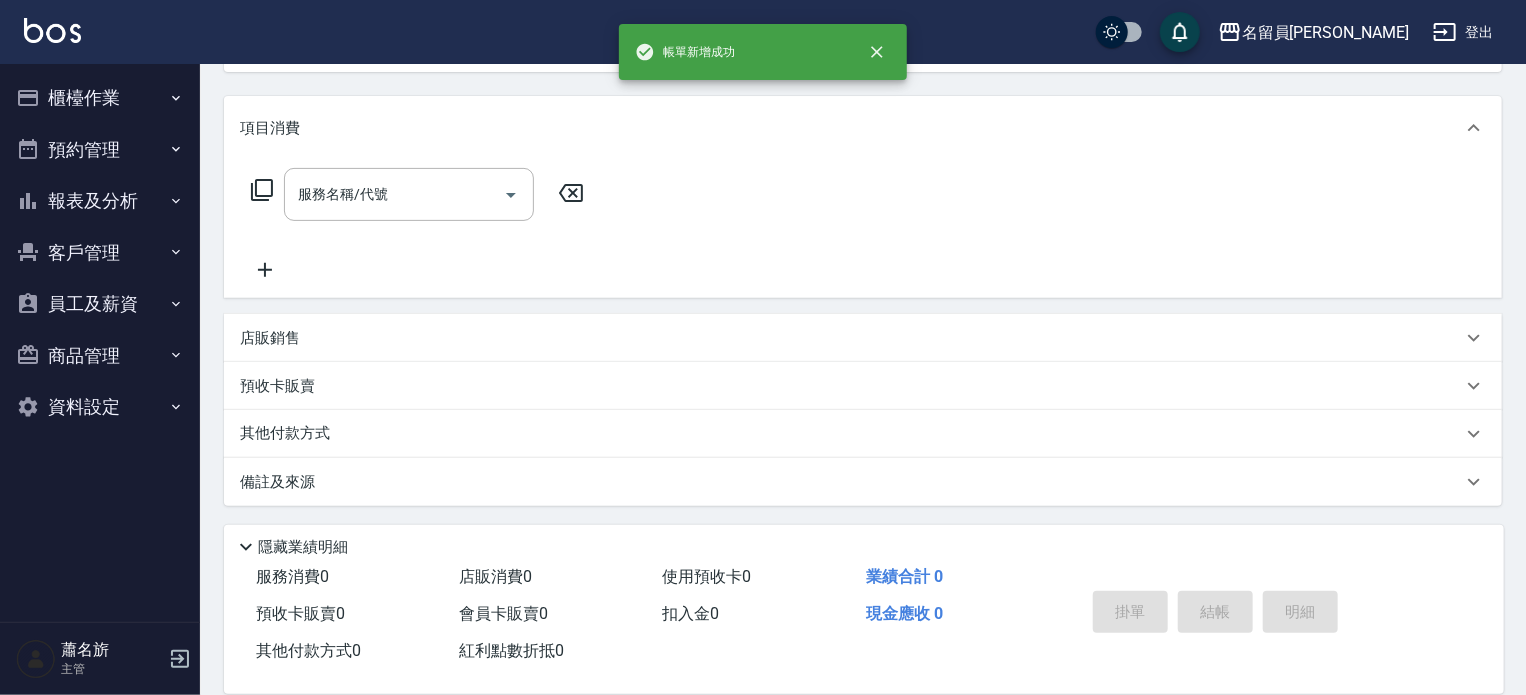 scroll, scrollTop: 0, scrollLeft: 0, axis: both 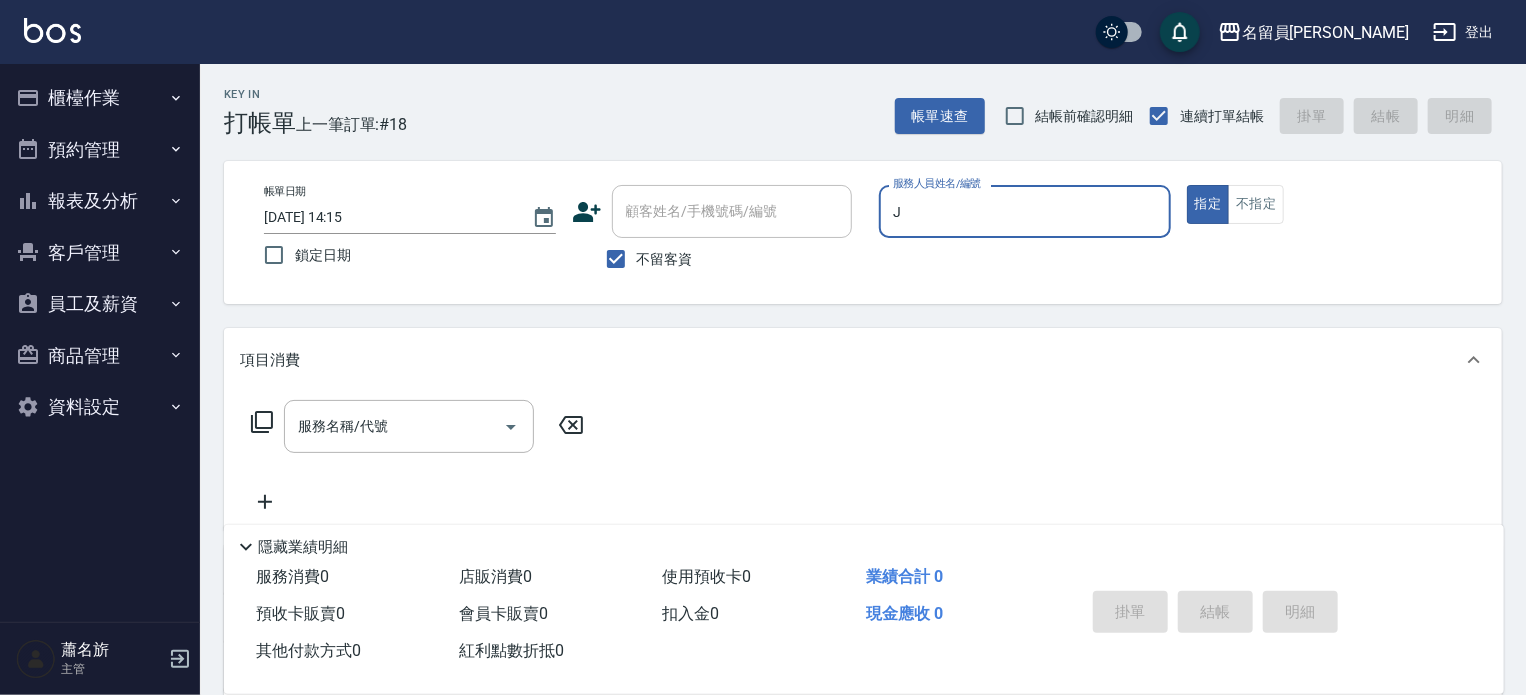 type on "[PERSON_NAME]" 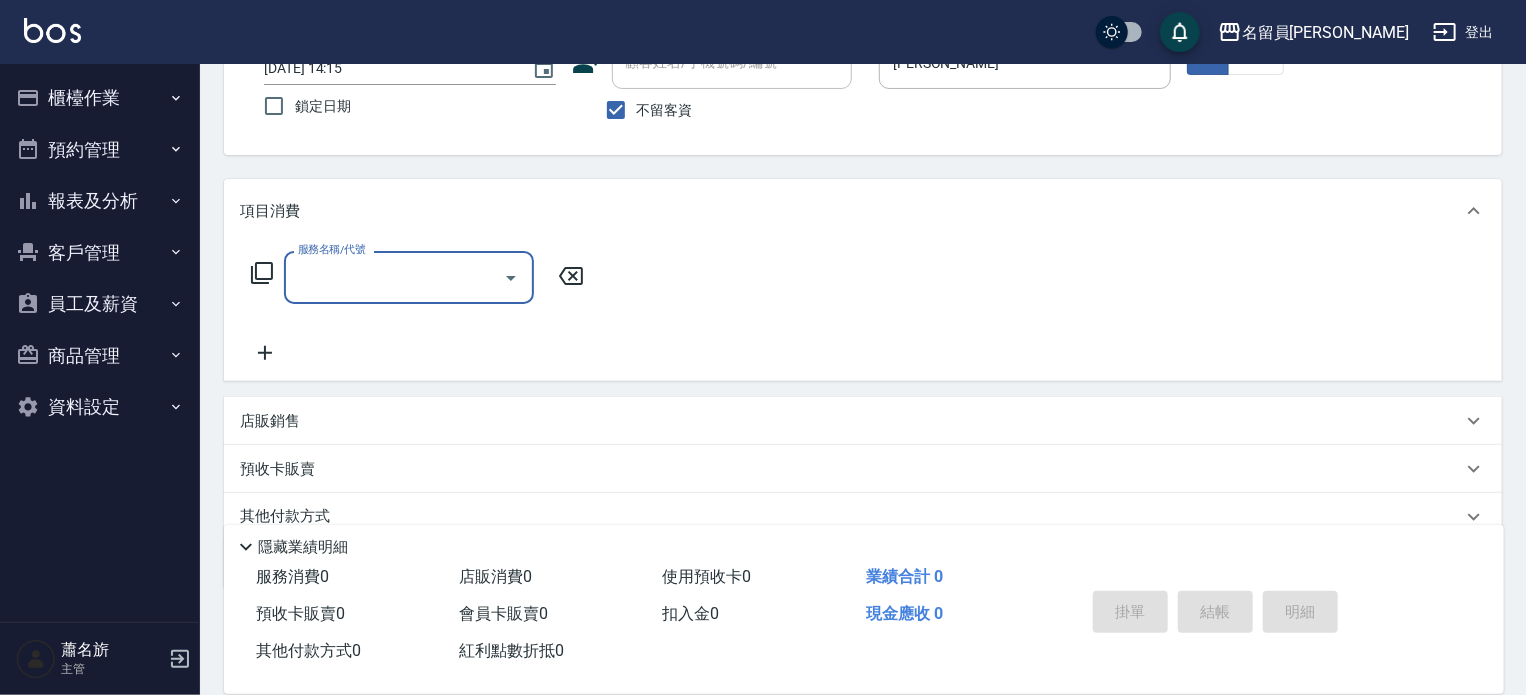 scroll, scrollTop: 200, scrollLeft: 0, axis: vertical 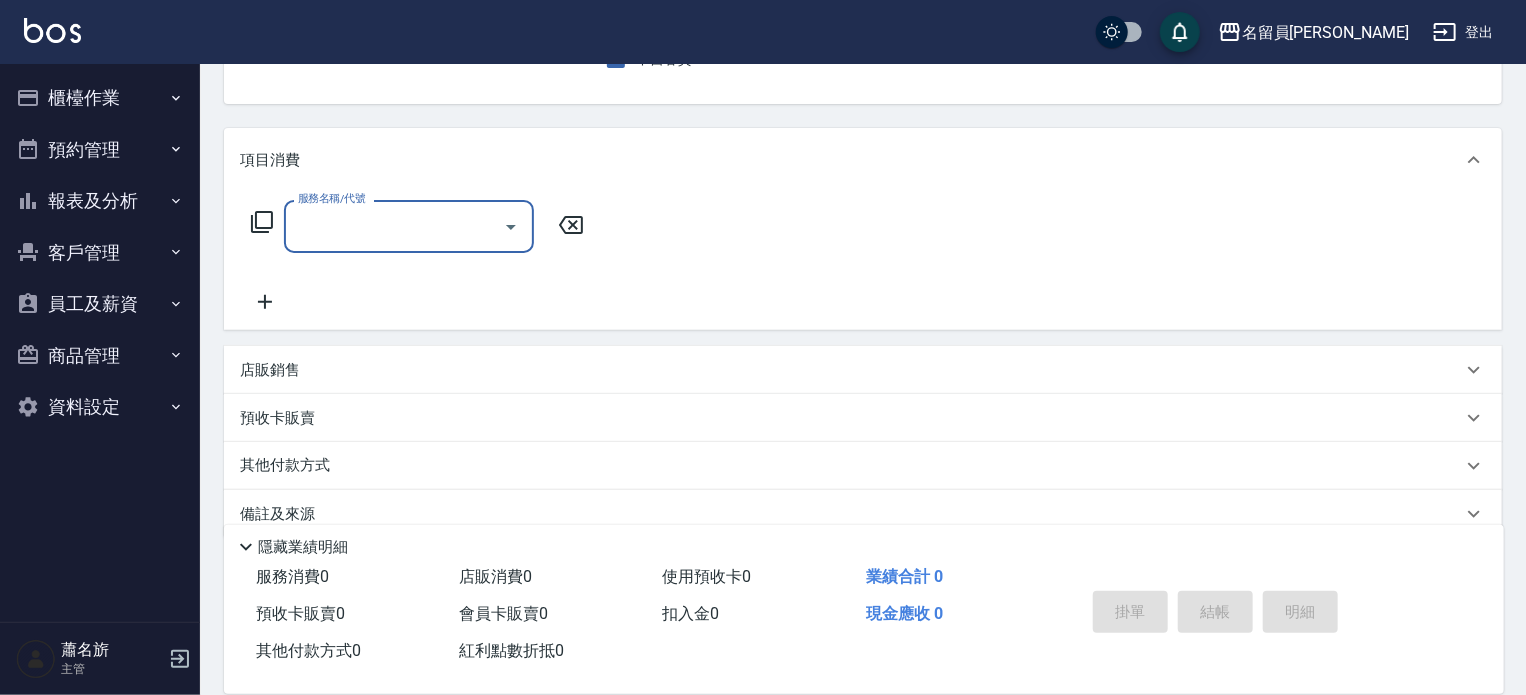 click on "店販銷售" at bounding box center [863, 370] 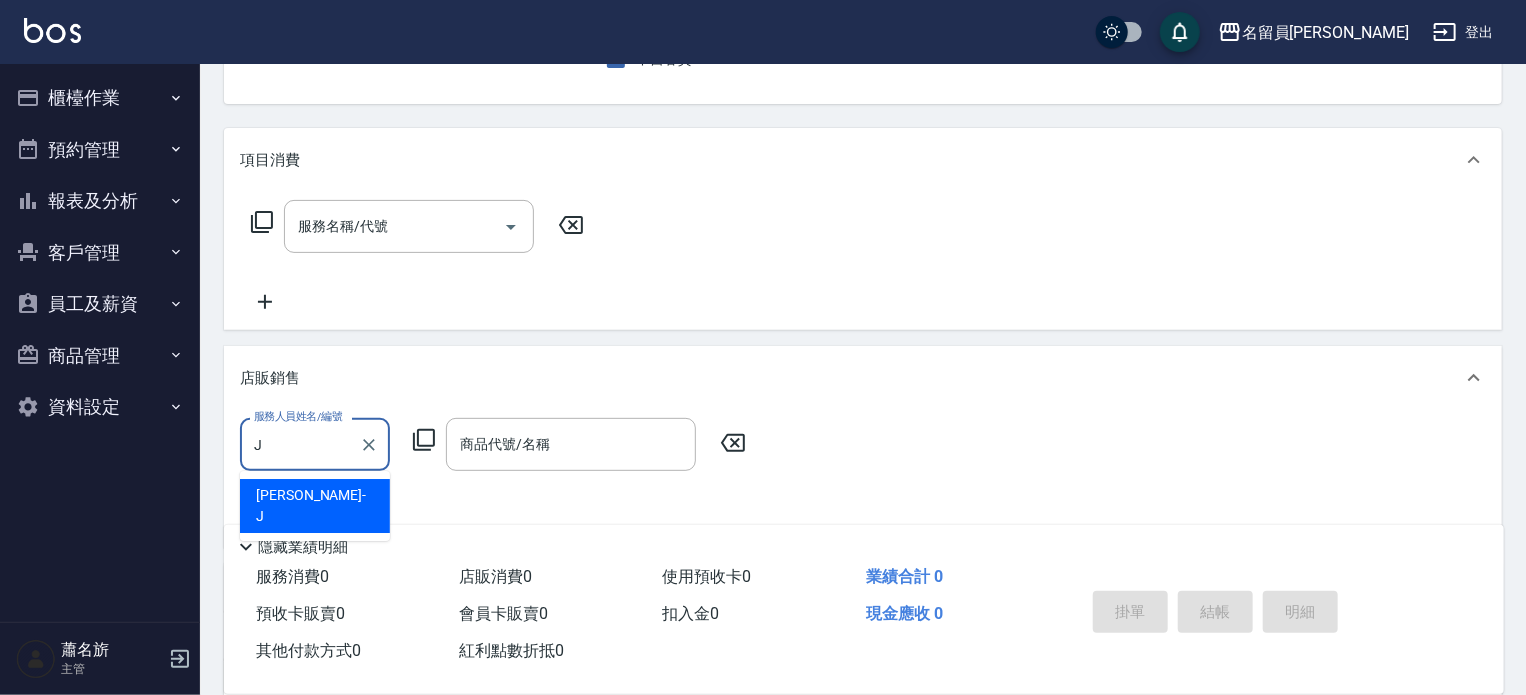 scroll, scrollTop: 0, scrollLeft: 0, axis: both 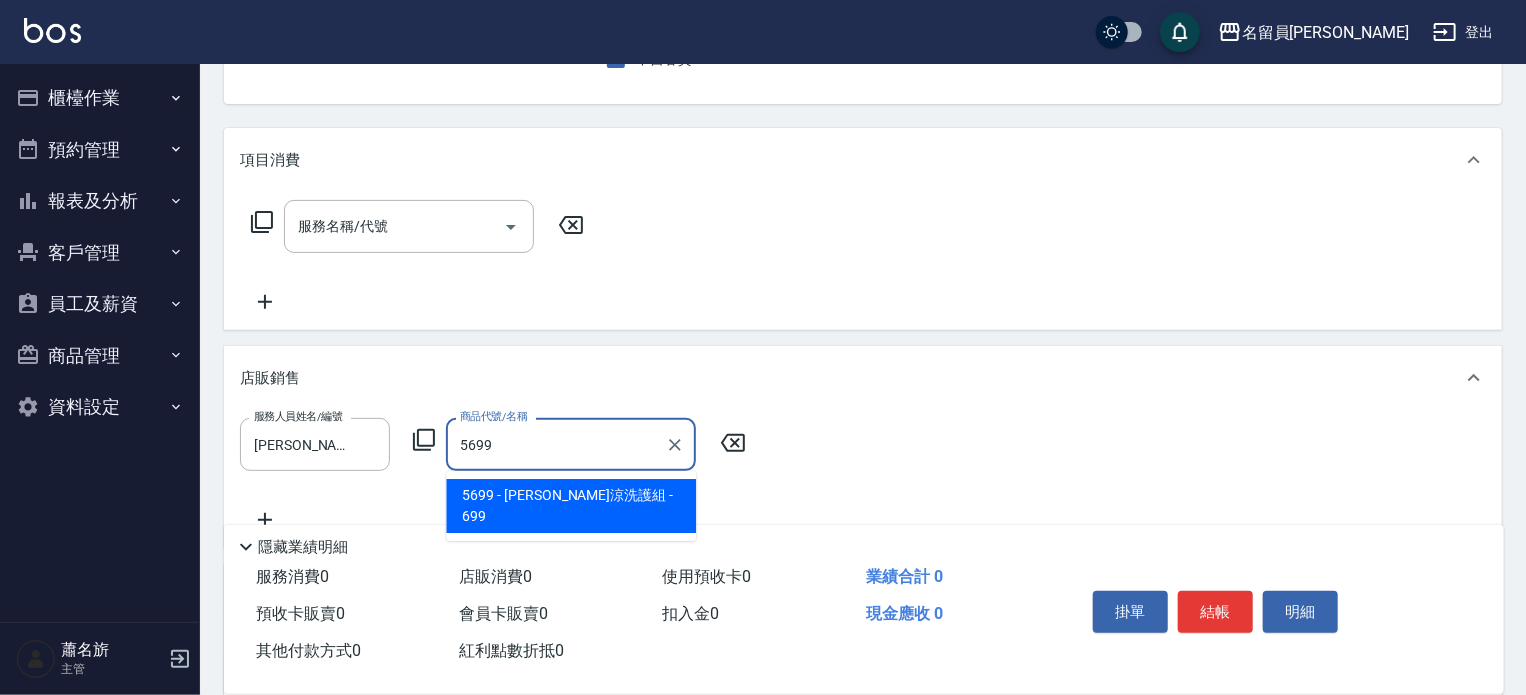 type on "水水沁涼洗護組" 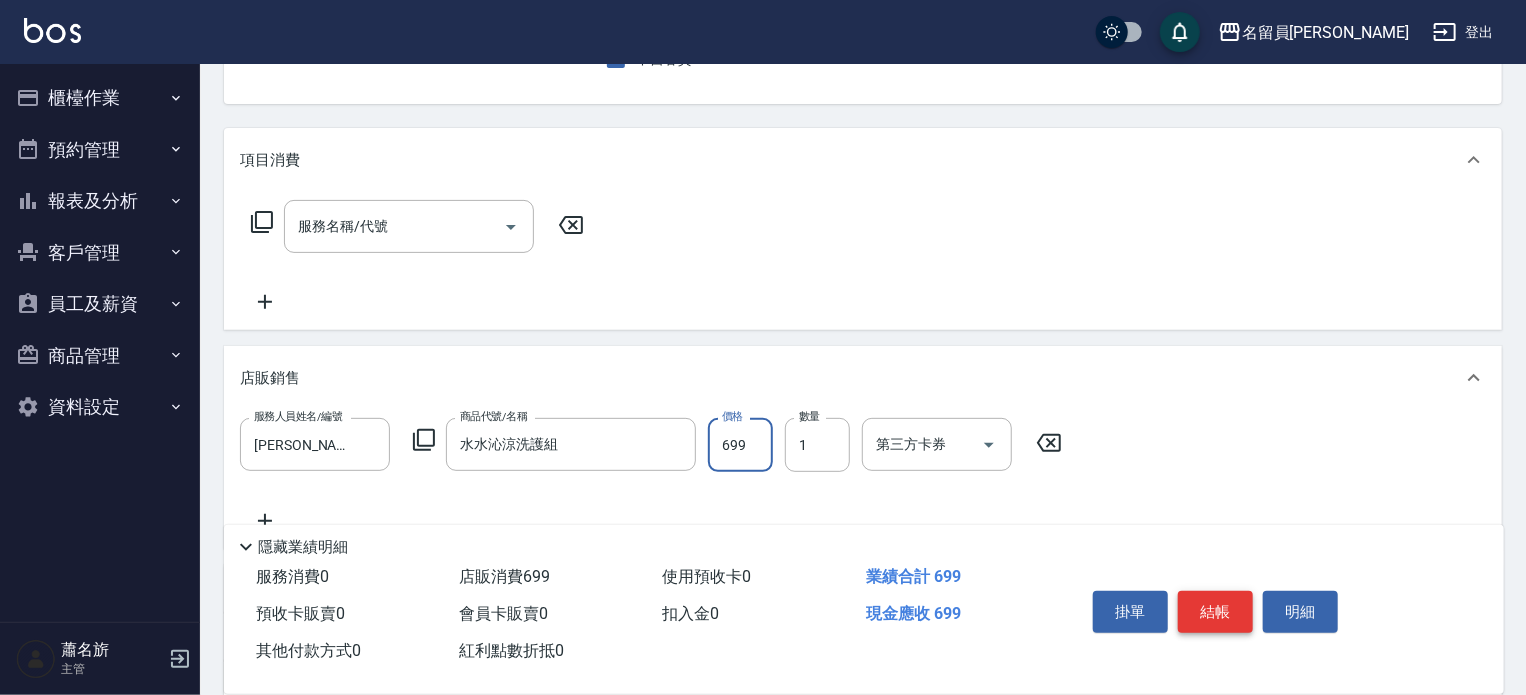 click on "結帳" at bounding box center (1215, 612) 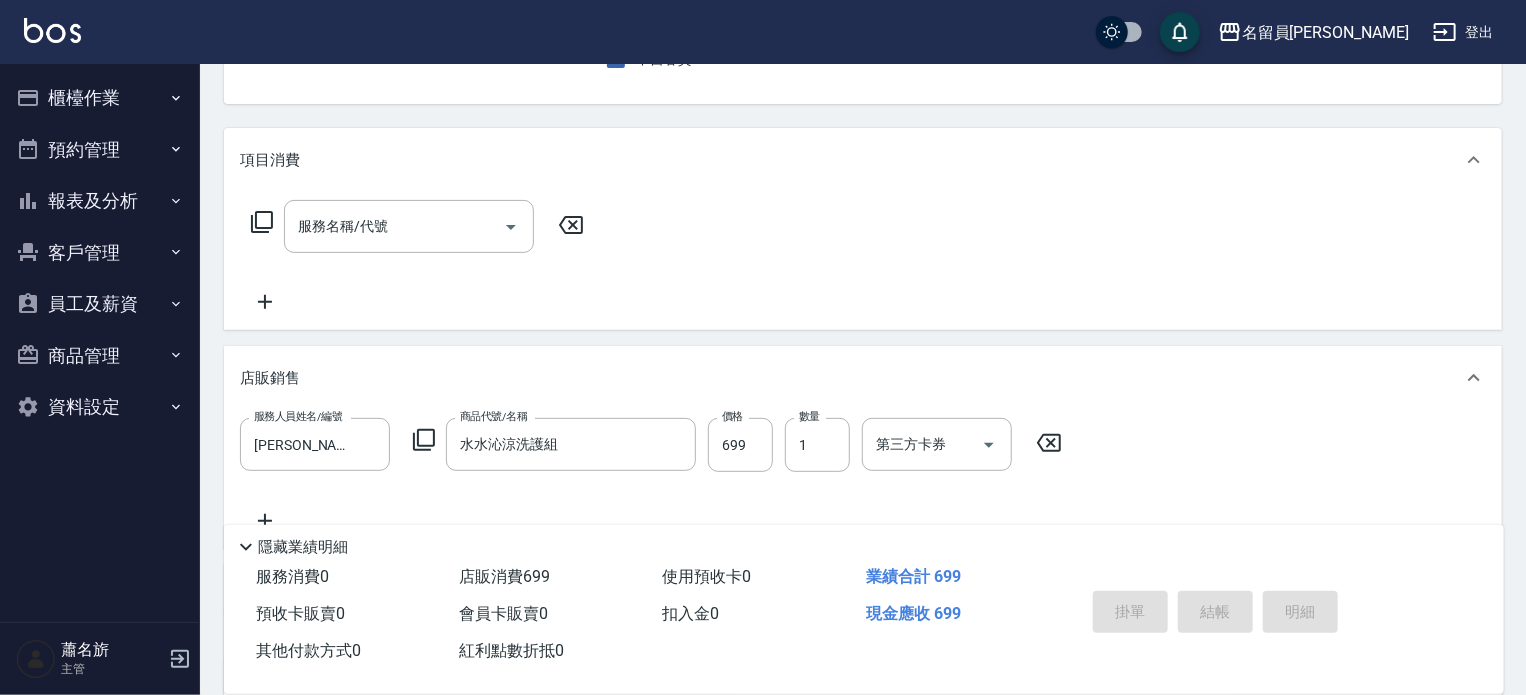 type 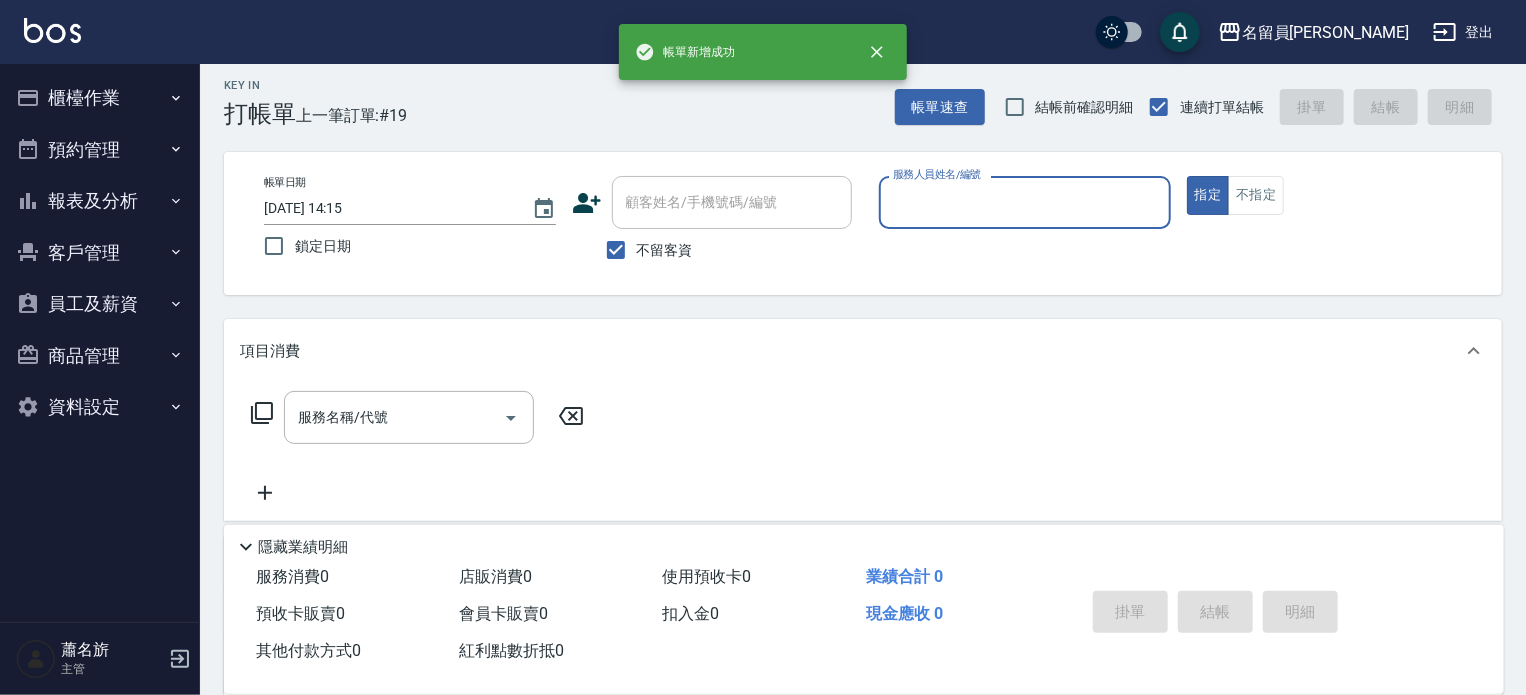 scroll, scrollTop: 0, scrollLeft: 0, axis: both 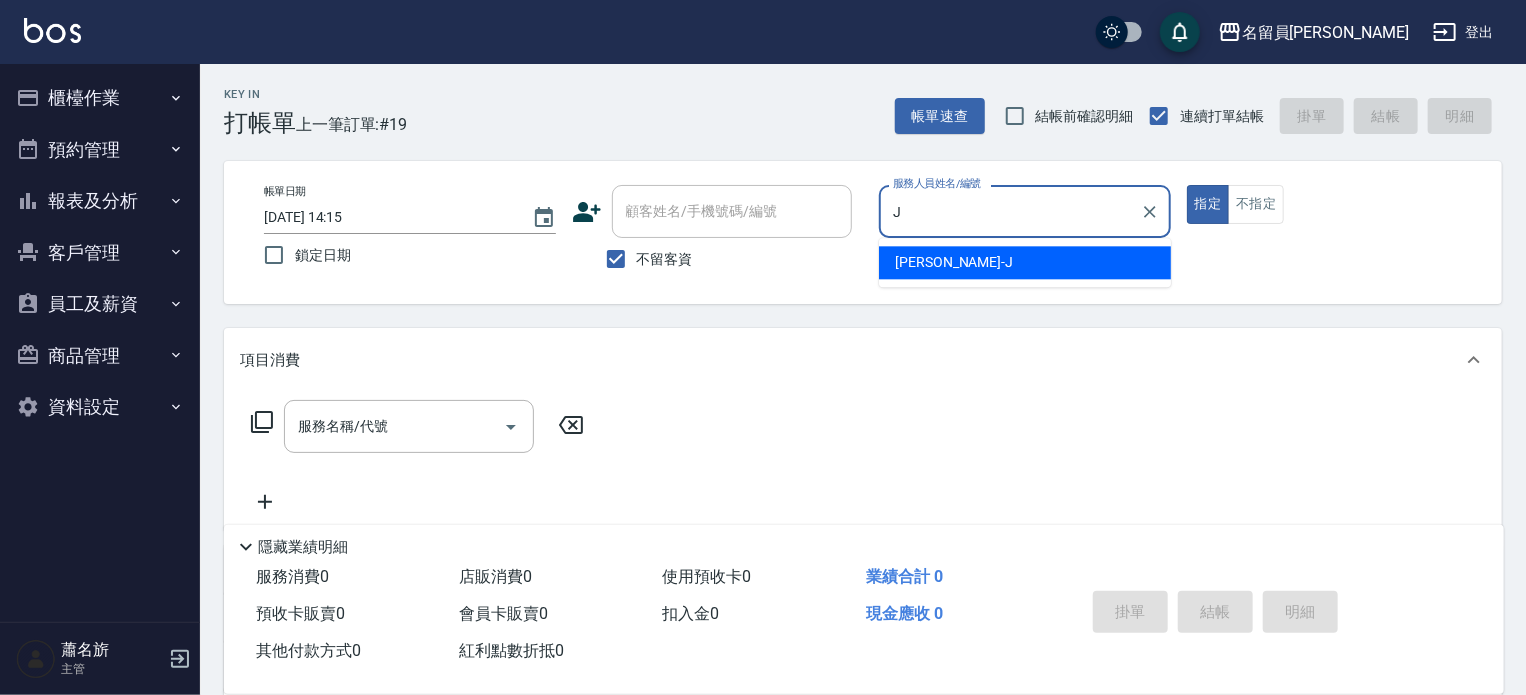 type on "[PERSON_NAME]" 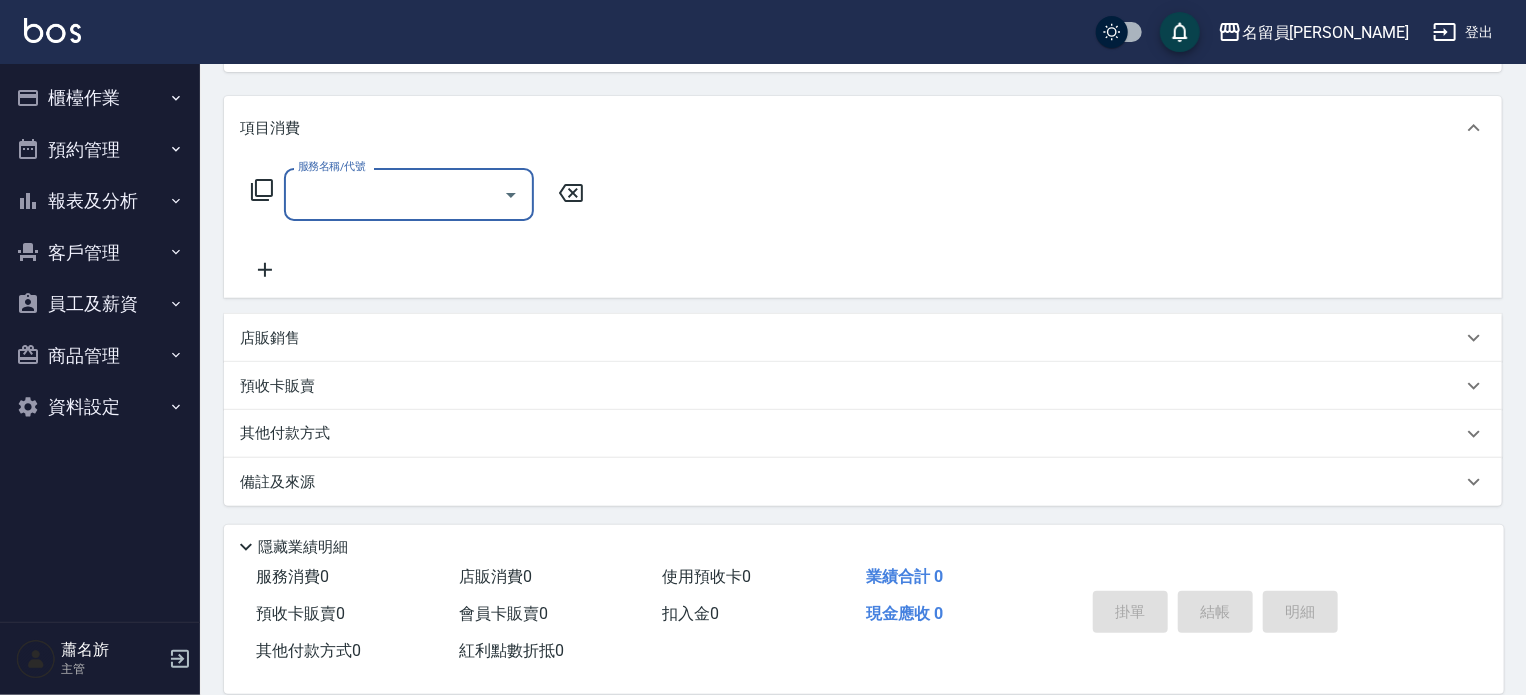 scroll, scrollTop: 232, scrollLeft: 0, axis: vertical 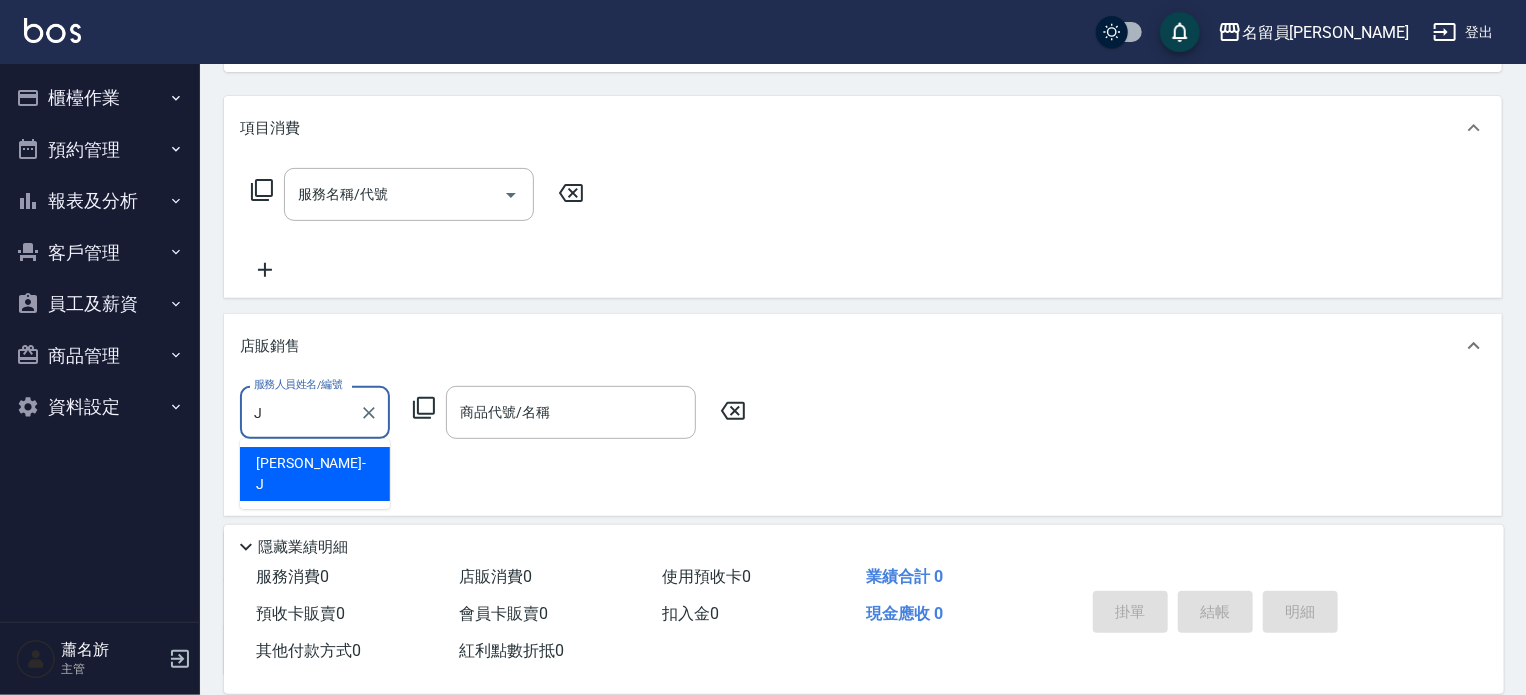 type on "[PERSON_NAME]" 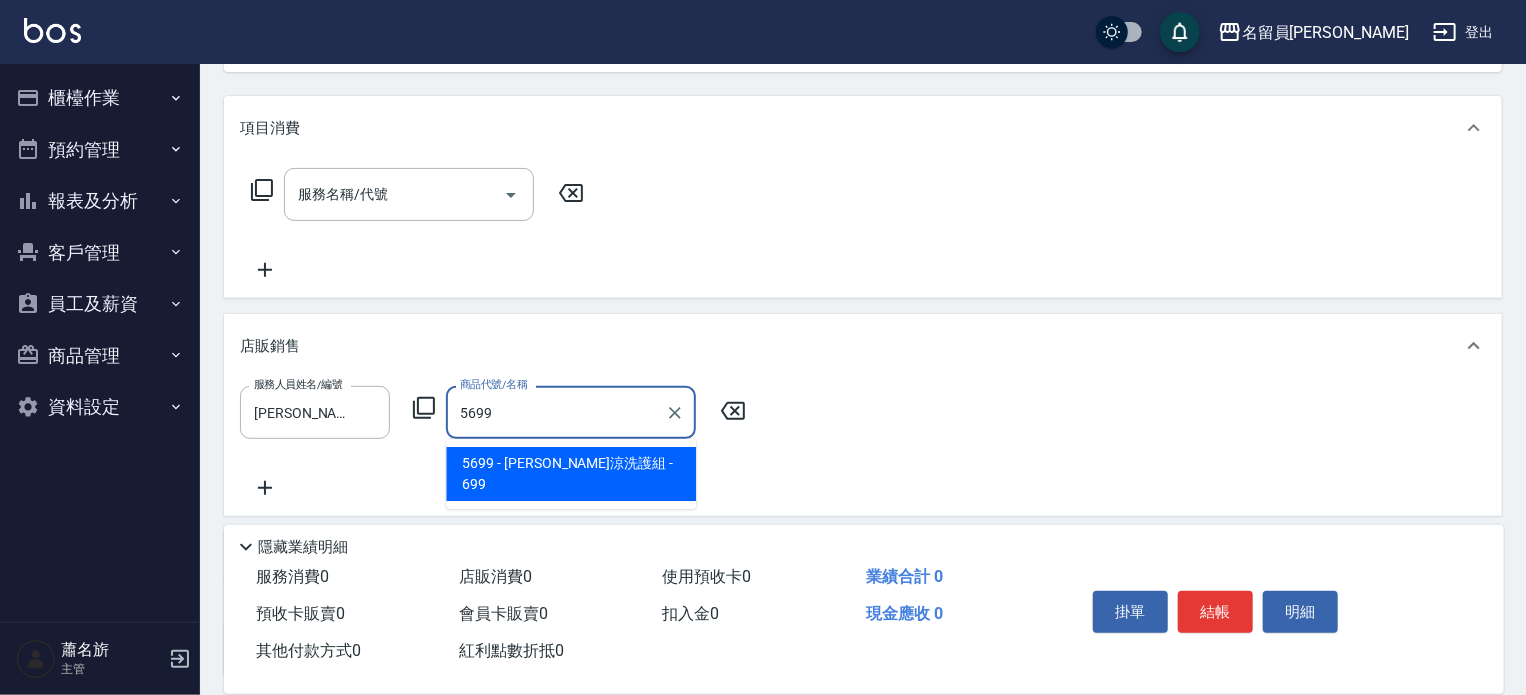type on "水水沁涼洗護組" 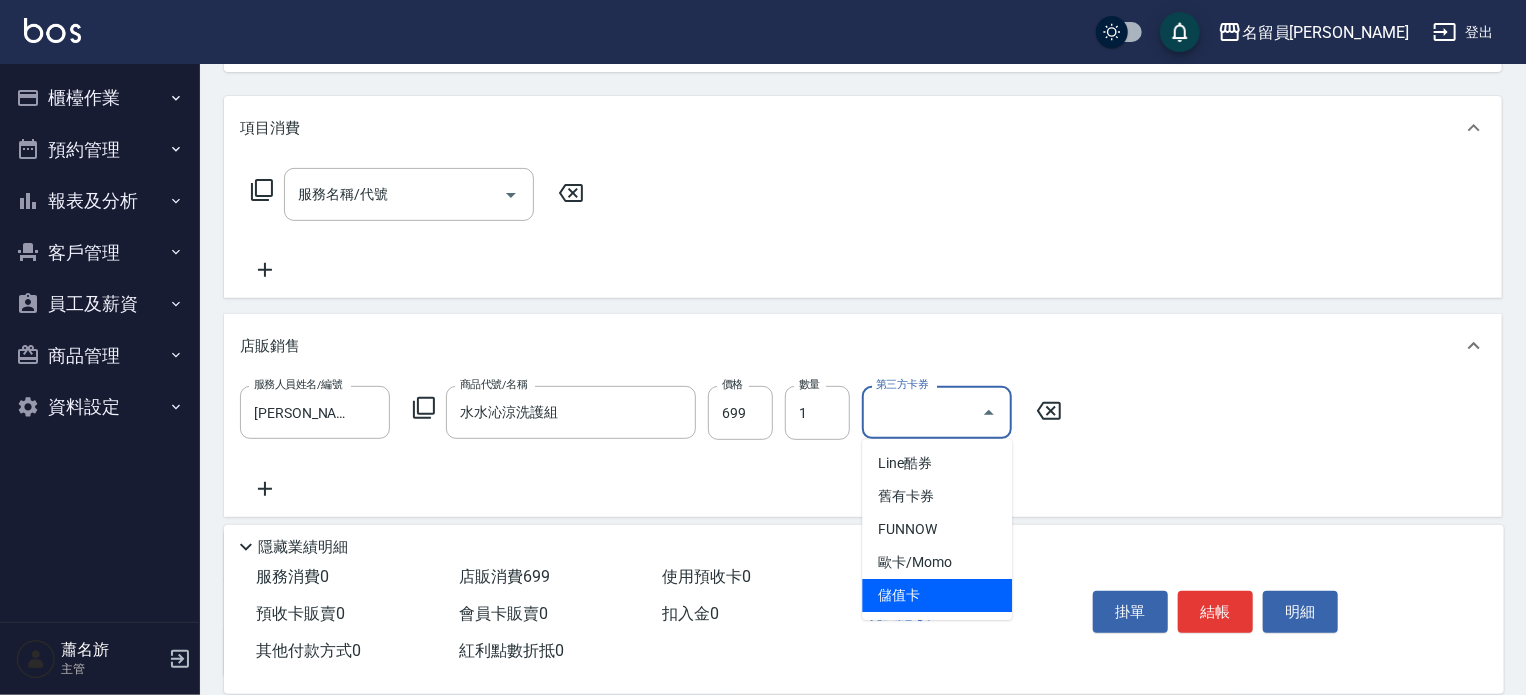 type on "儲值卡" 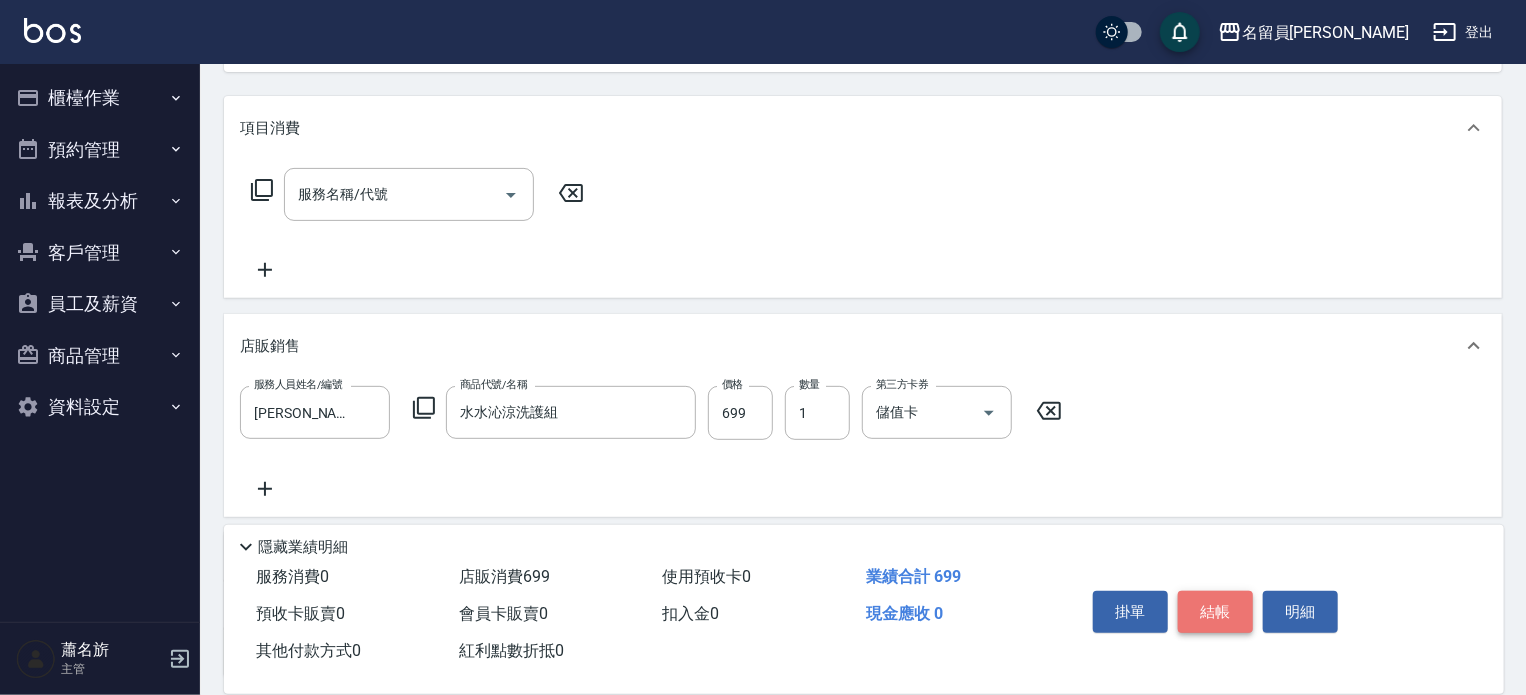 click on "結帳" at bounding box center (1215, 612) 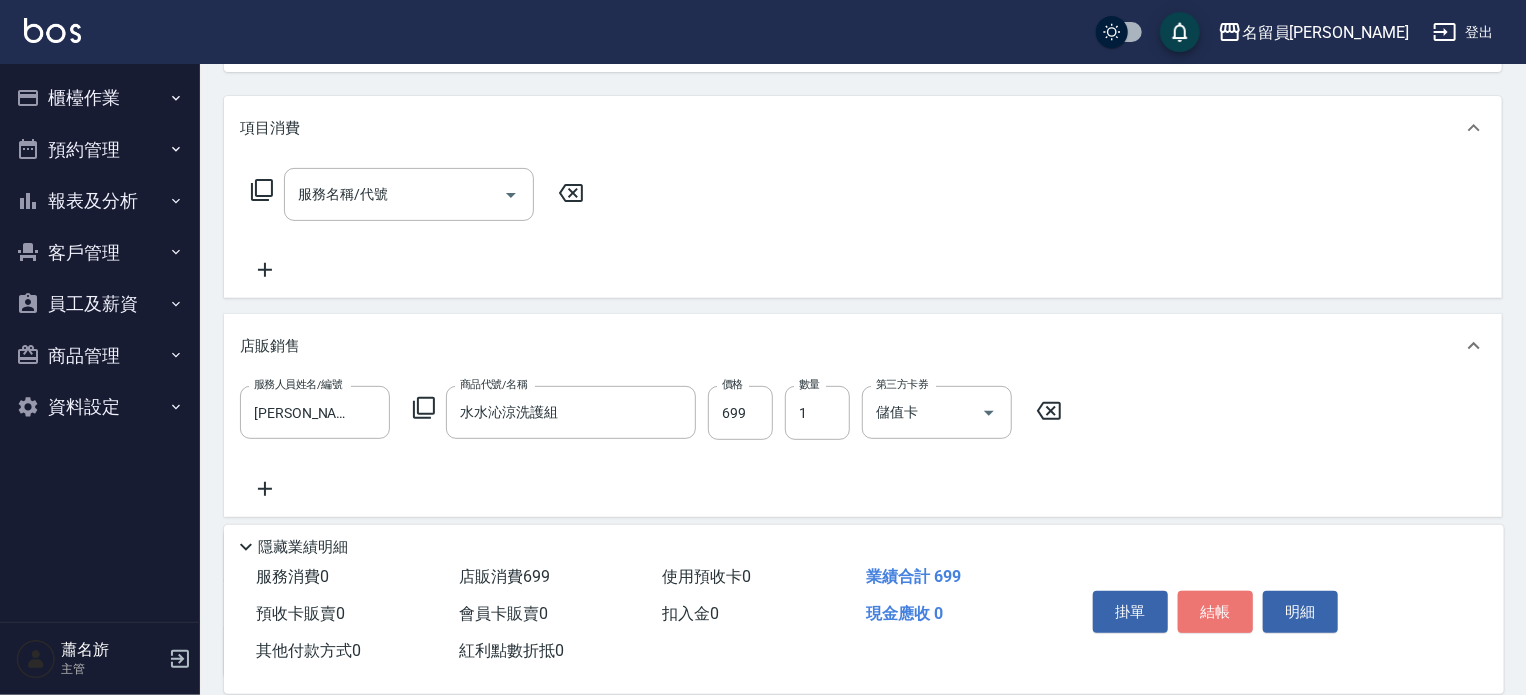 type 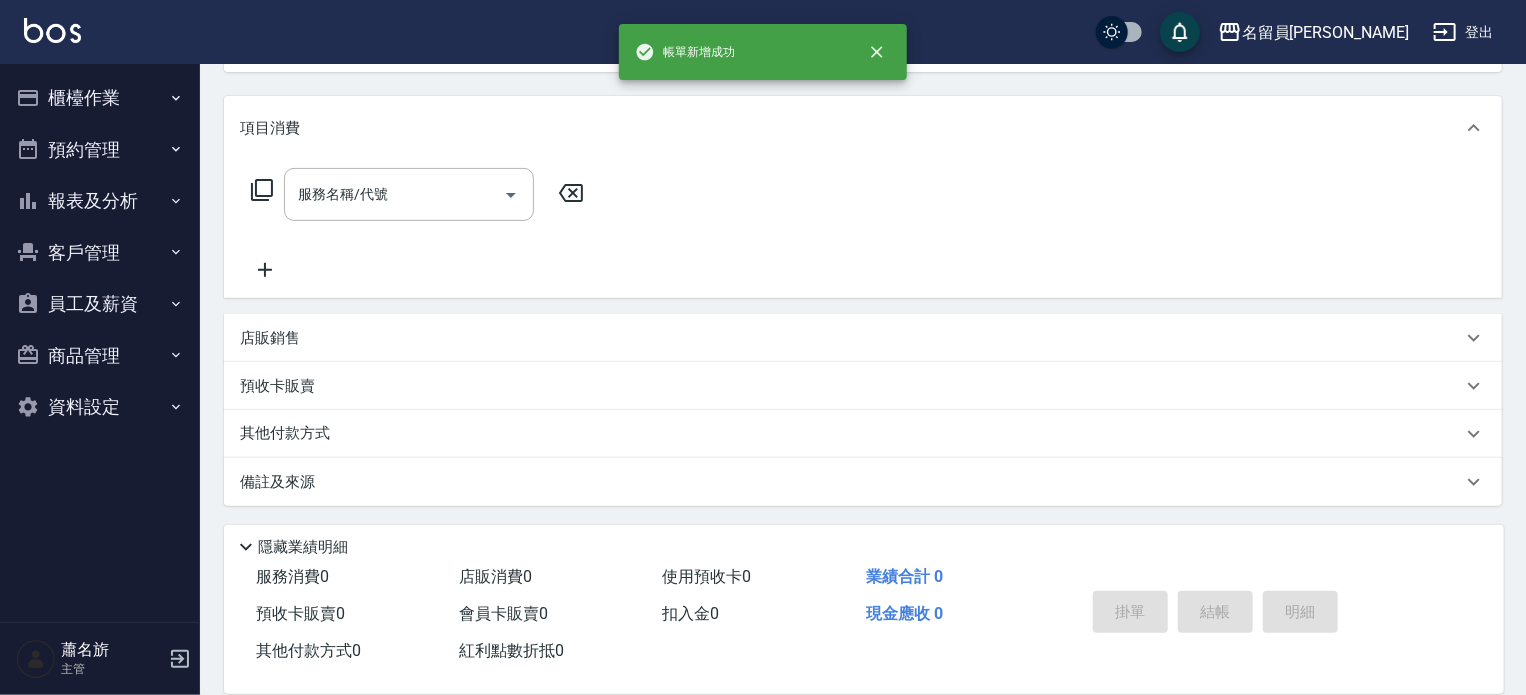 scroll, scrollTop: 0, scrollLeft: 0, axis: both 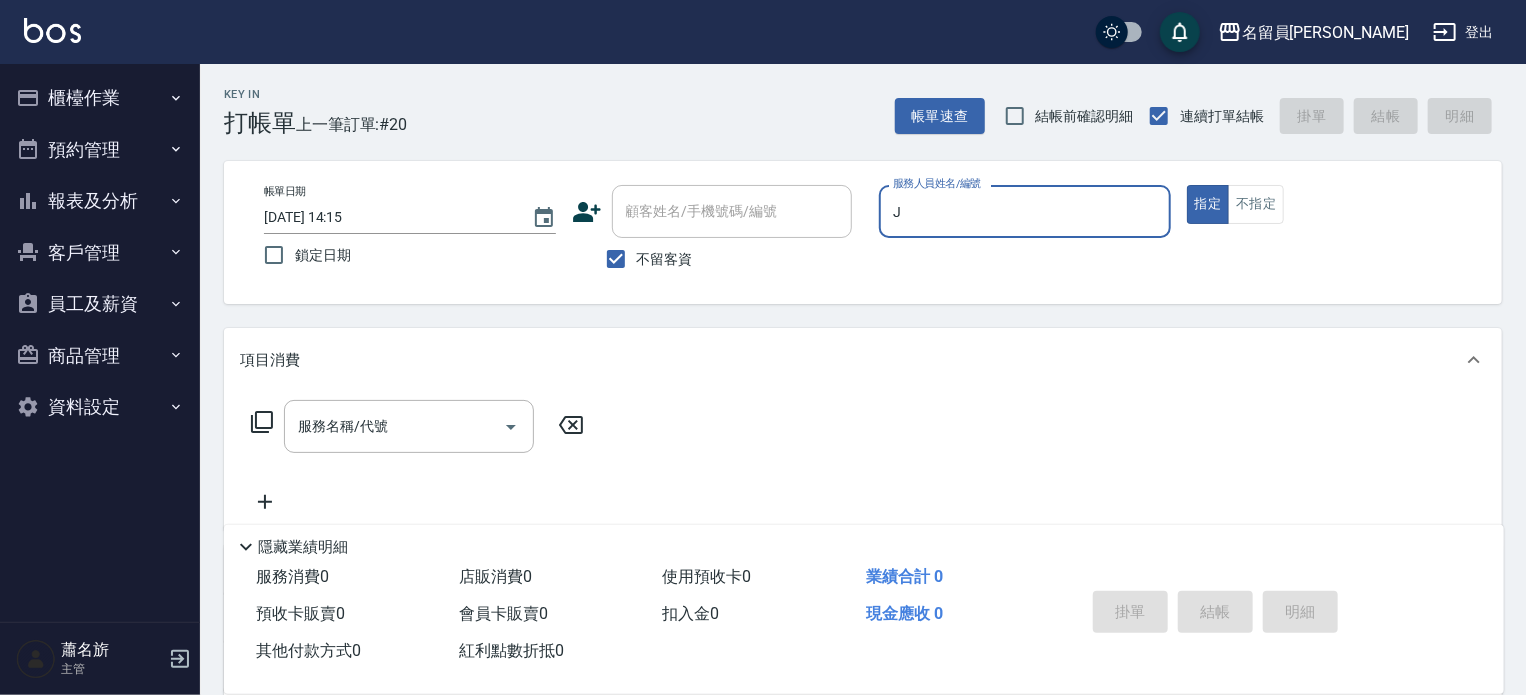 type on "[PERSON_NAME]" 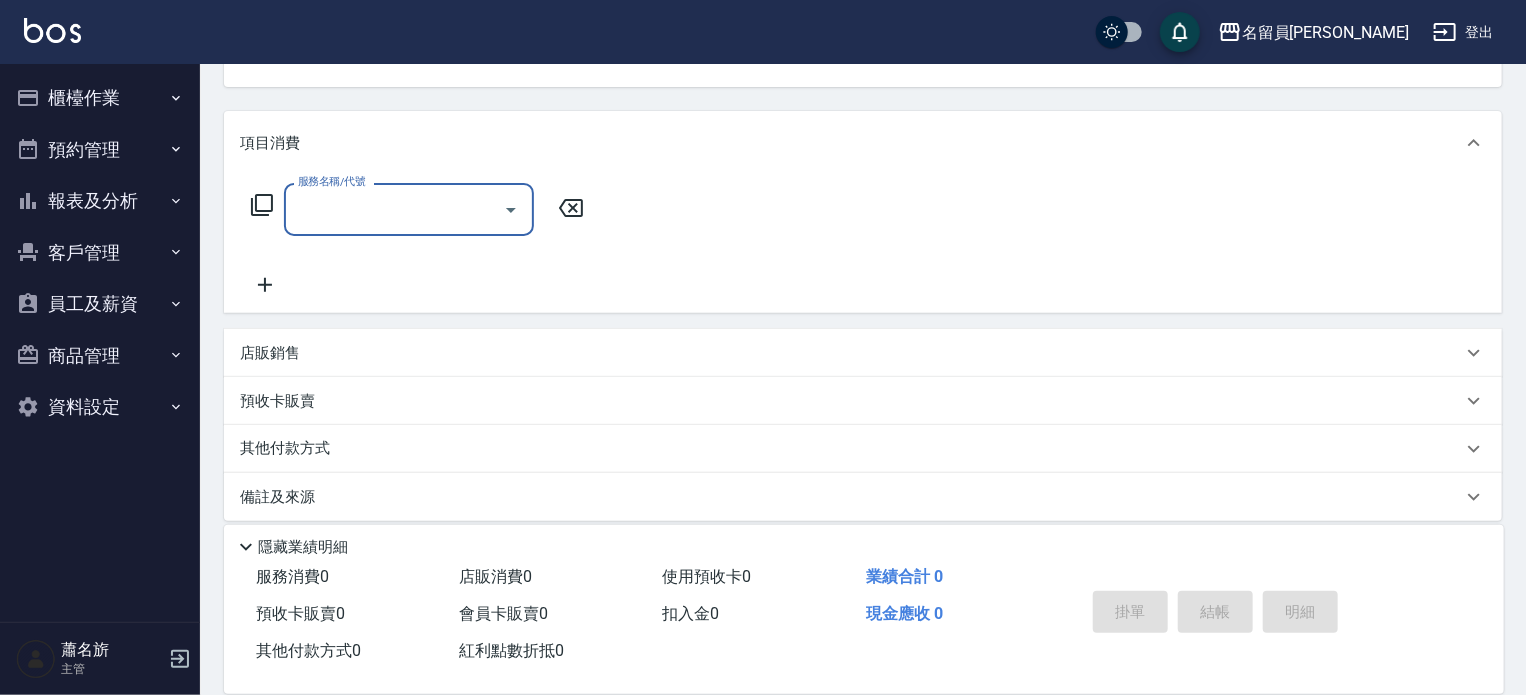 scroll, scrollTop: 232, scrollLeft: 0, axis: vertical 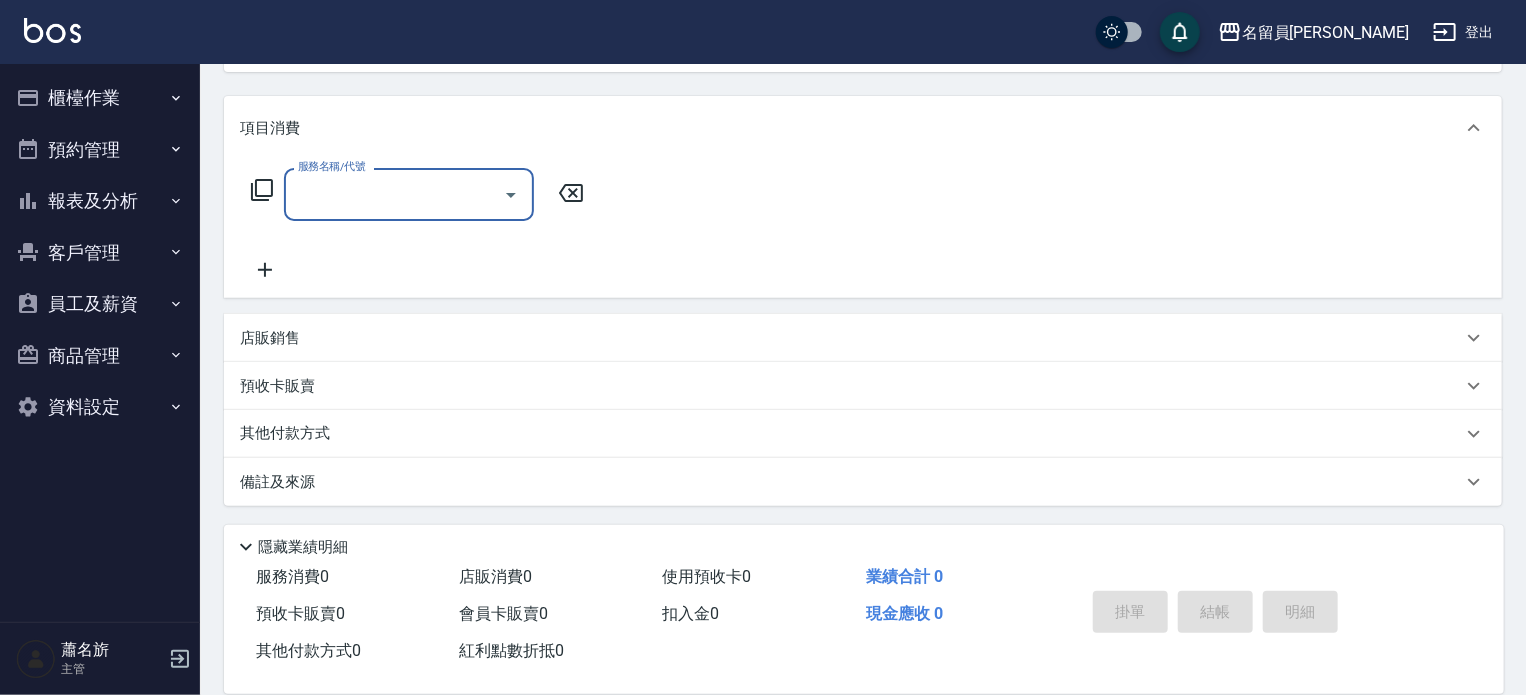 click on "店販銷售" at bounding box center [851, 338] 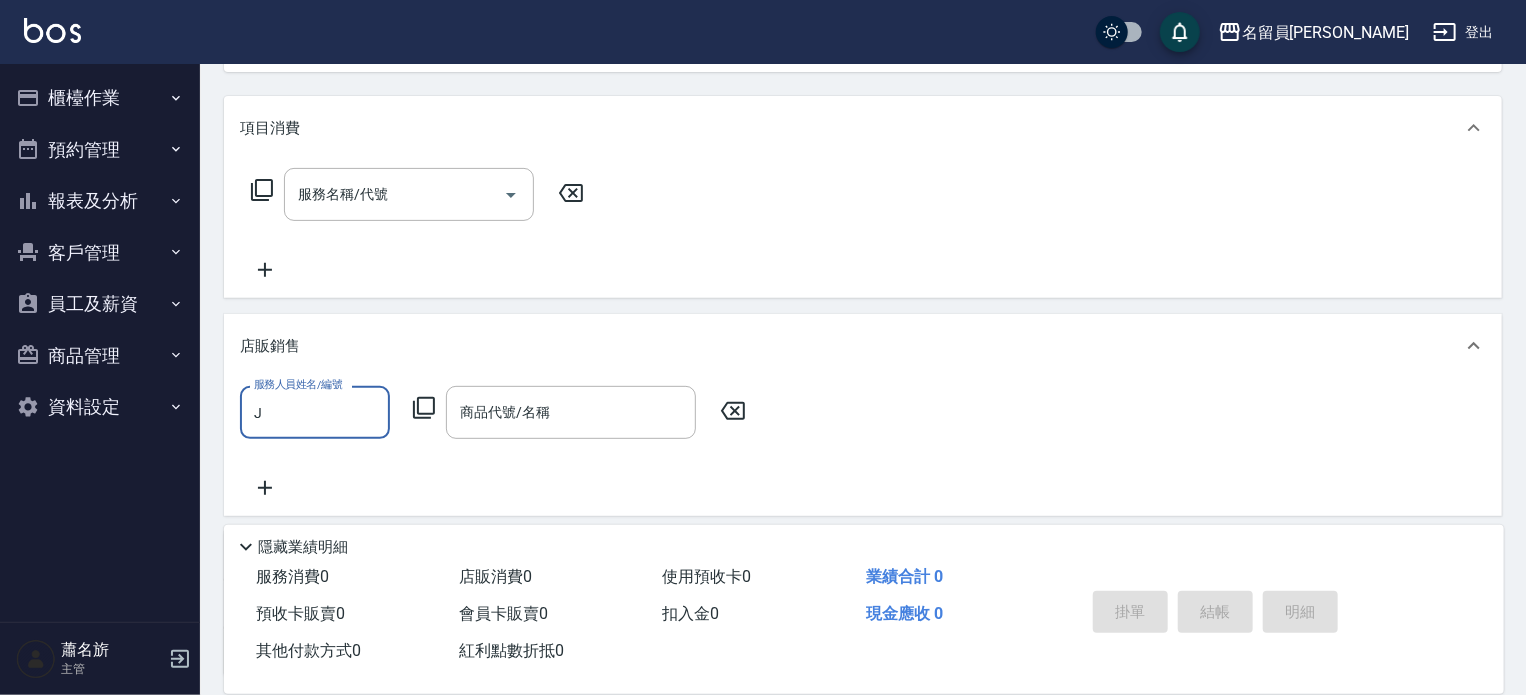 scroll, scrollTop: 0, scrollLeft: 0, axis: both 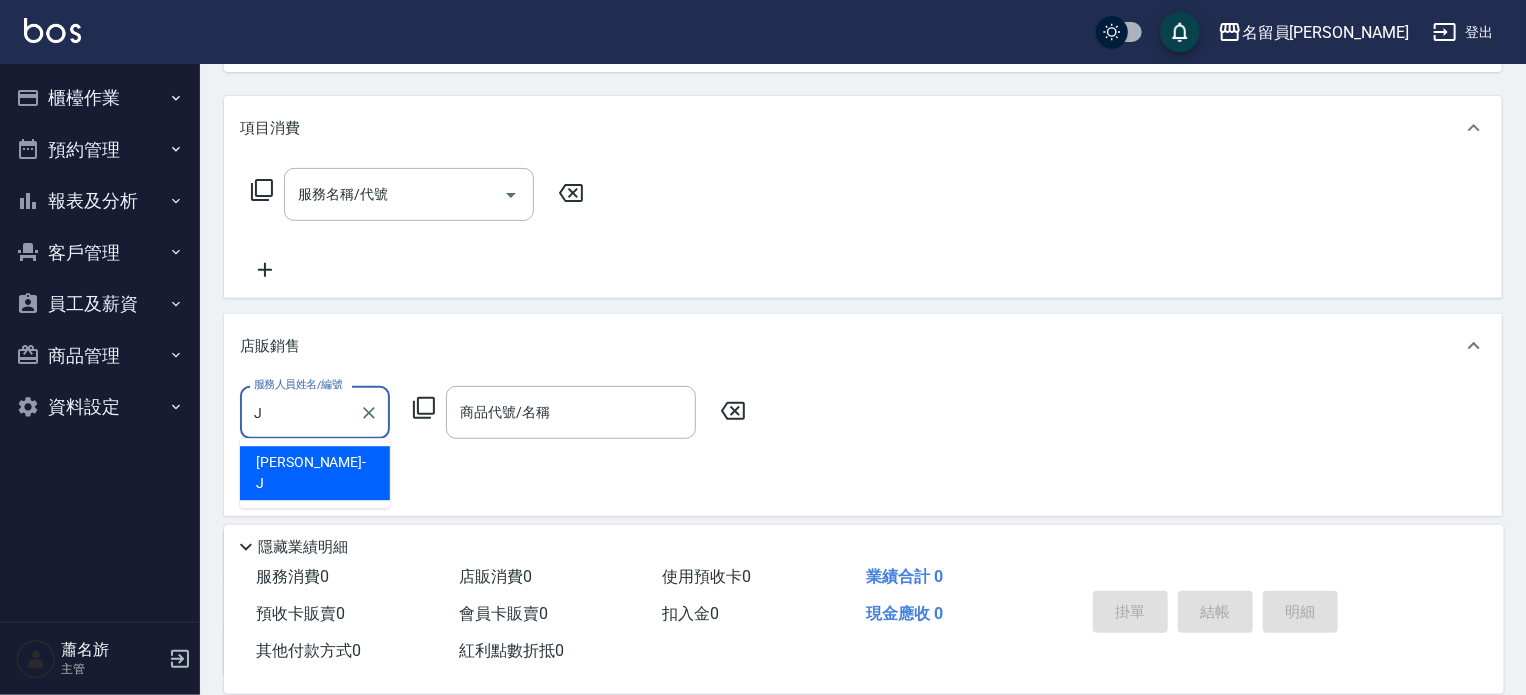type on "[PERSON_NAME]" 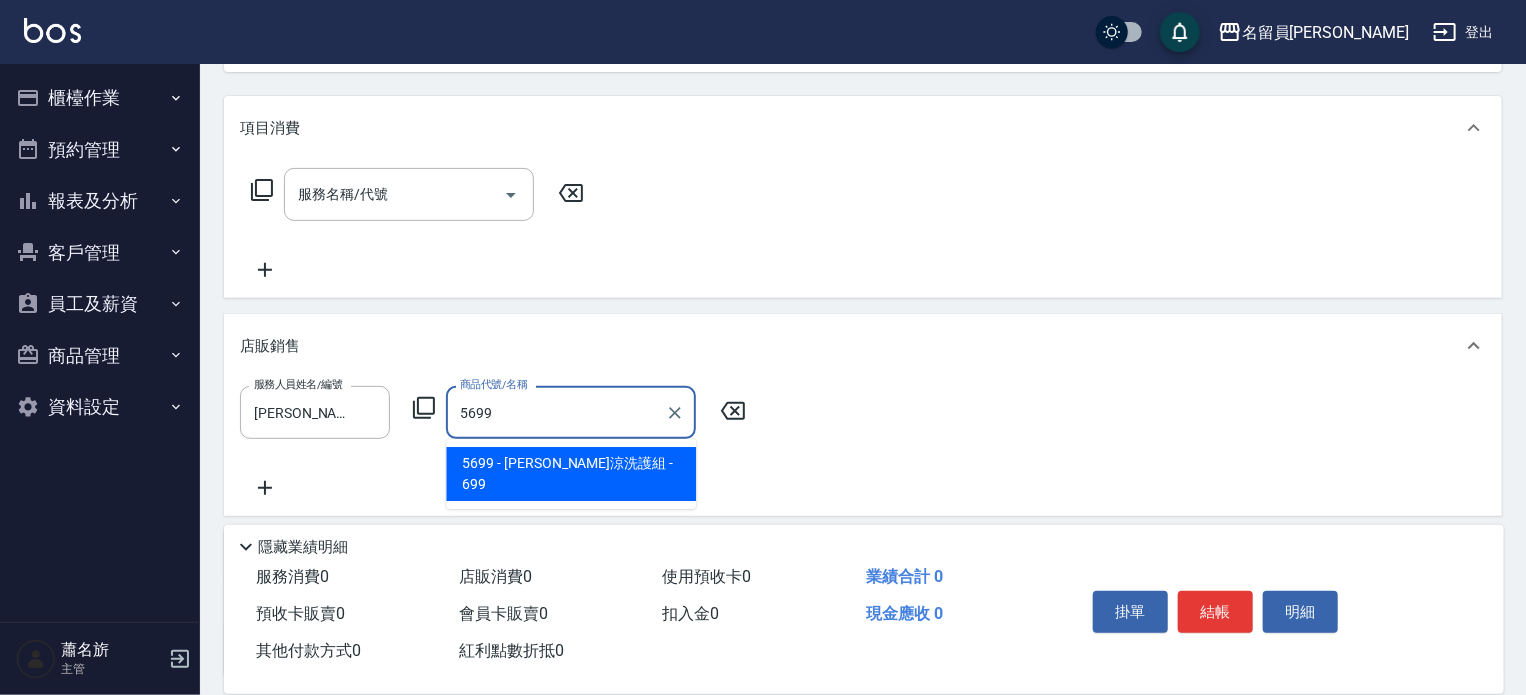 type on "水水沁涼洗護組" 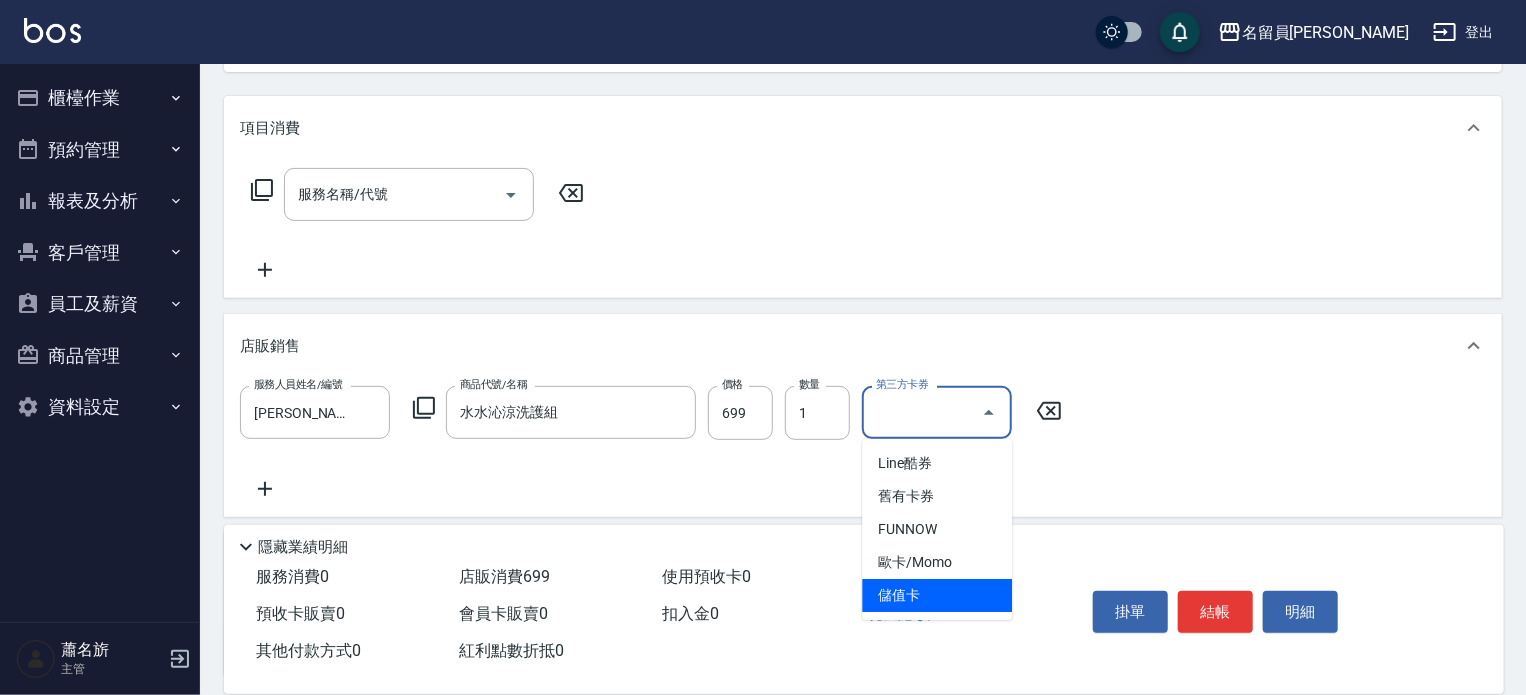 type on "儲值卡" 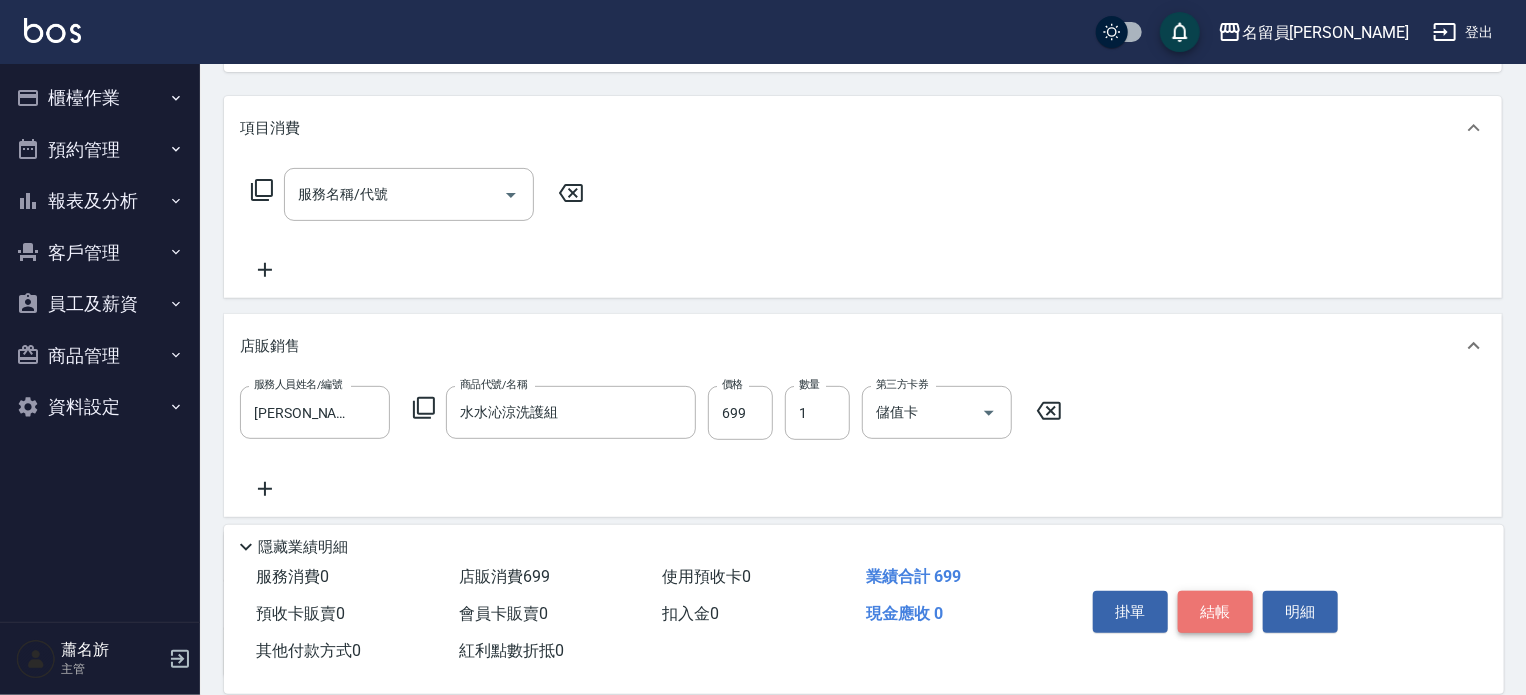 click on "結帳" at bounding box center [1215, 612] 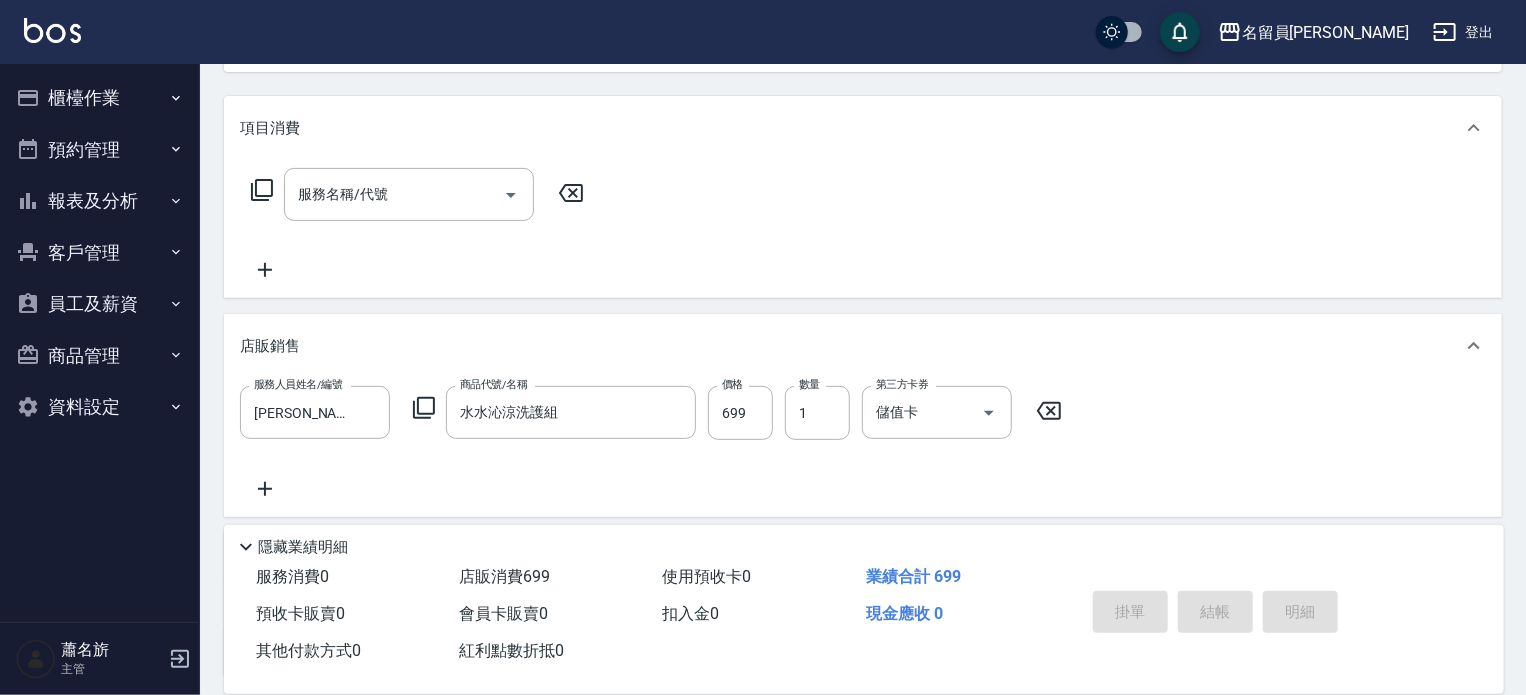 type 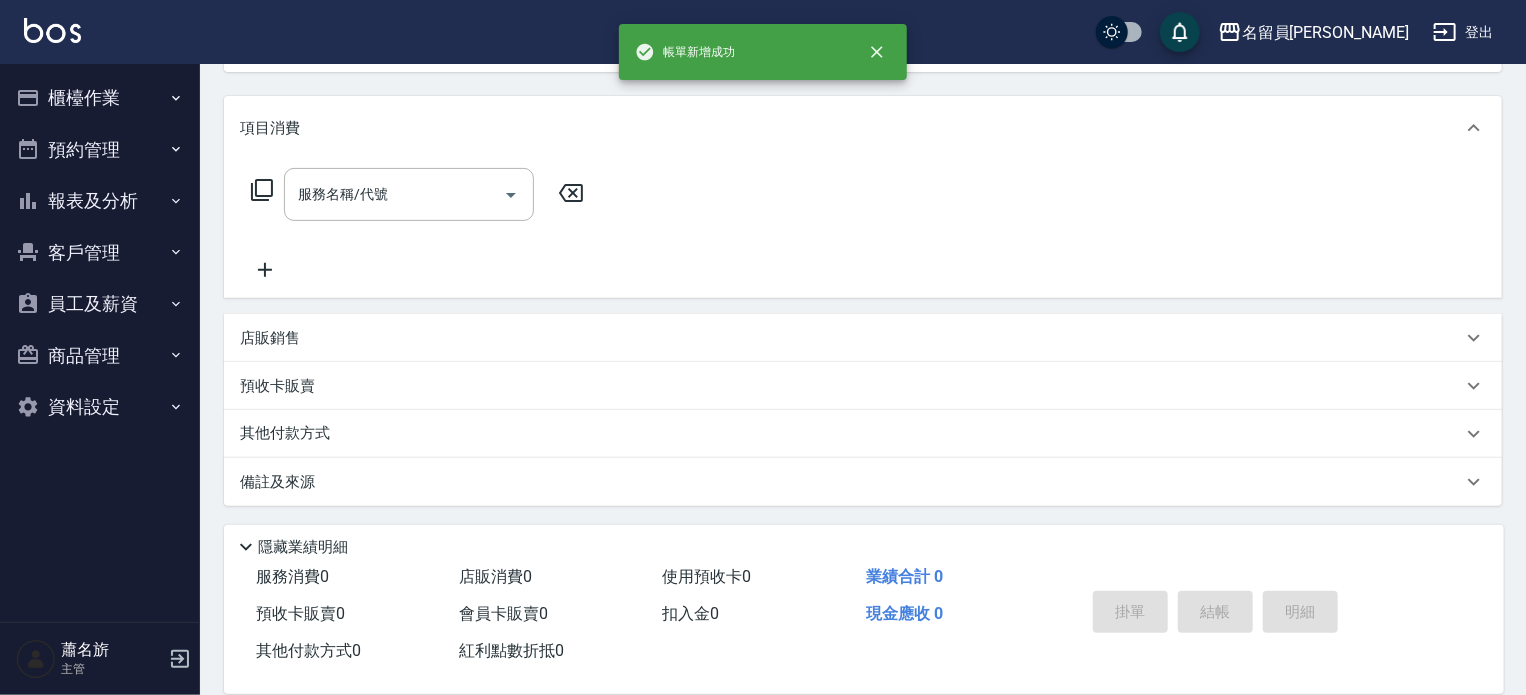 scroll, scrollTop: 0, scrollLeft: 0, axis: both 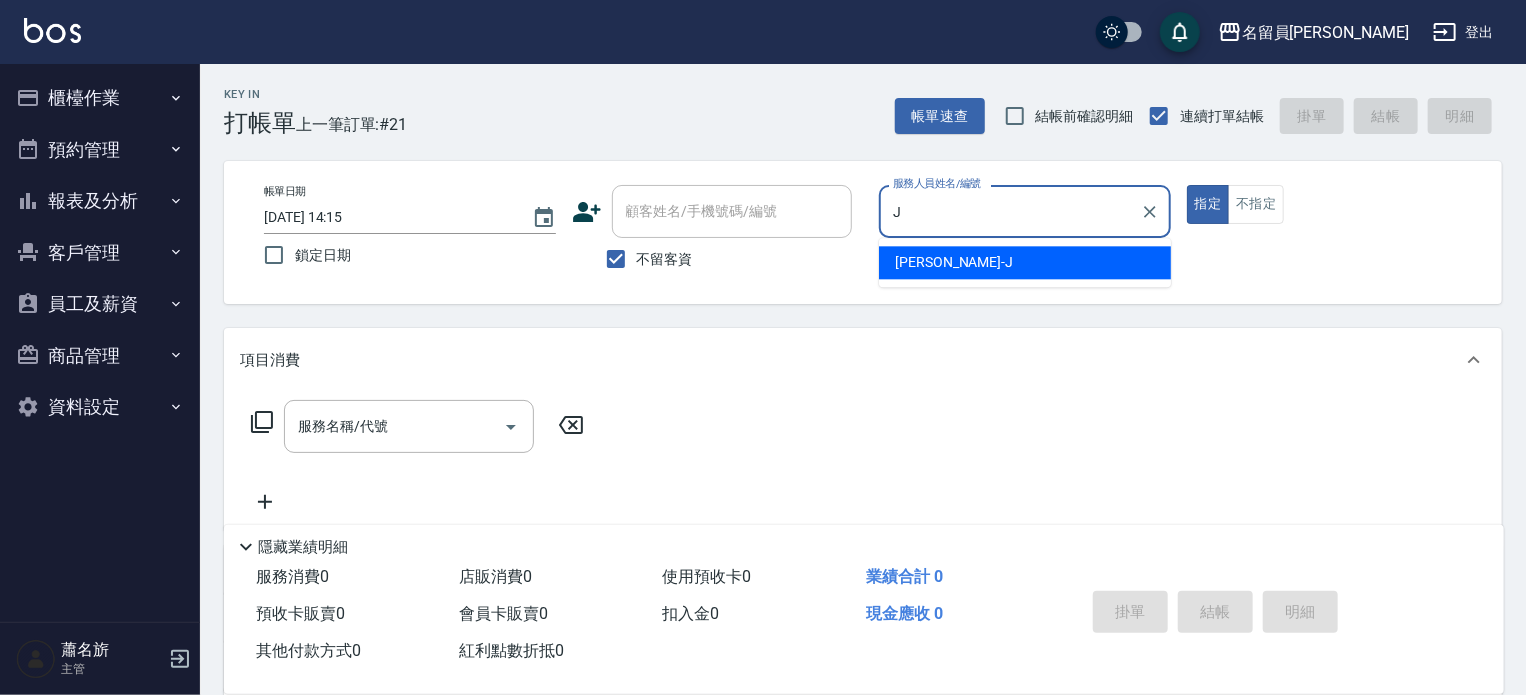 type on "[PERSON_NAME]" 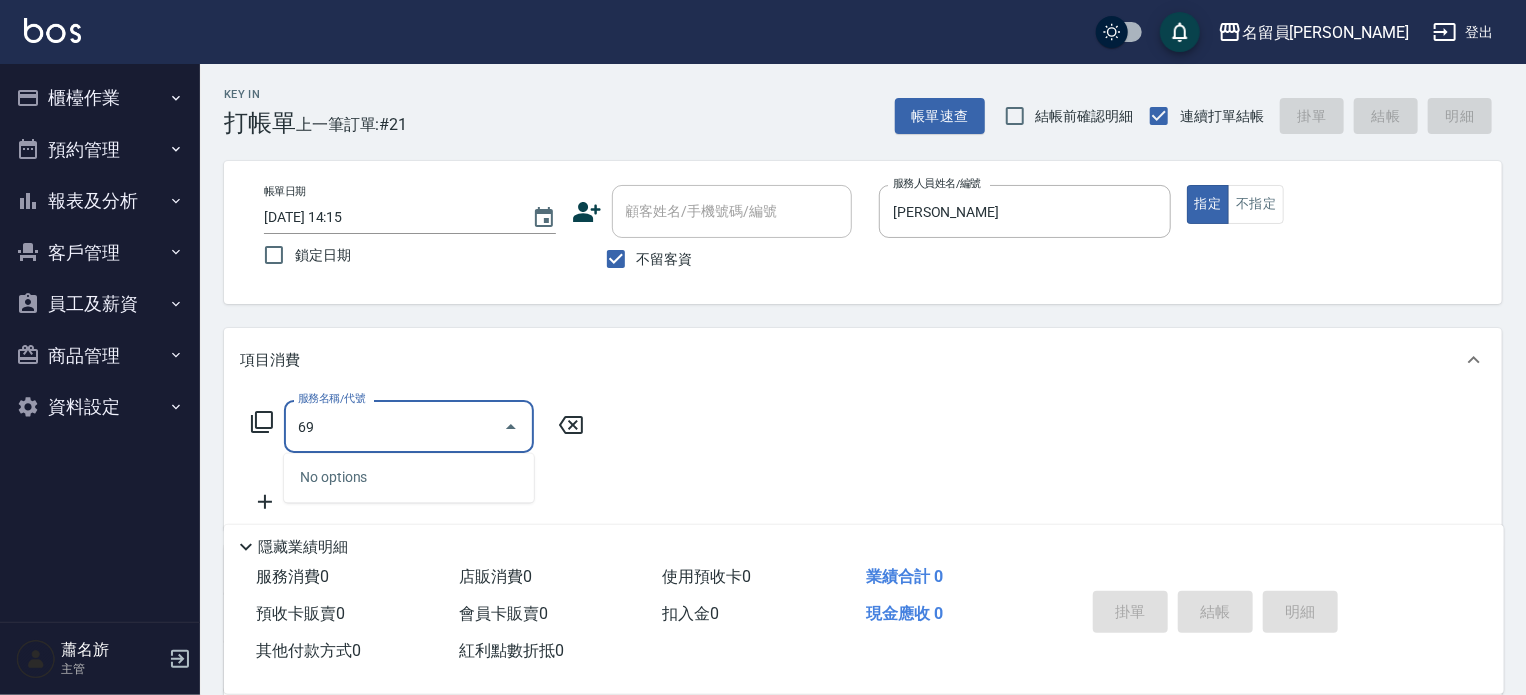 type on "6" 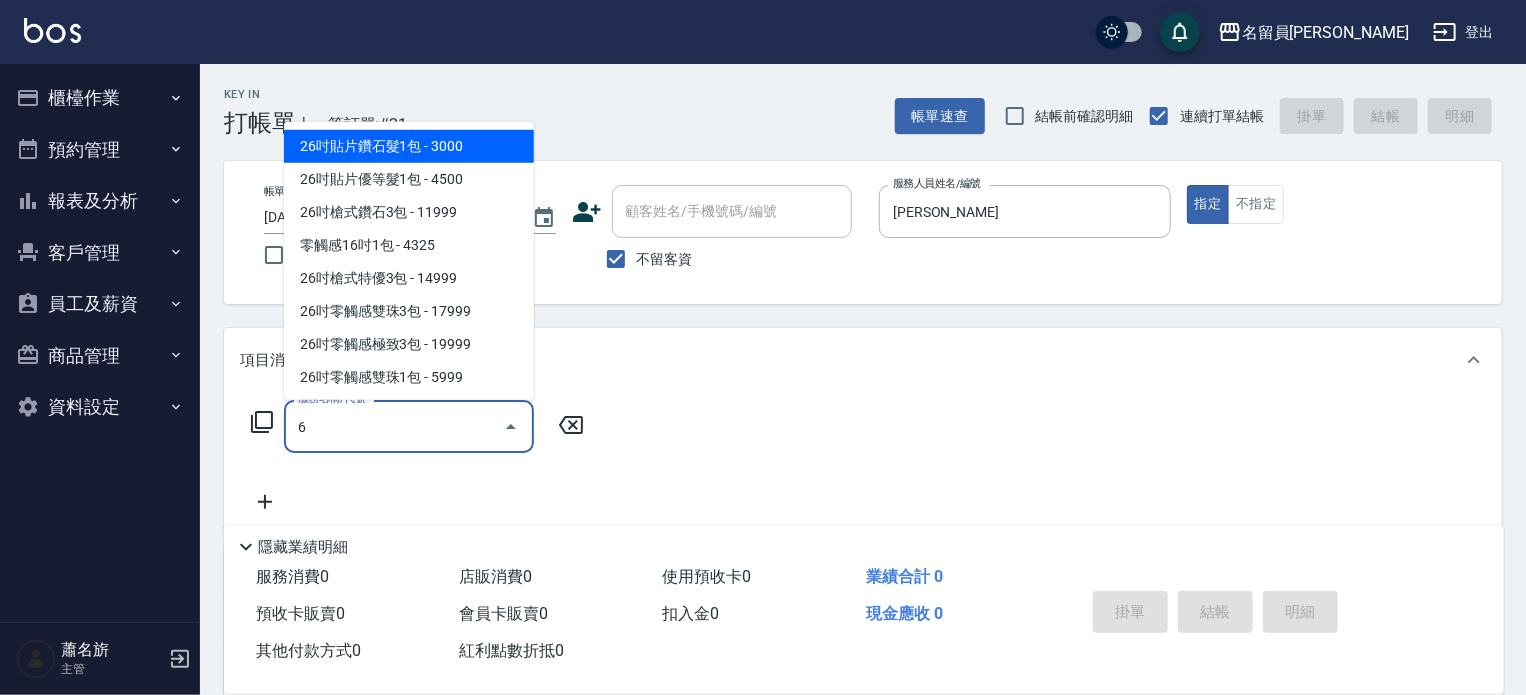 type 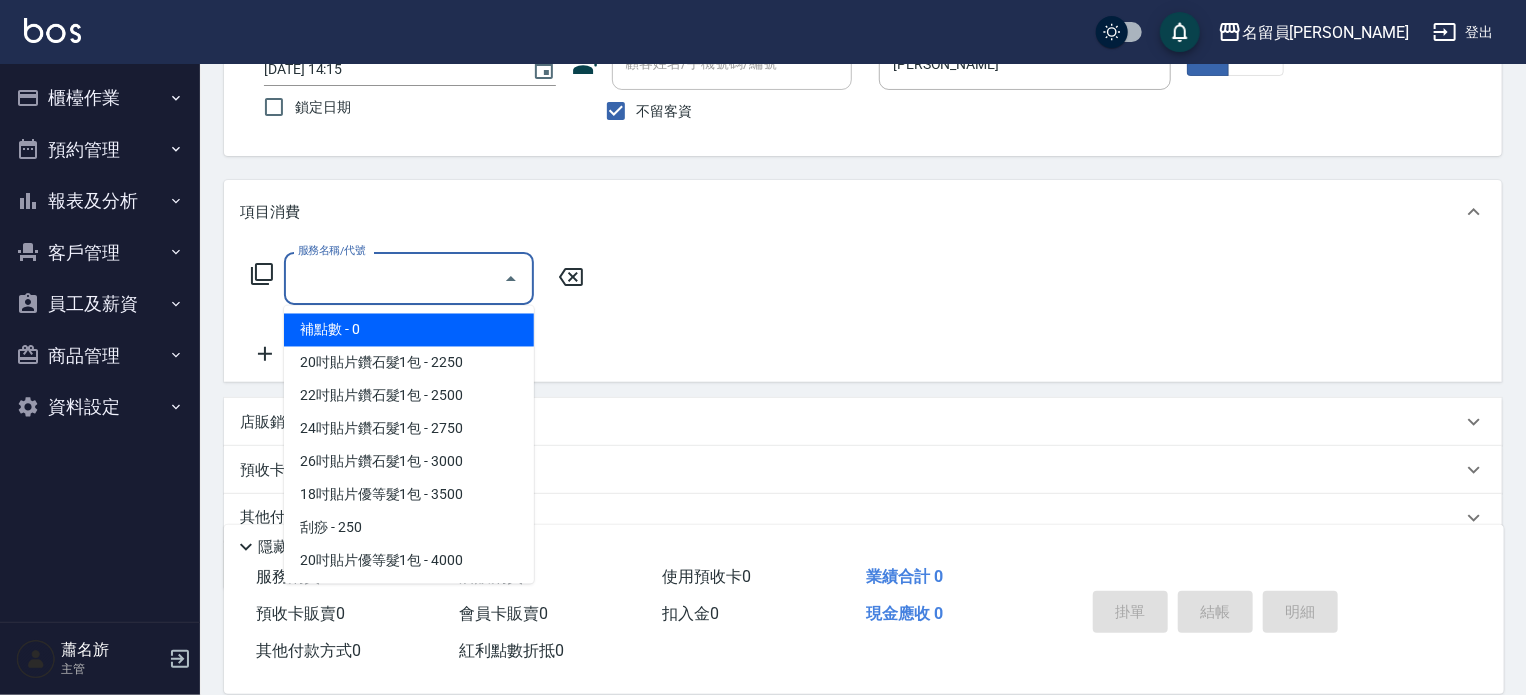 scroll, scrollTop: 200, scrollLeft: 0, axis: vertical 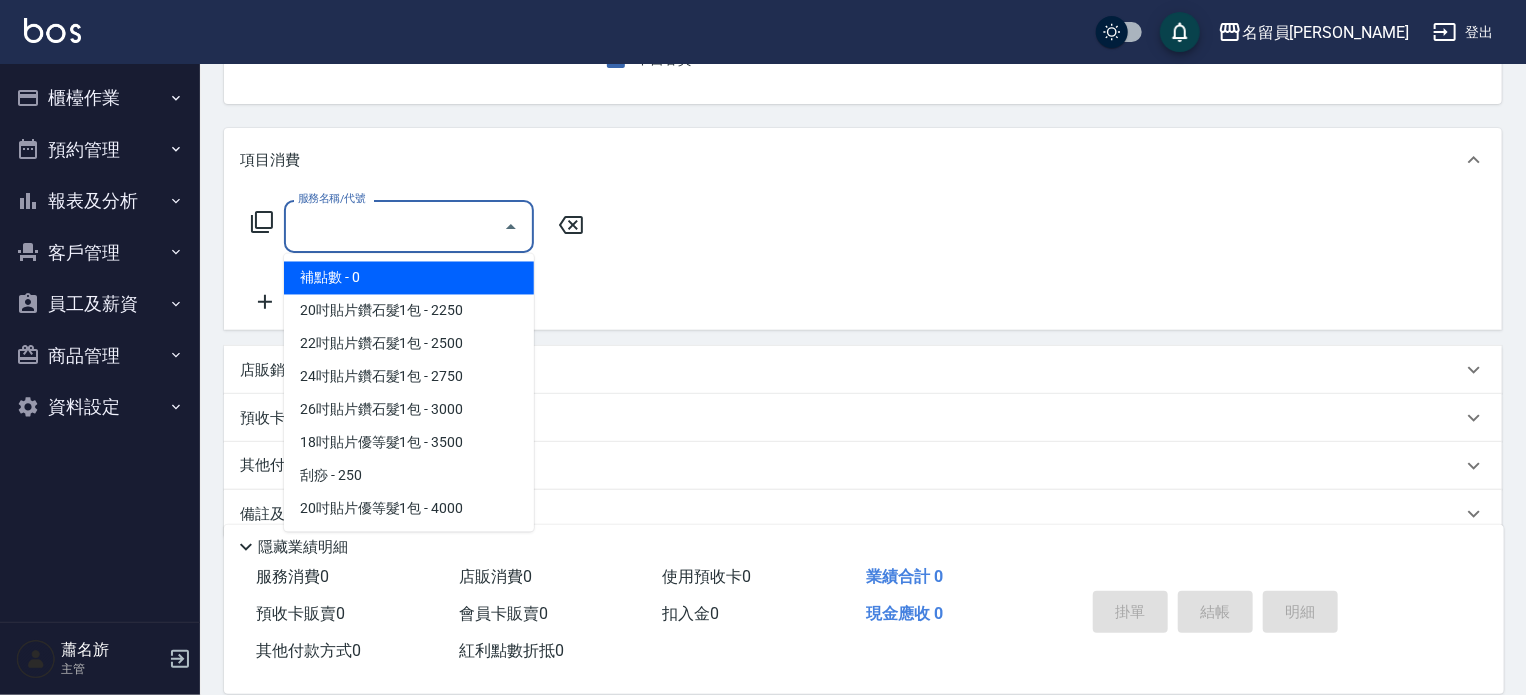 click on "店販銷售" at bounding box center [863, 370] 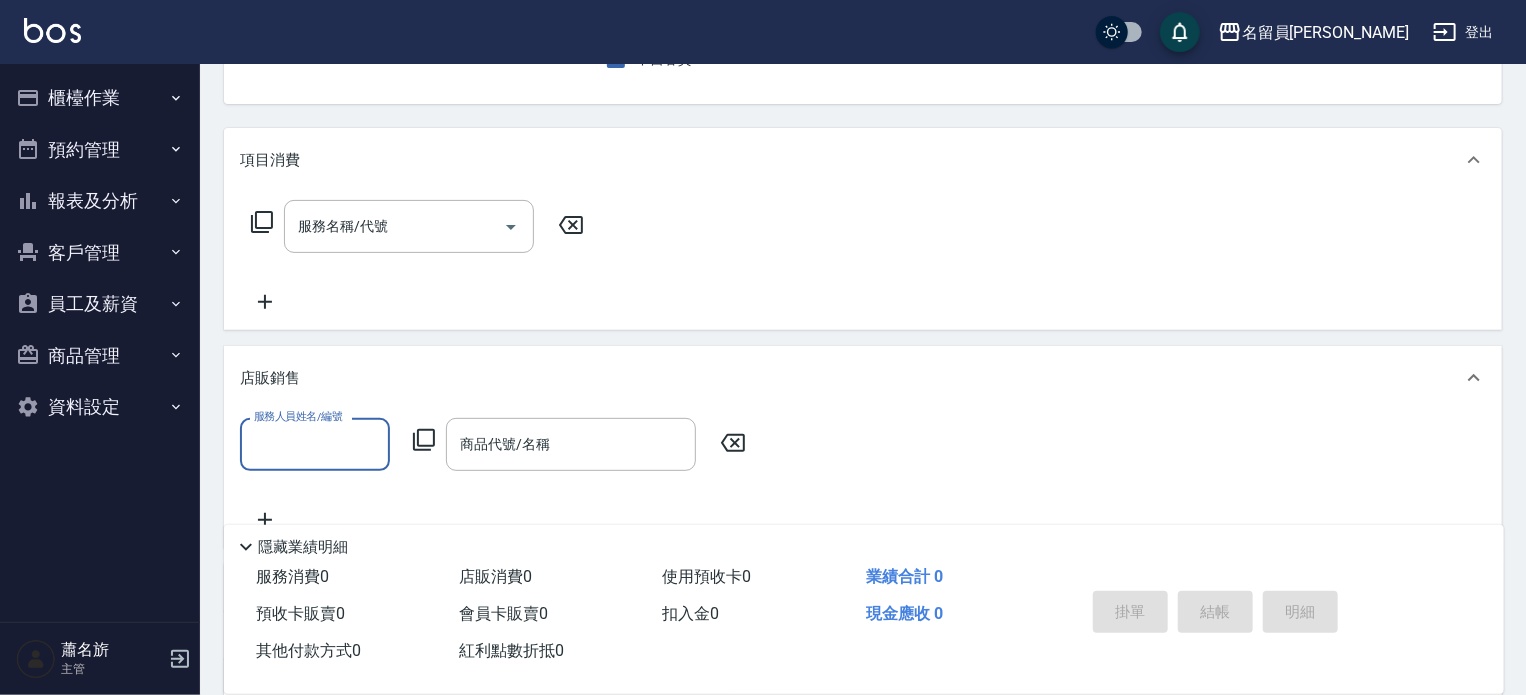 scroll, scrollTop: 0, scrollLeft: 0, axis: both 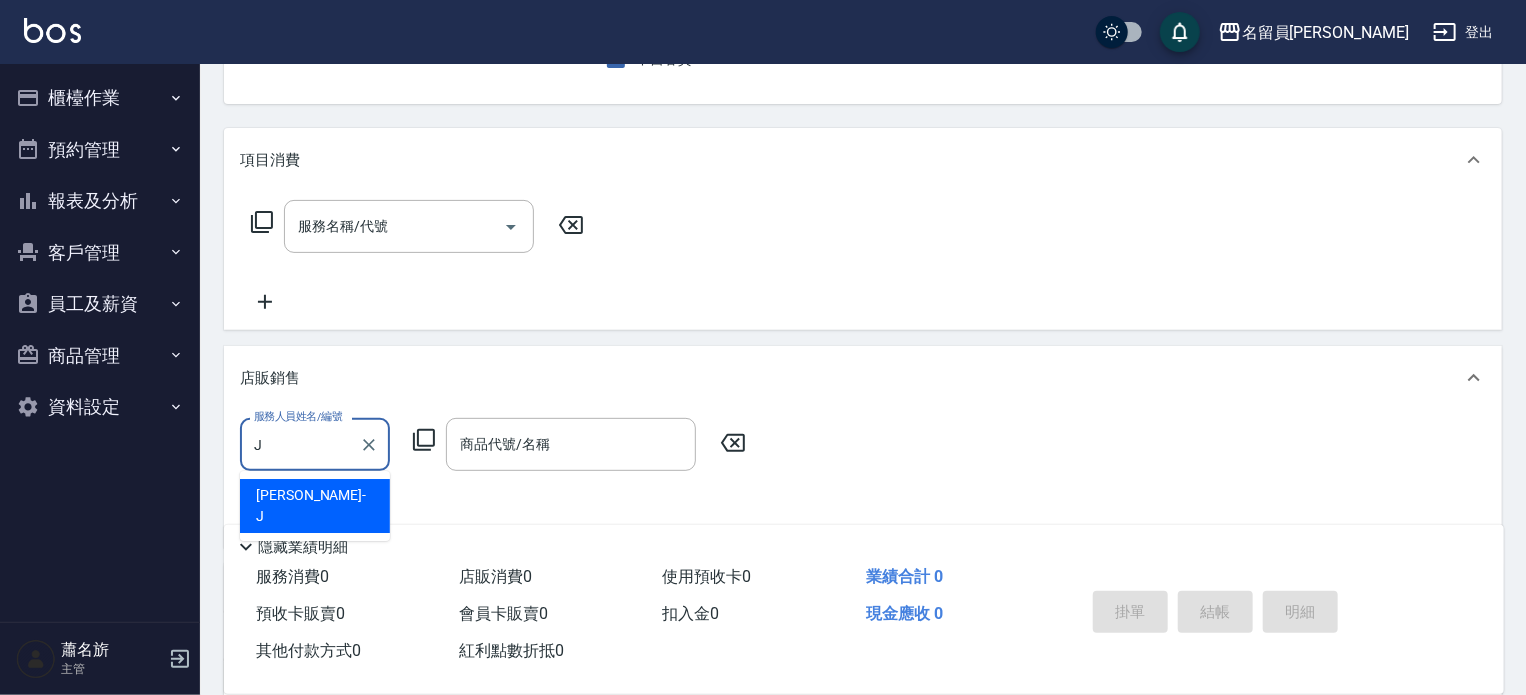 type on "[PERSON_NAME]" 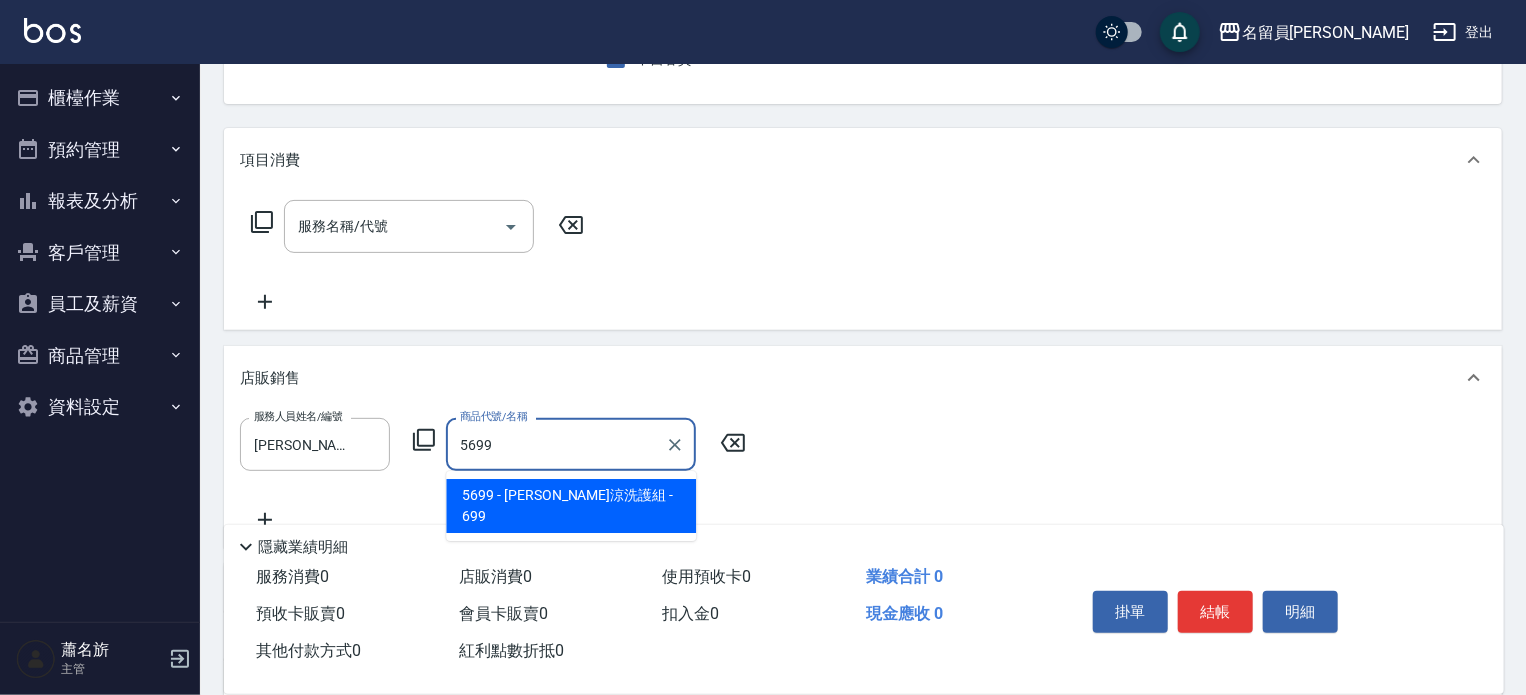type on "水水沁涼洗護組" 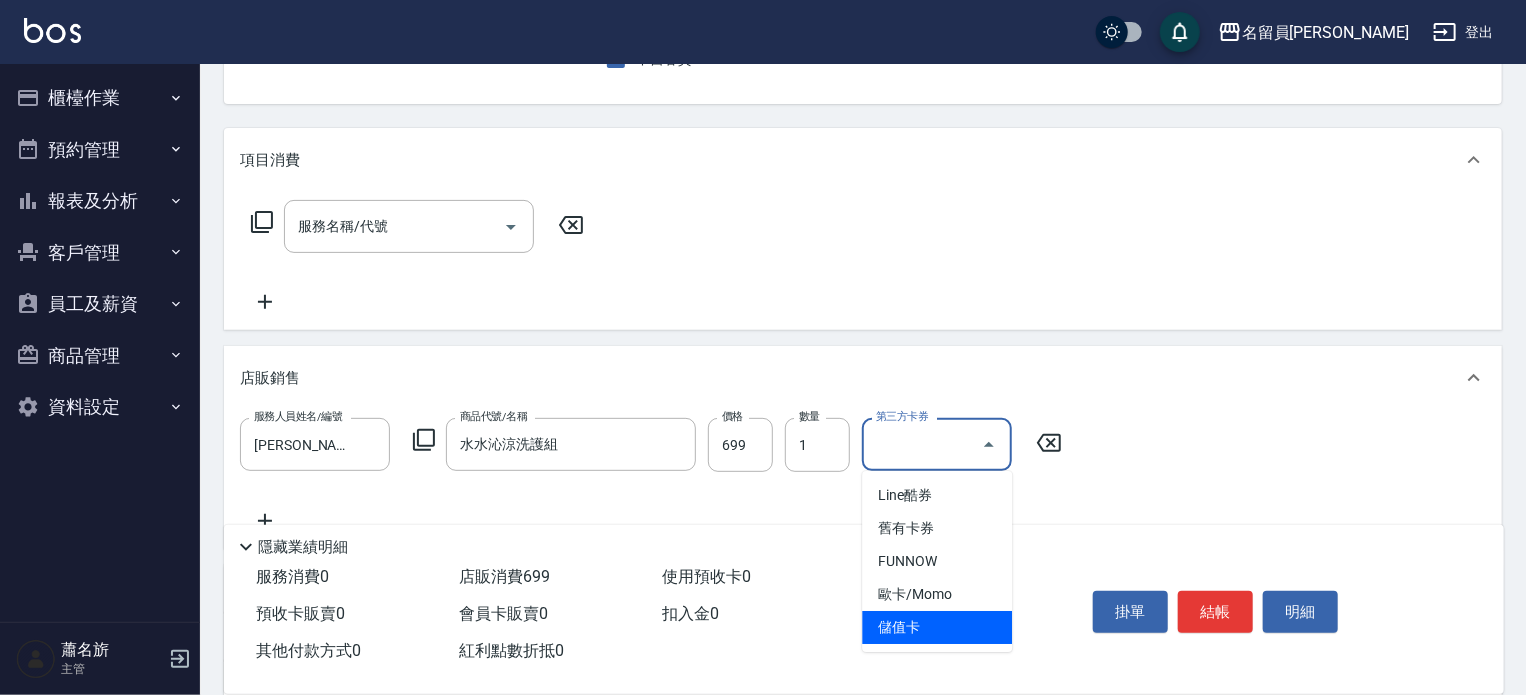 type on "儲值卡" 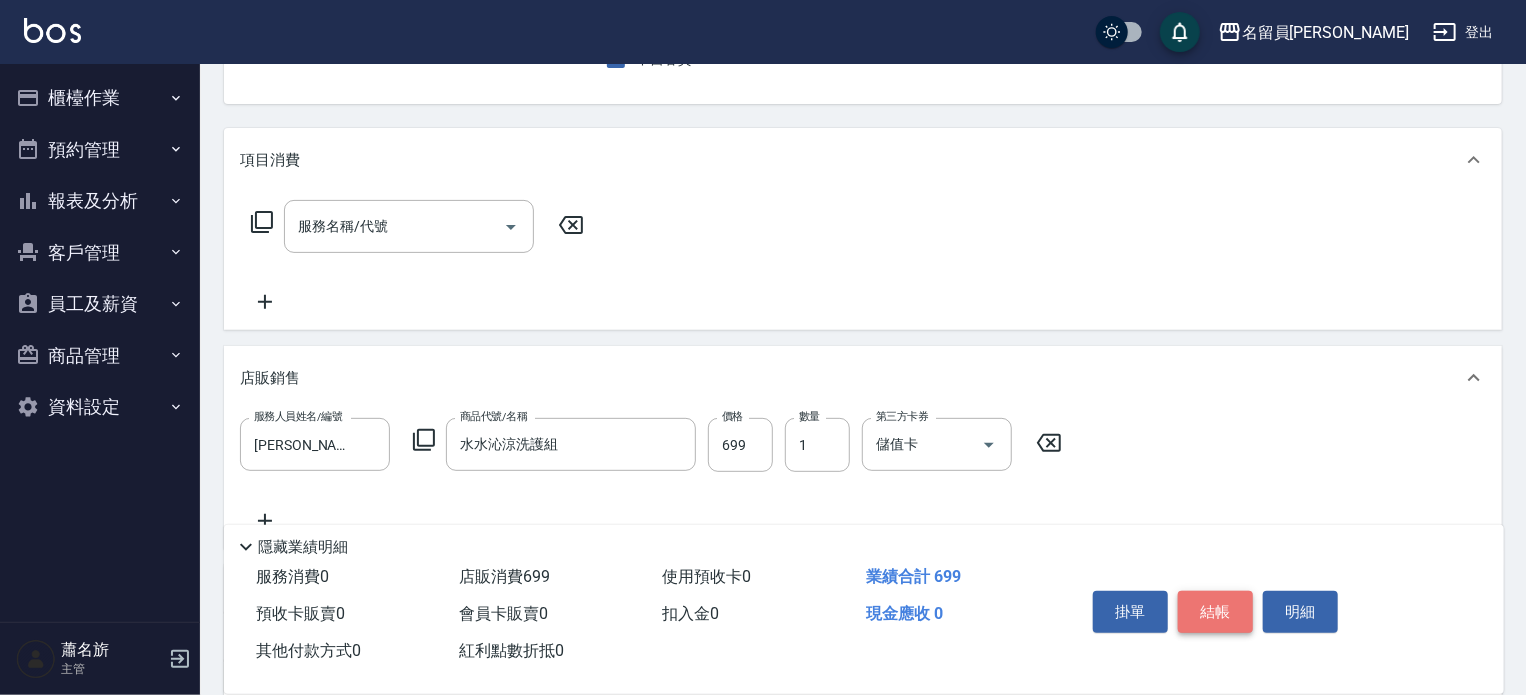 click on "結帳" at bounding box center (1215, 612) 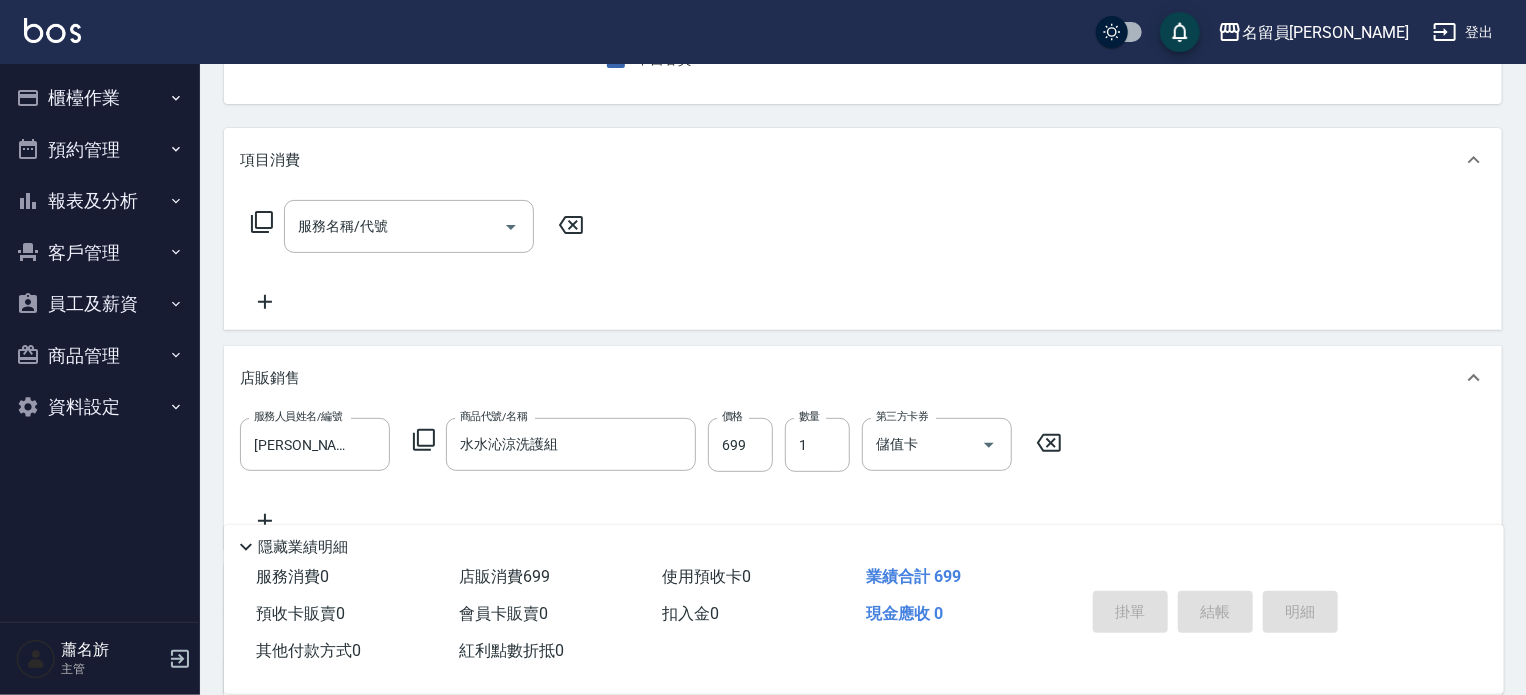 type on "[DATE] 14:16" 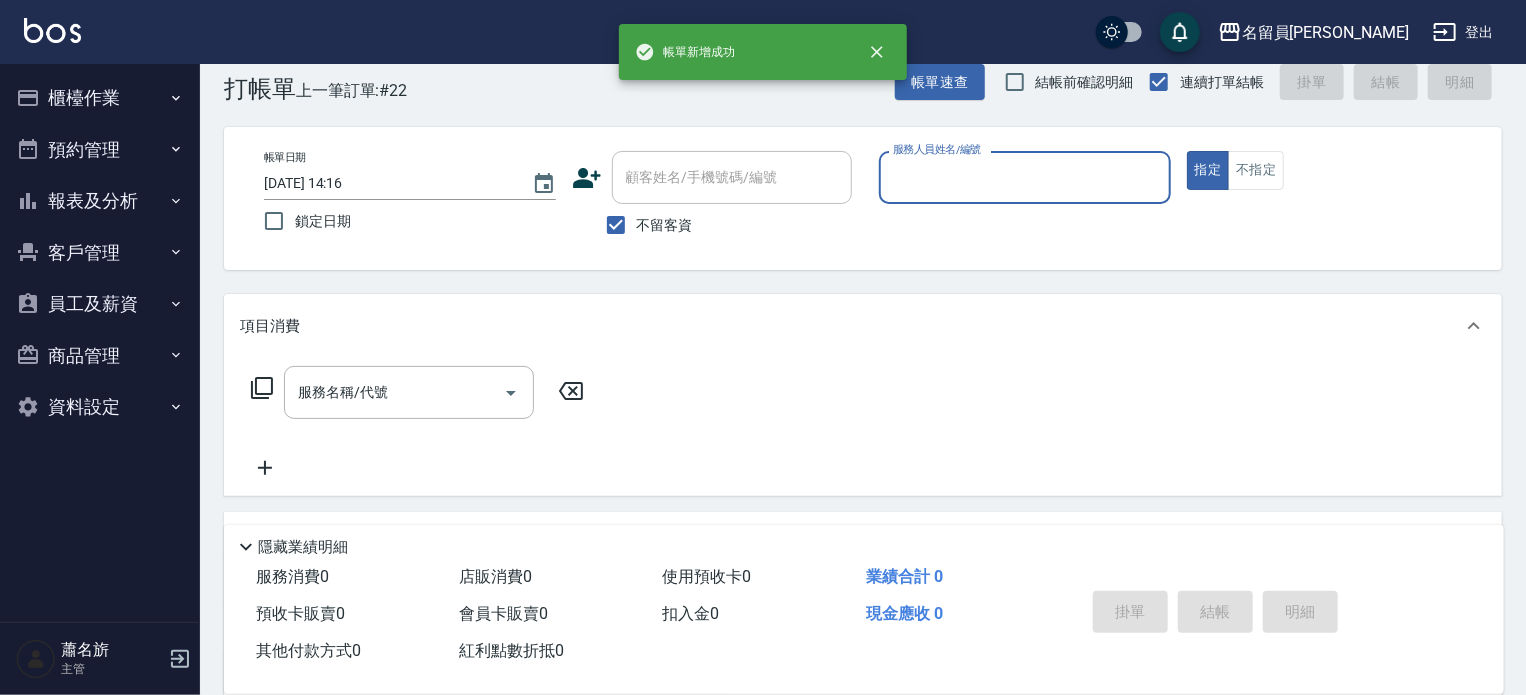 scroll, scrollTop: 0, scrollLeft: 0, axis: both 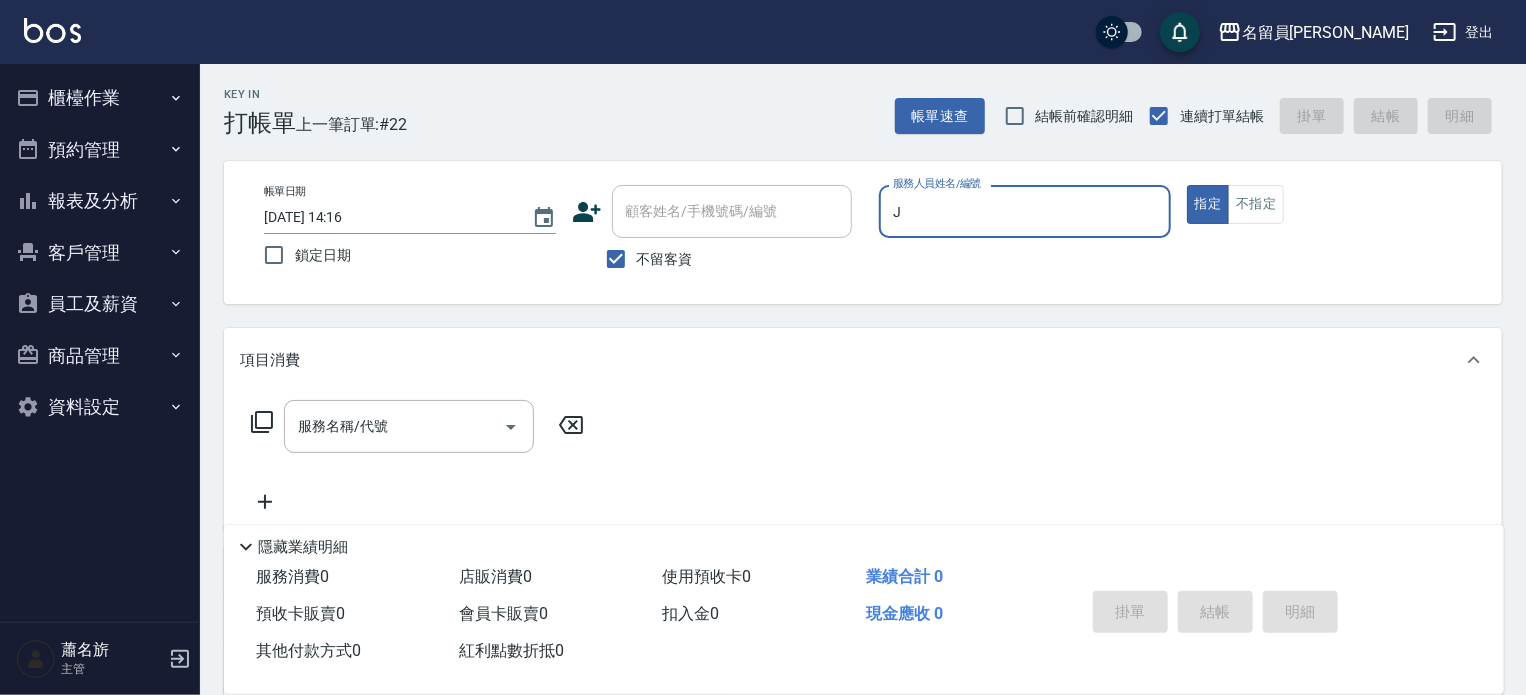 type on "[PERSON_NAME]" 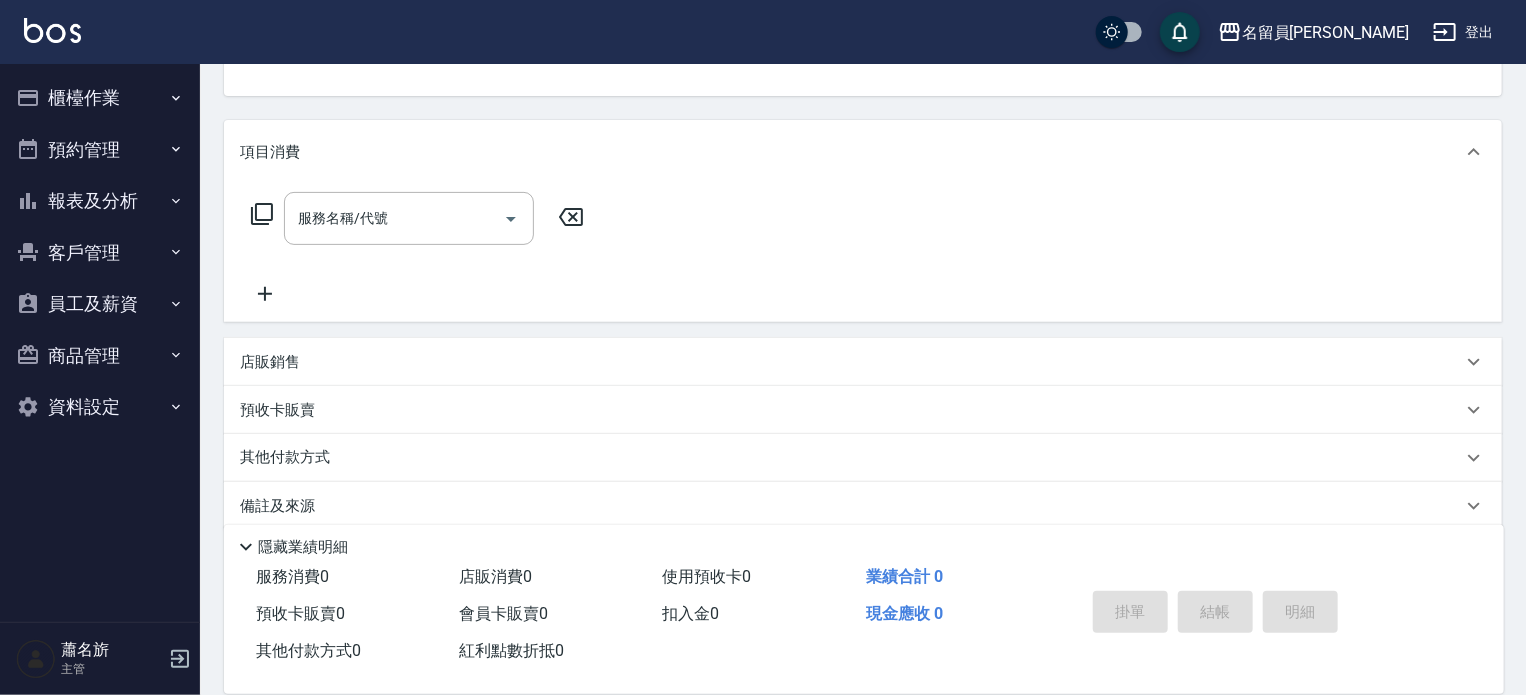 scroll, scrollTop: 232, scrollLeft: 0, axis: vertical 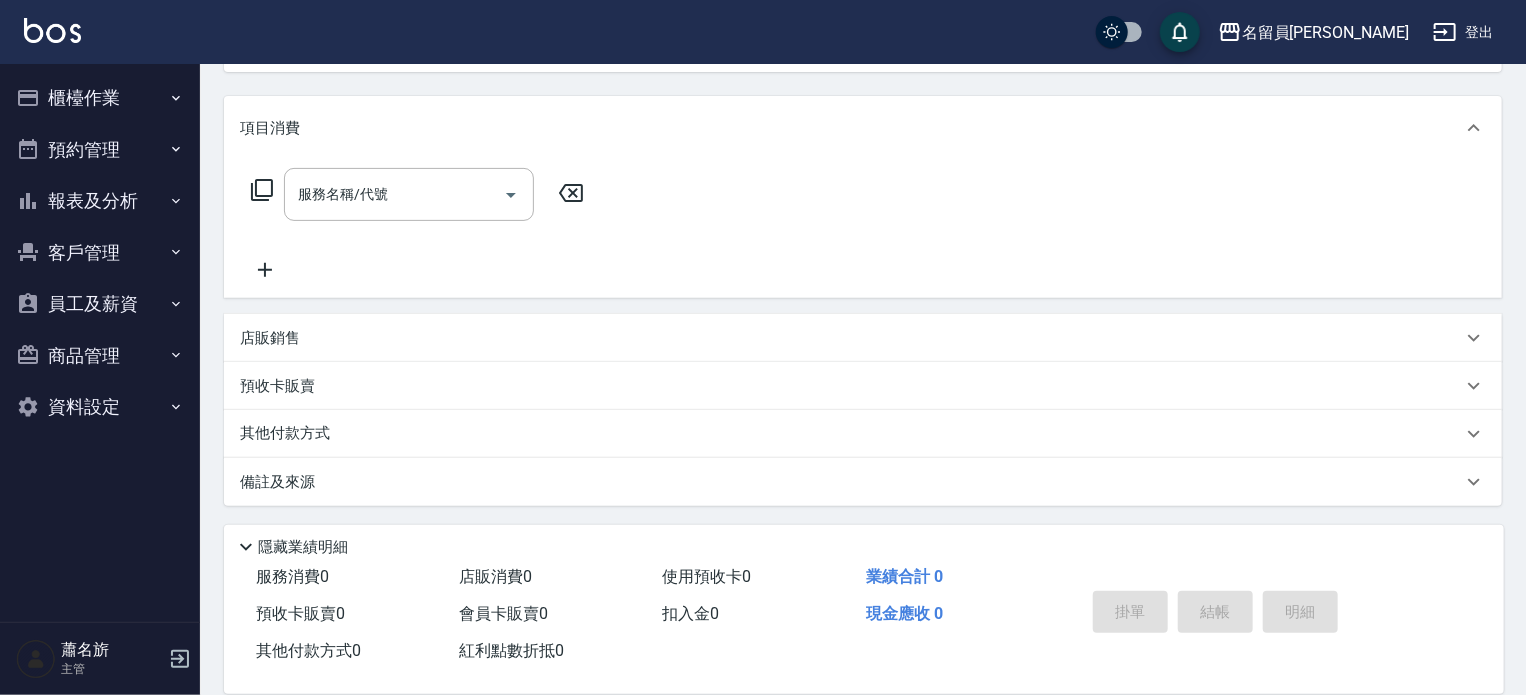 click on "店販銷售" at bounding box center [851, 338] 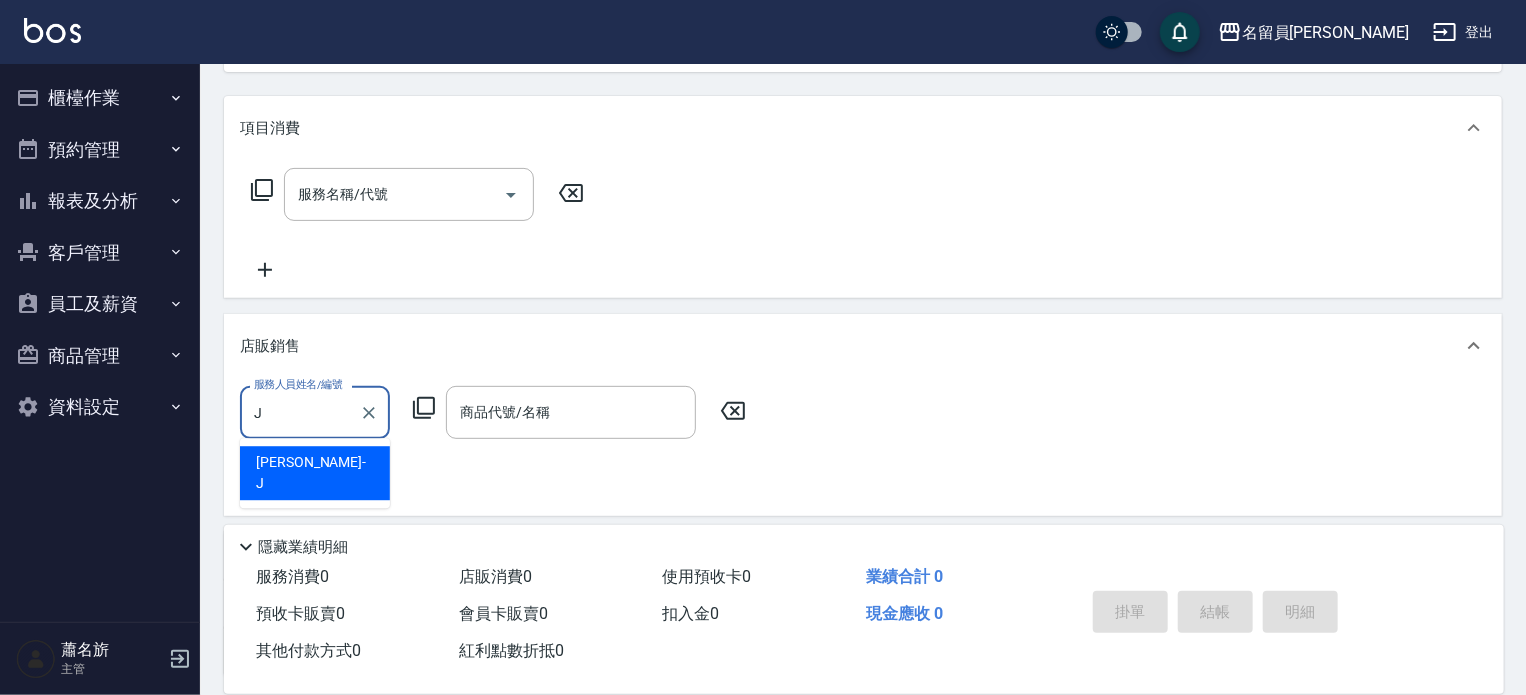scroll, scrollTop: 0, scrollLeft: 0, axis: both 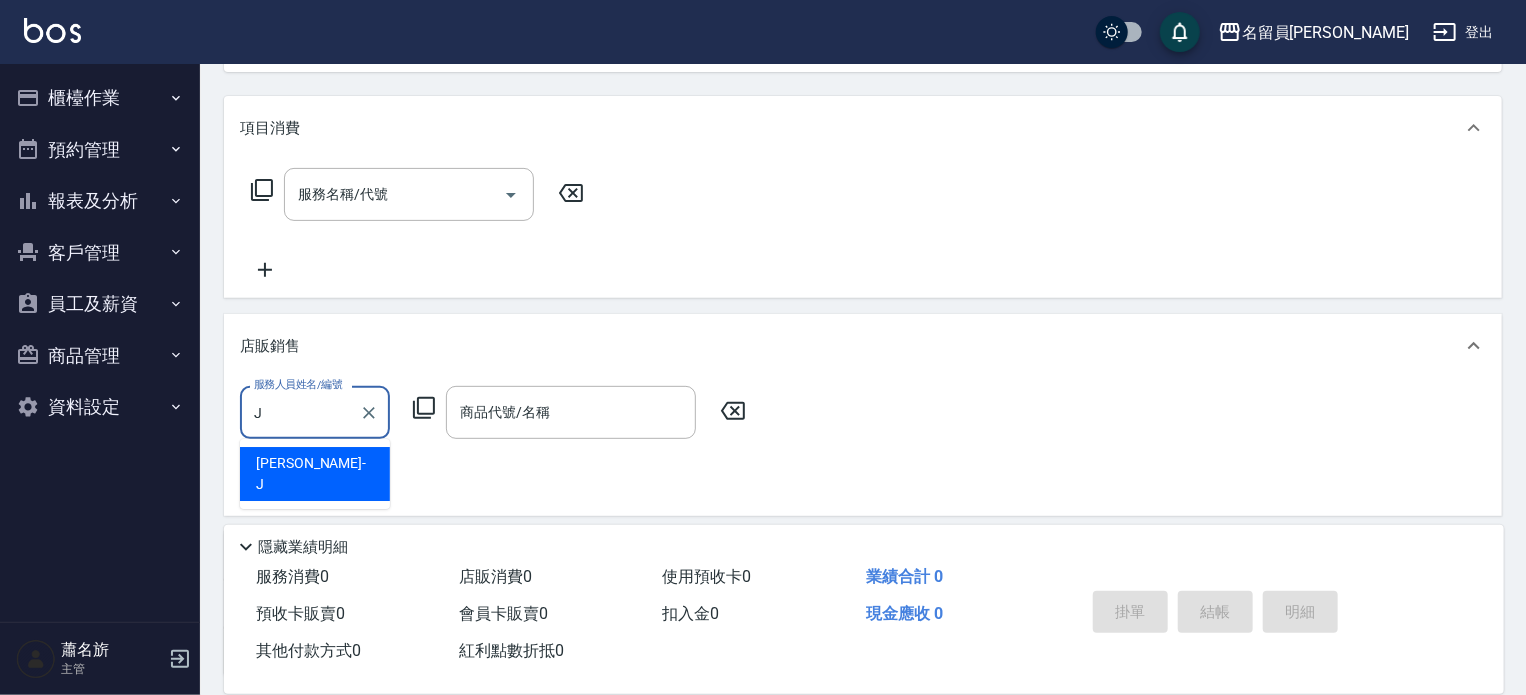type on "[PERSON_NAME]" 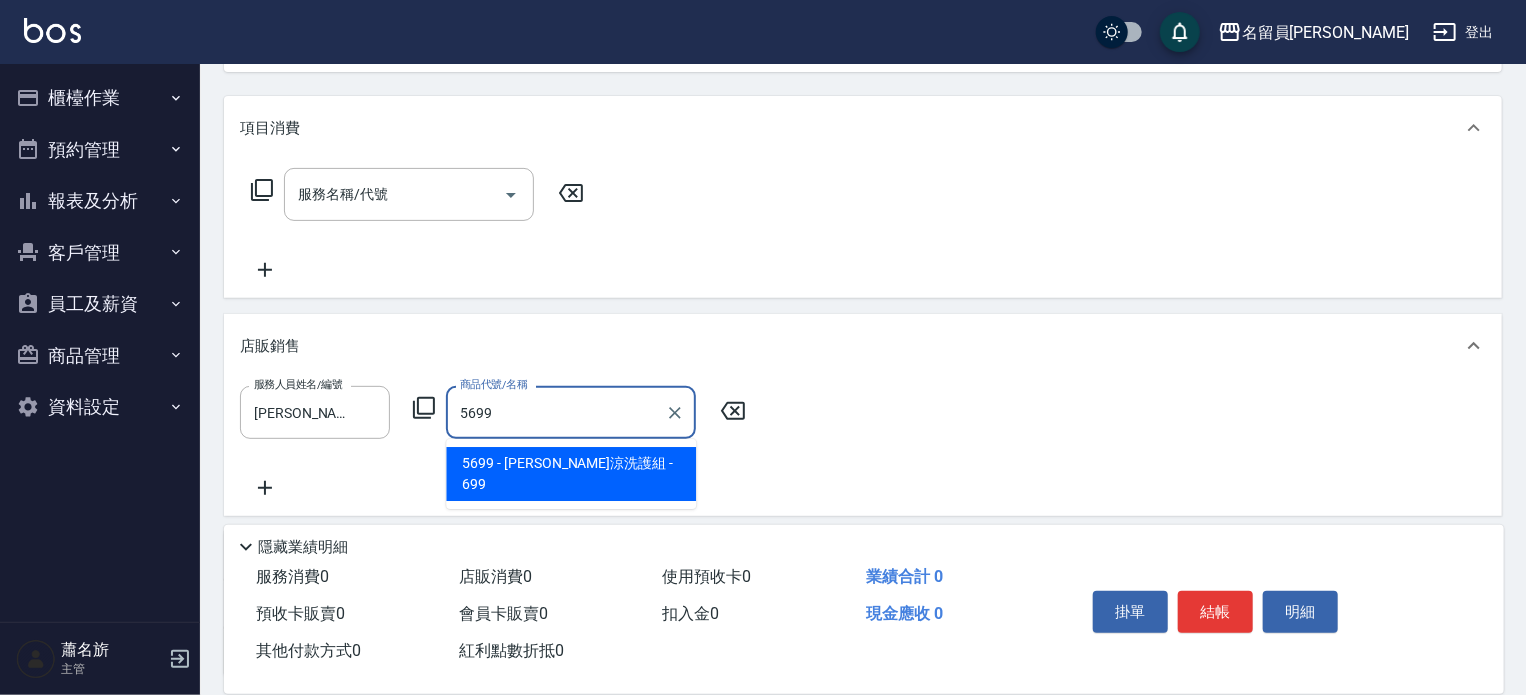 type on "水水沁涼洗護組" 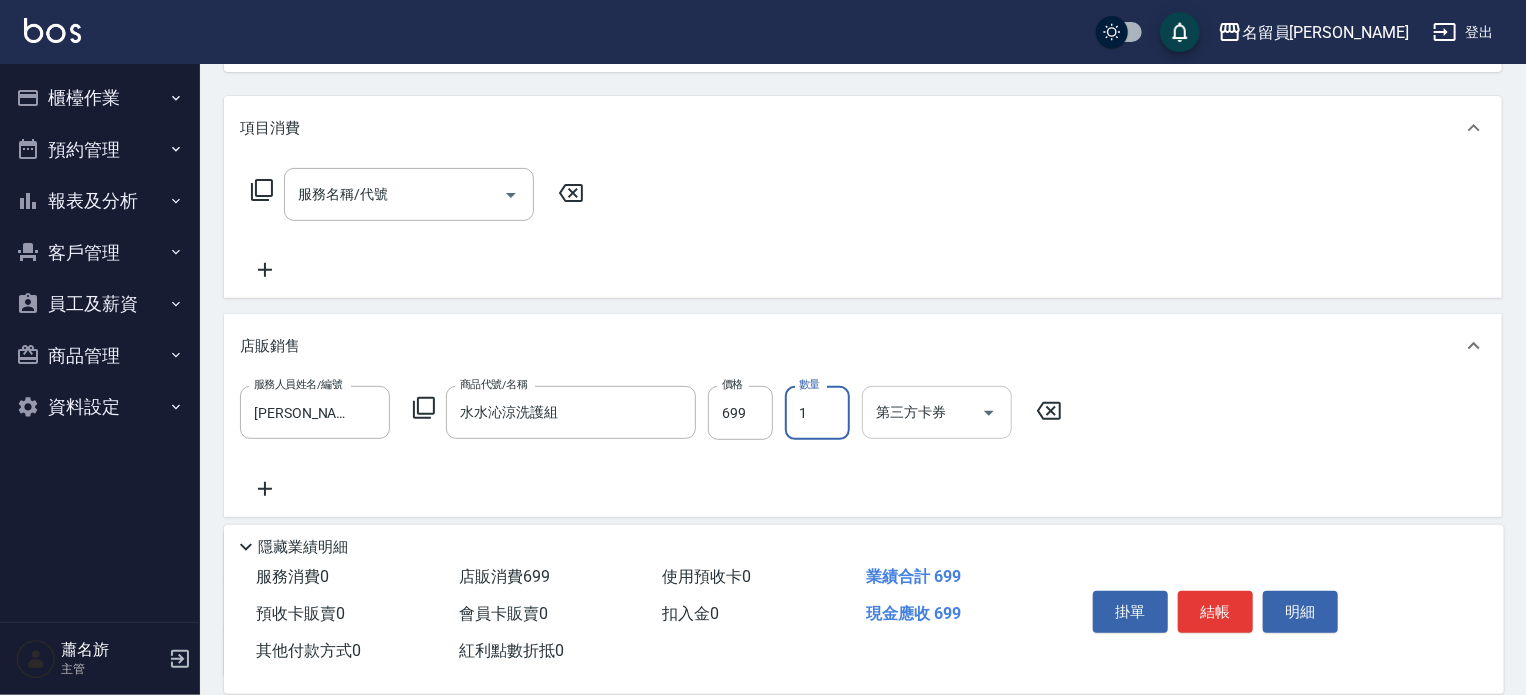 click at bounding box center [988, 412] 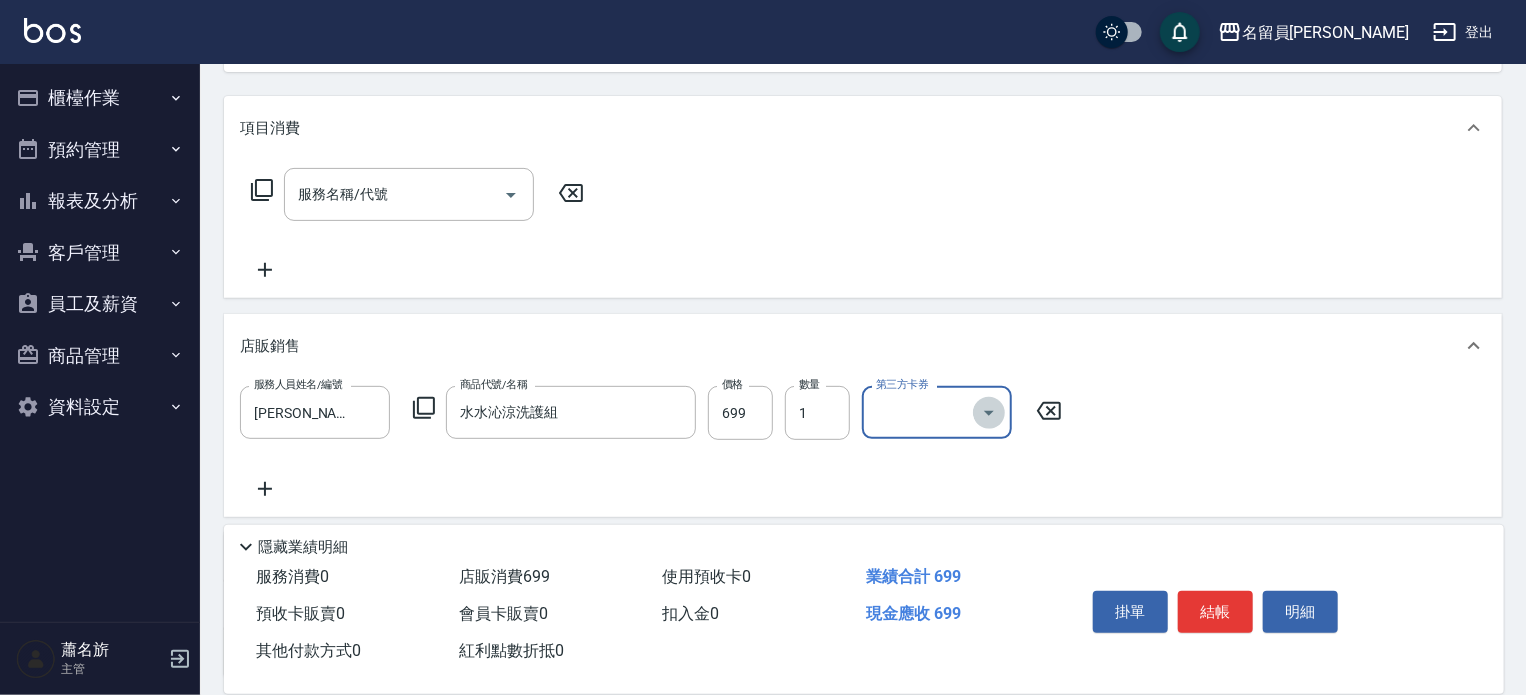 click 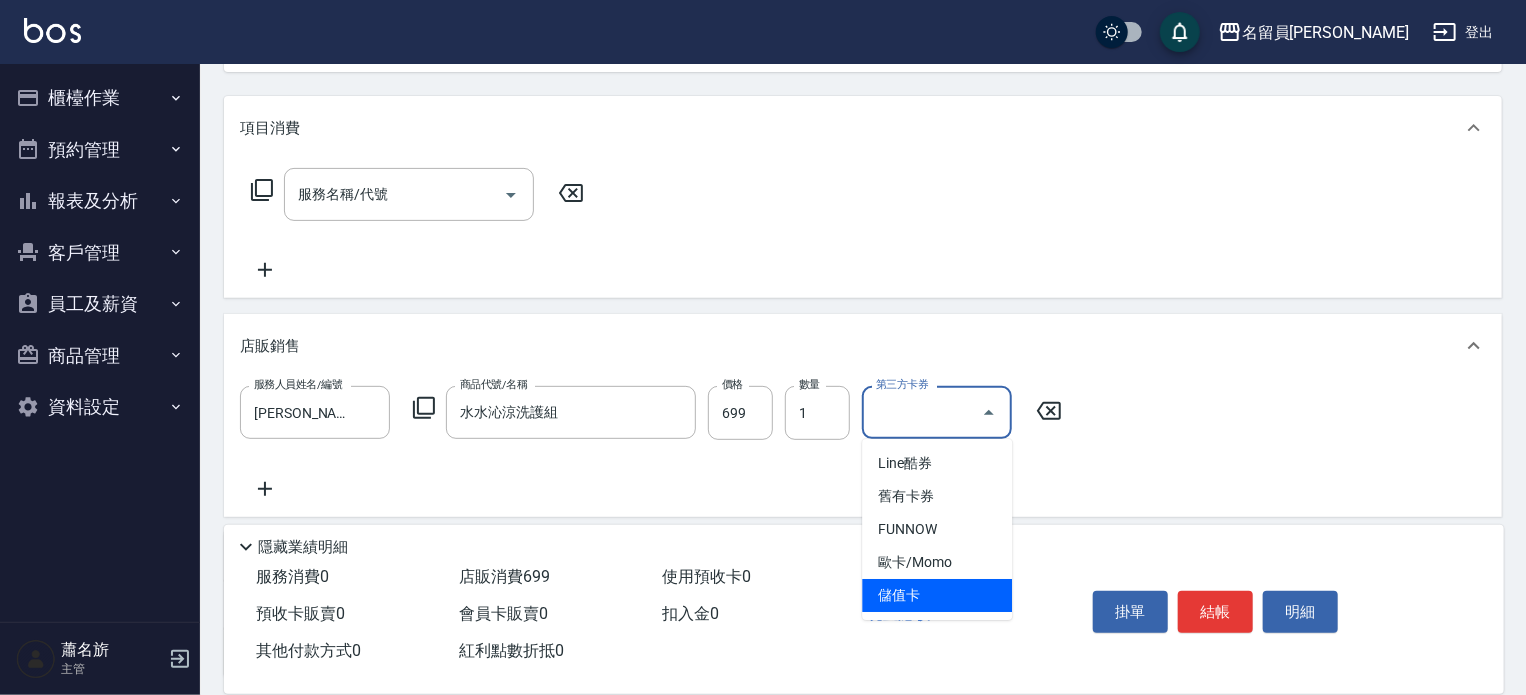 click on "儲值卡" at bounding box center (937, 595) 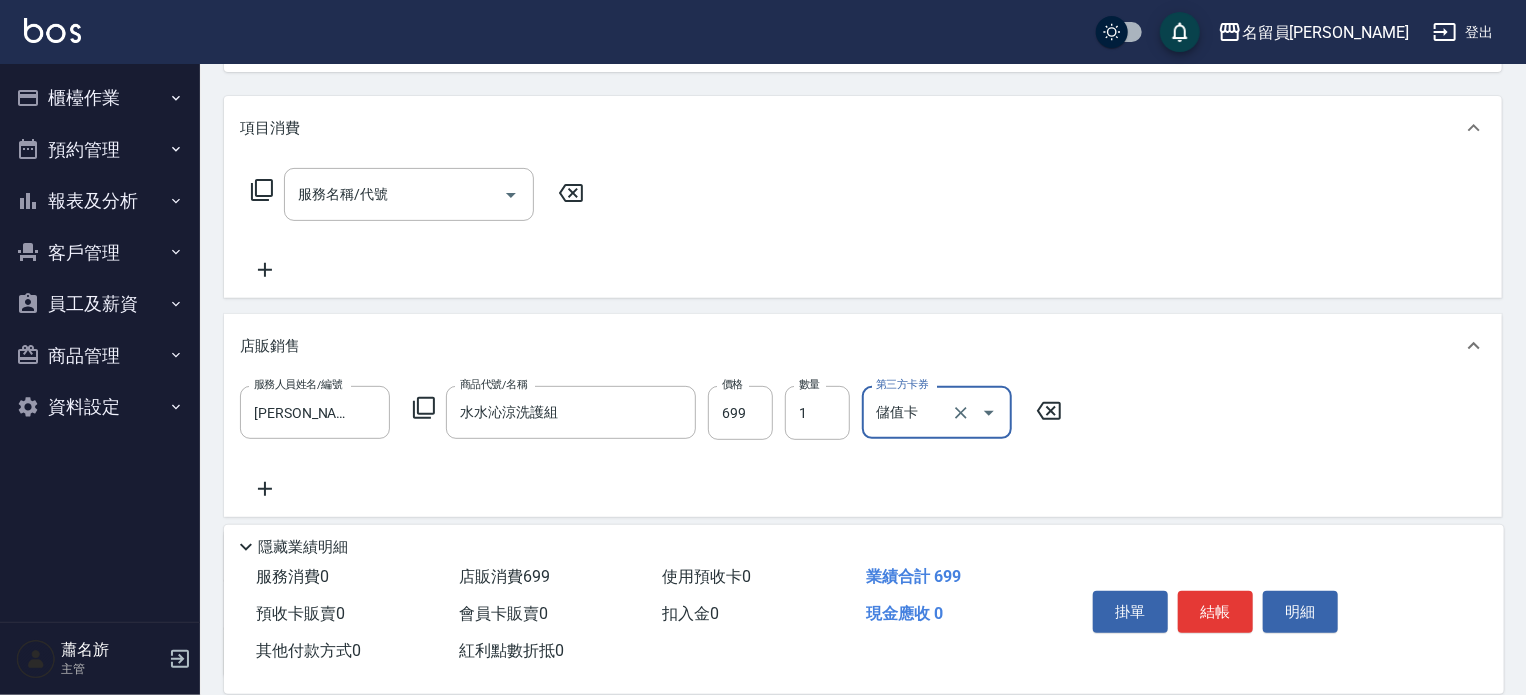 type on "儲值卡" 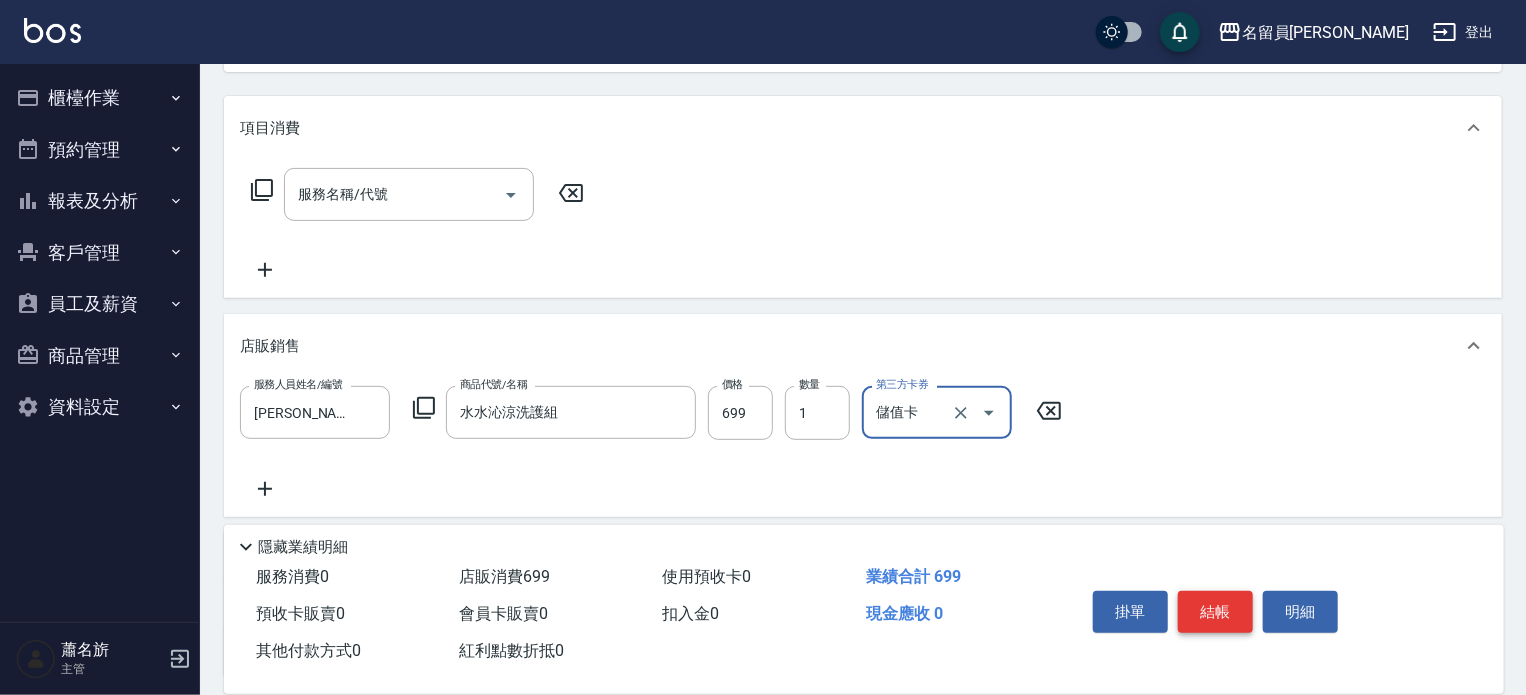 click on "結帳" at bounding box center (1215, 612) 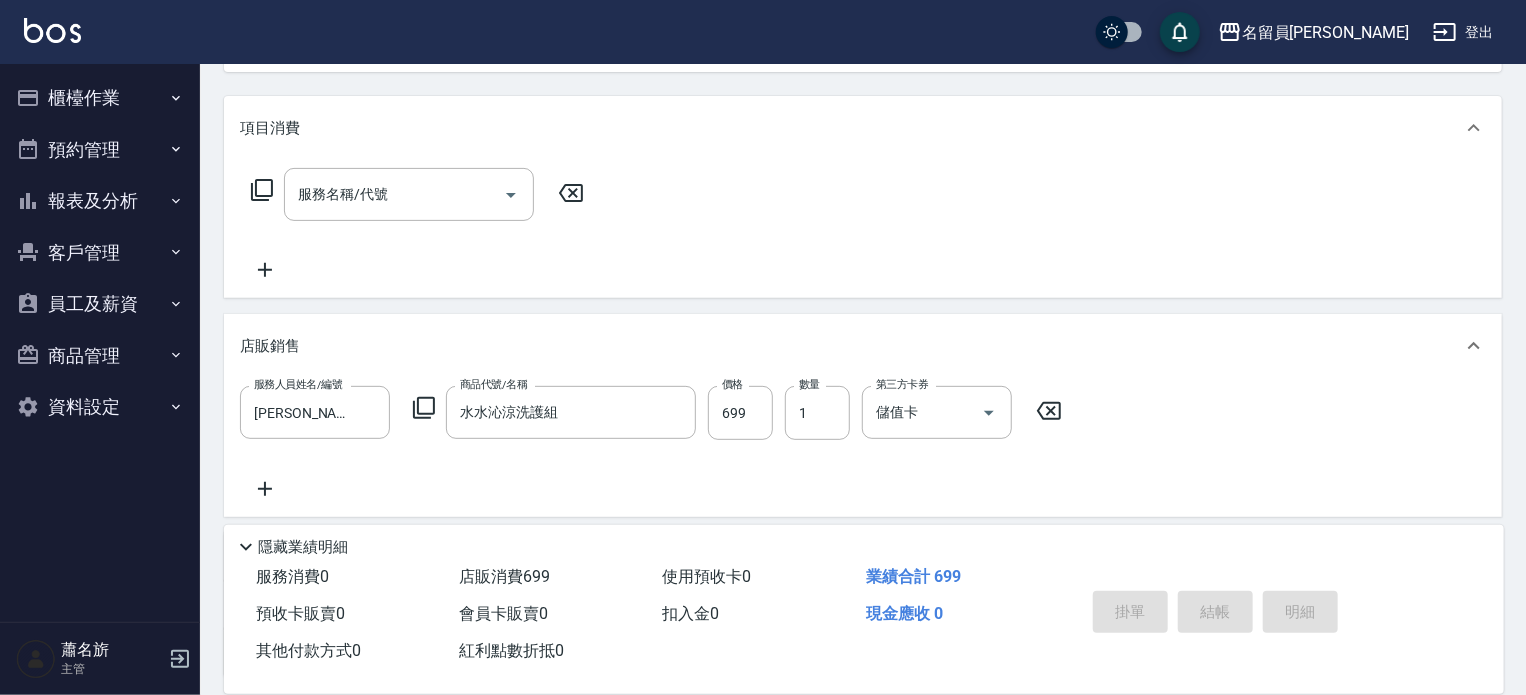 type 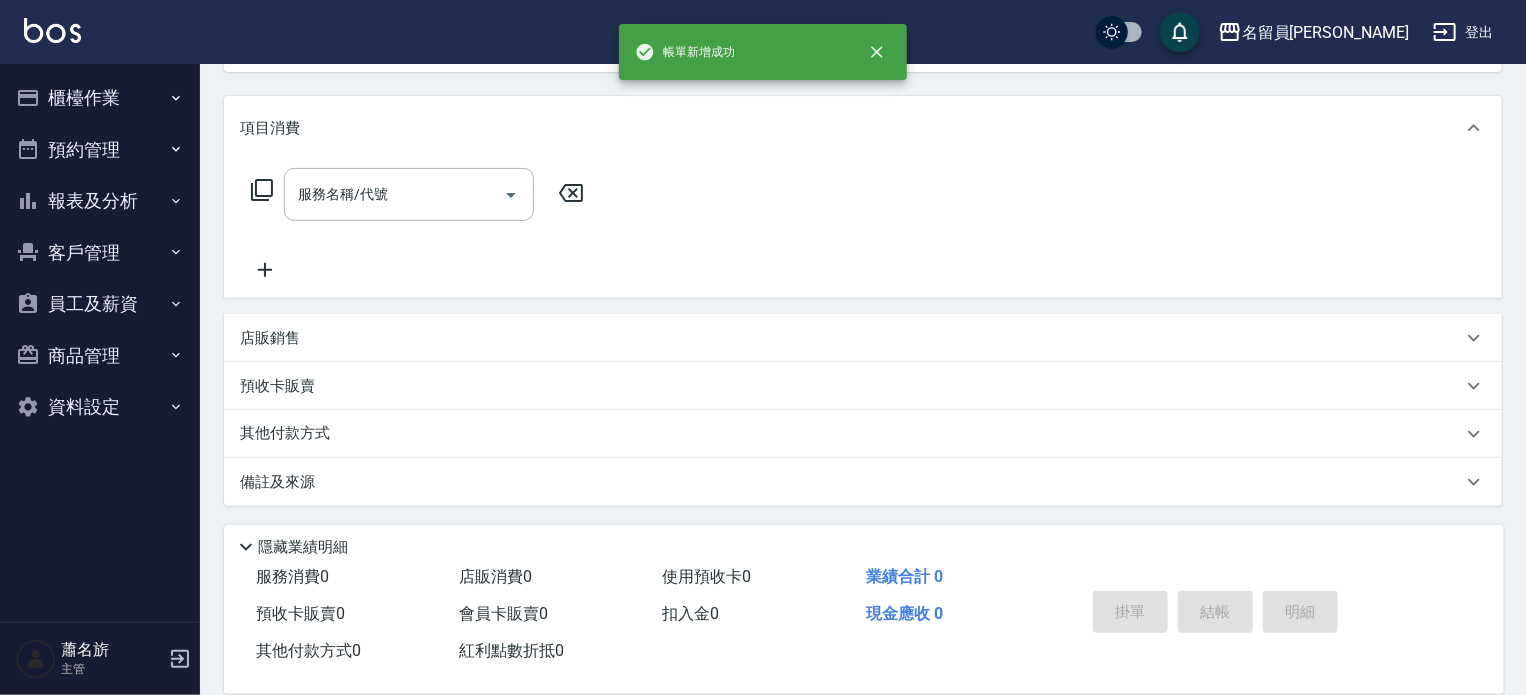 scroll, scrollTop: 0, scrollLeft: 0, axis: both 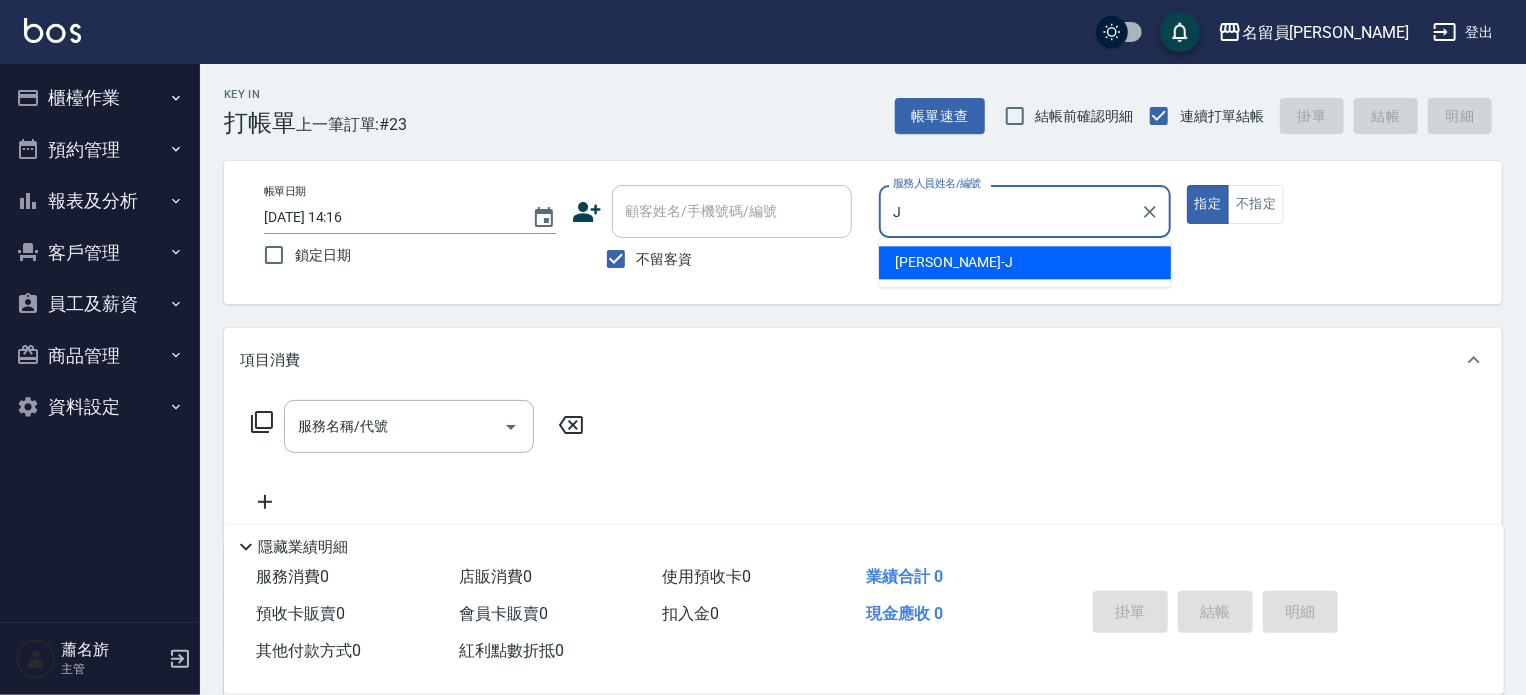 type on "[PERSON_NAME]" 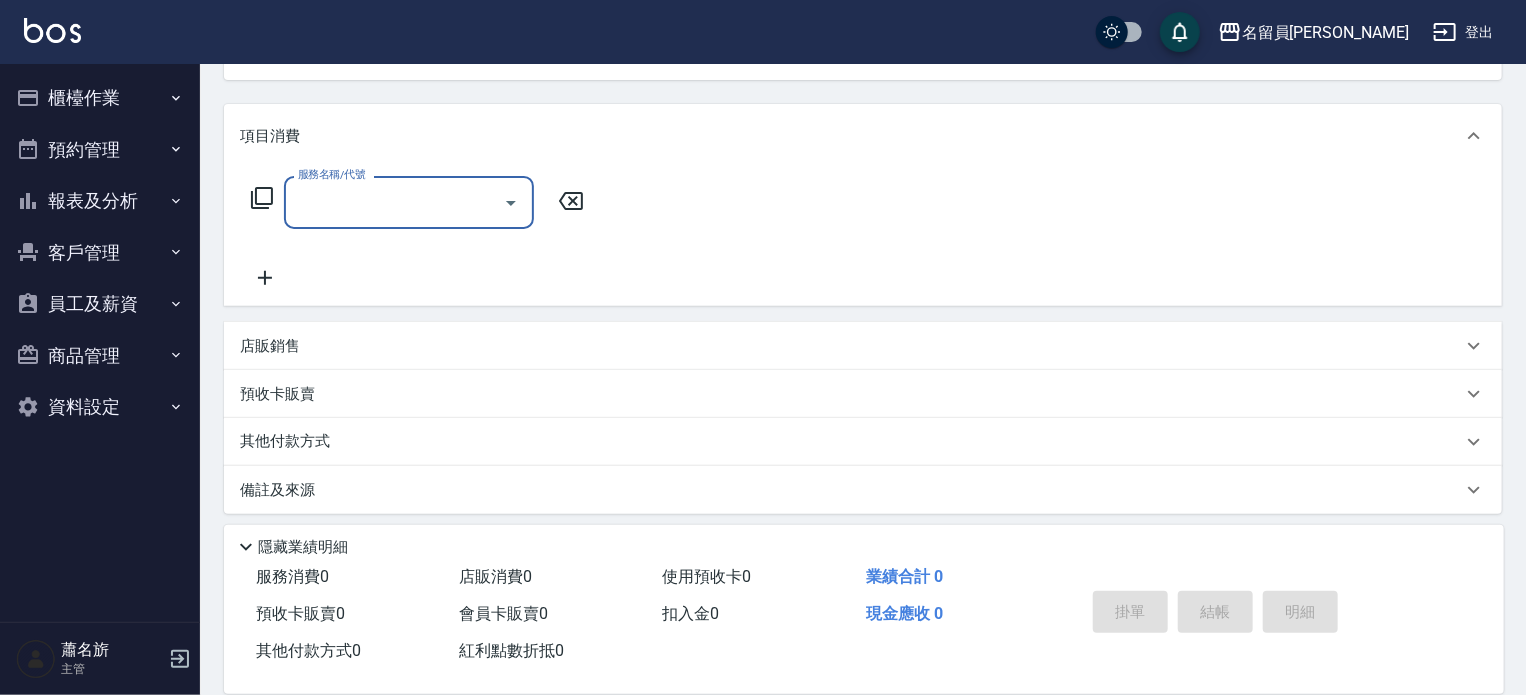 scroll, scrollTop: 232, scrollLeft: 0, axis: vertical 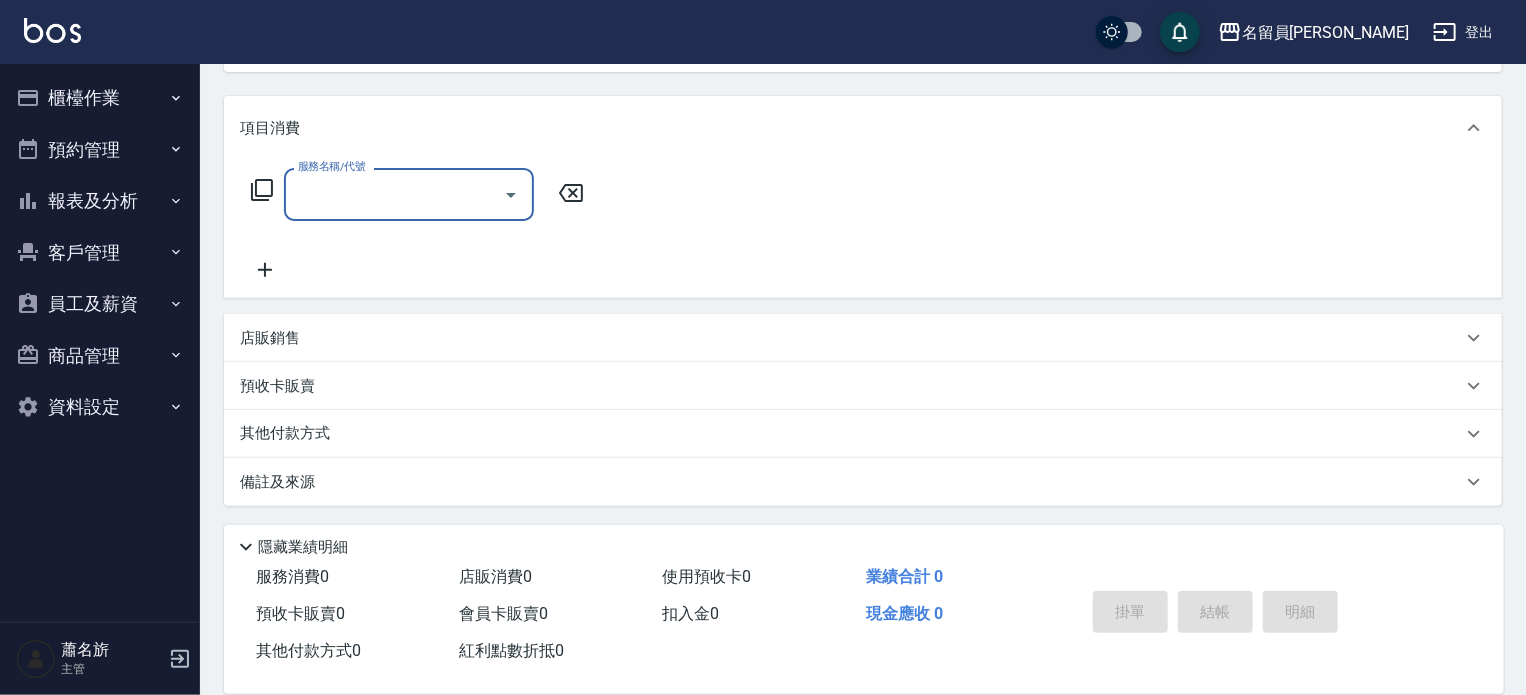 click on "店販銷售" at bounding box center [851, 338] 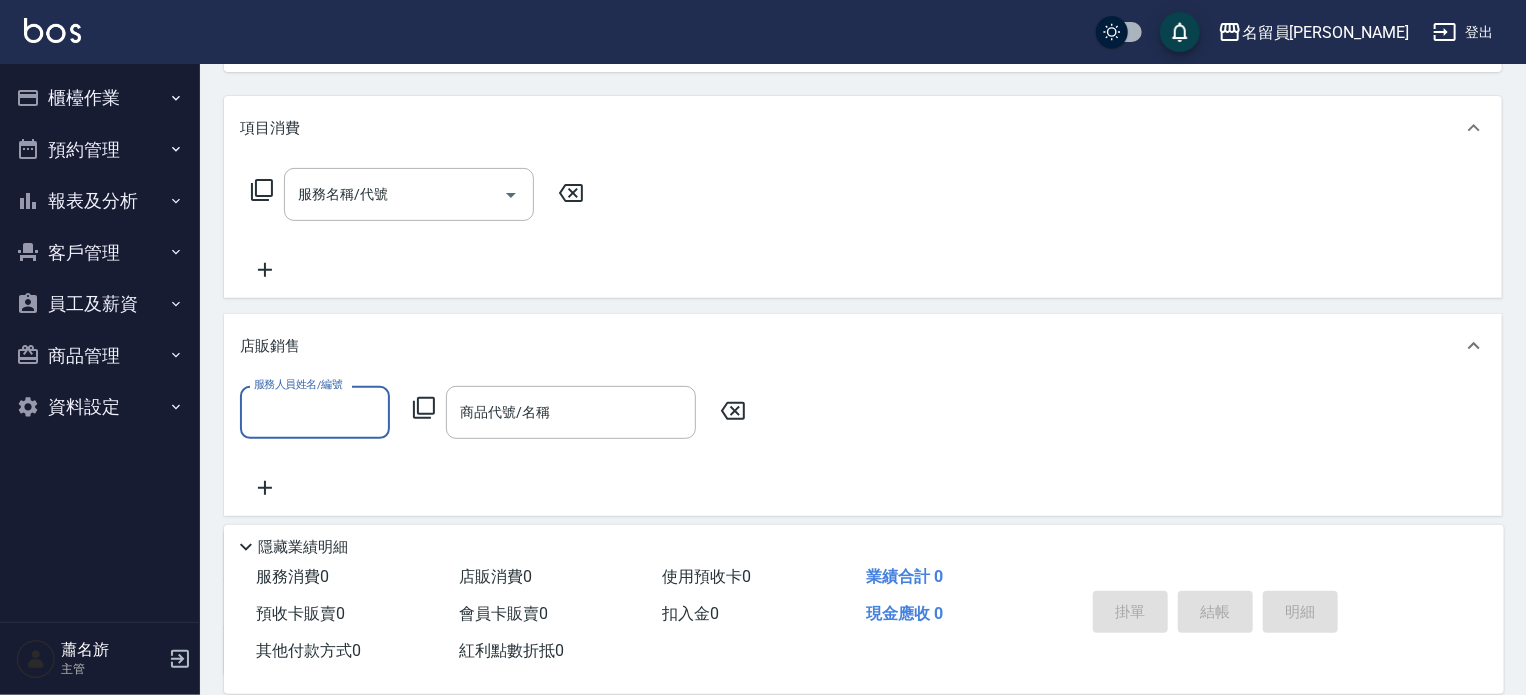 scroll, scrollTop: 0, scrollLeft: 0, axis: both 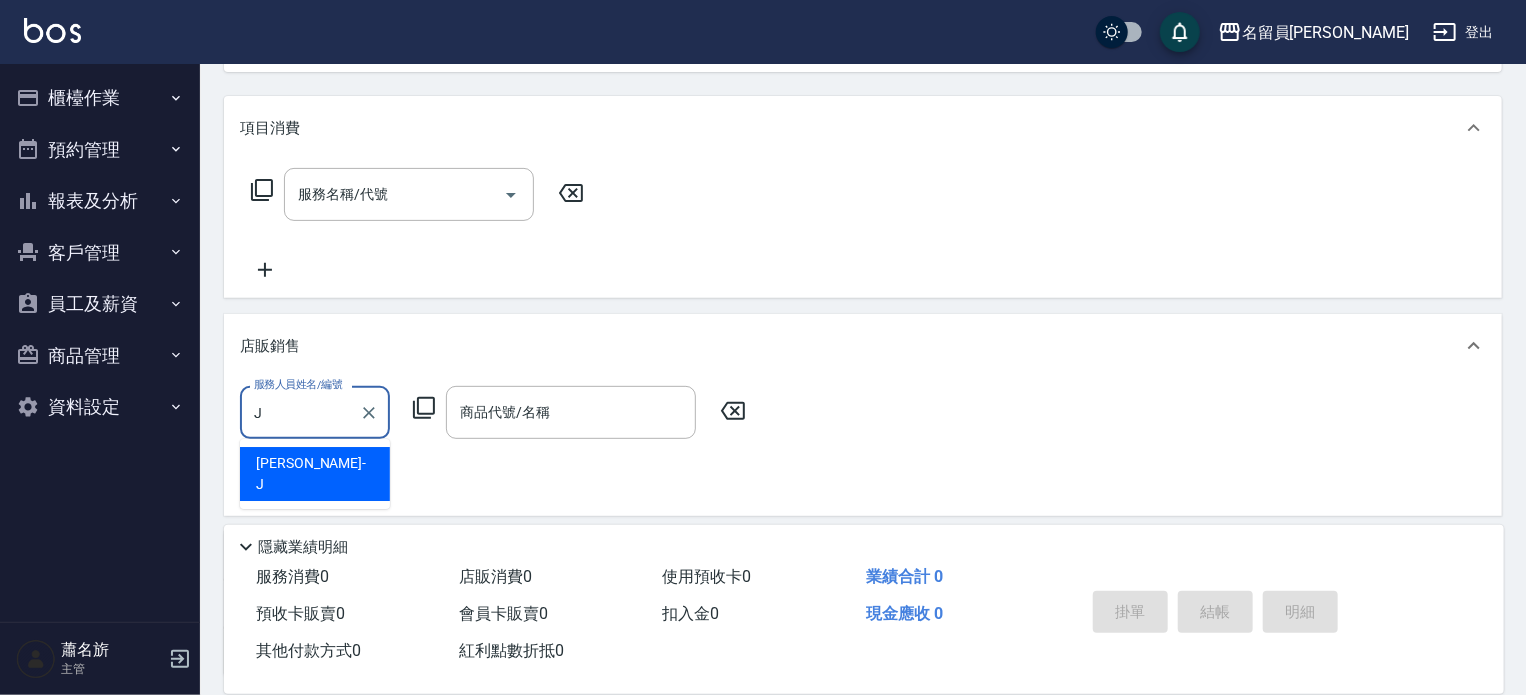 type on "[PERSON_NAME]" 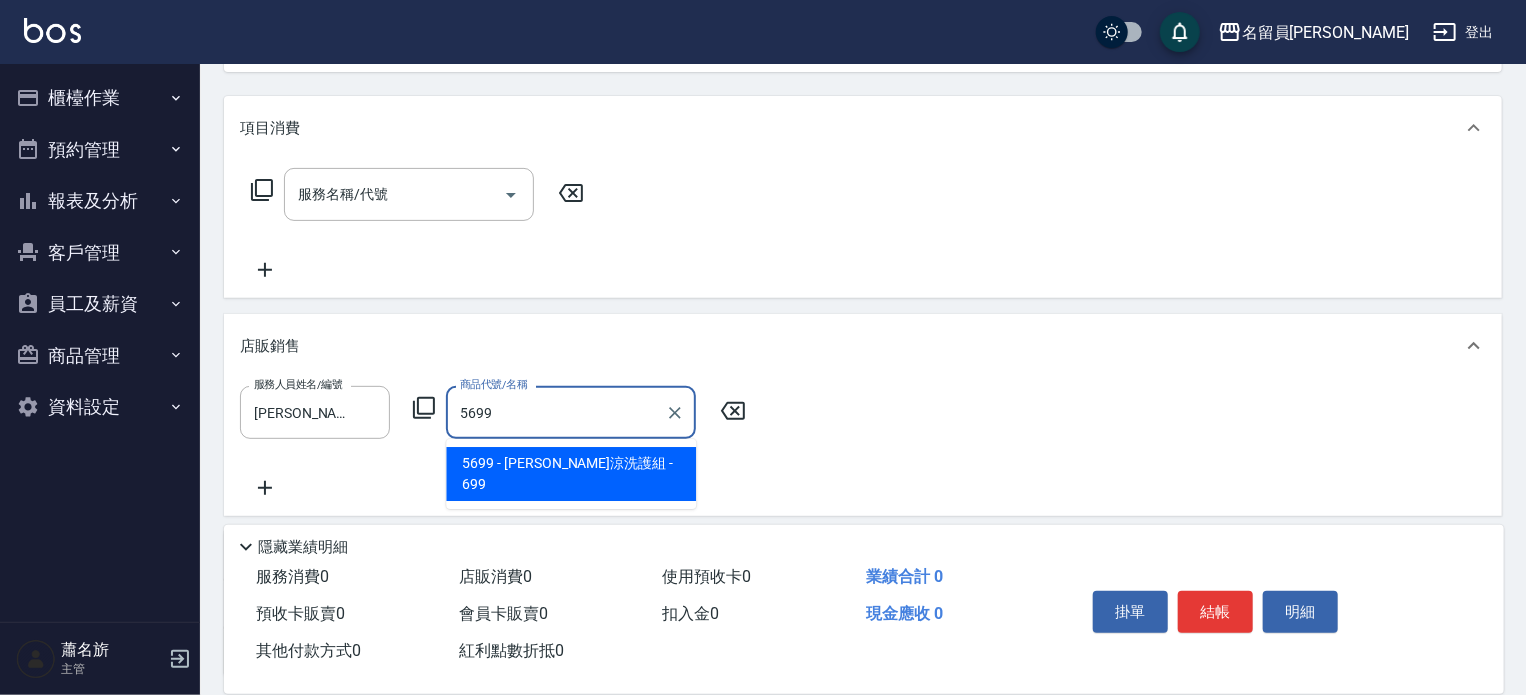 type on "水水沁涼洗護組" 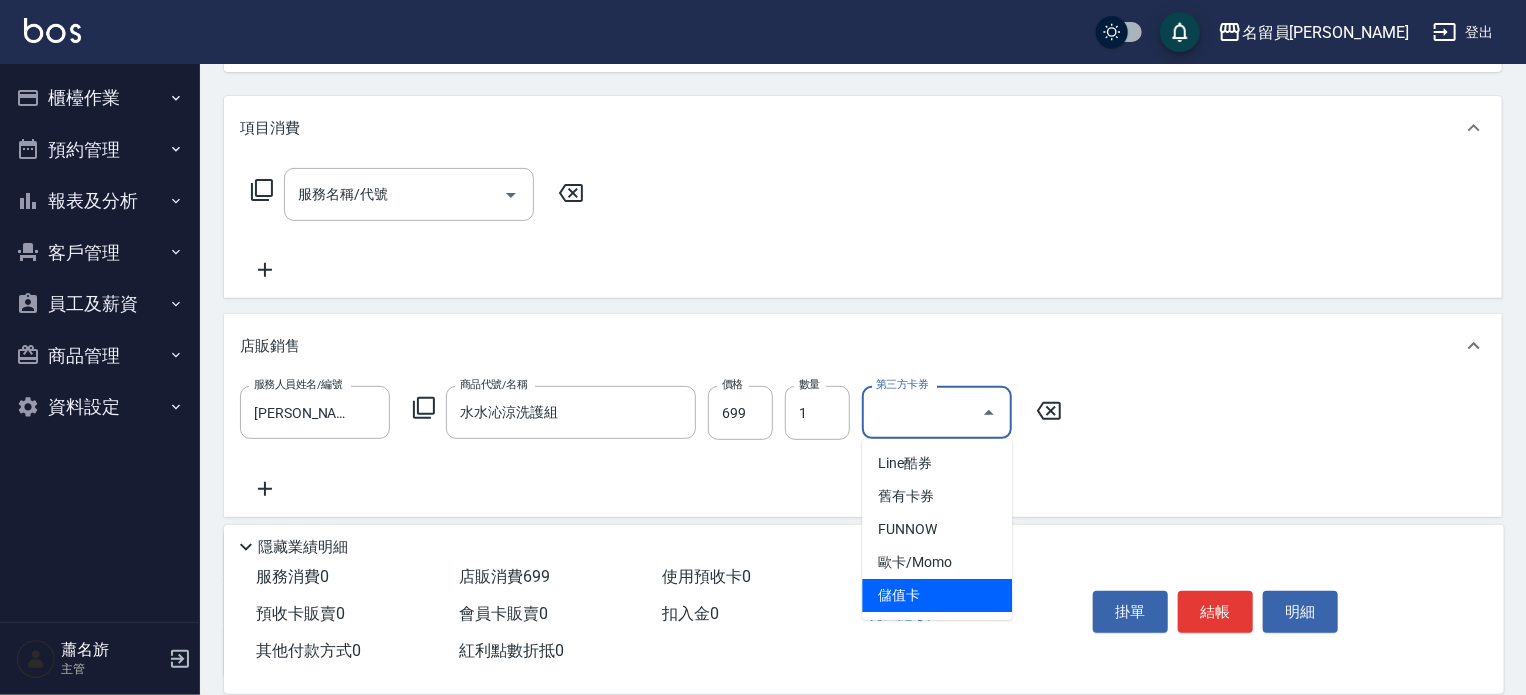 type on "儲值卡" 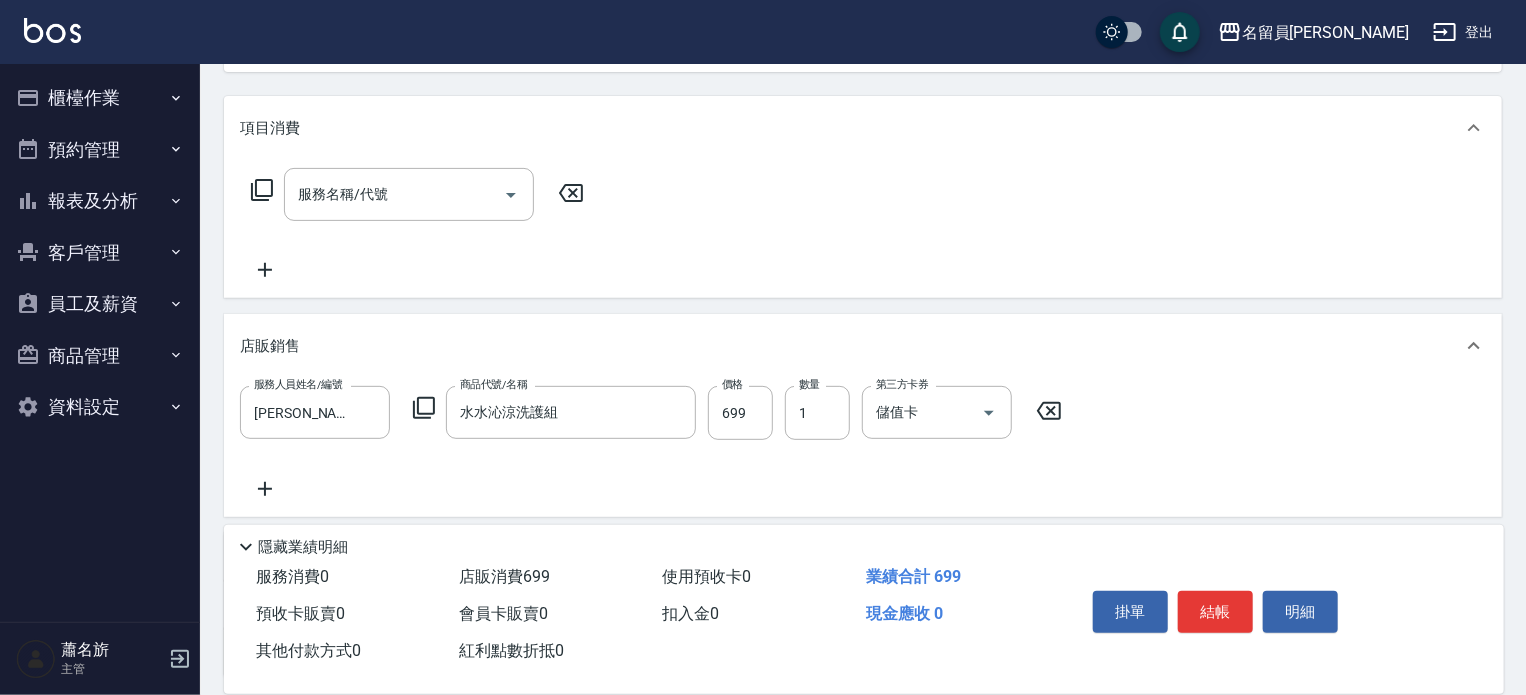 click on "掛單 結帳 明細" at bounding box center (1215, 614) 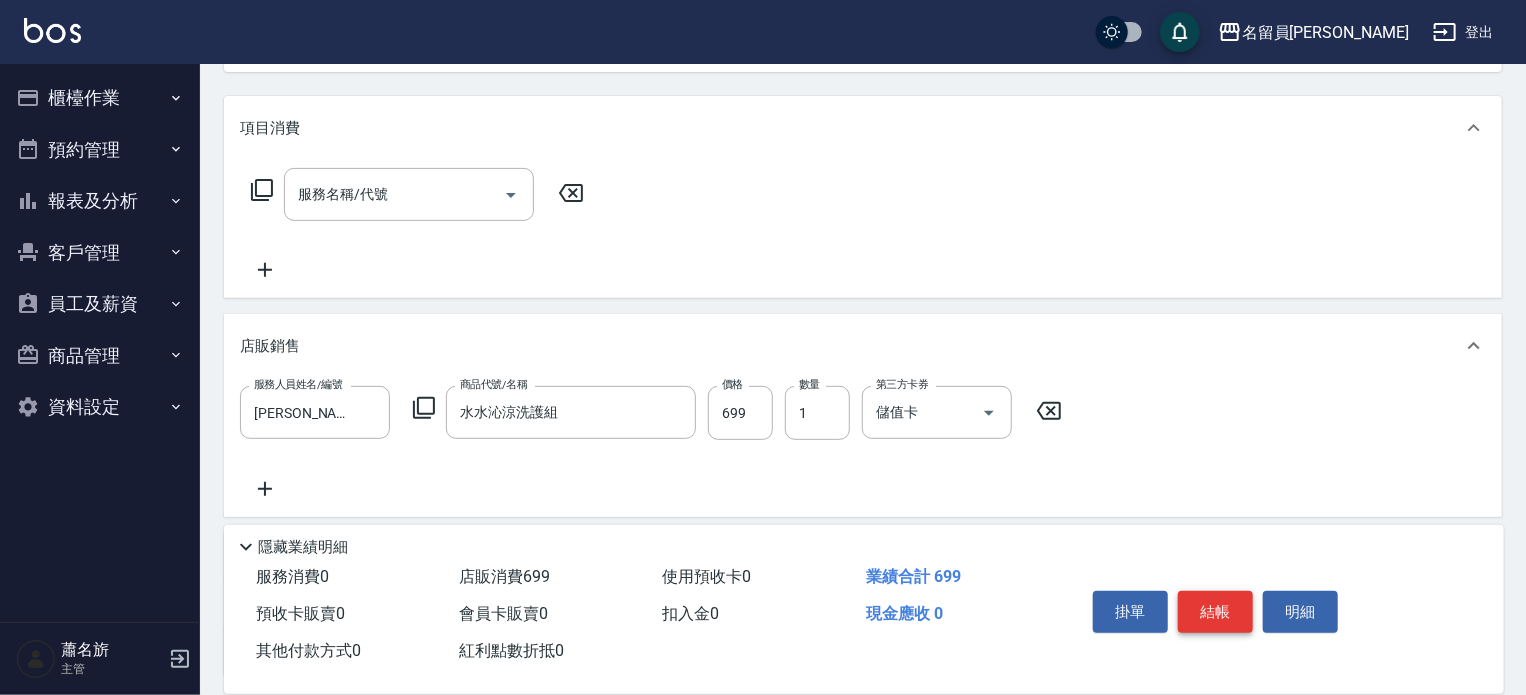 click on "結帳" at bounding box center (1215, 612) 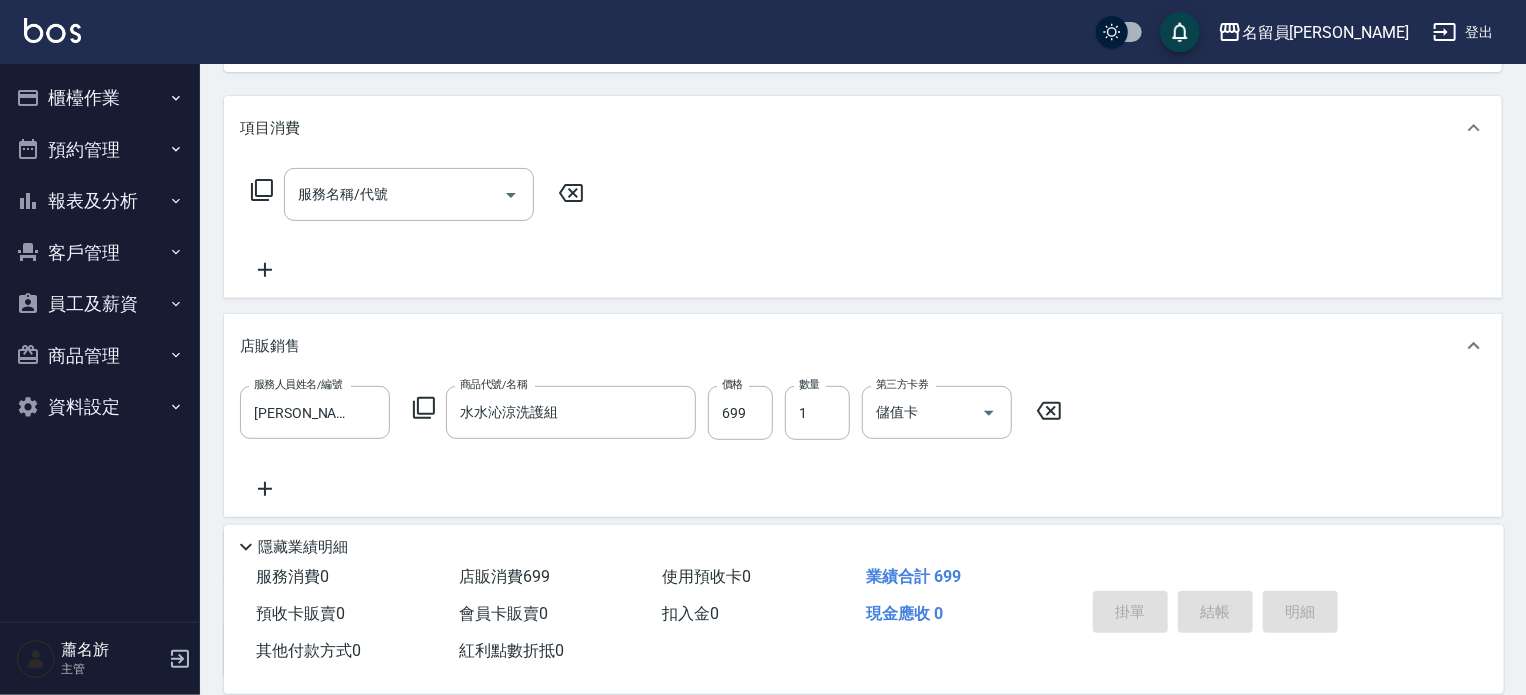 type 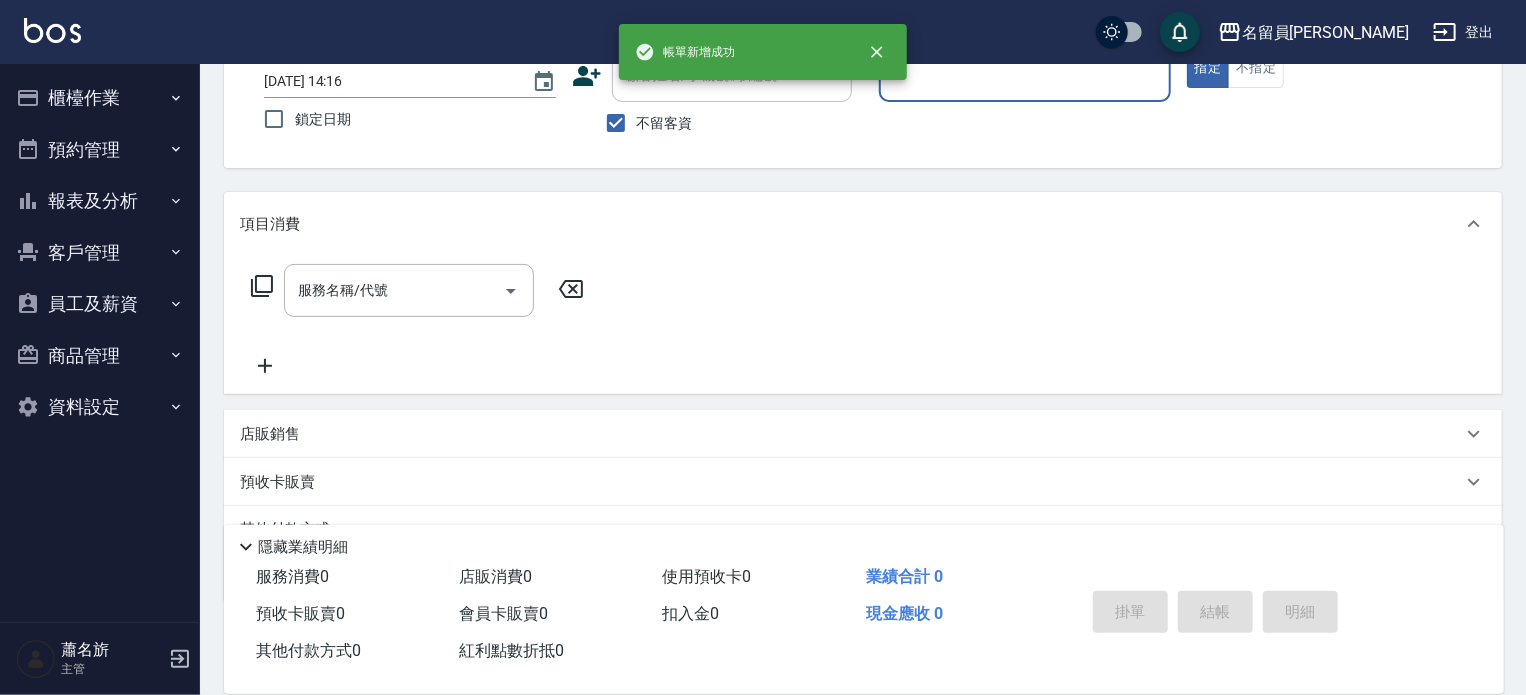 scroll, scrollTop: 0, scrollLeft: 0, axis: both 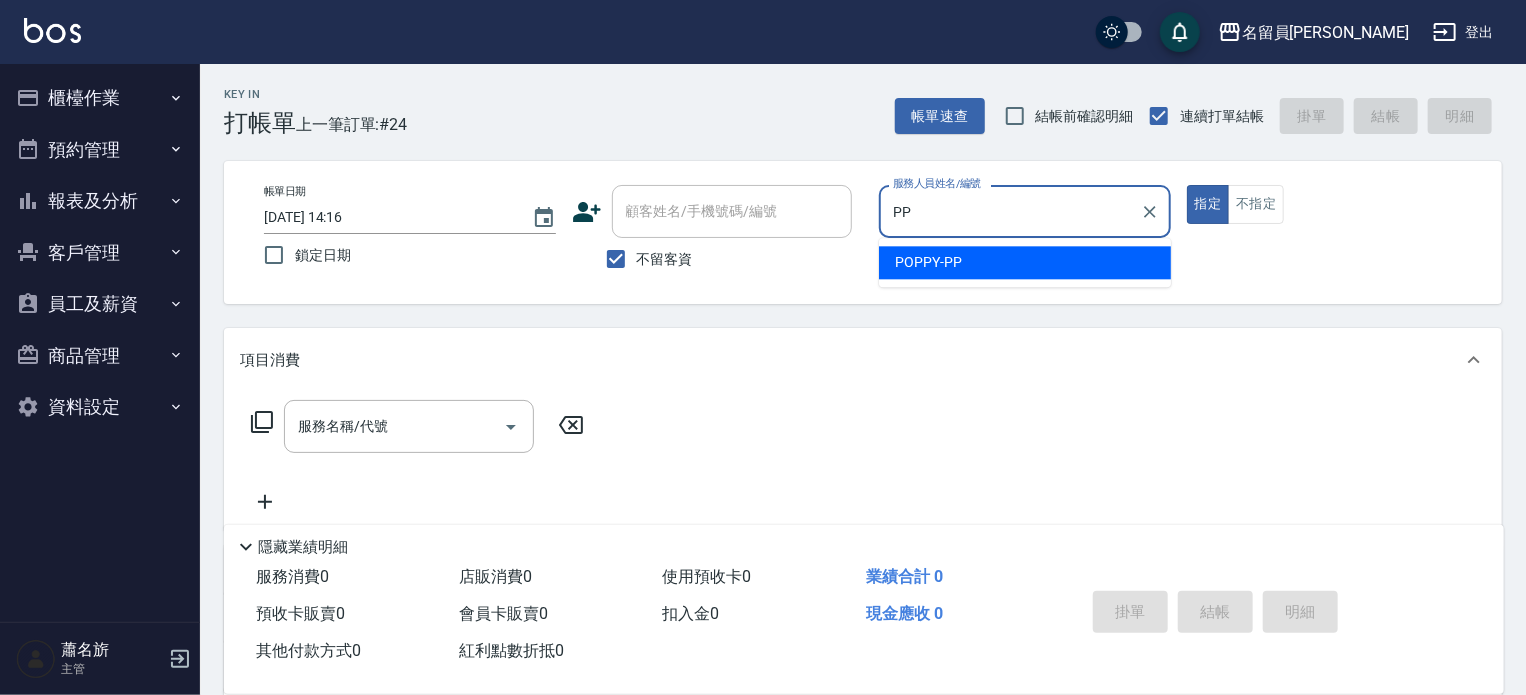type on "POPPY-PP" 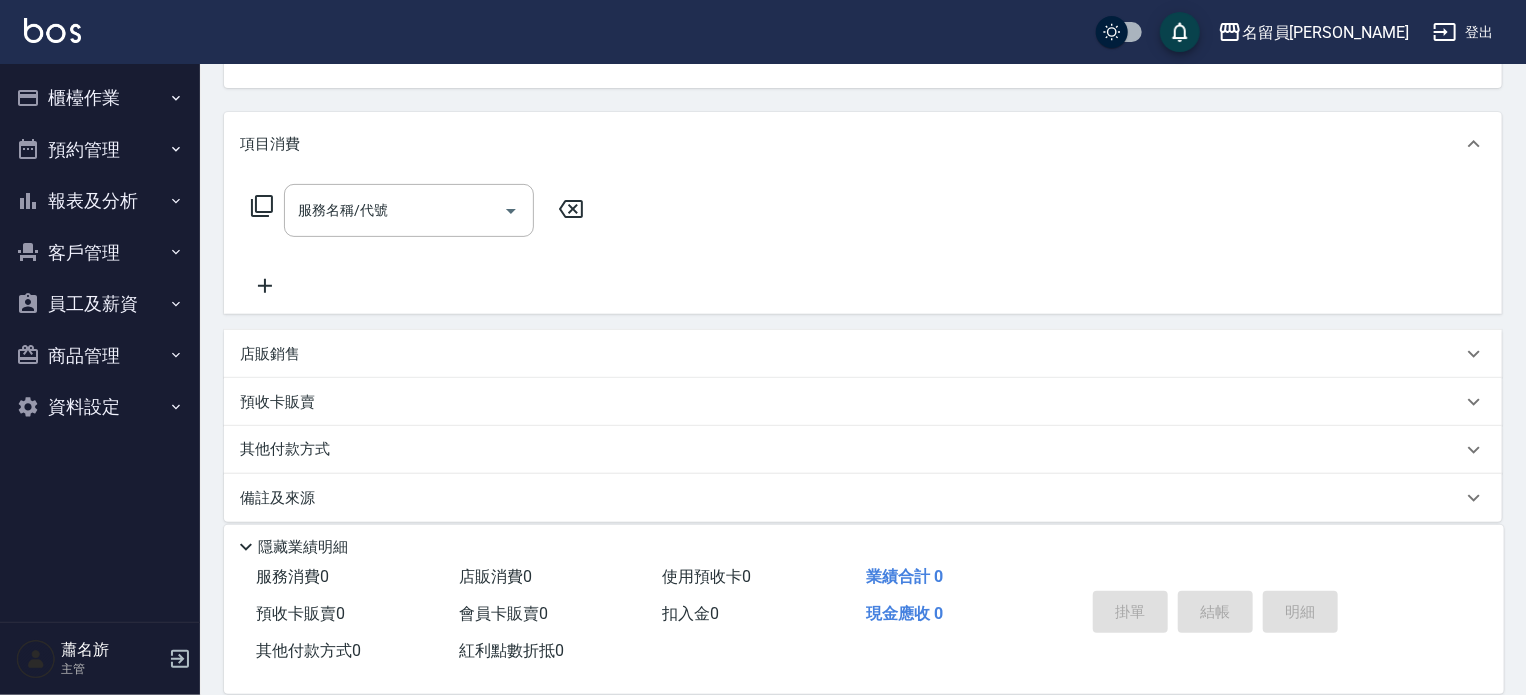 scroll, scrollTop: 232, scrollLeft: 0, axis: vertical 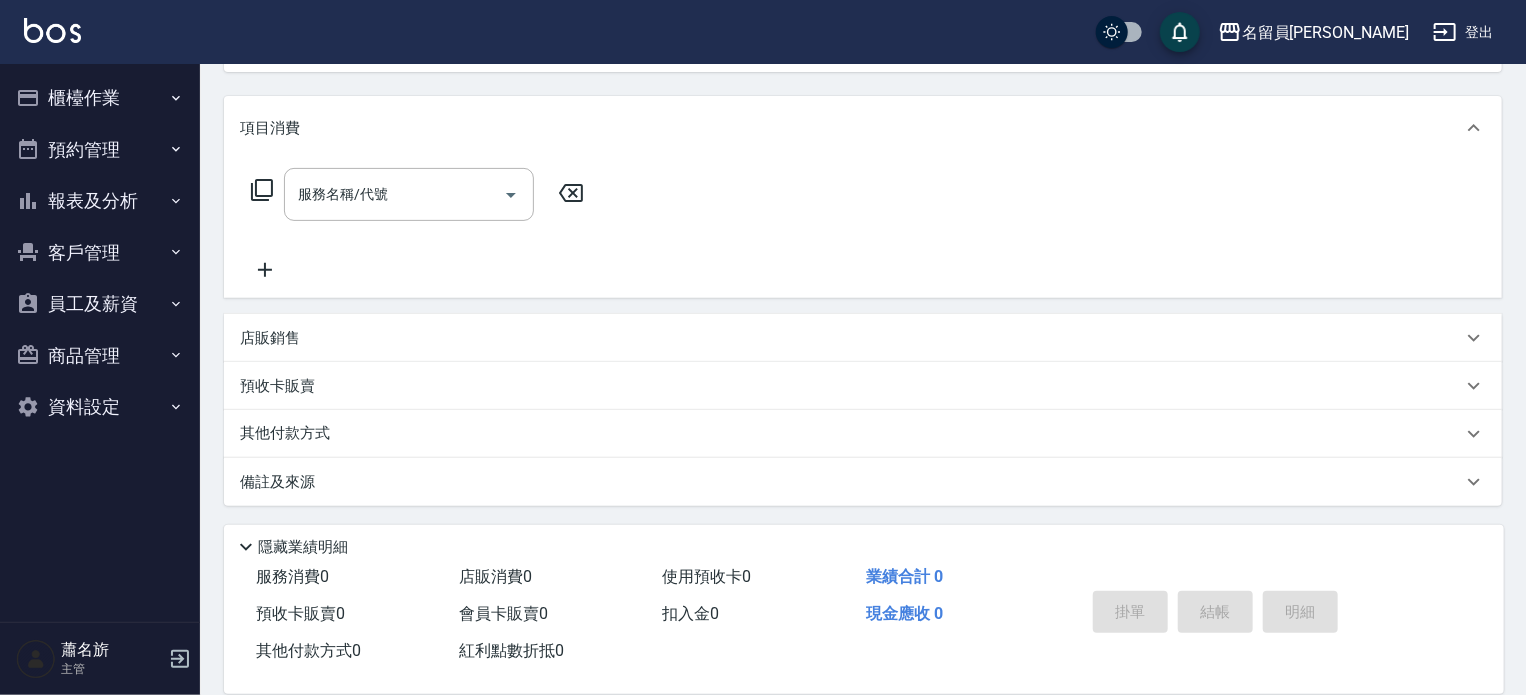 click on "店販銷售" at bounding box center [863, 338] 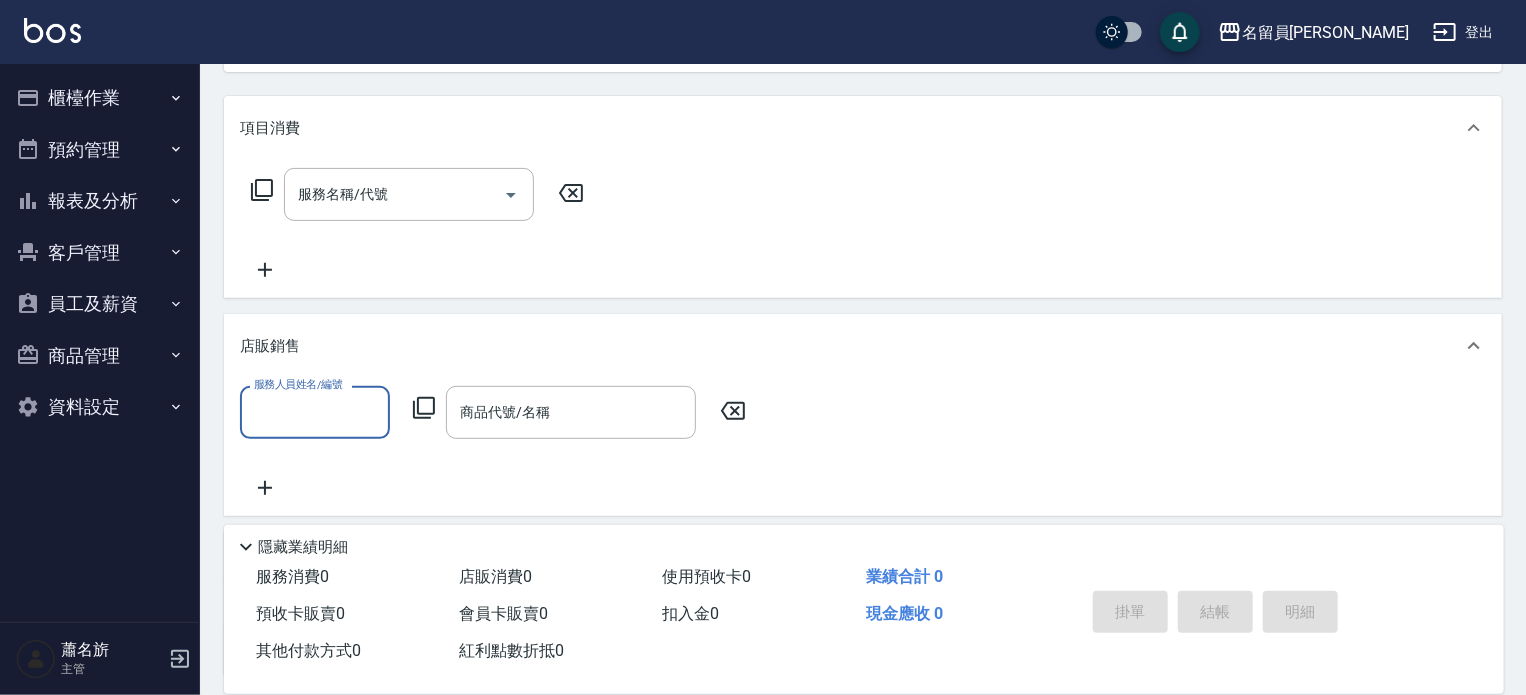 scroll, scrollTop: 0, scrollLeft: 0, axis: both 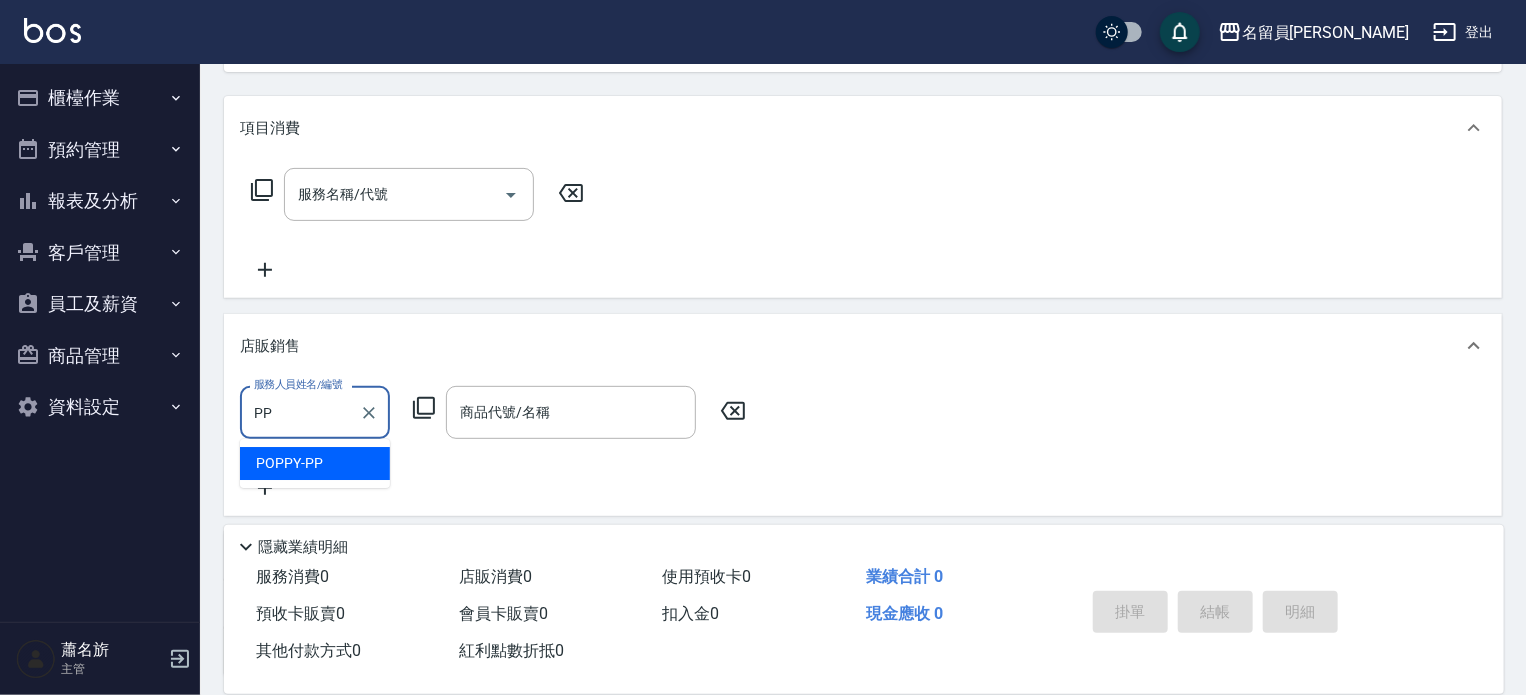 type on "POPPY-PP" 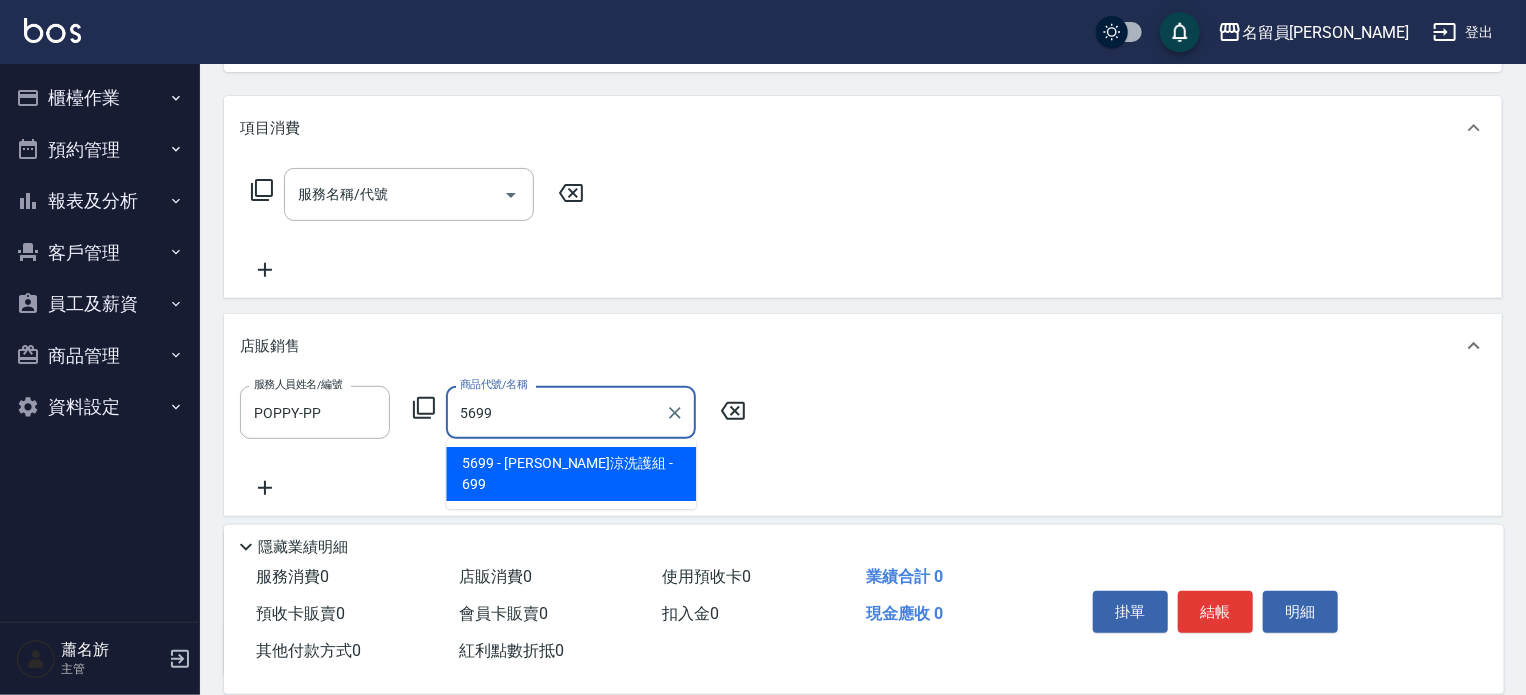 type on "水水沁涼洗護組" 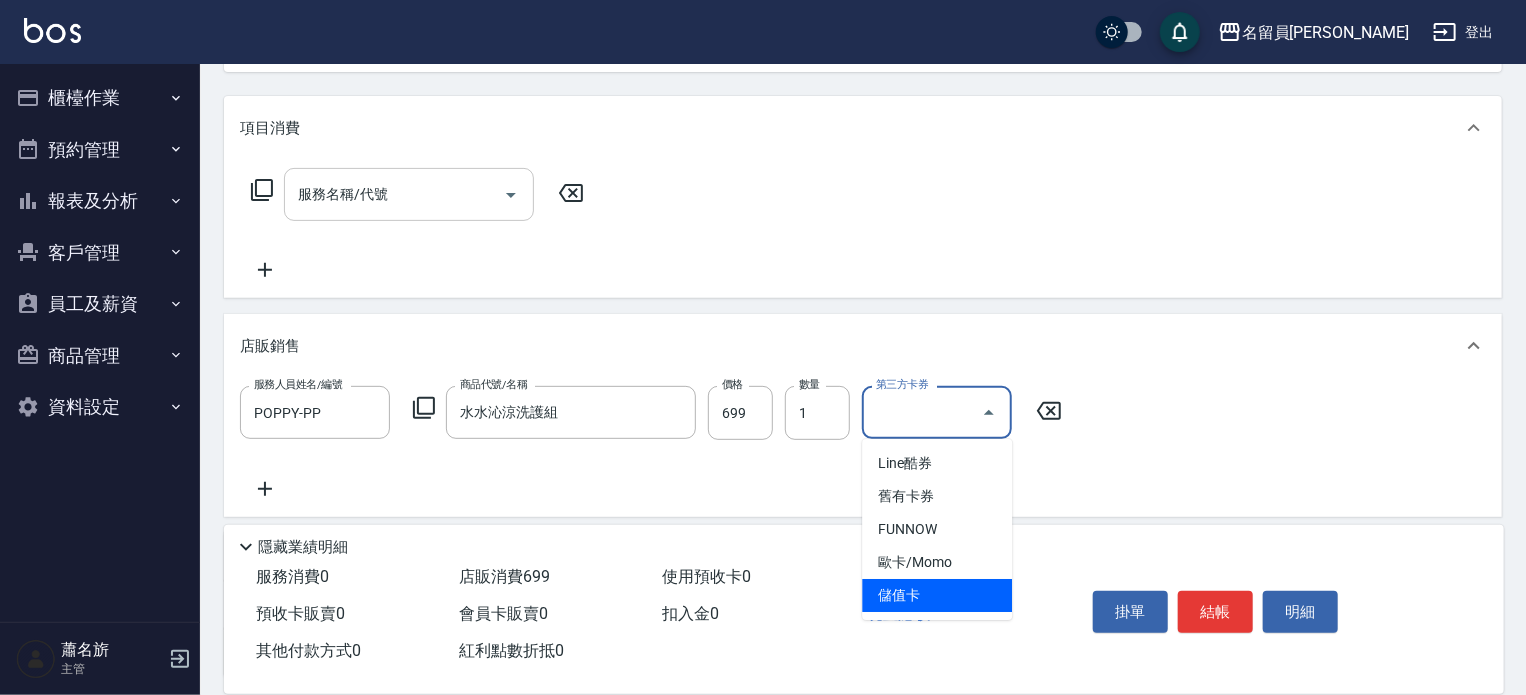 type on "儲值卡" 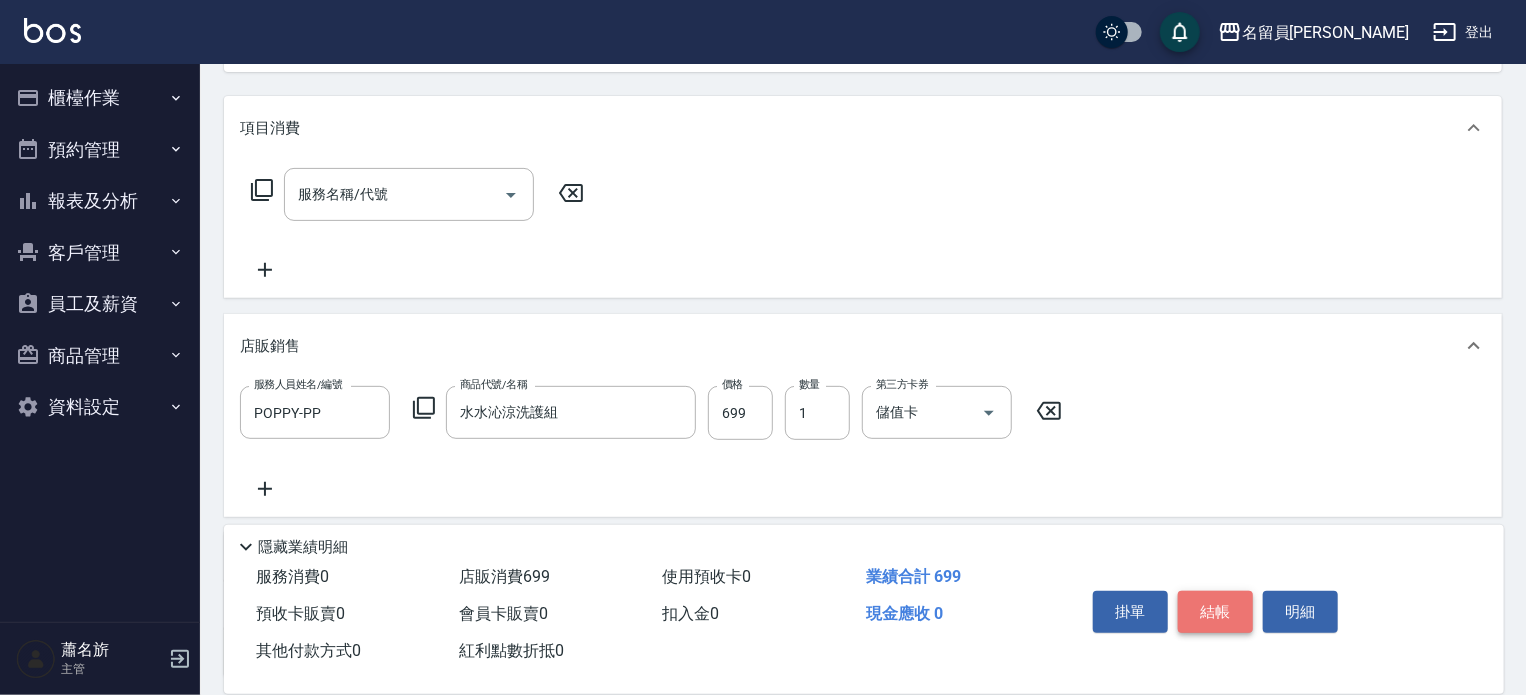 click on "結帳" at bounding box center (1215, 612) 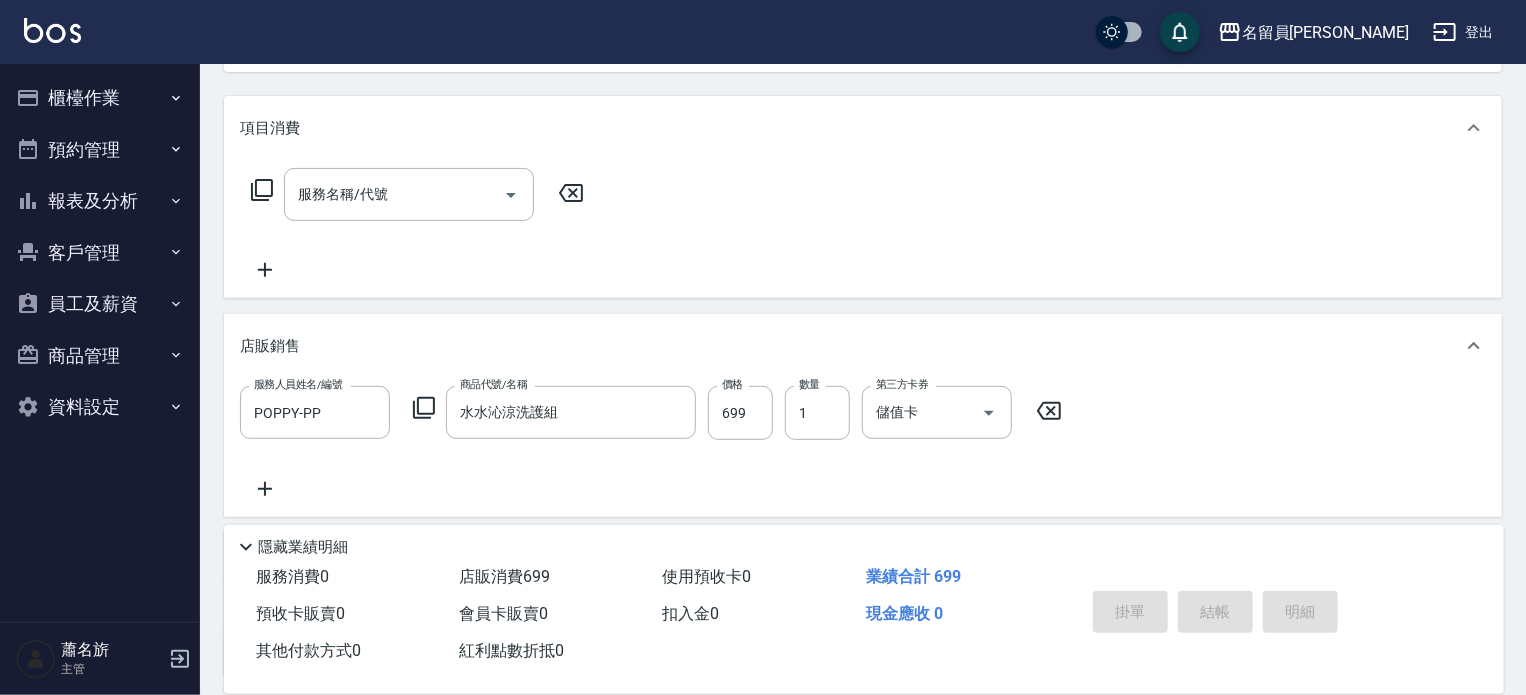 type 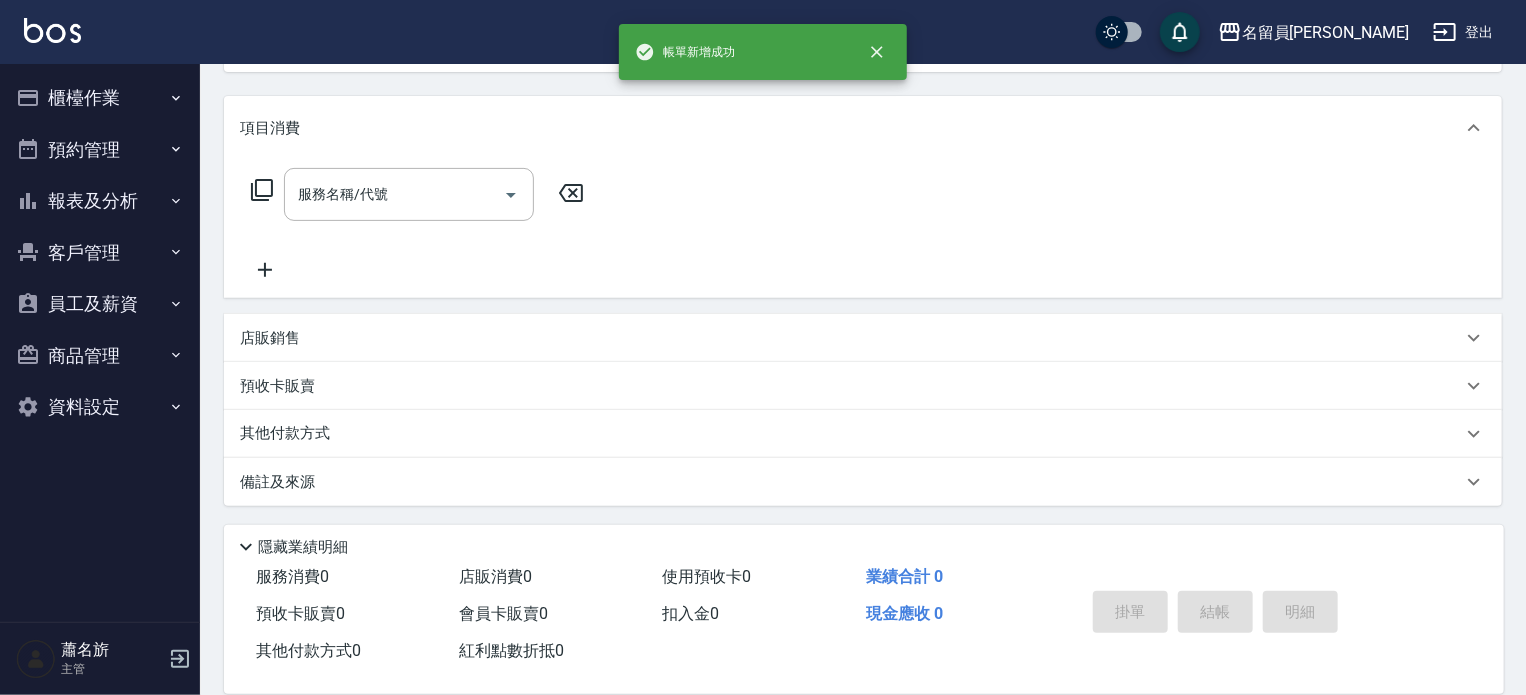 scroll, scrollTop: 0, scrollLeft: 0, axis: both 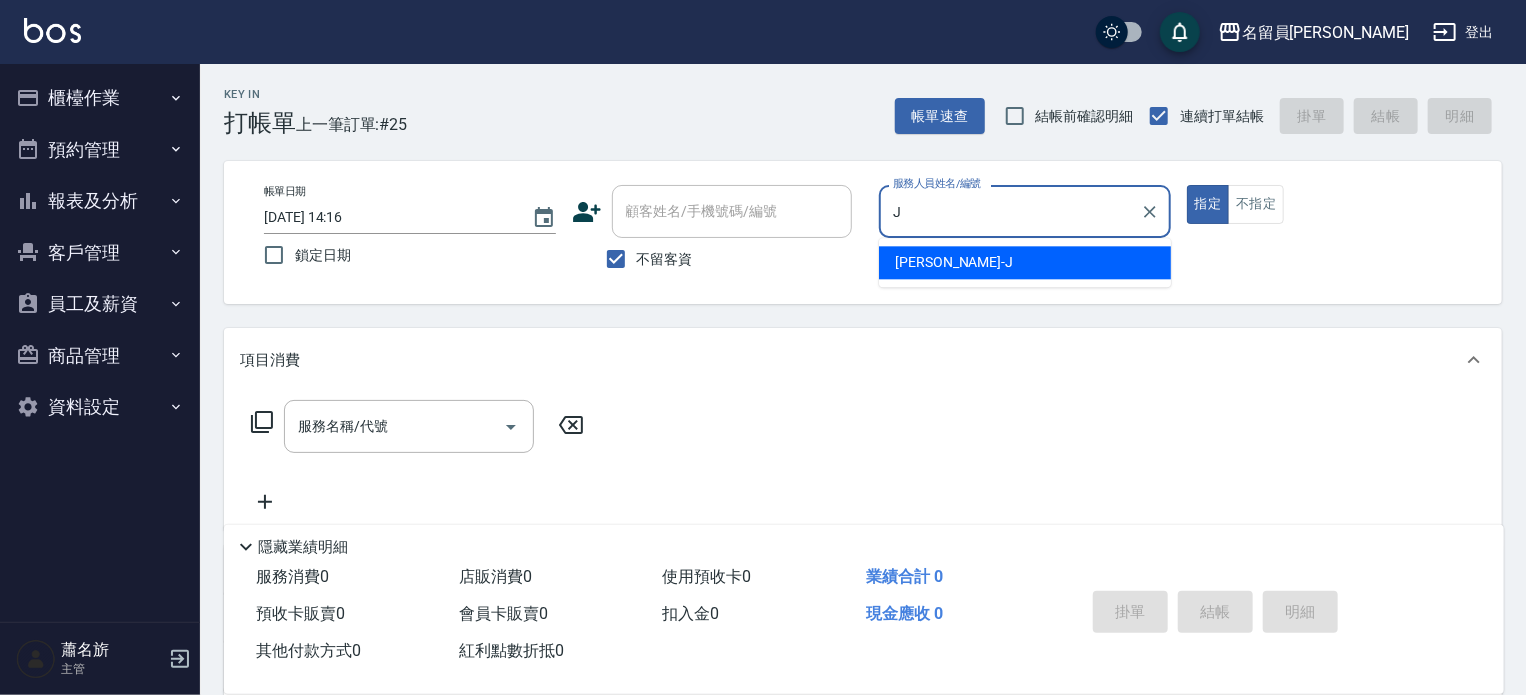 type on "[PERSON_NAME]" 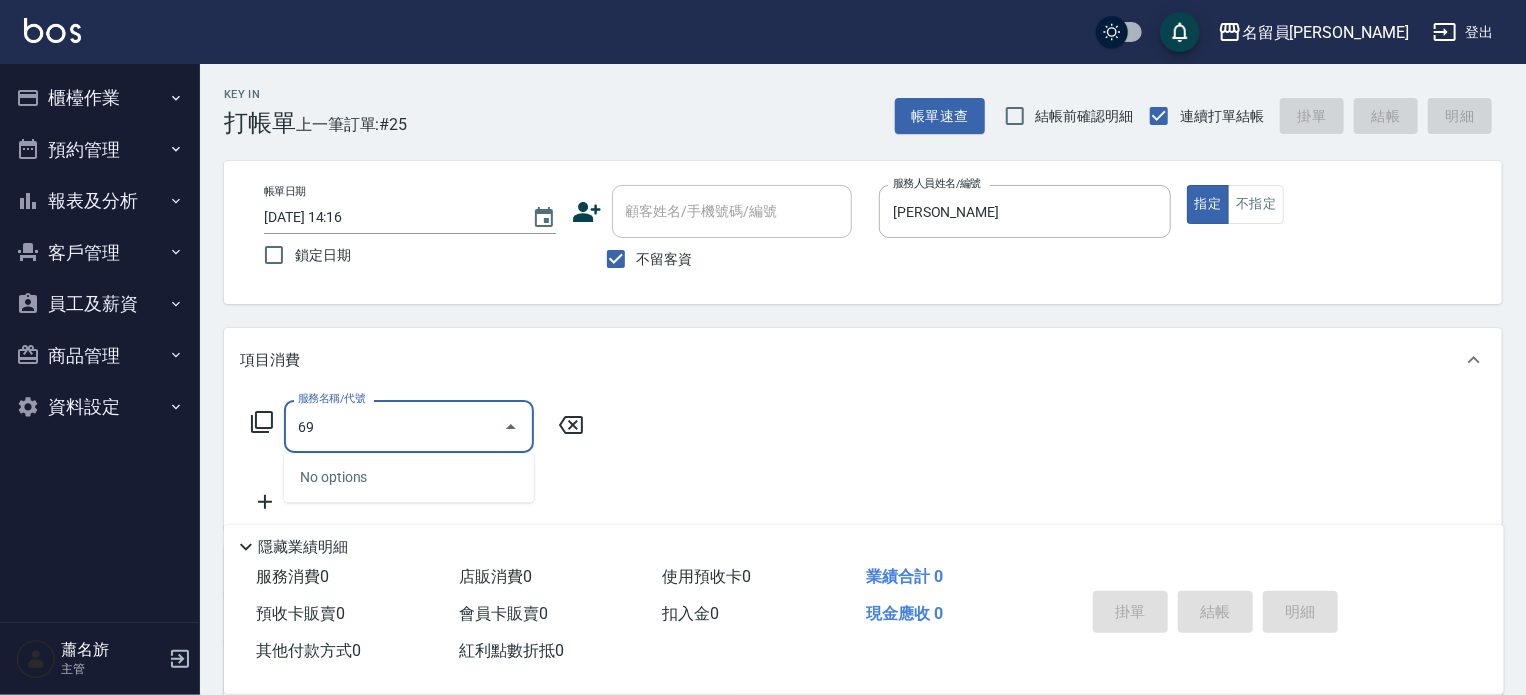 type on "6" 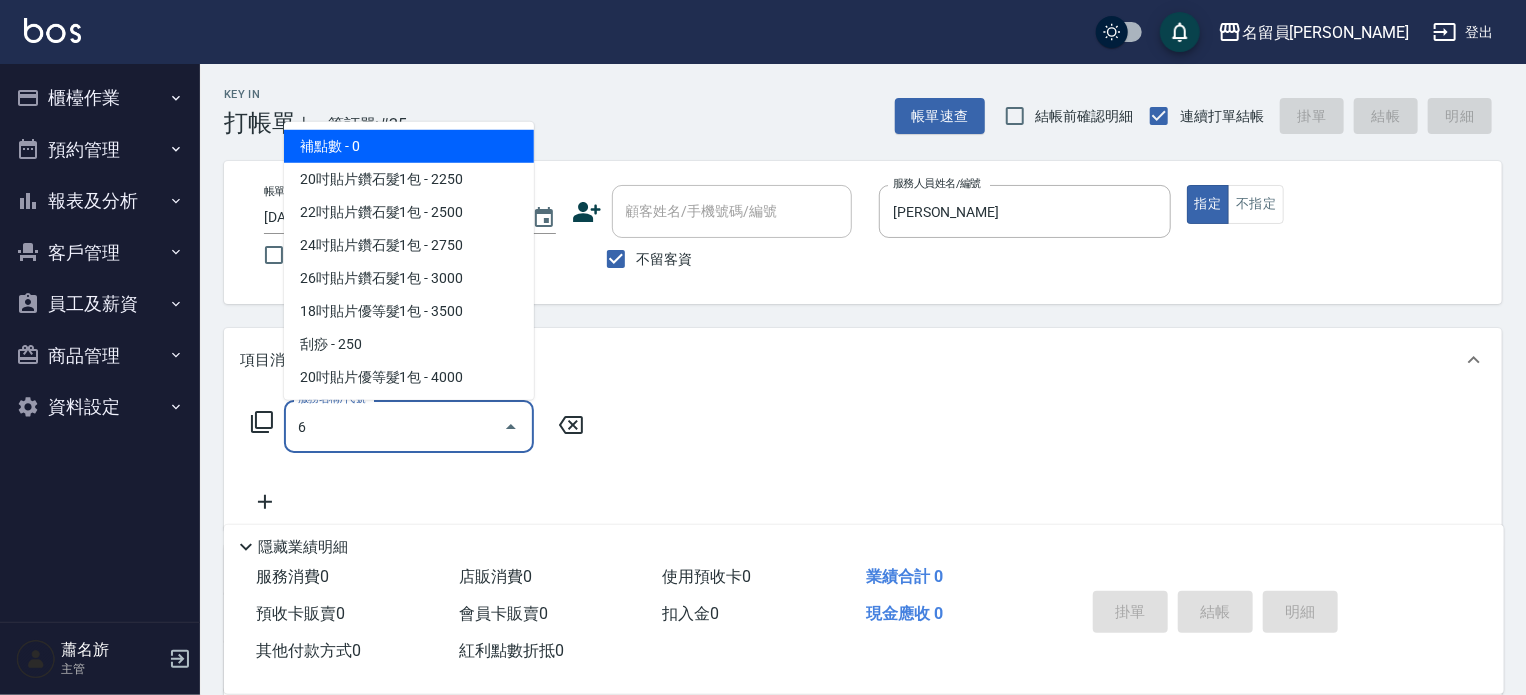 type 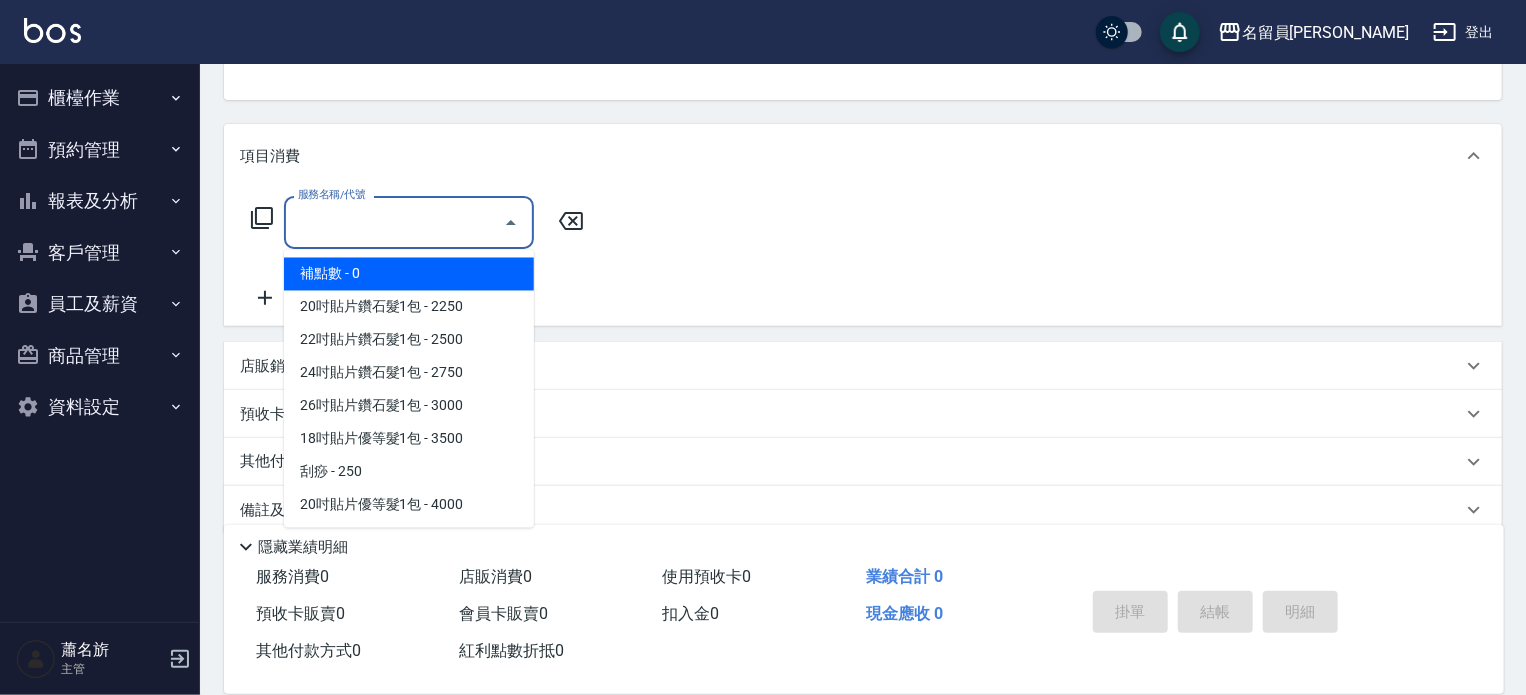 scroll, scrollTop: 232, scrollLeft: 0, axis: vertical 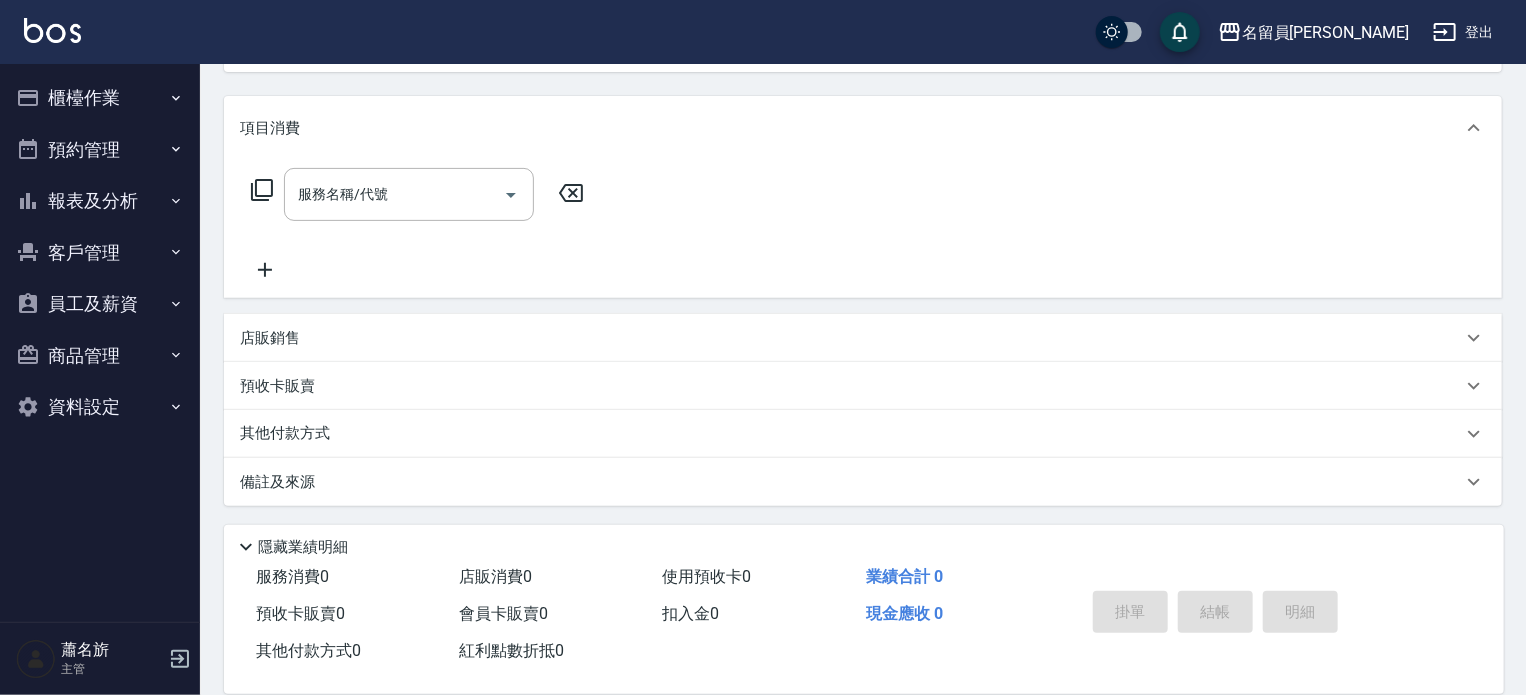 click on "店販銷售" at bounding box center (851, 338) 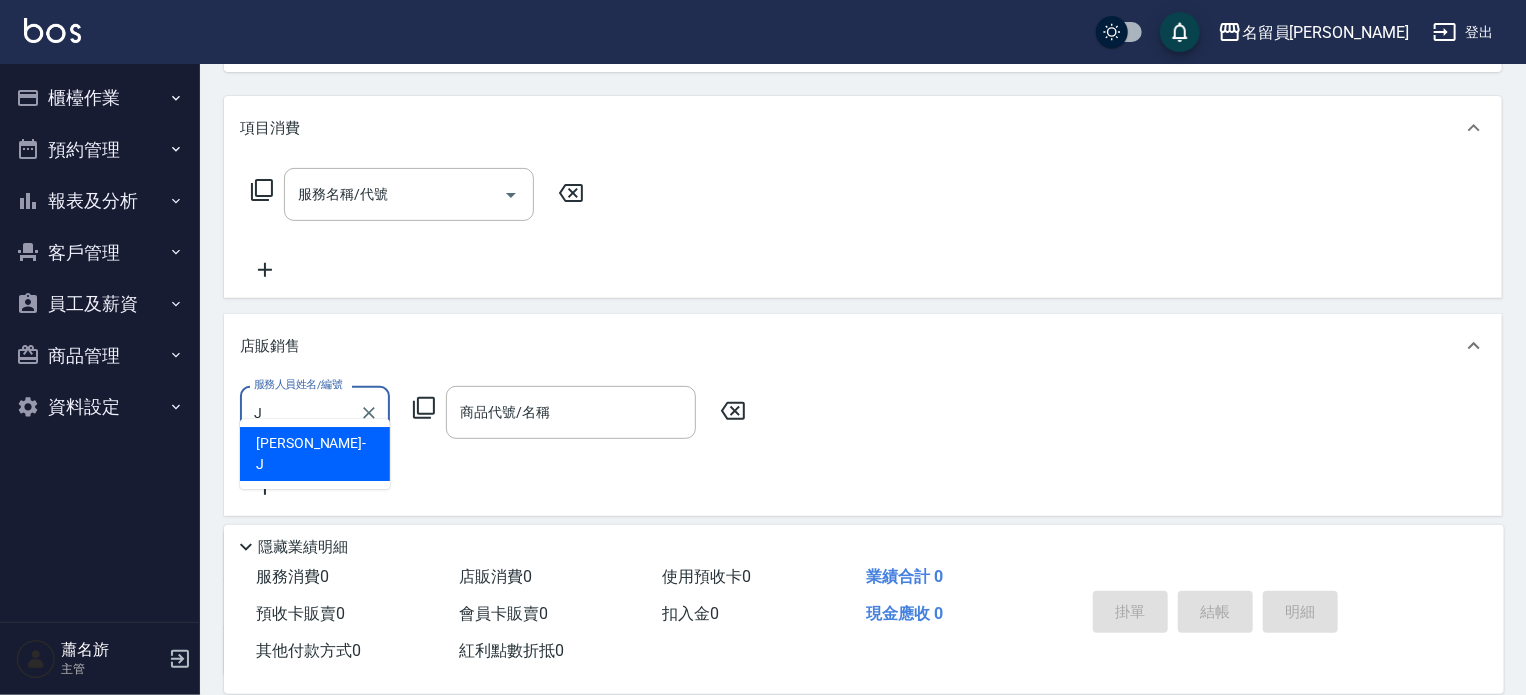 scroll, scrollTop: 0, scrollLeft: 0, axis: both 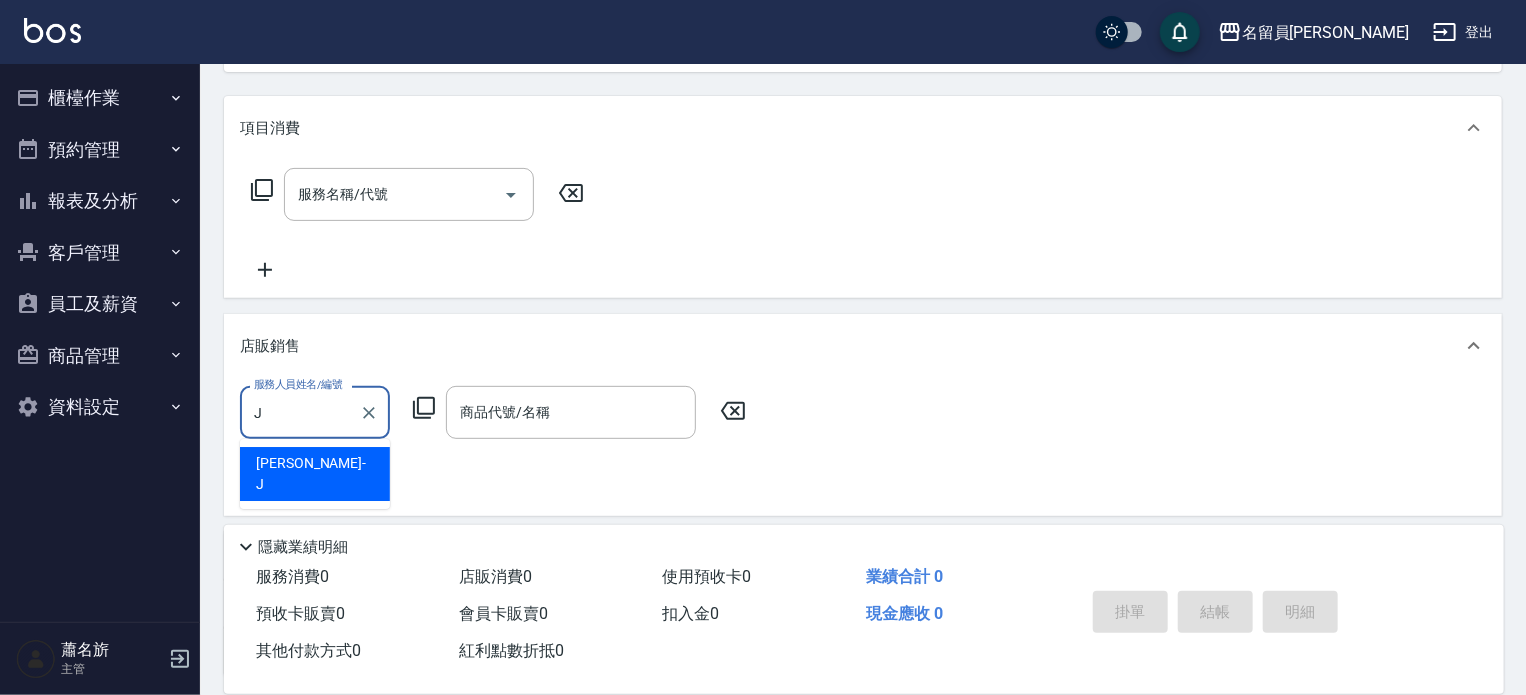 type on "[PERSON_NAME]" 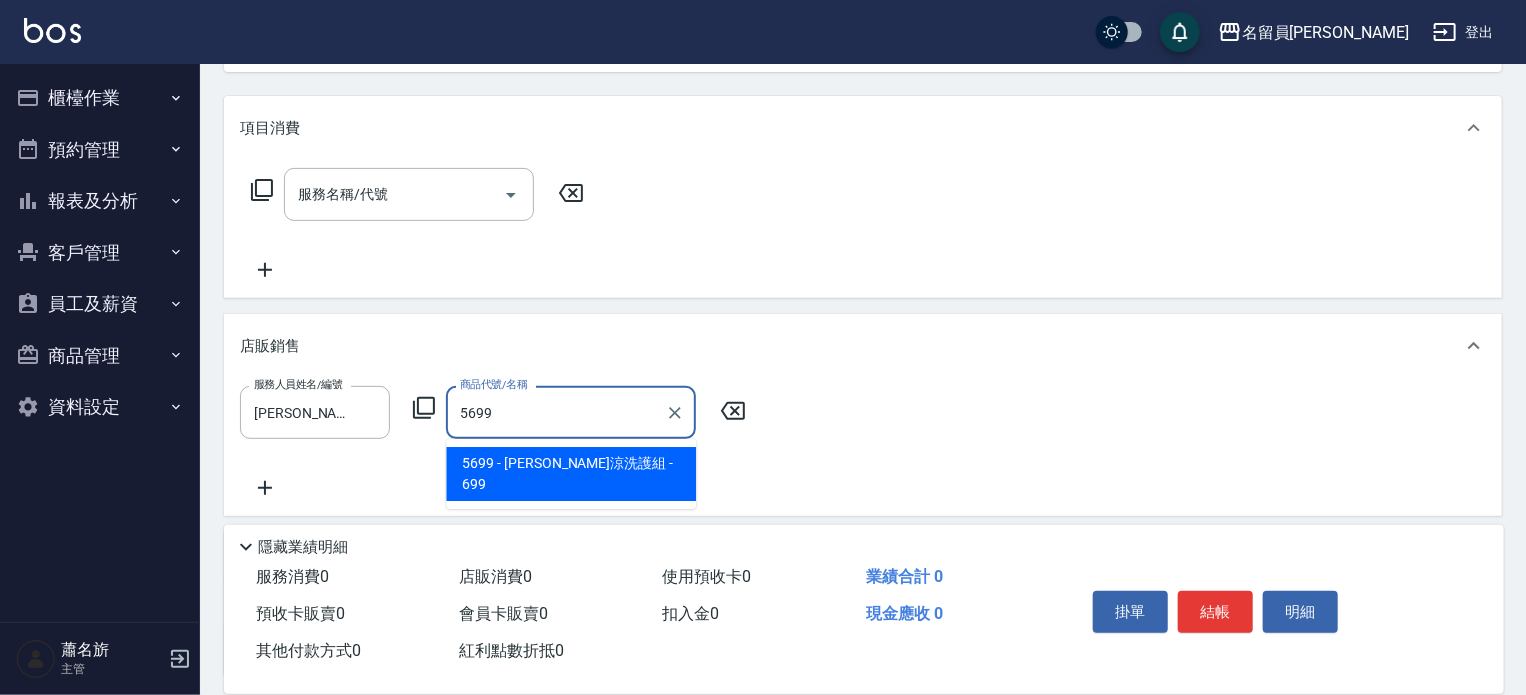 type on "水水沁涼洗護組" 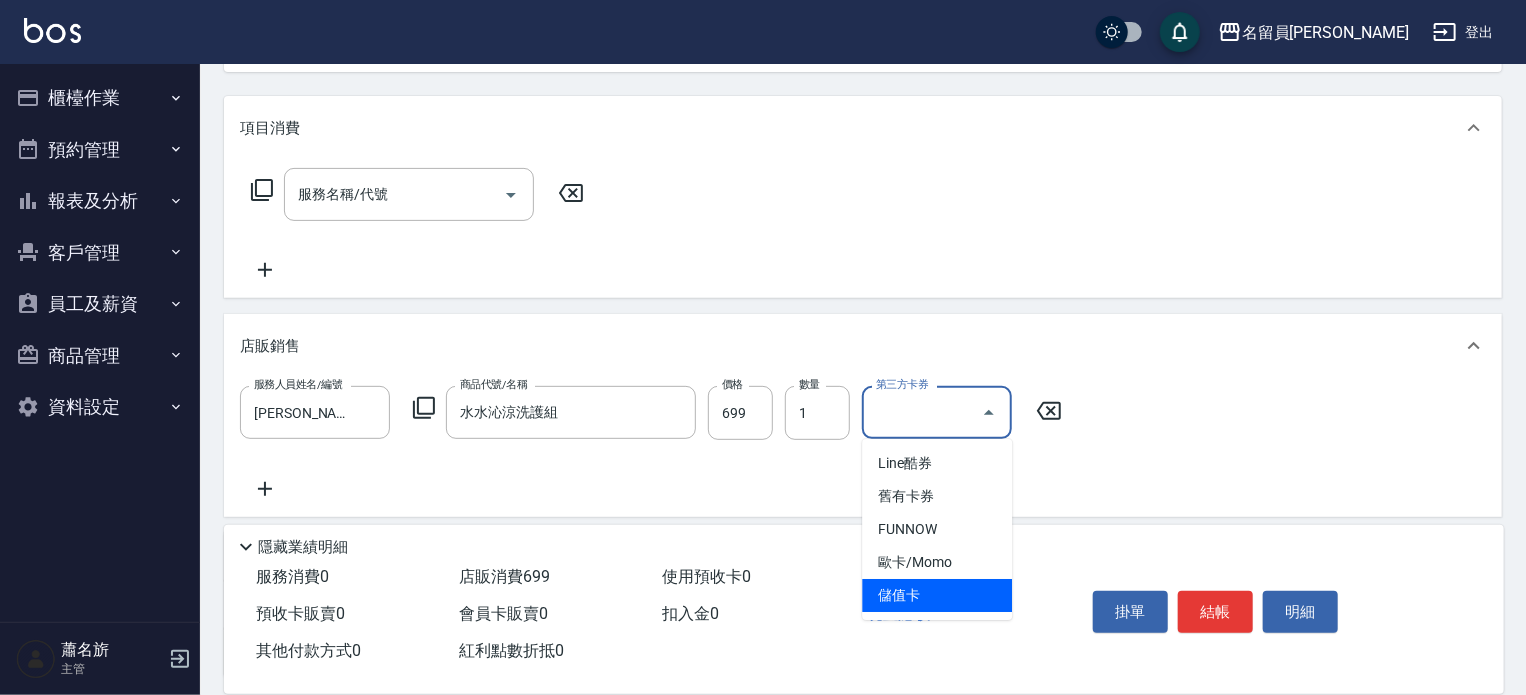 type on "儲值卡" 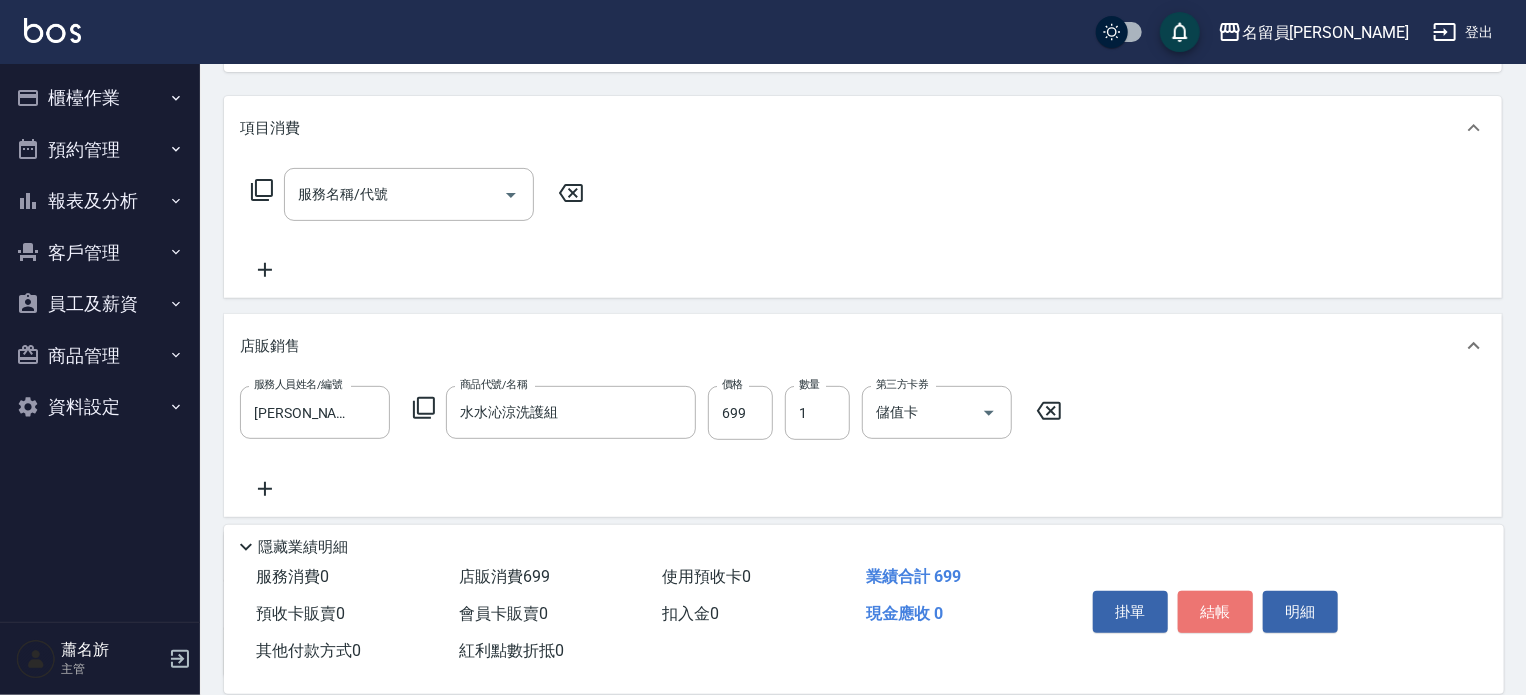 click on "結帳" at bounding box center (1215, 612) 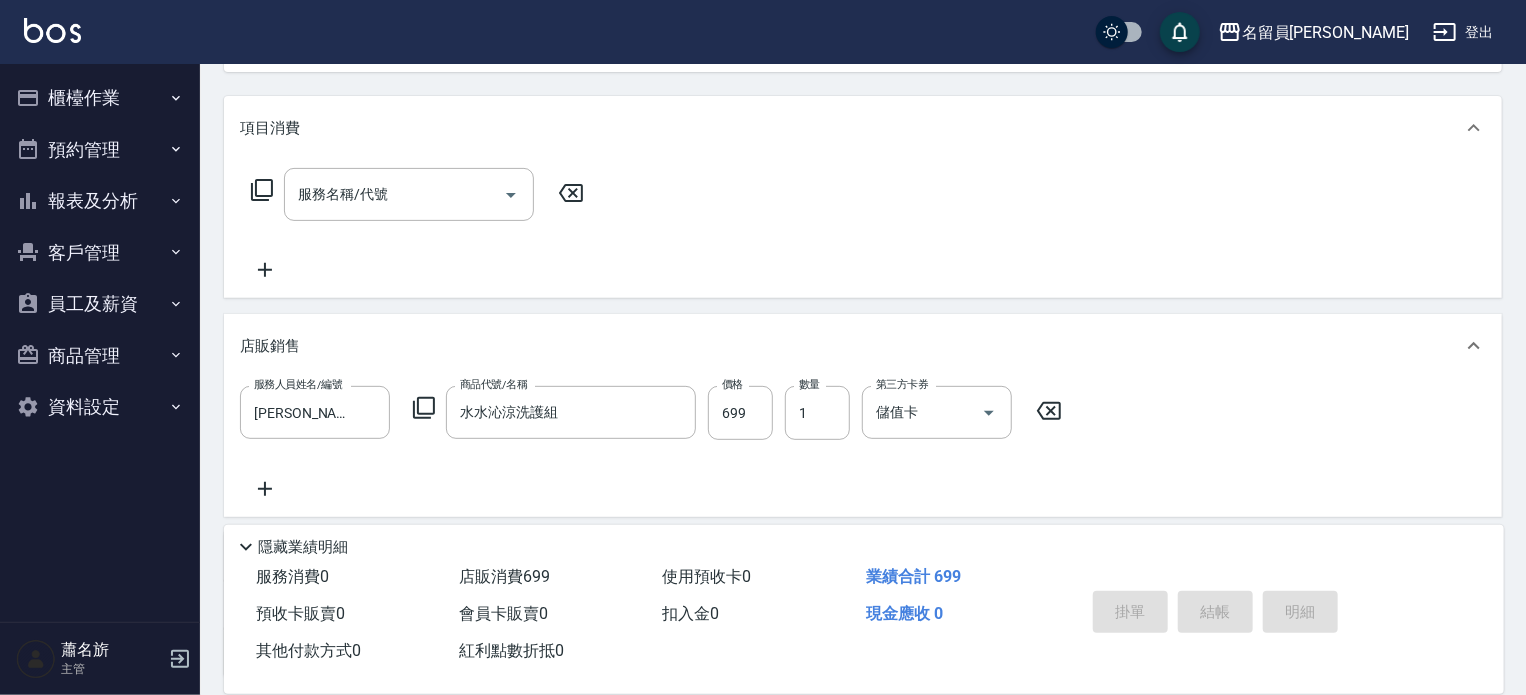 click on "掛單 結帳 明細" at bounding box center (1215, 614) 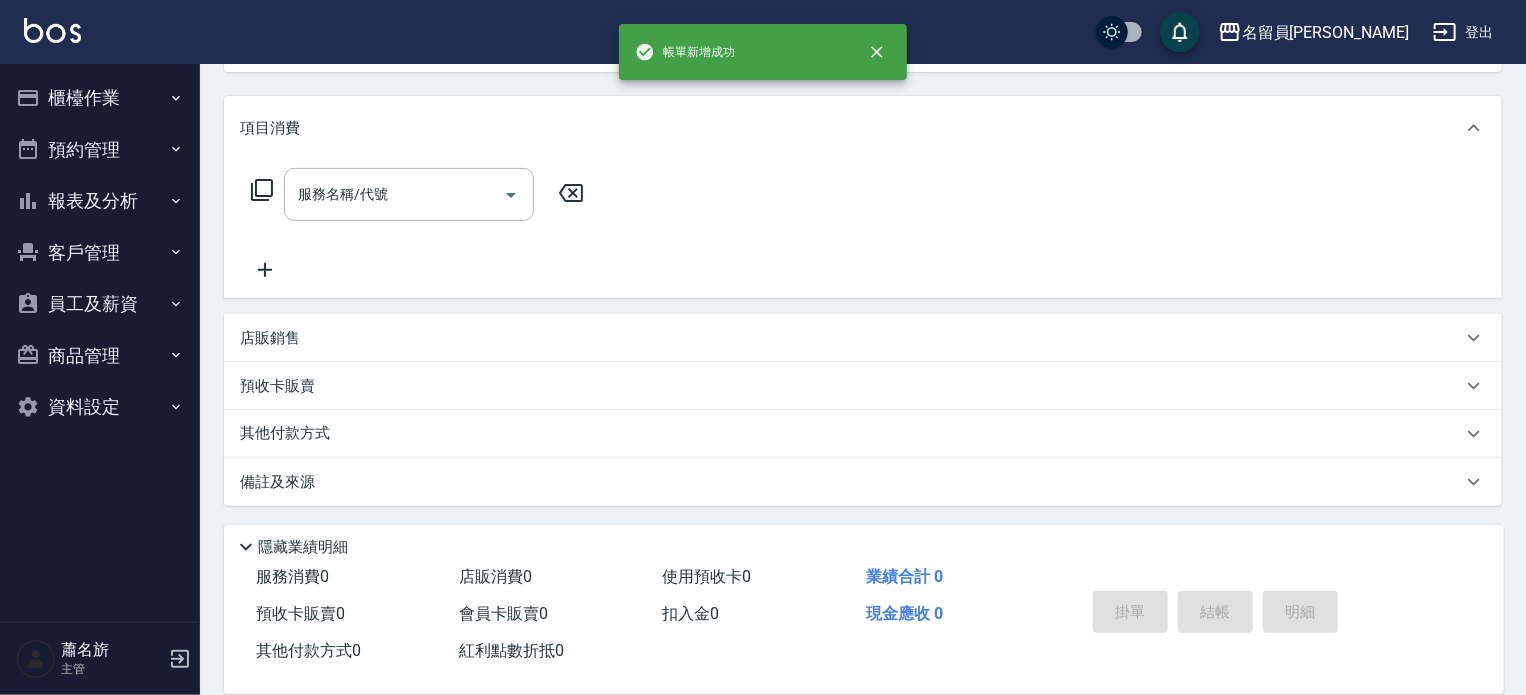 scroll, scrollTop: 0, scrollLeft: 0, axis: both 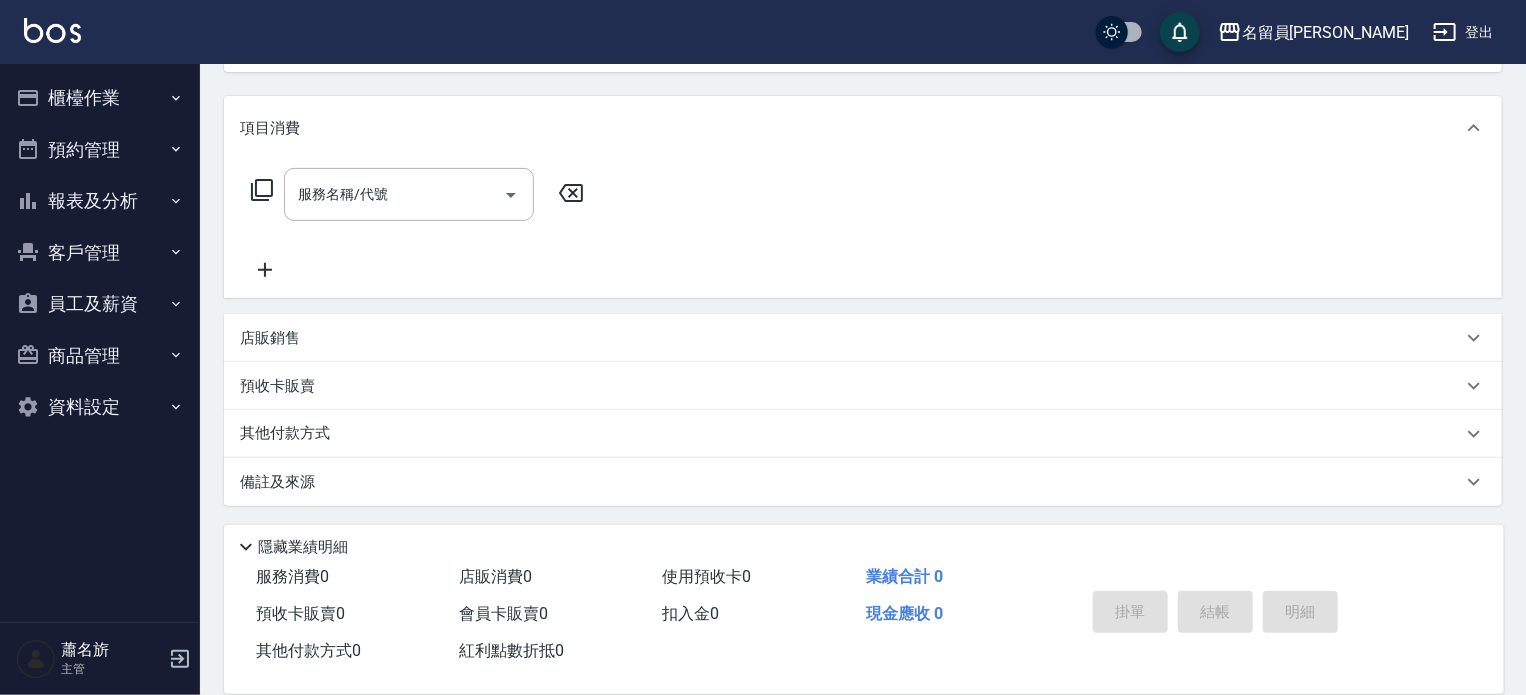 click on "項目消費 服務名稱/代號 服務名稱/代號 店販銷售 服務人員姓名/編號 服務人員姓名/編號 商品代號/名稱 商品代號/名稱 預收卡販賣 卡券名稱/代號 卡券名稱/代號 其他付款方式 其他付款方式 其他付款方式 備註及來源 備註 備註 訂單來源 ​ 訂單來源" at bounding box center [863, 301] 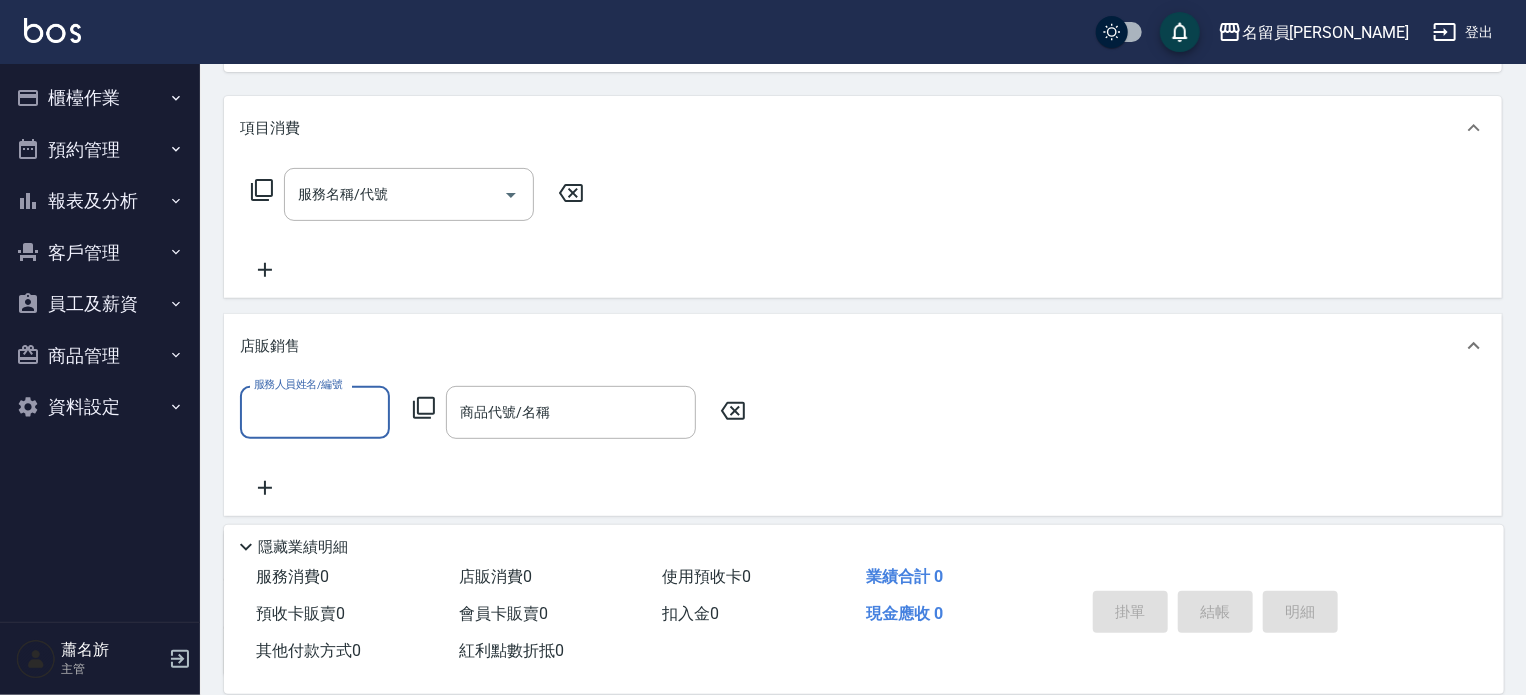 scroll, scrollTop: 0, scrollLeft: 0, axis: both 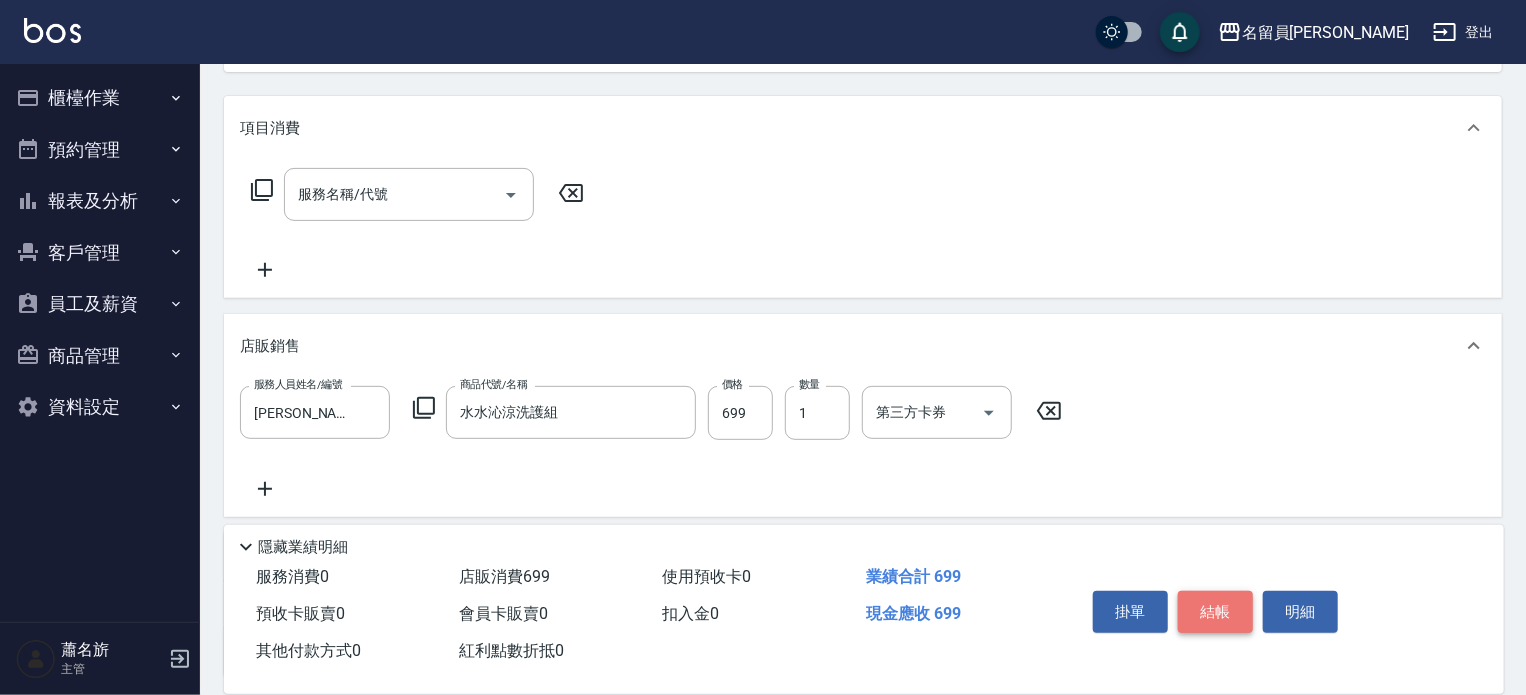 click on "結帳" at bounding box center (1215, 612) 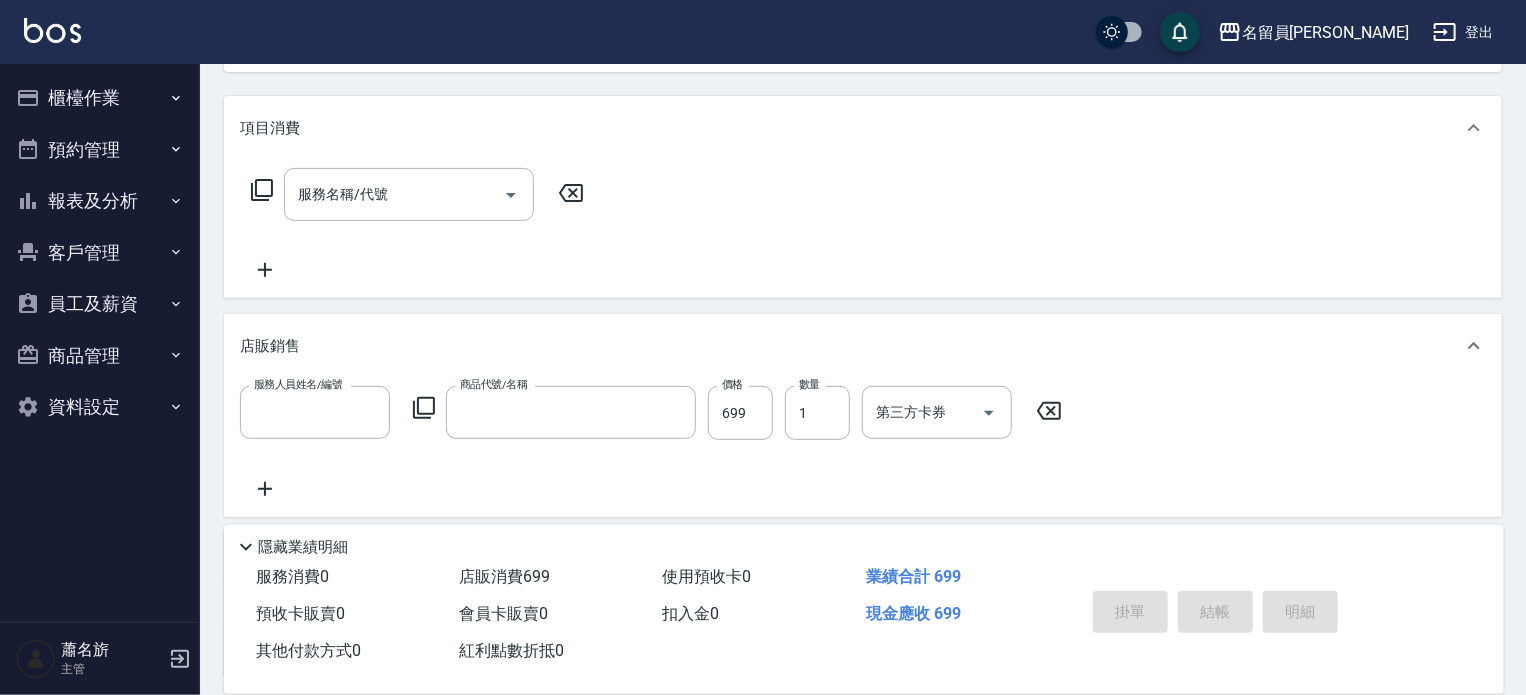 scroll, scrollTop: 0, scrollLeft: 0, axis: both 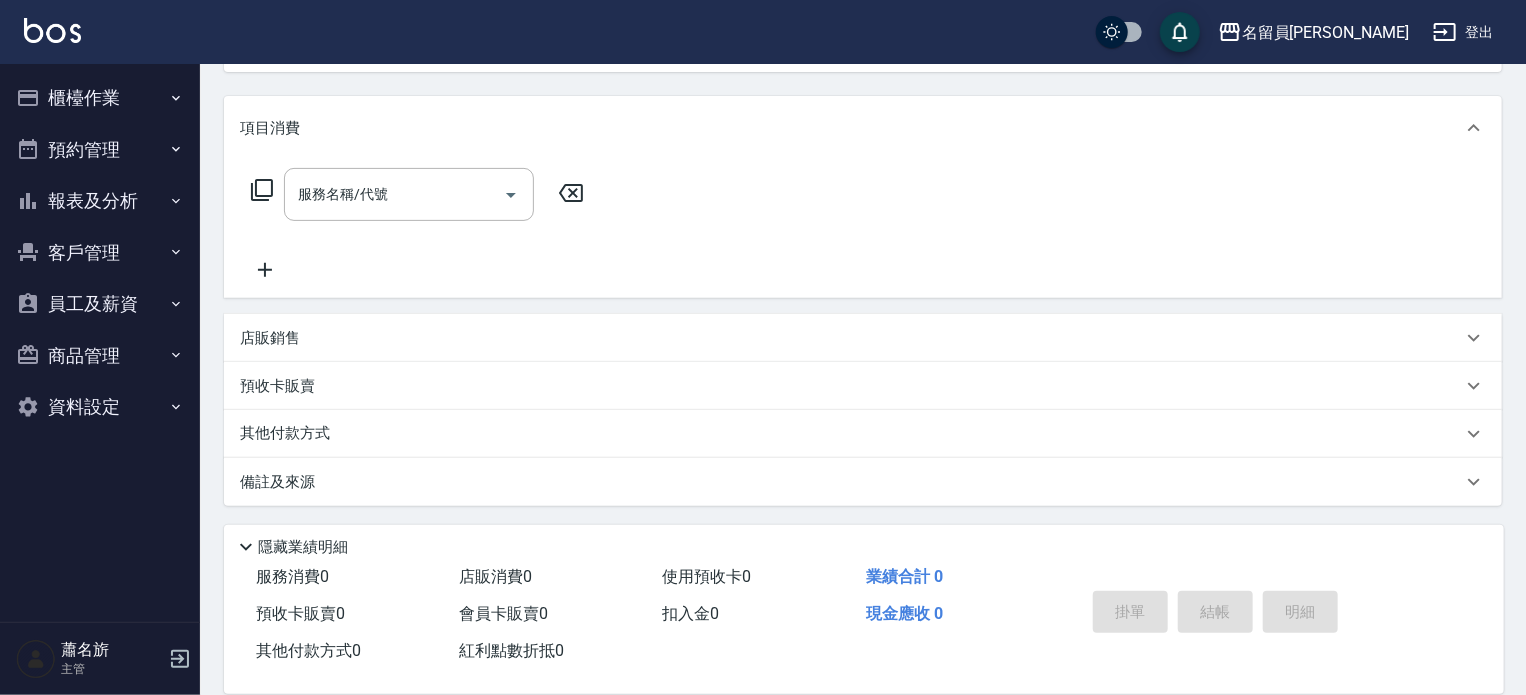 click on "店販銷售" at bounding box center (863, 338) 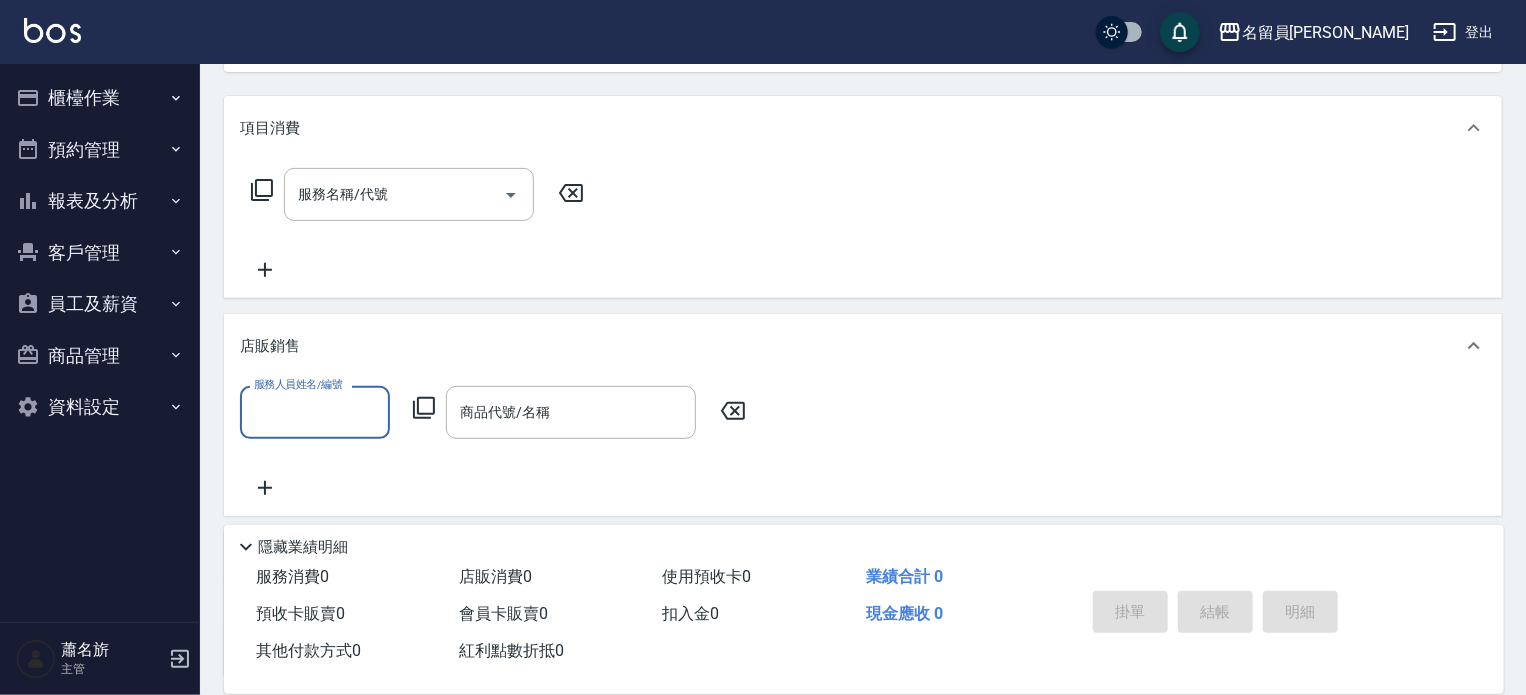 scroll, scrollTop: 0, scrollLeft: 0, axis: both 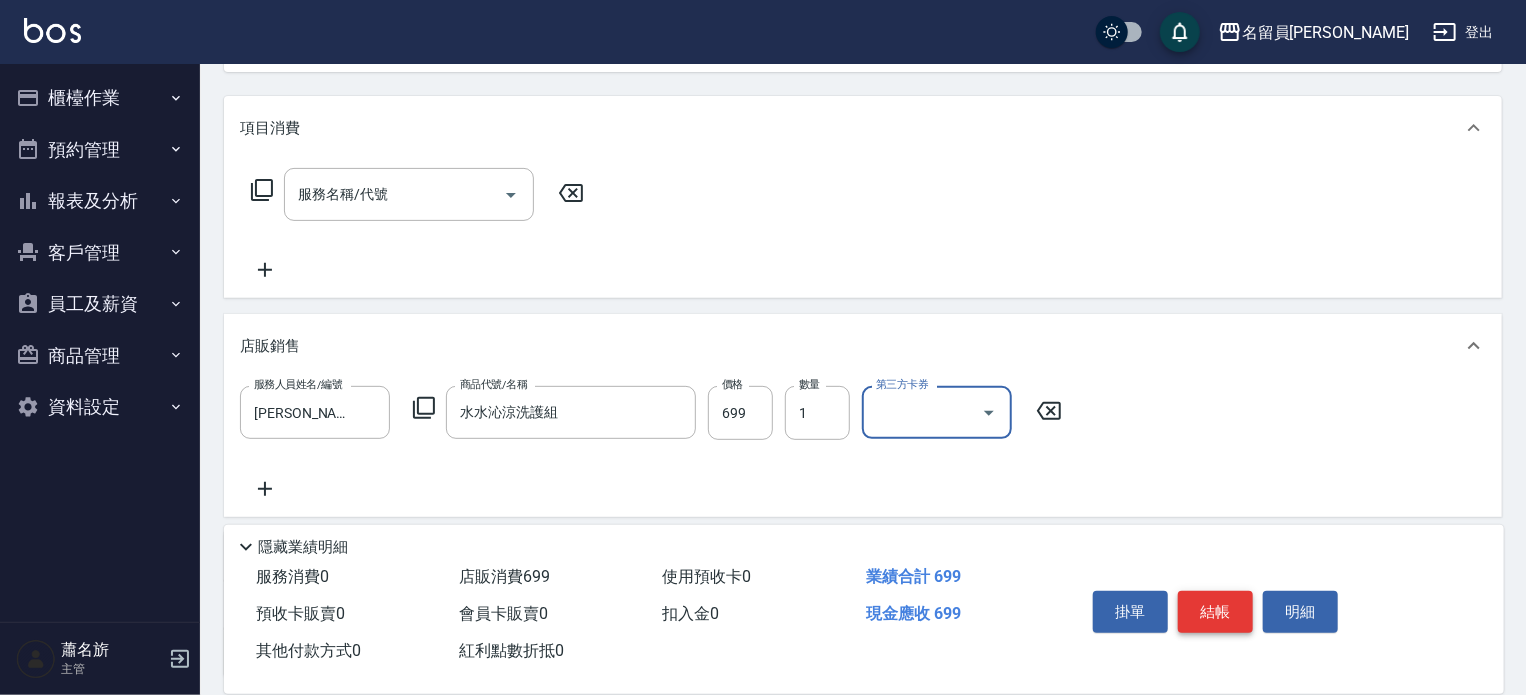 click on "結帳" at bounding box center (1215, 612) 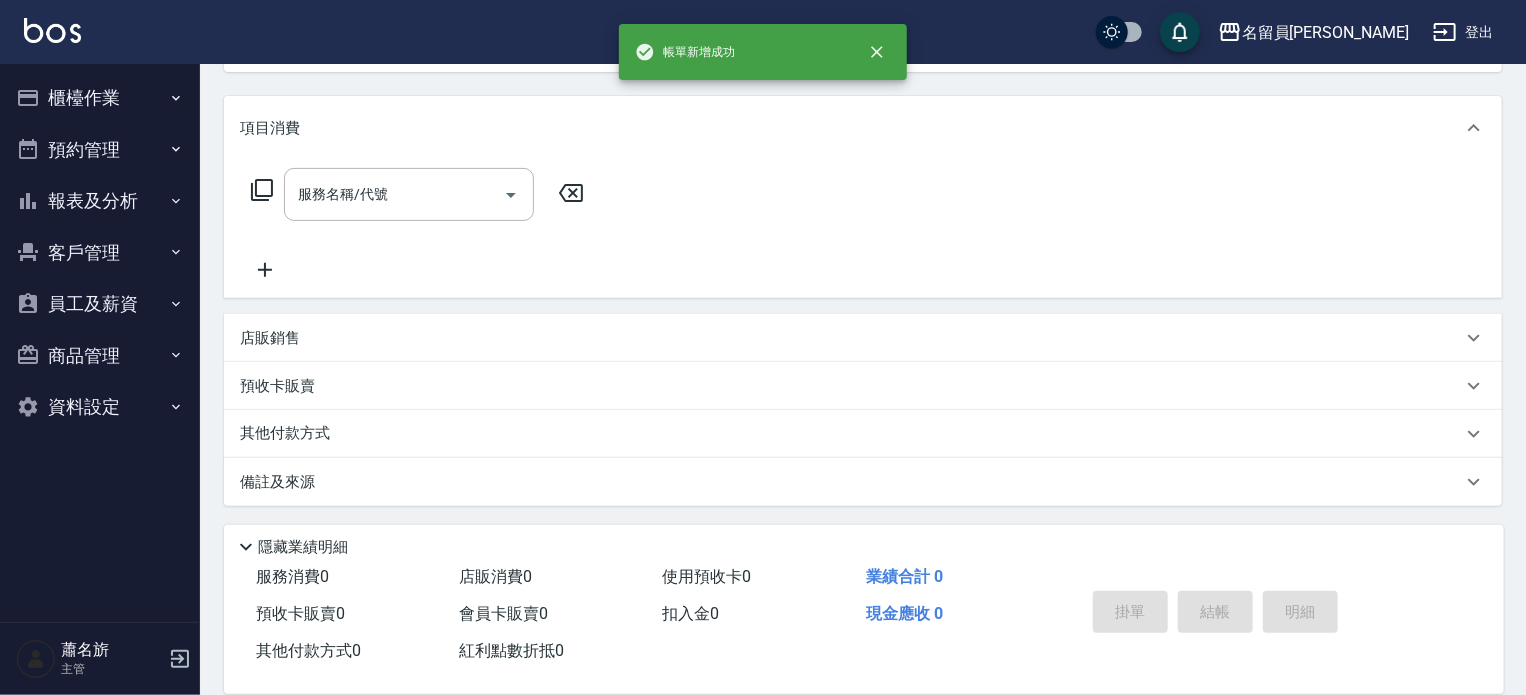 scroll, scrollTop: 0, scrollLeft: 0, axis: both 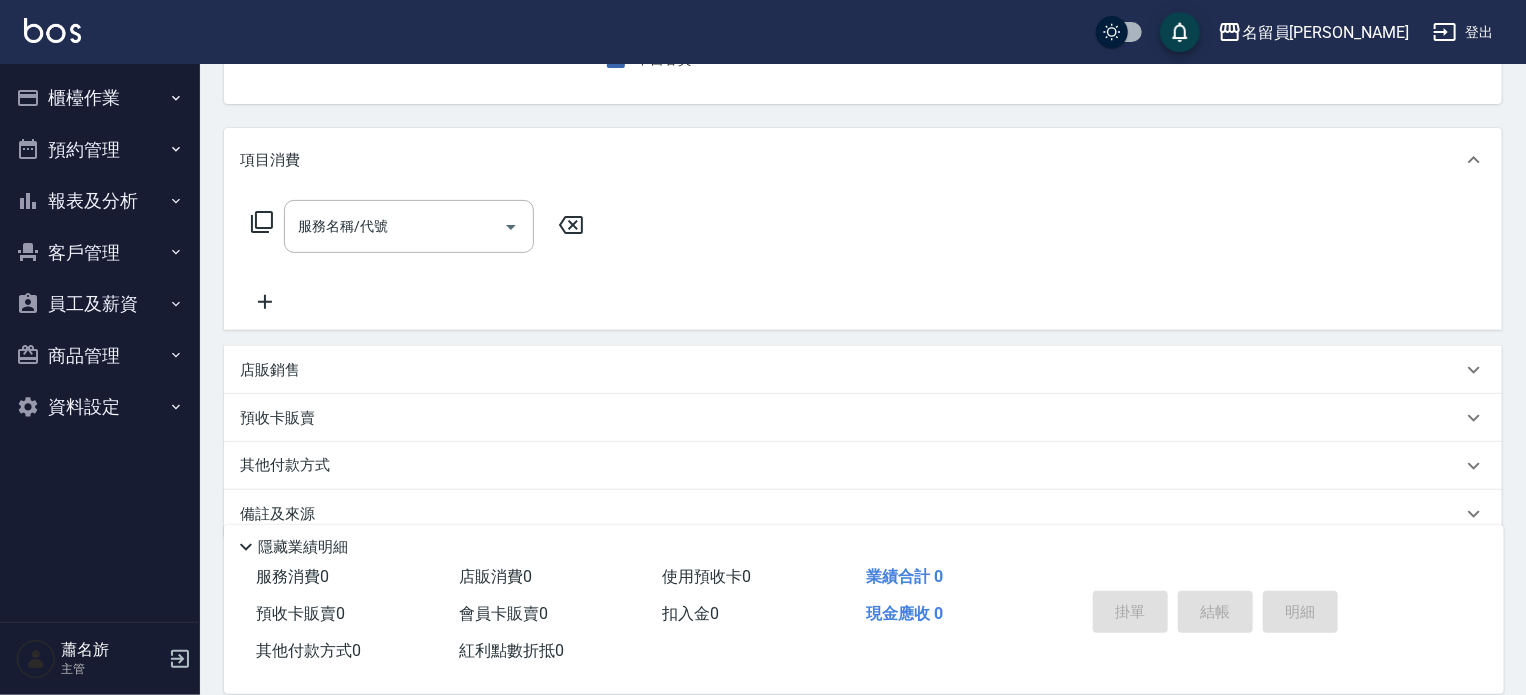 click on "店販銷售" at bounding box center (851, 370) 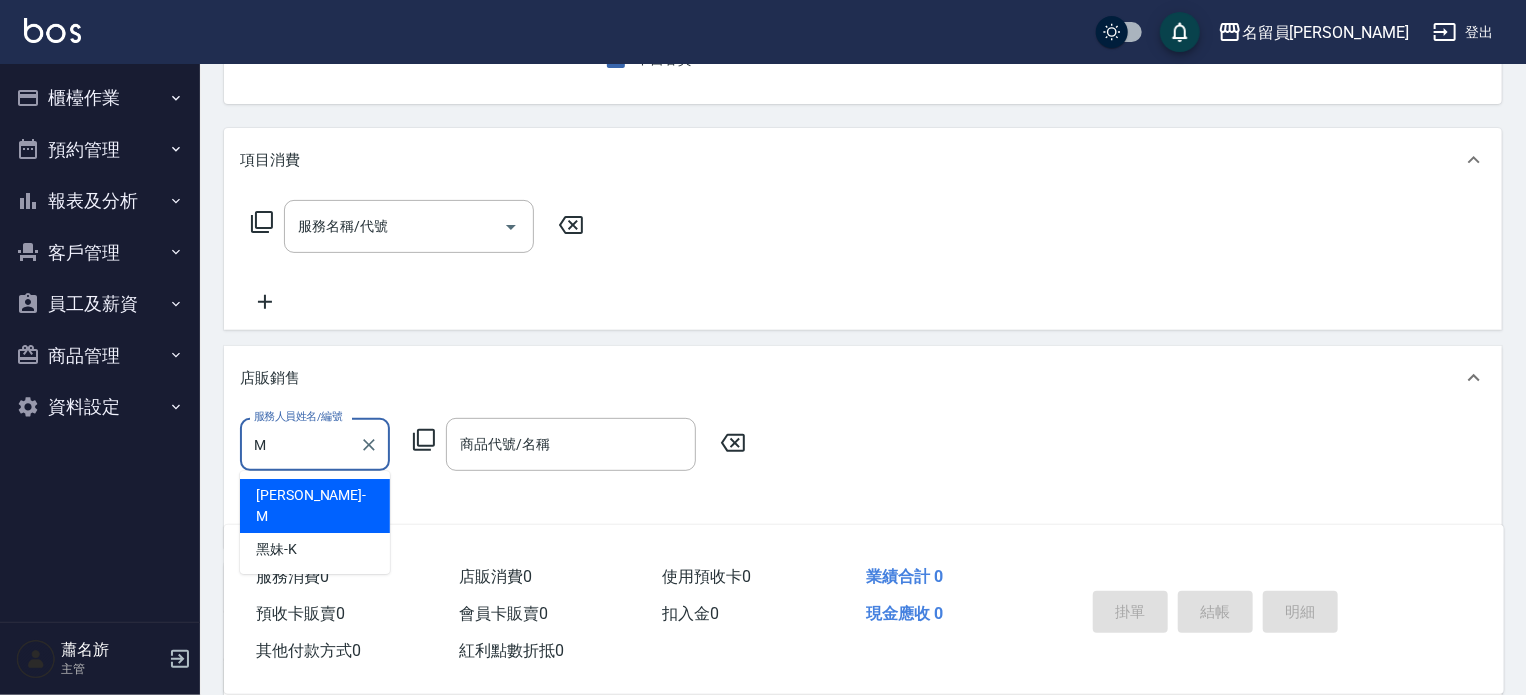 scroll, scrollTop: 0, scrollLeft: 0, axis: both 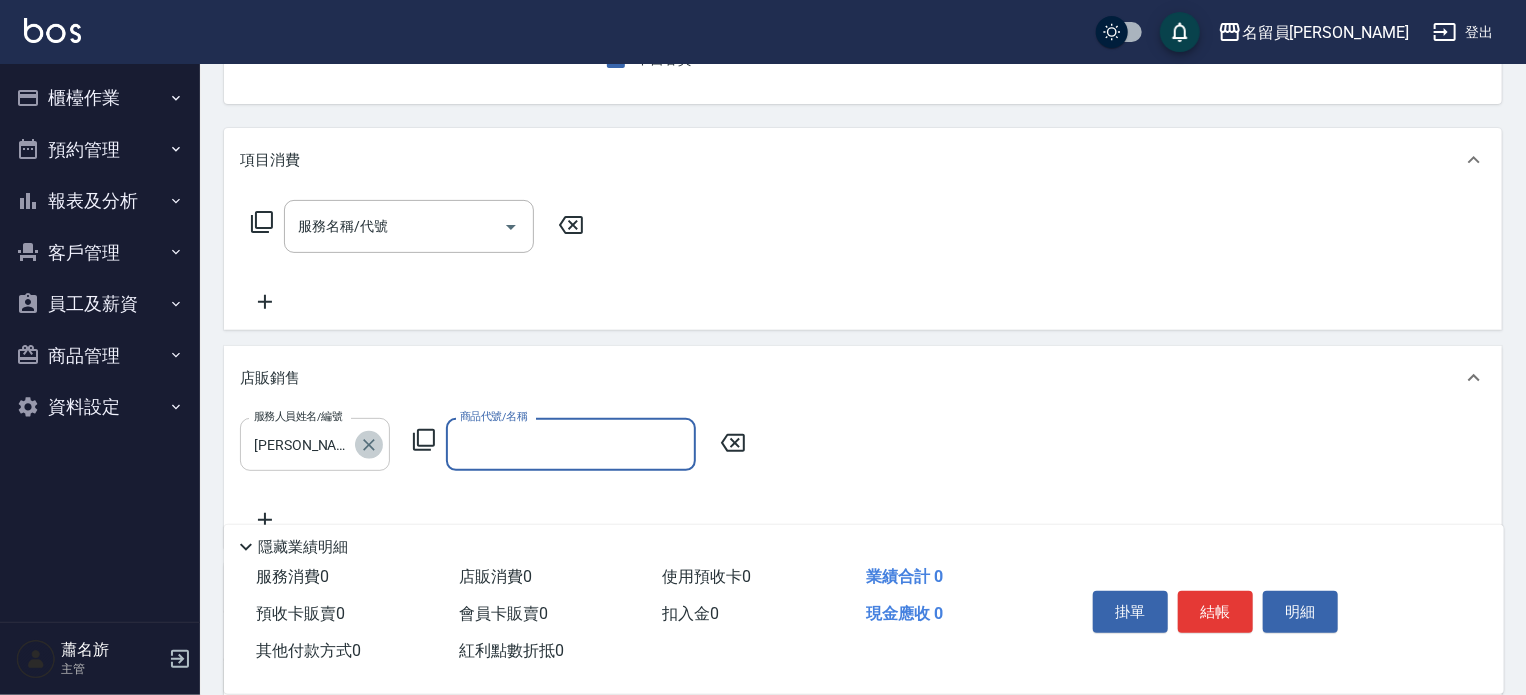 click 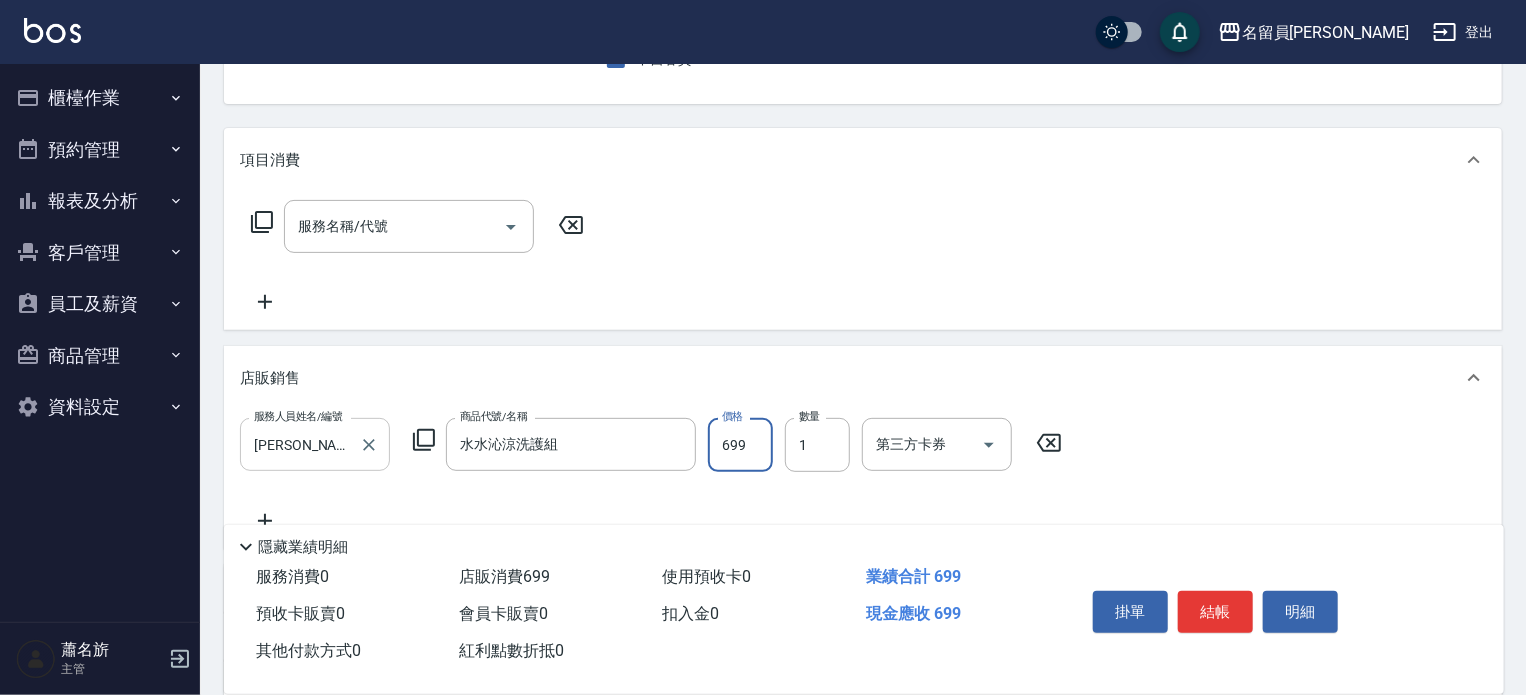 click on "結帳" at bounding box center (1215, 612) 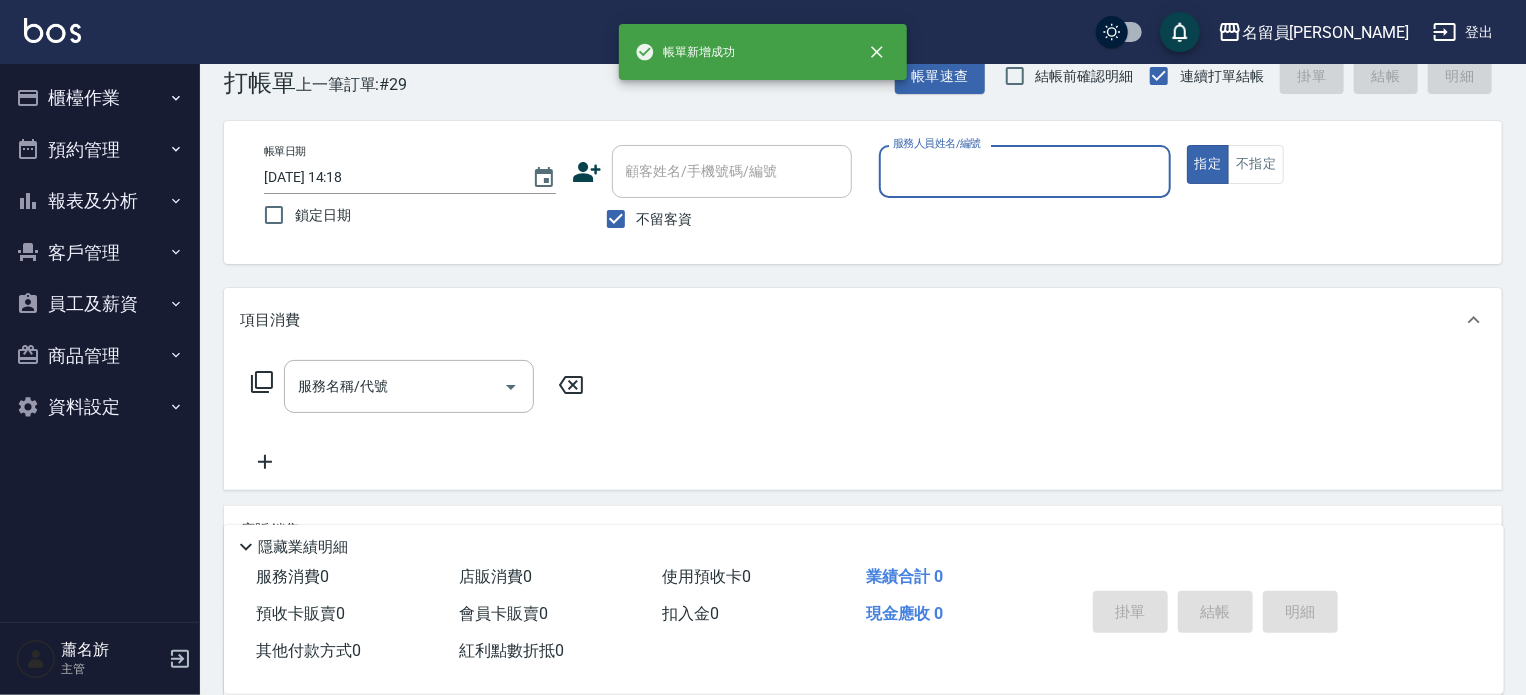 scroll, scrollTop: 0, scrollLeft: 0, axis: both 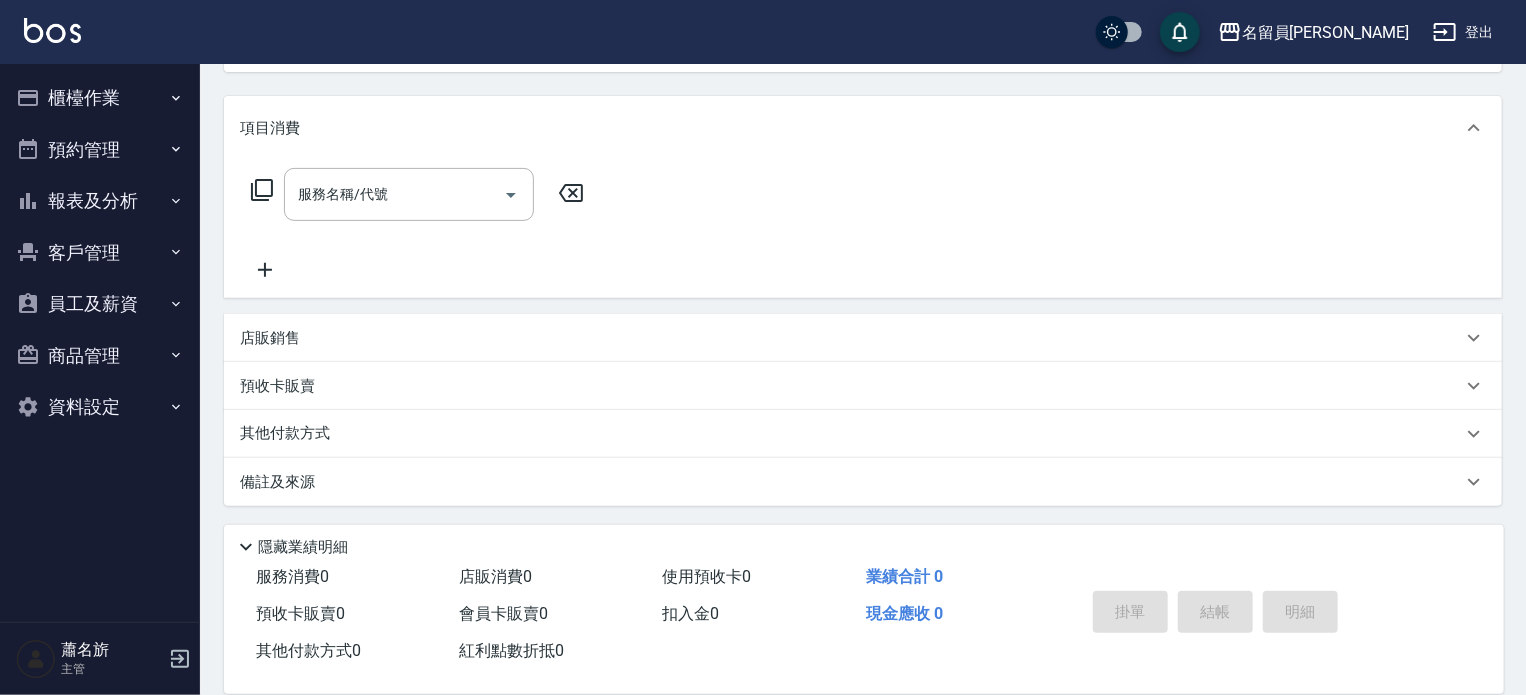 click on "店販銷售" at bounding box center (863, 338) 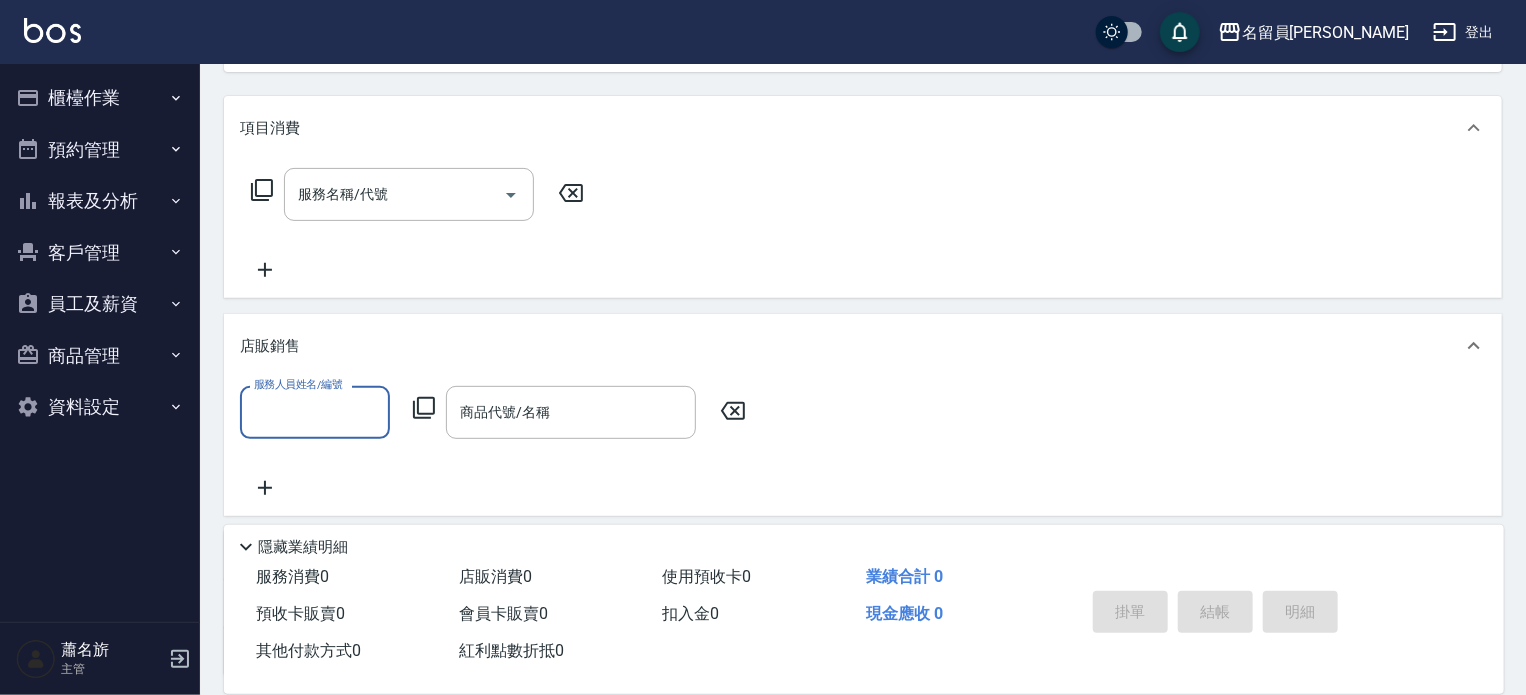 scroll, scrollTop: 0, scrollLeft: 0, axis: both 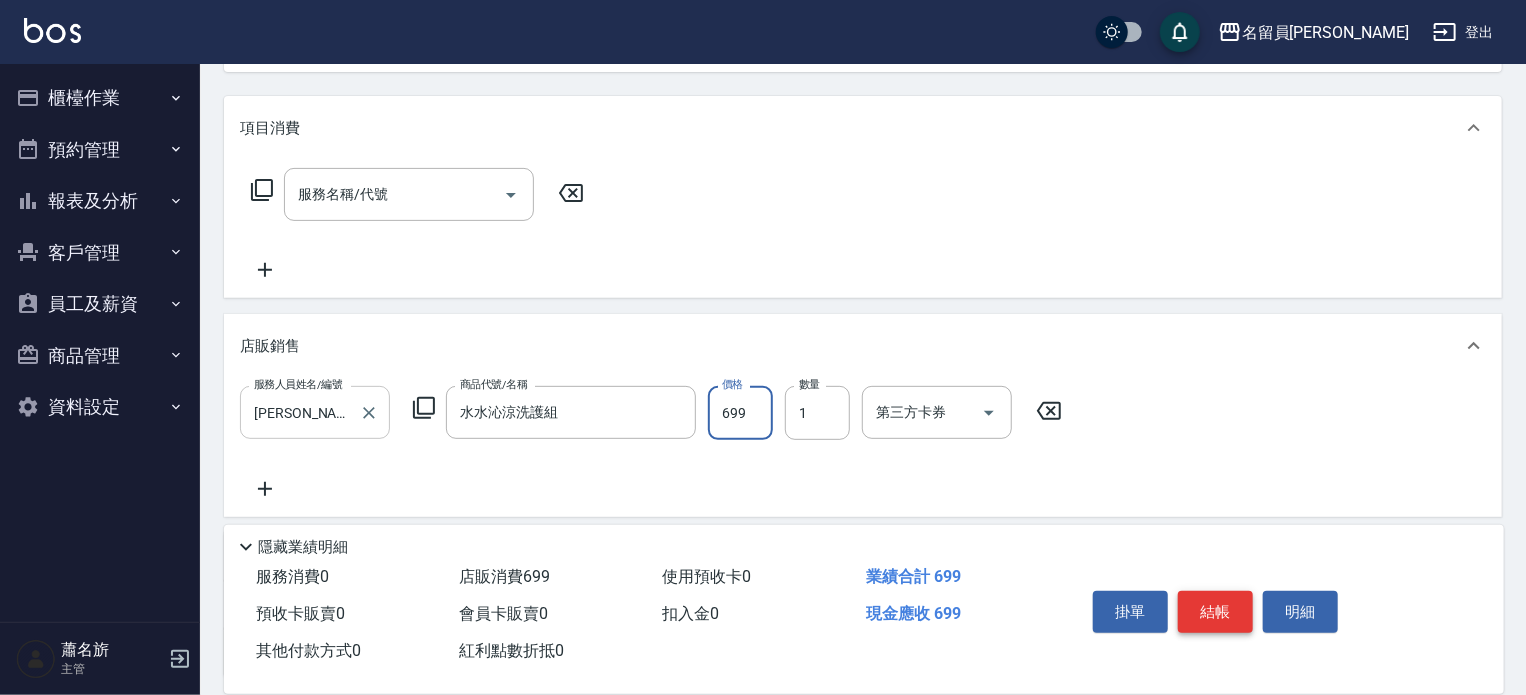 click on "結帳" at bounding box center [1215, 612] 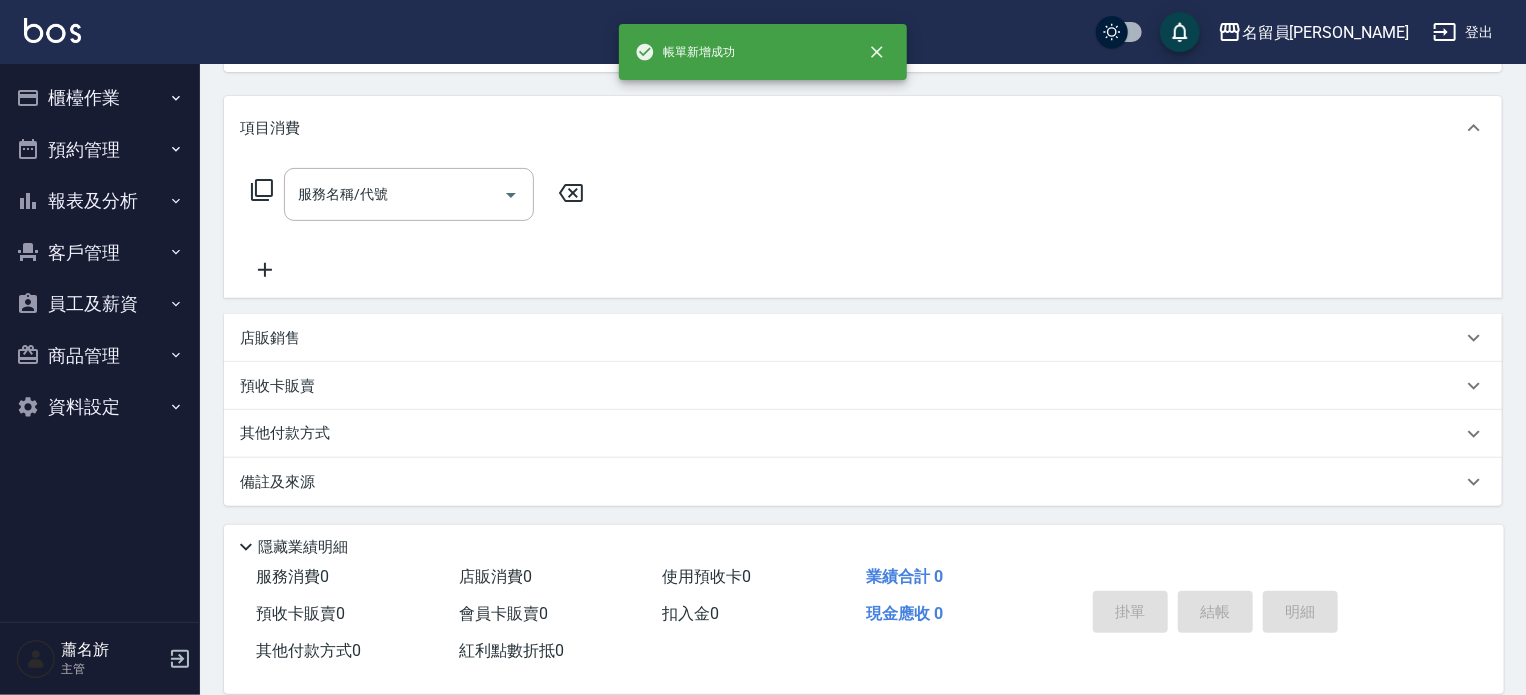 scroll, scrollTop: 0, scrollLeft: 0, axis: both 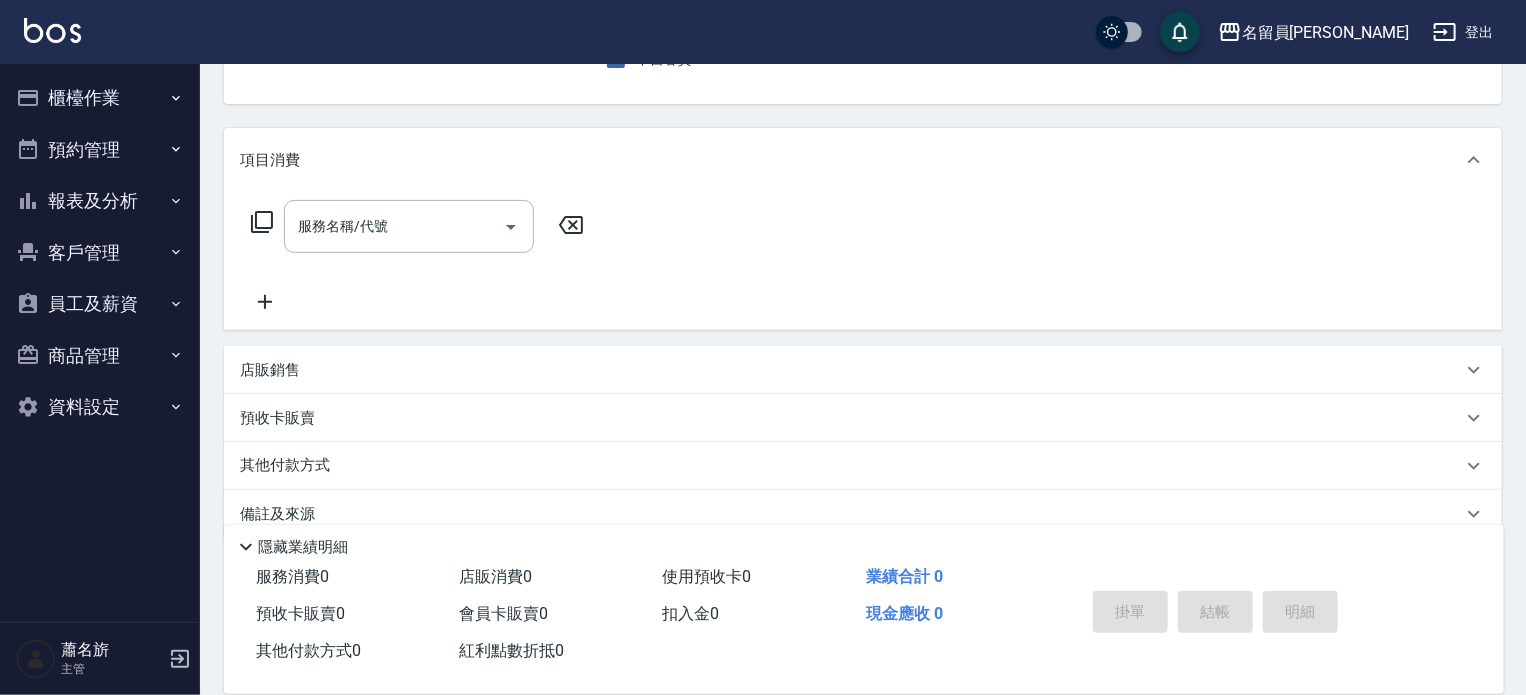 click on "店販銷售" at bounding box center (851, 370) 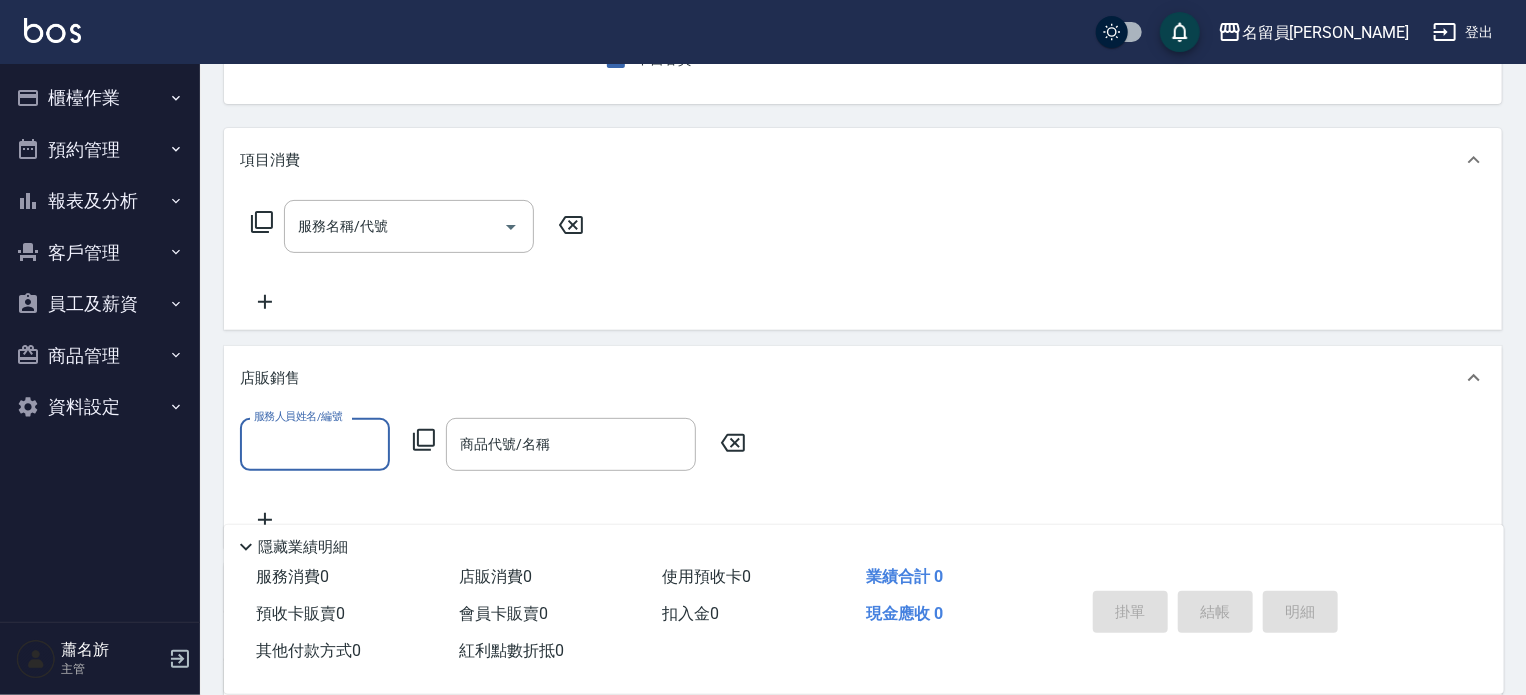 scroll, scrollTop: 0, scrollLeft: 0, axis: both 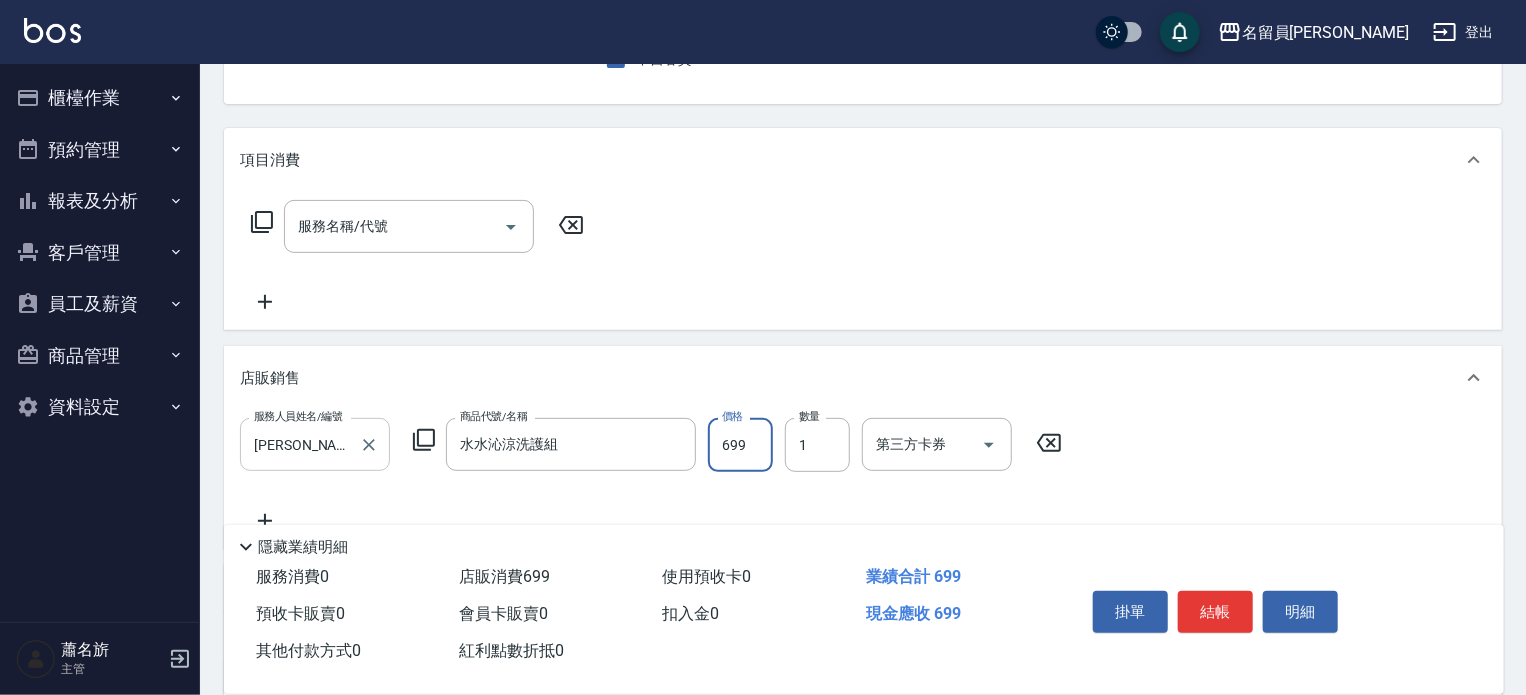 click on "結帳" at bounding box center [1215, 612] 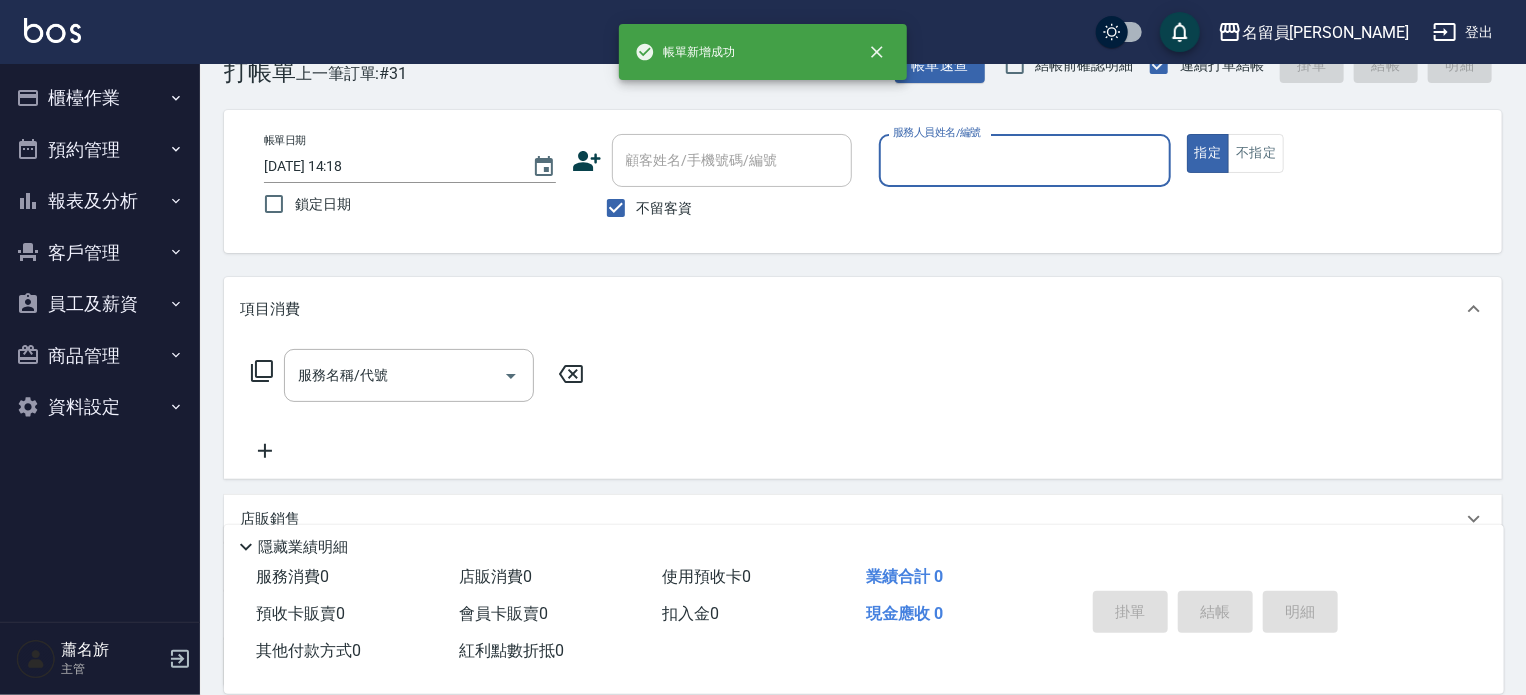 scroll, scrollTop: 0, scrollLeft: 0, axis: both 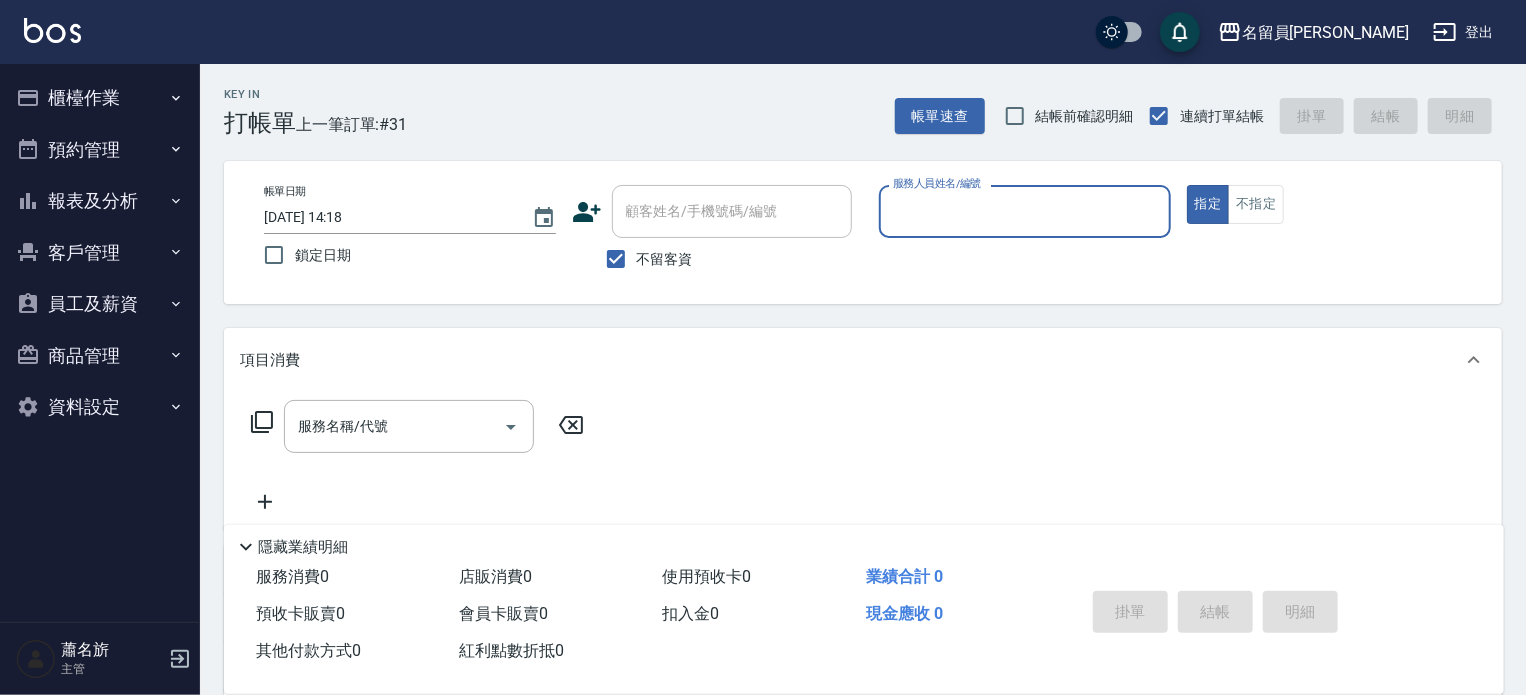 click on "報表及分析" at bounding box center (100, 201) 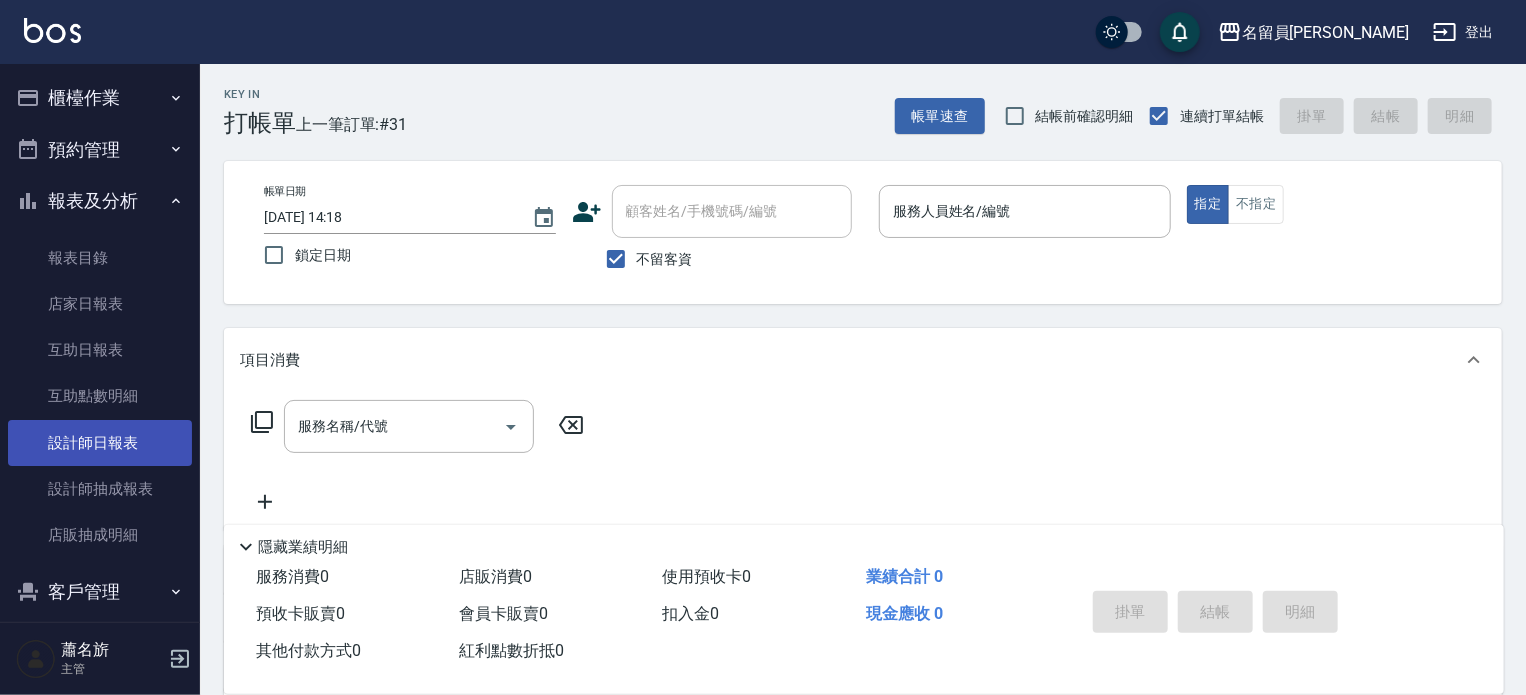 click on "設計師日報表" at bounding box center (100, 443) 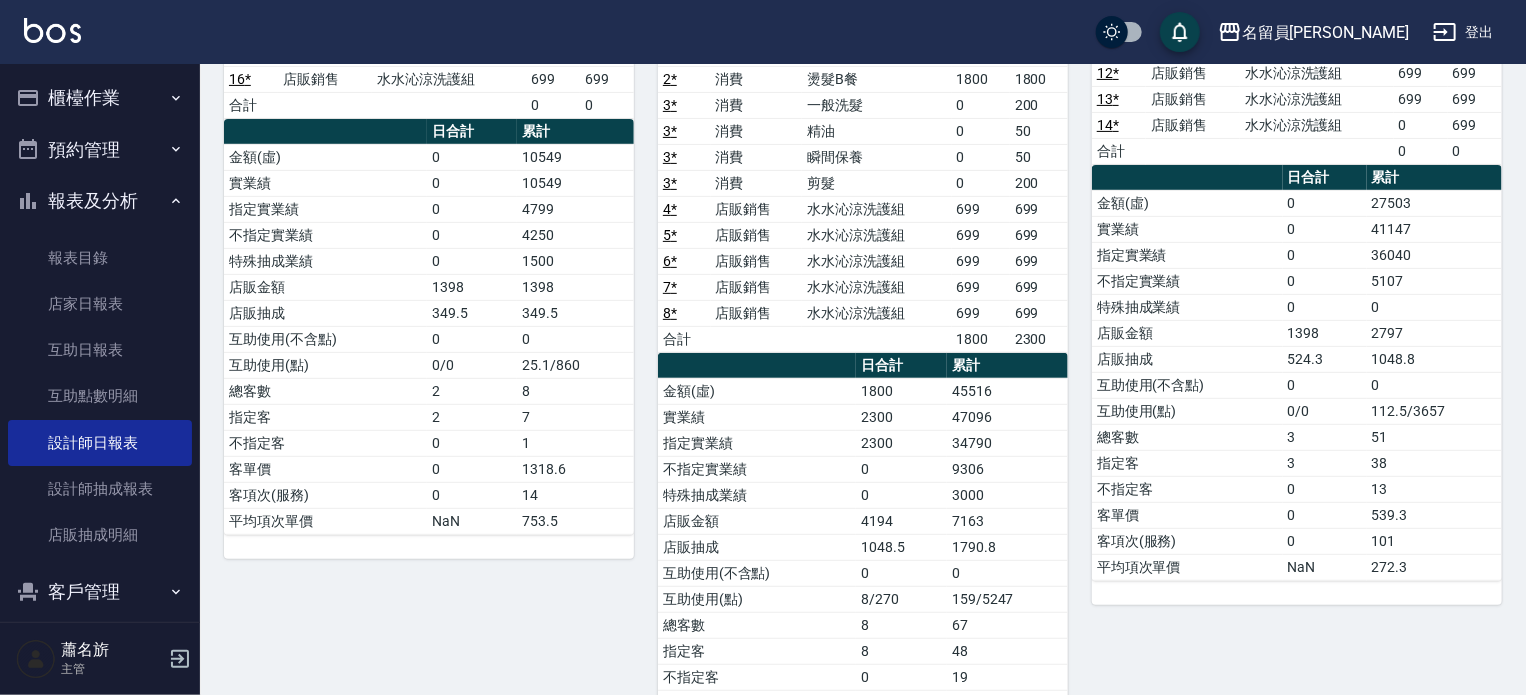 scroll, scrollTop: 300, scrollLeft: 0, axis: vertical 